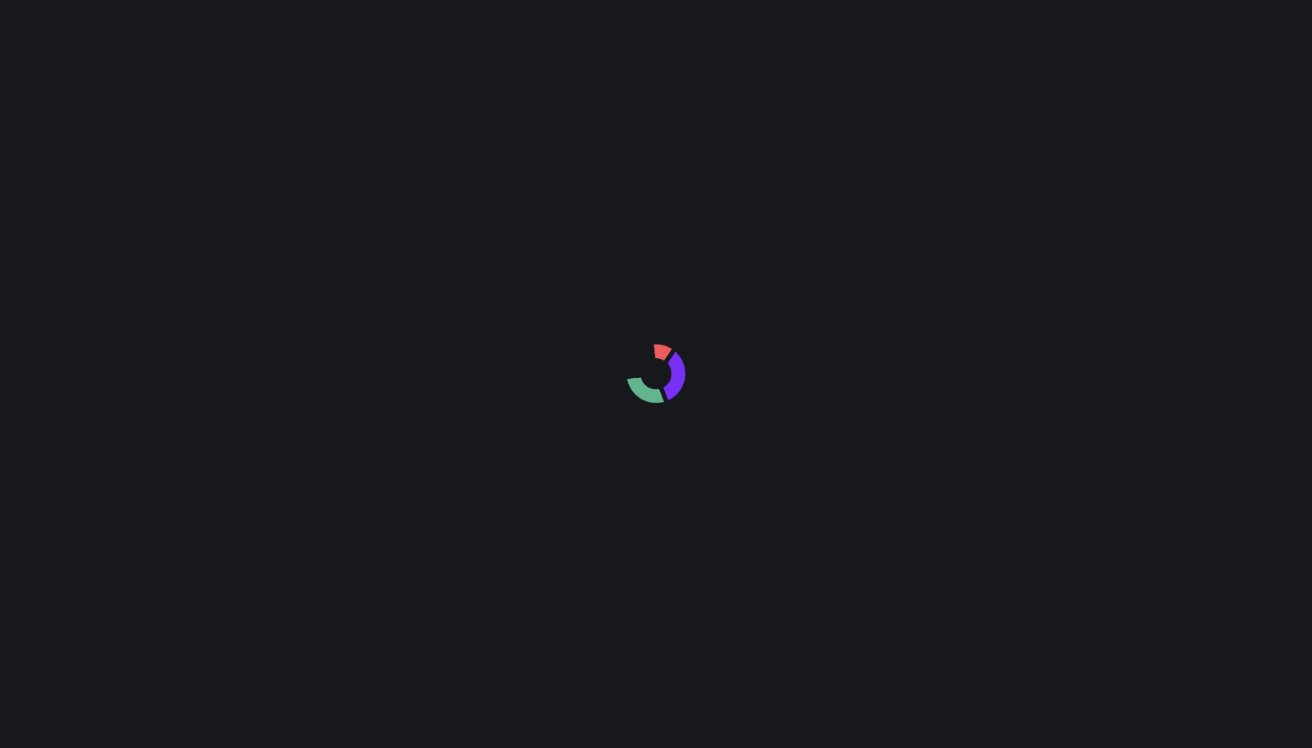 scroll, scrollTop: 0, scrollLeft: 0, axis: both 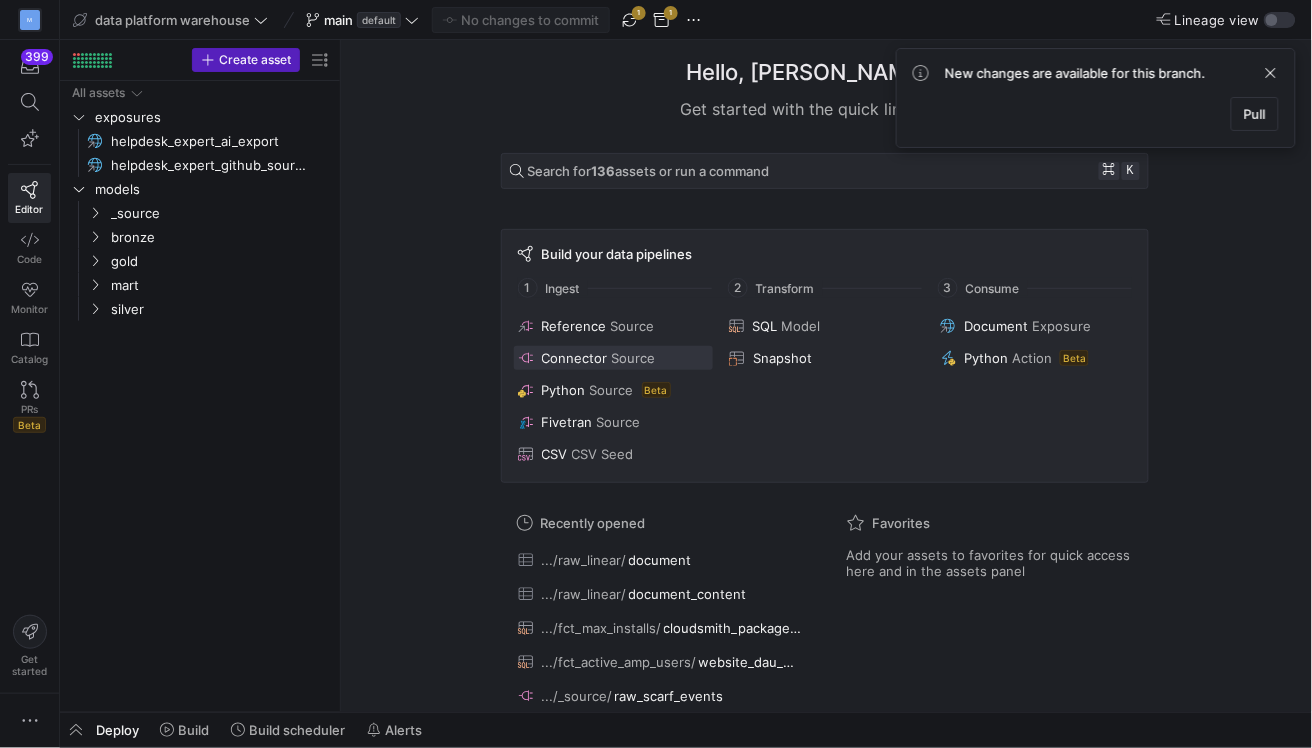 click on "Source" 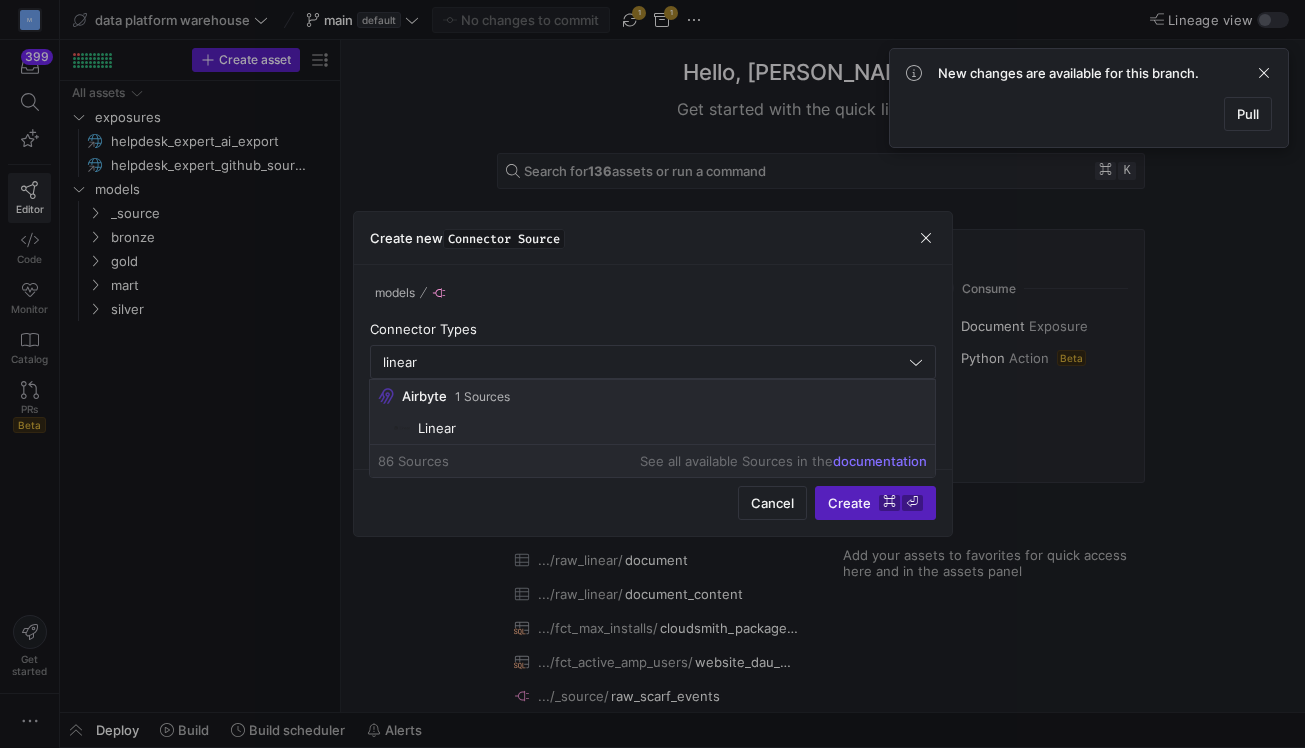 click on "Linear" at bounding box center [652, 428] 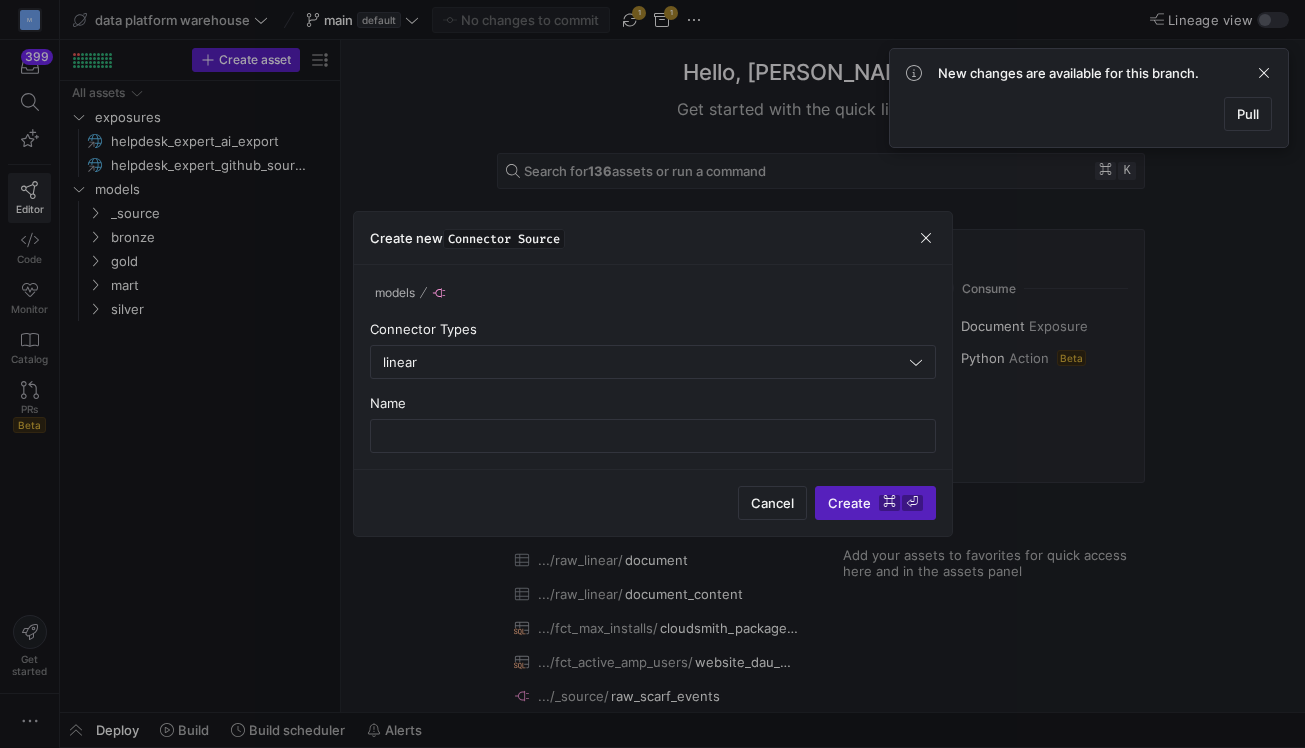 type on "Linear" 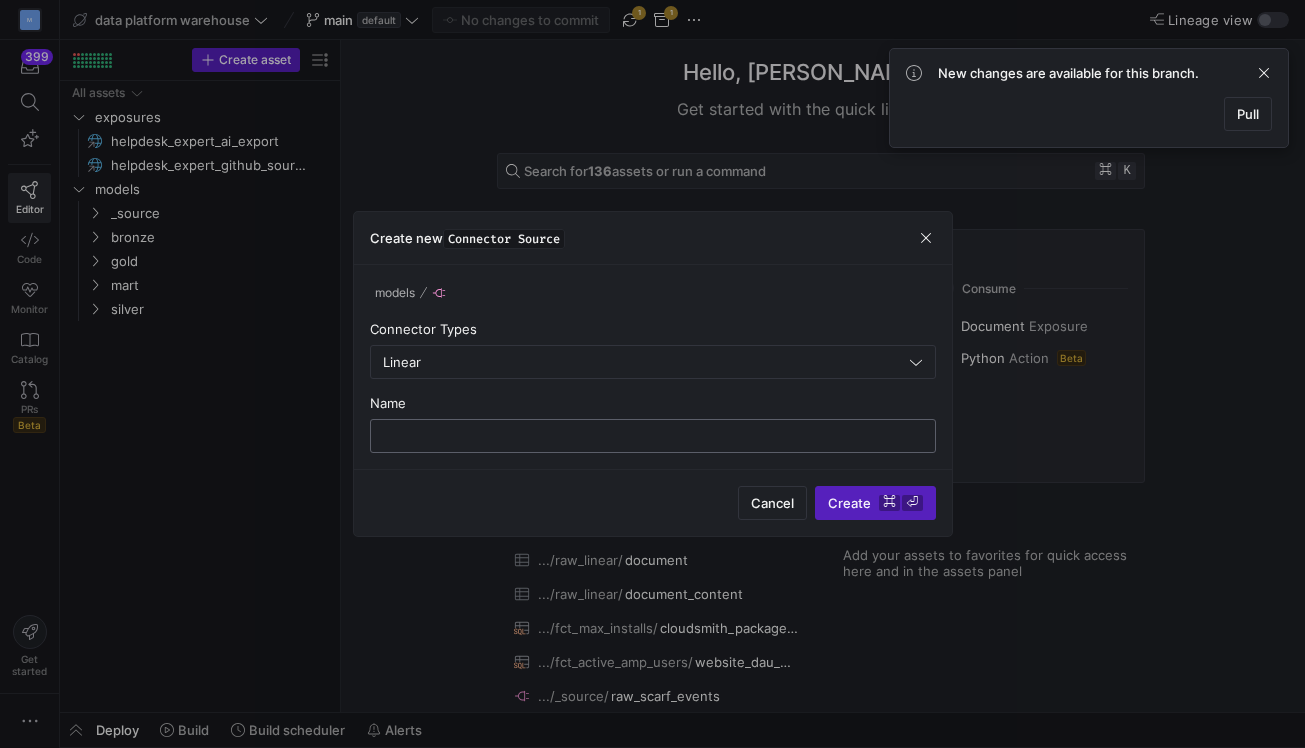 click at bounding box center [653, 436] 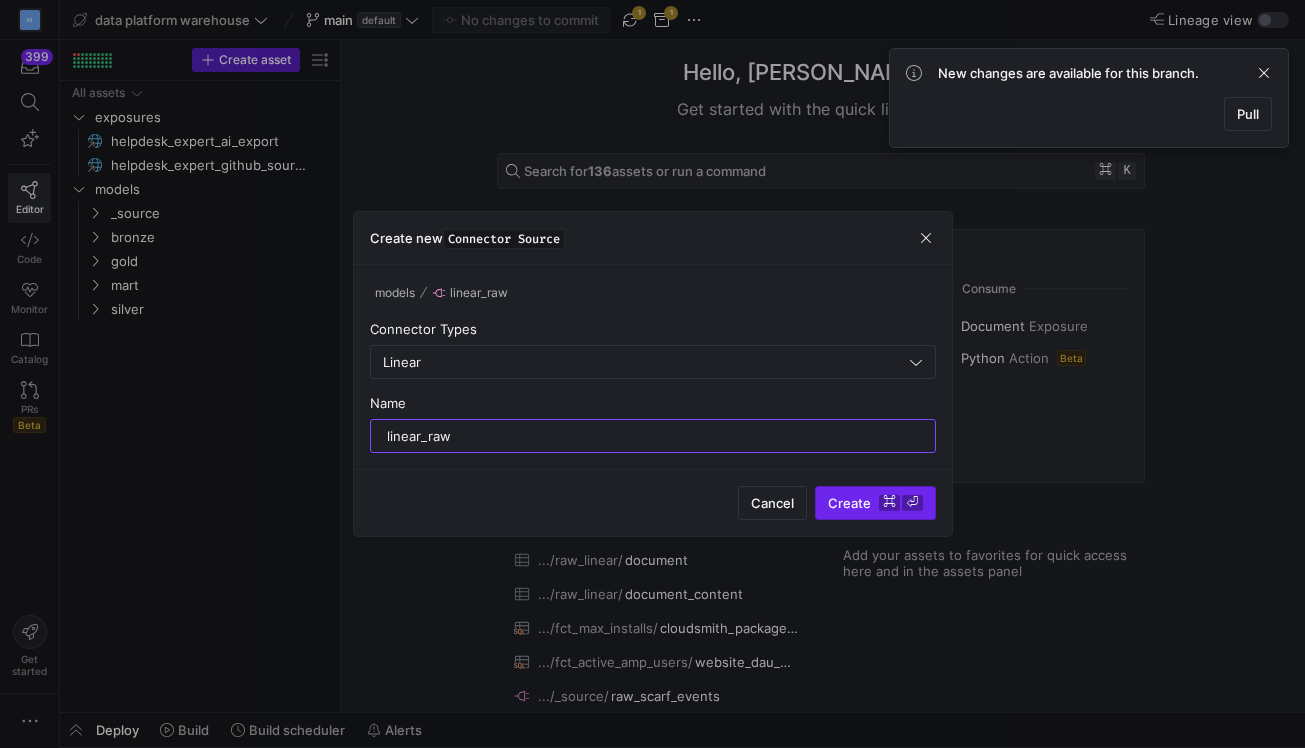 type on "linear_raw" 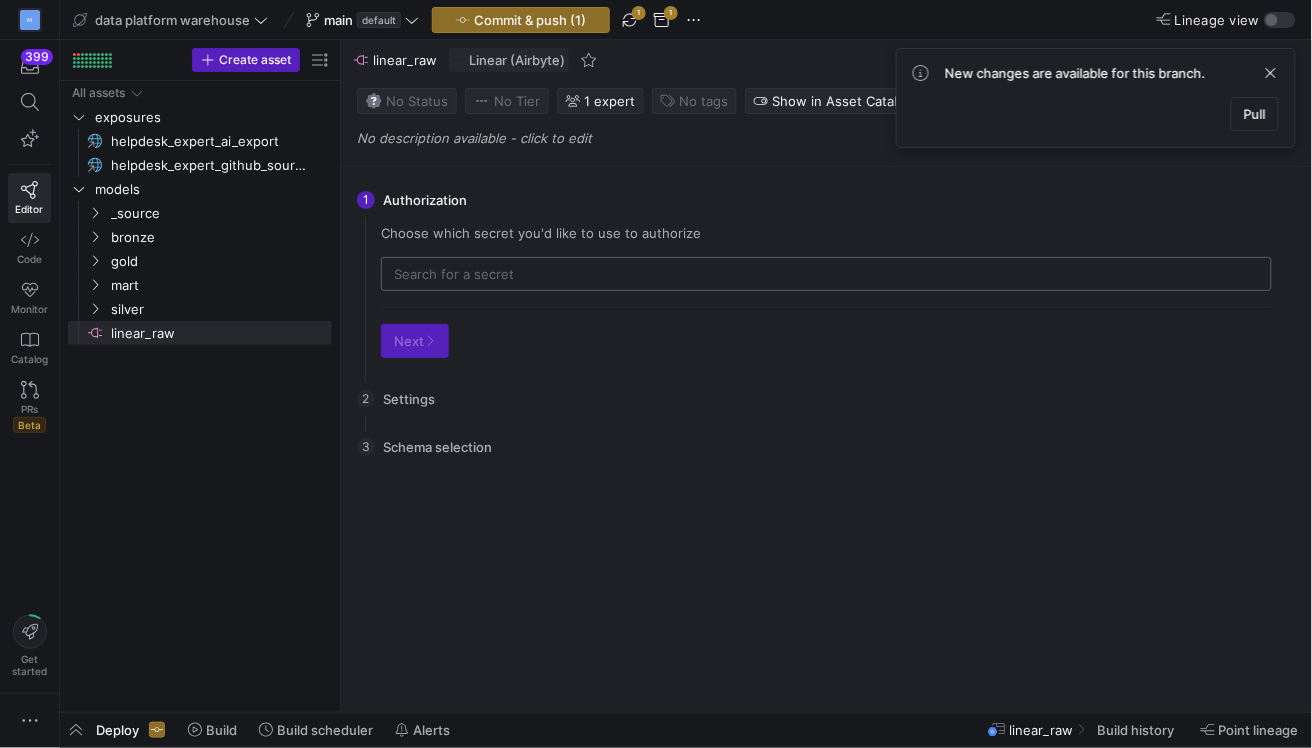 click at bounding box center (826, 274) 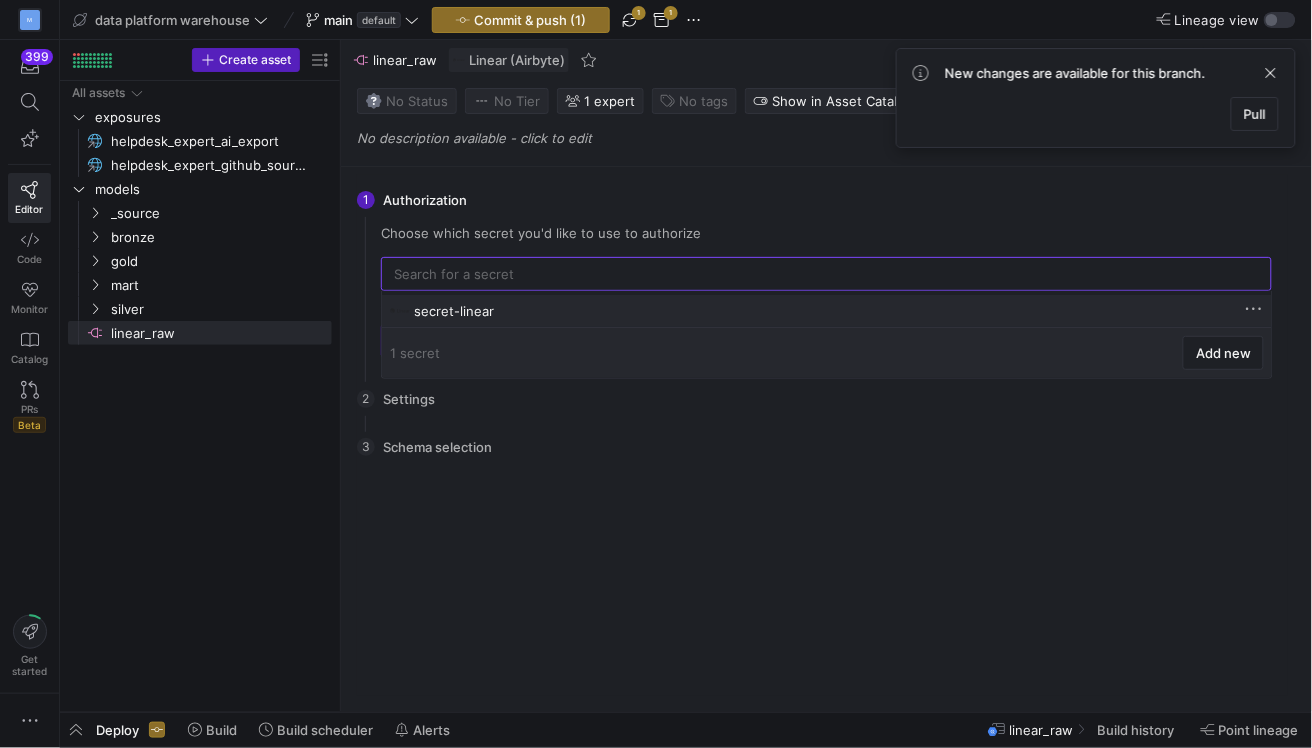 click on "secret-linear" at bounding box center (827, 310) 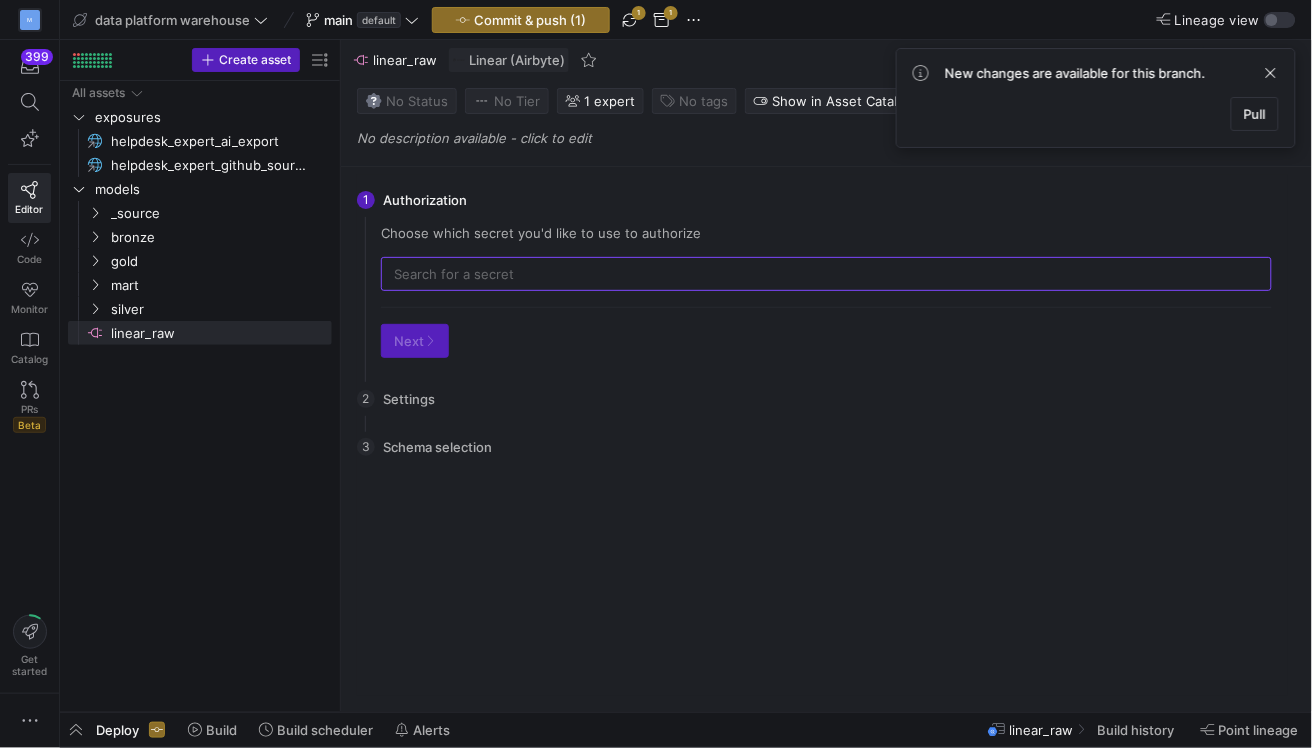 type on "secret-linear" 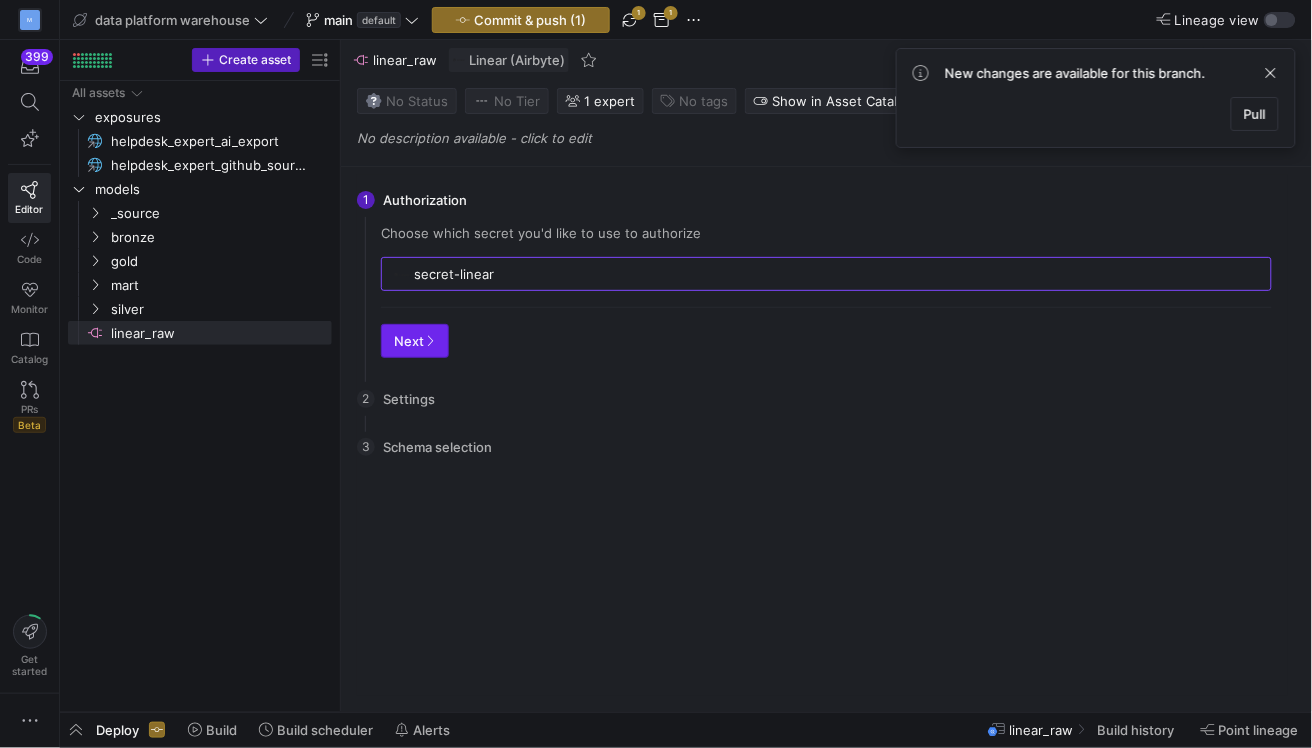 click 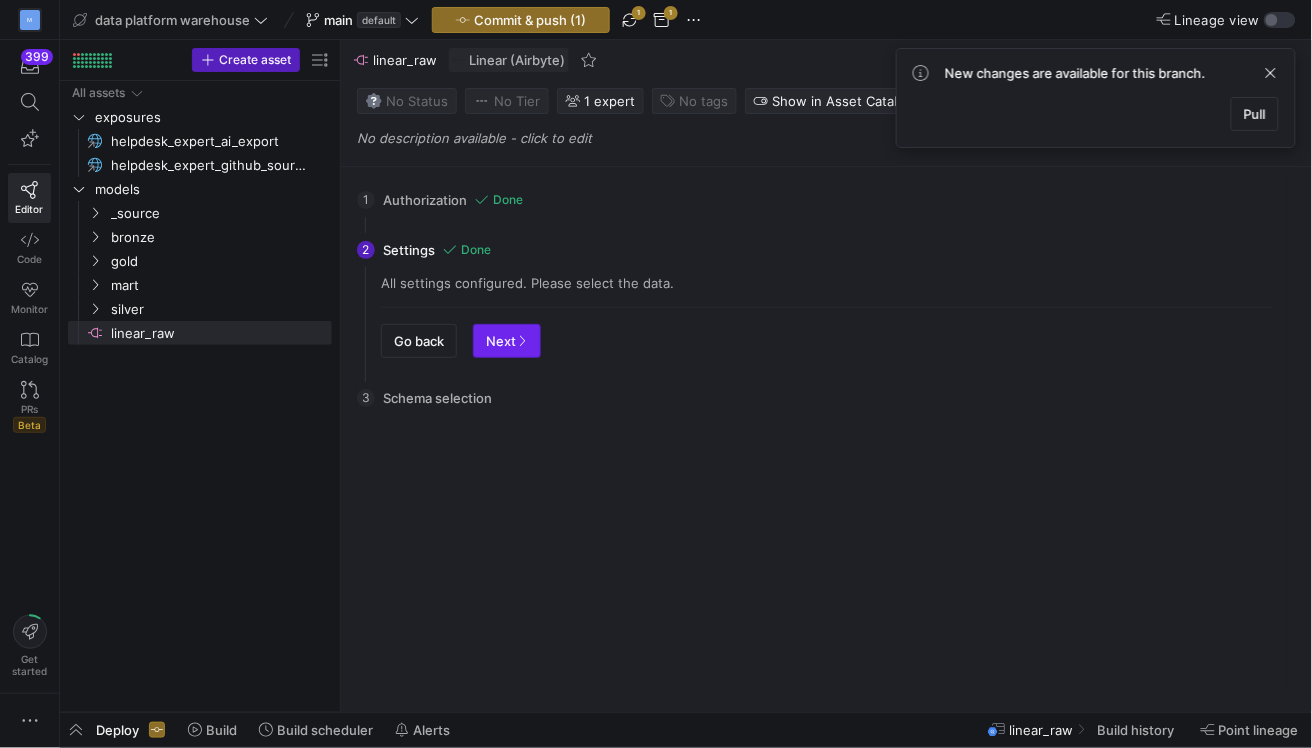 click on "Next" at bounding box center [507, 341] 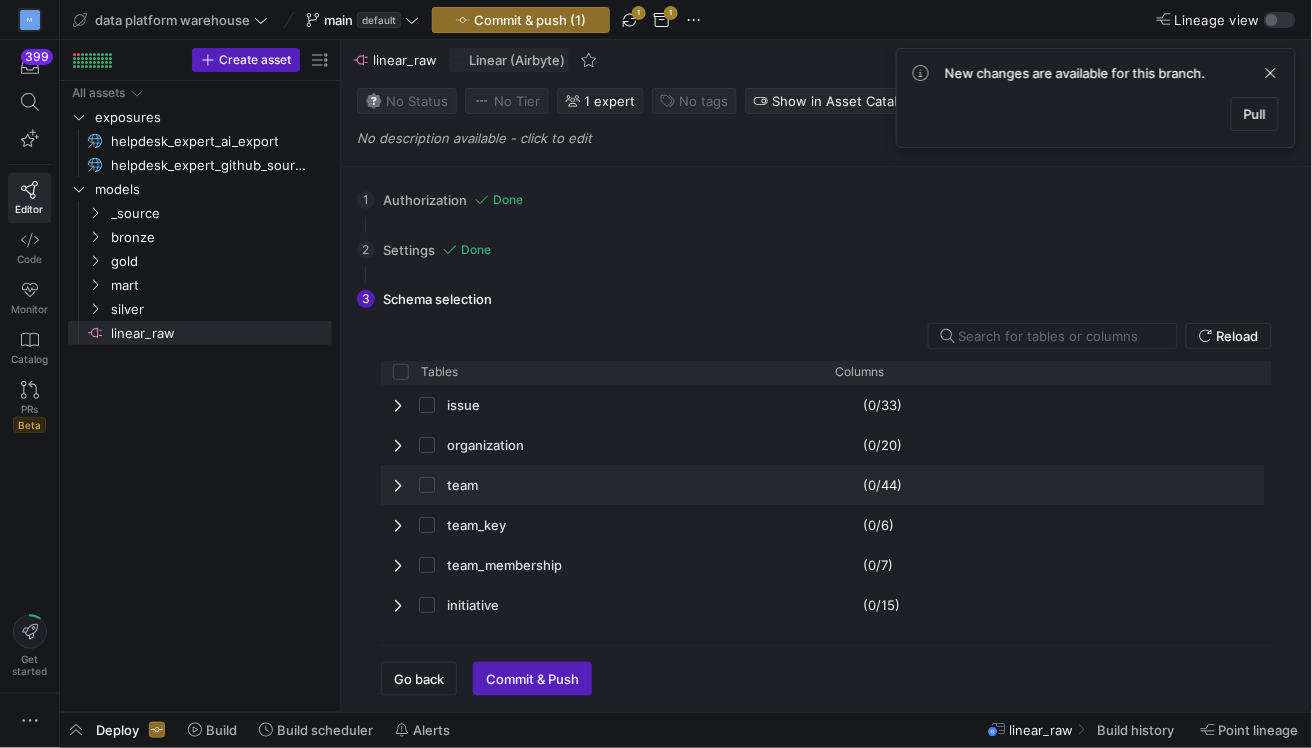 scroll, scrollTop: 337, scrollLeft: 0, axis: vertical 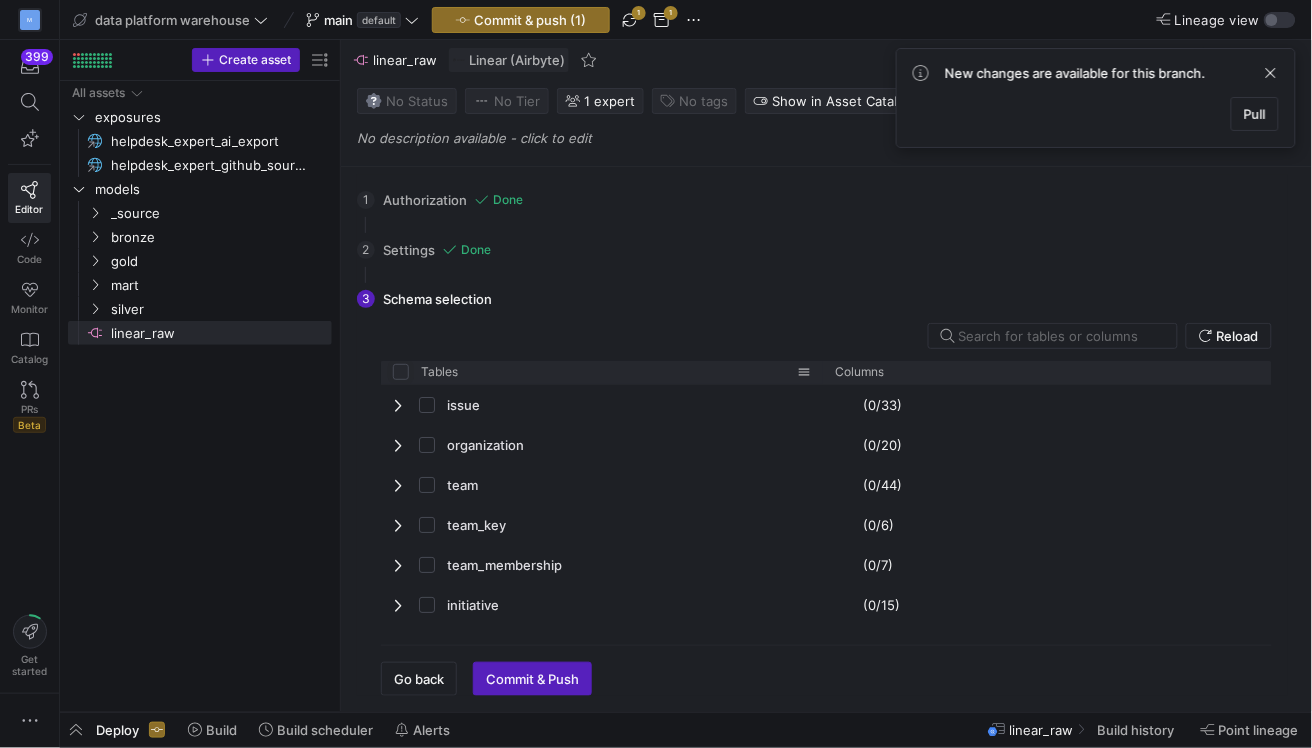 click at bounding box center (401, 372) 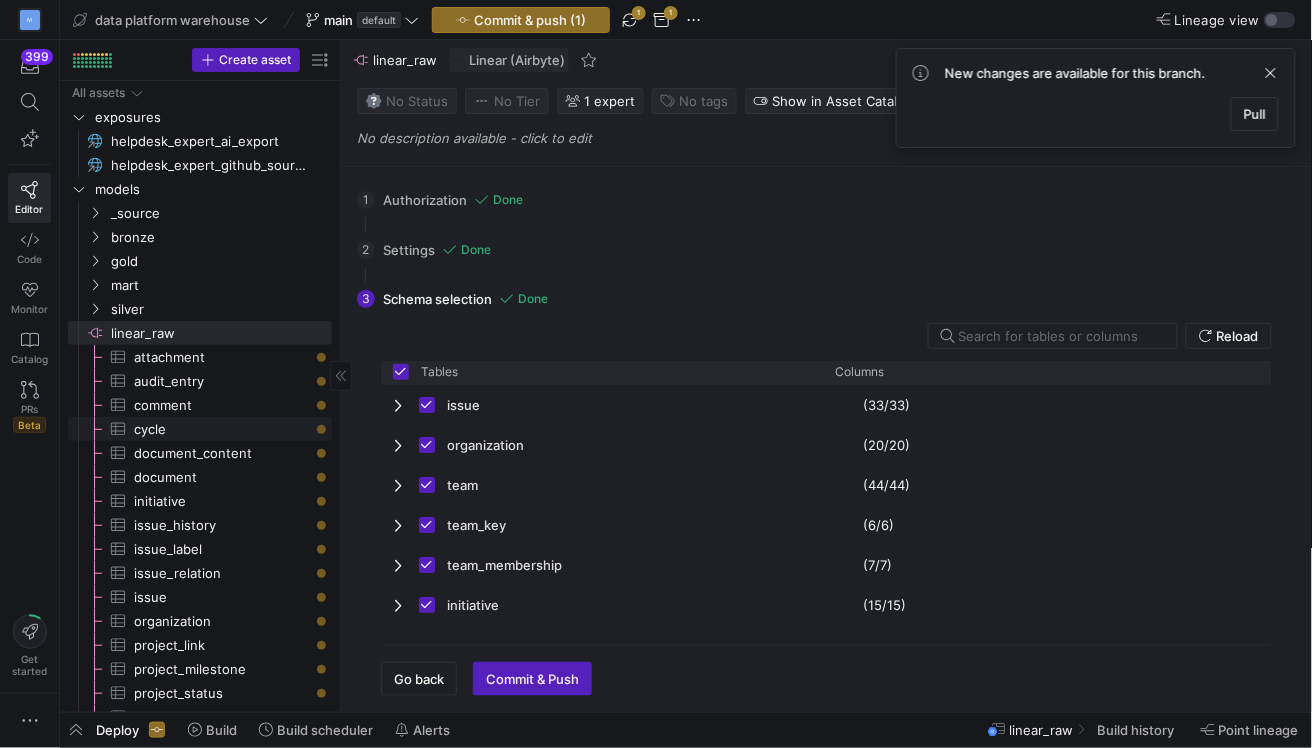 scroll, scrollTop: 20, scrollLeft: 0, axis: vertical 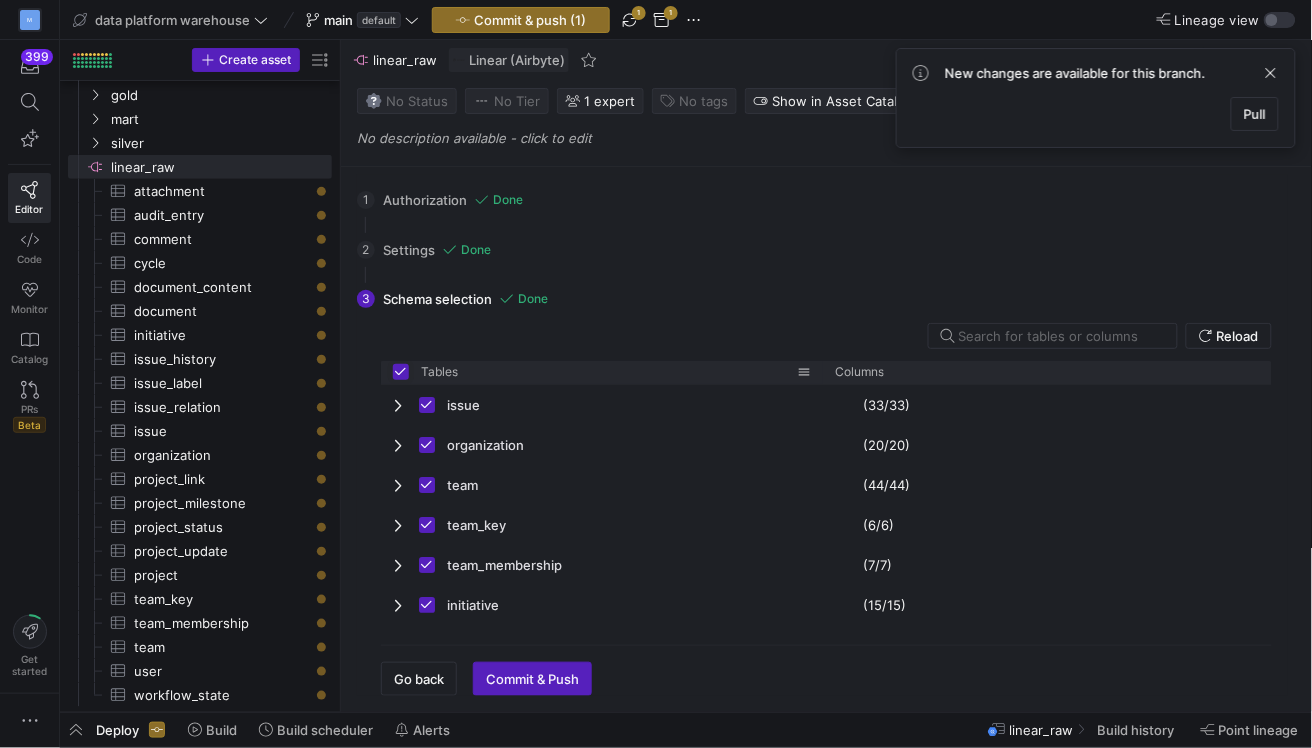 click at bounding box center (401, 372) 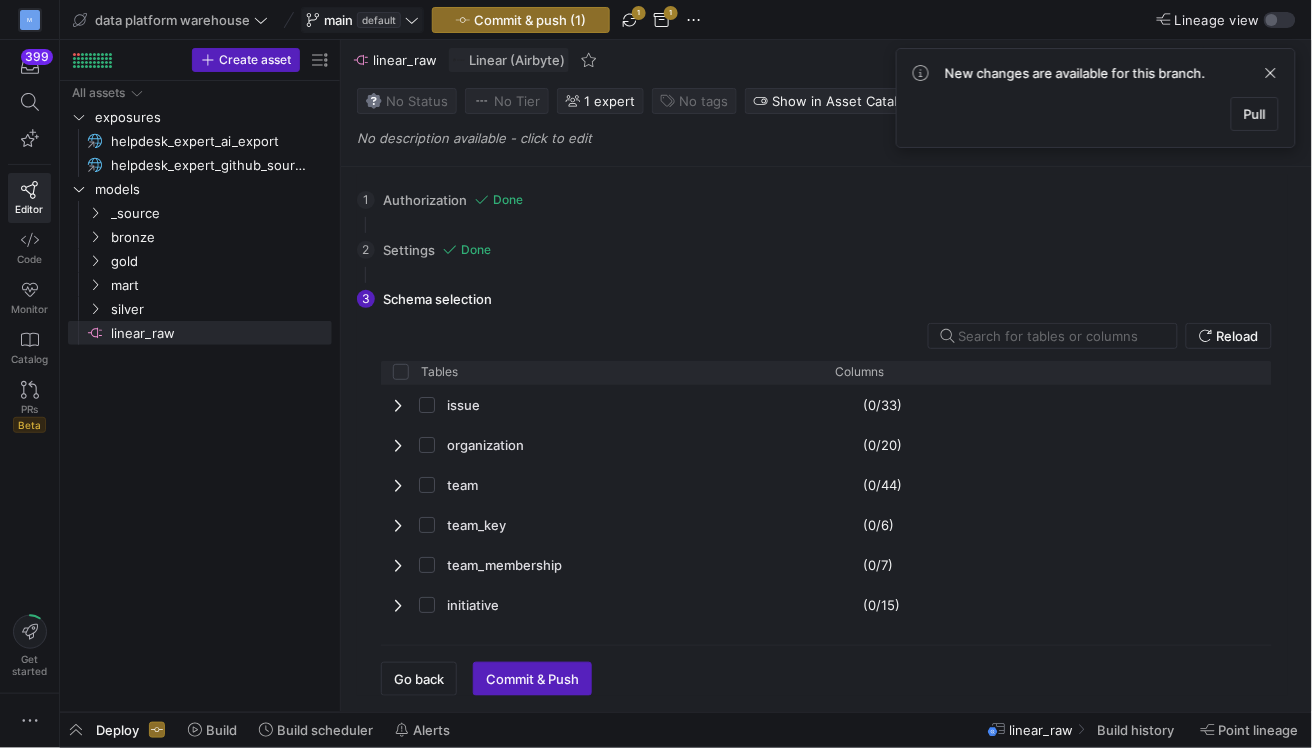 click 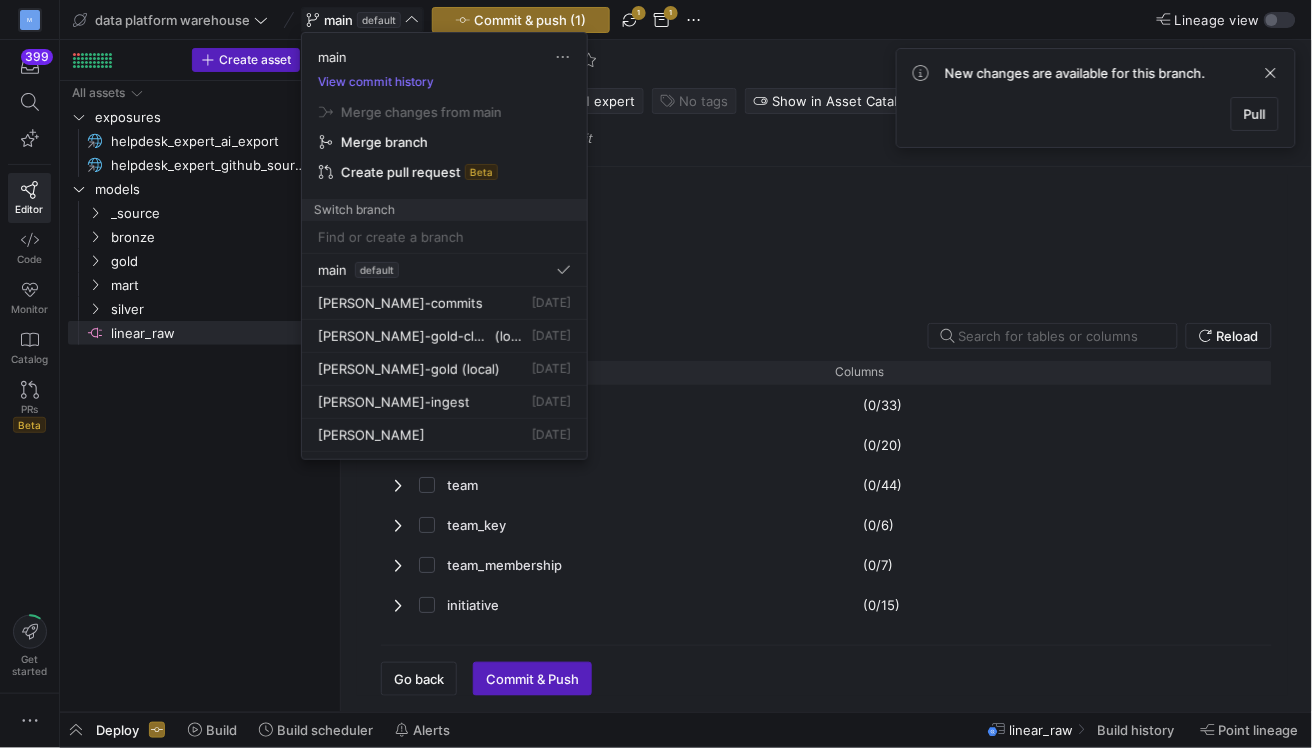 click at bounding box center [656, 374] 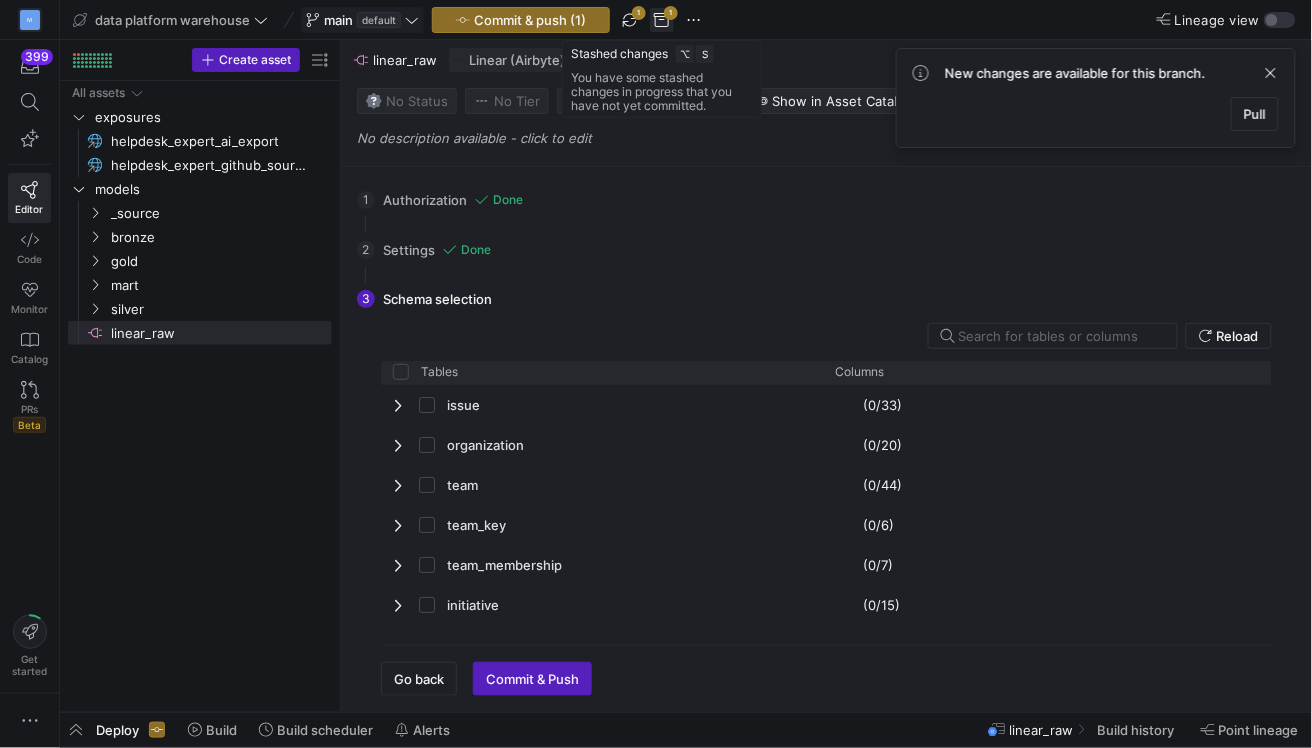 click 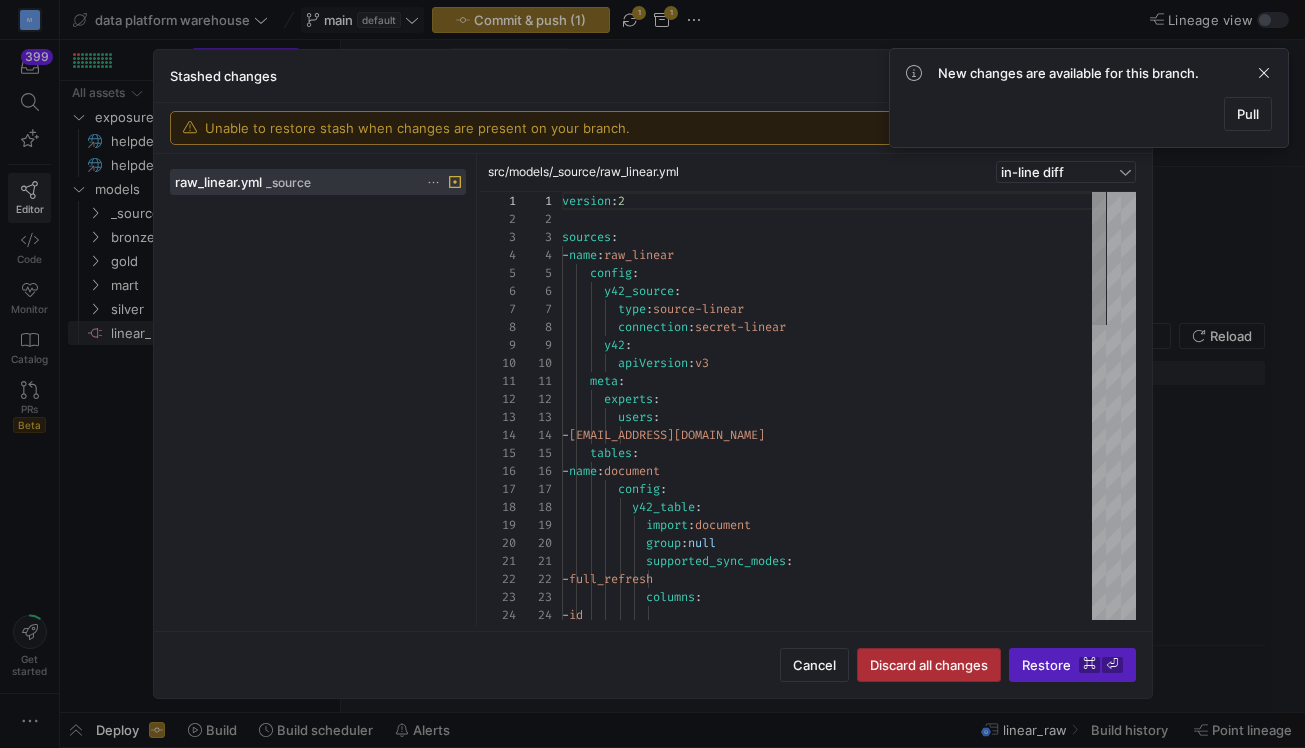 click on "Discard all changes" at bounding box center [929, 665] 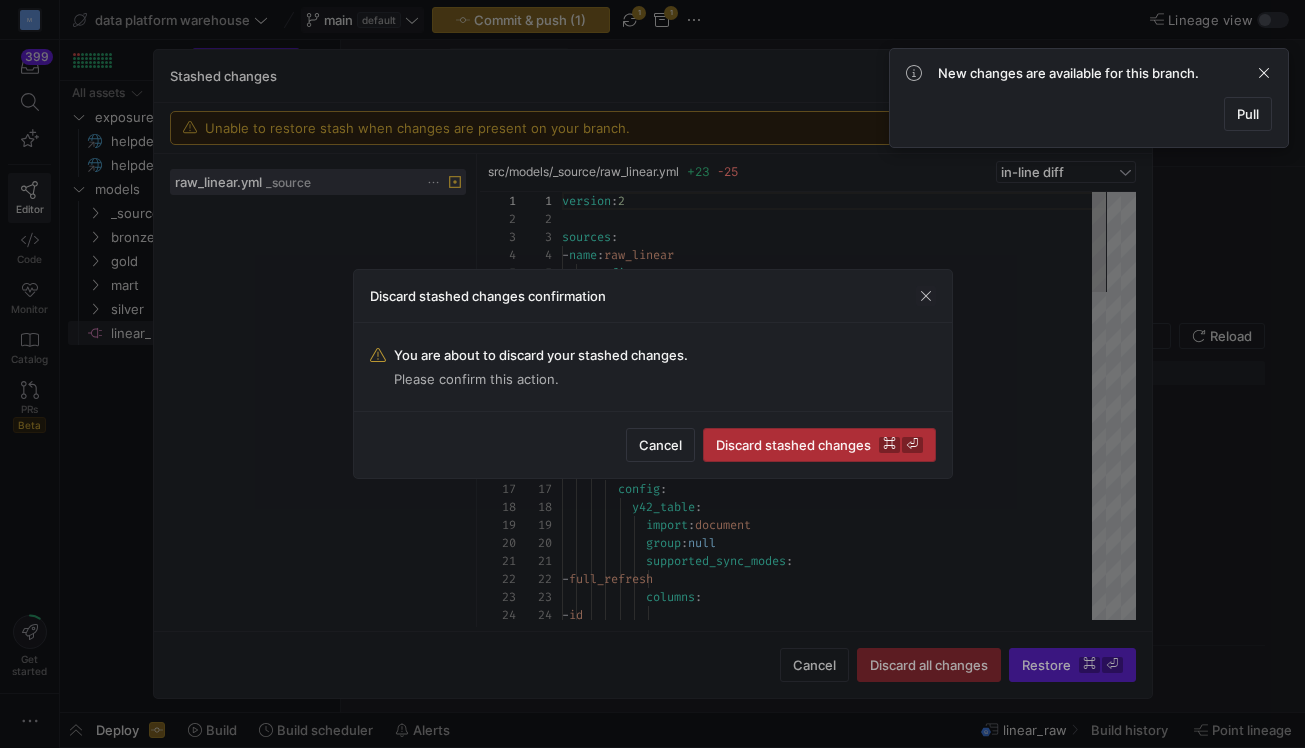 click on "Discard stashed changes  ⌘ ⏎" at bounding box center [819, 445] 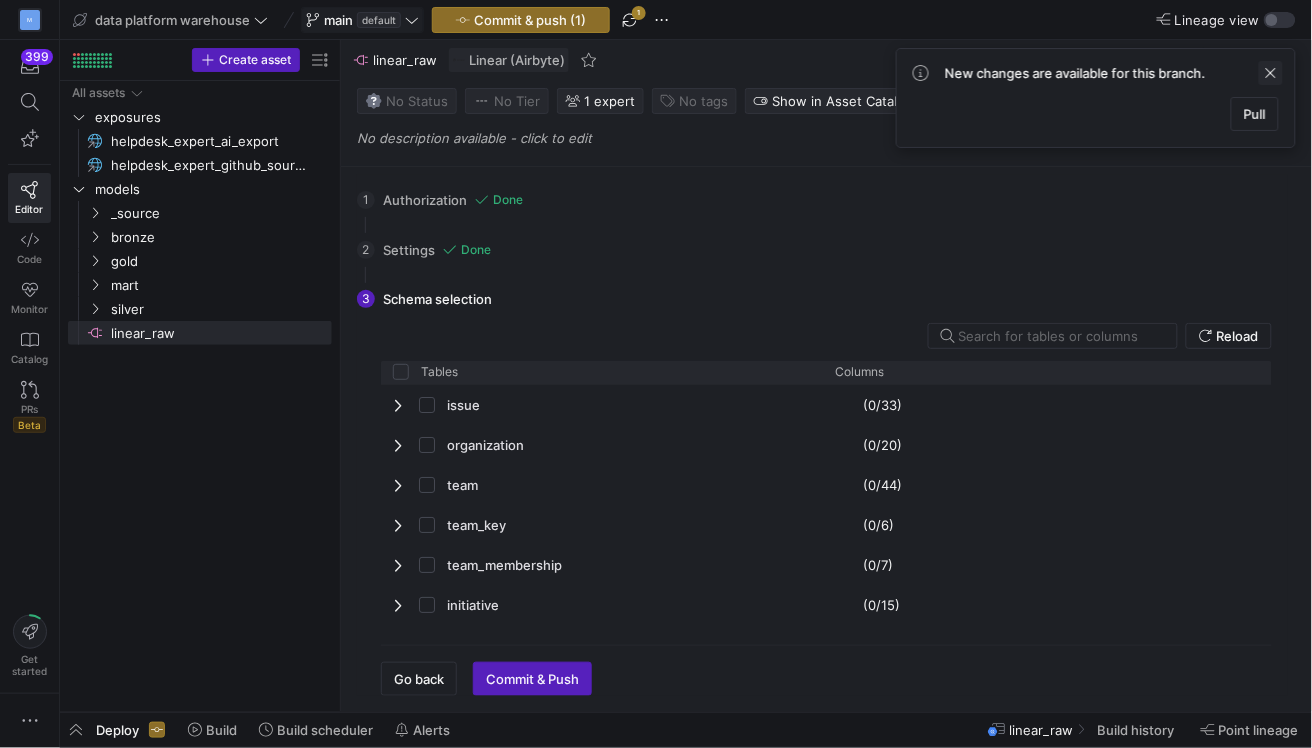 click 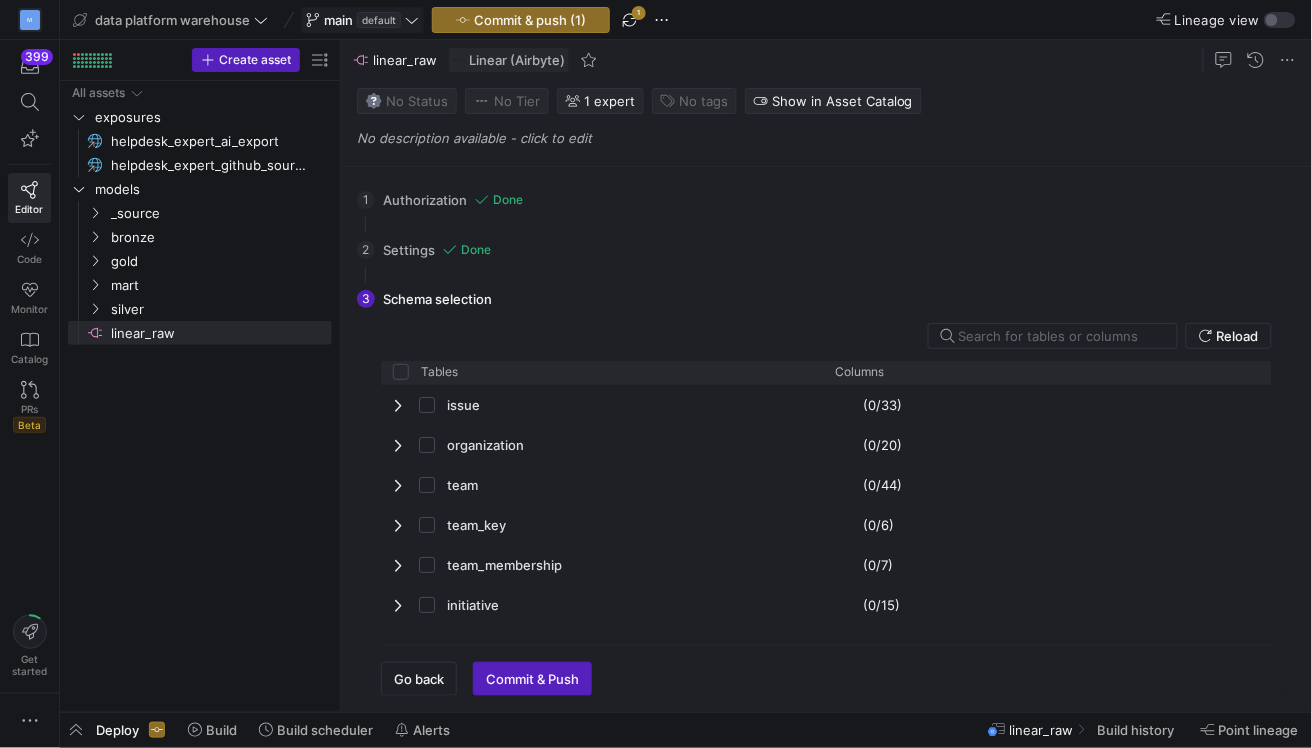 click 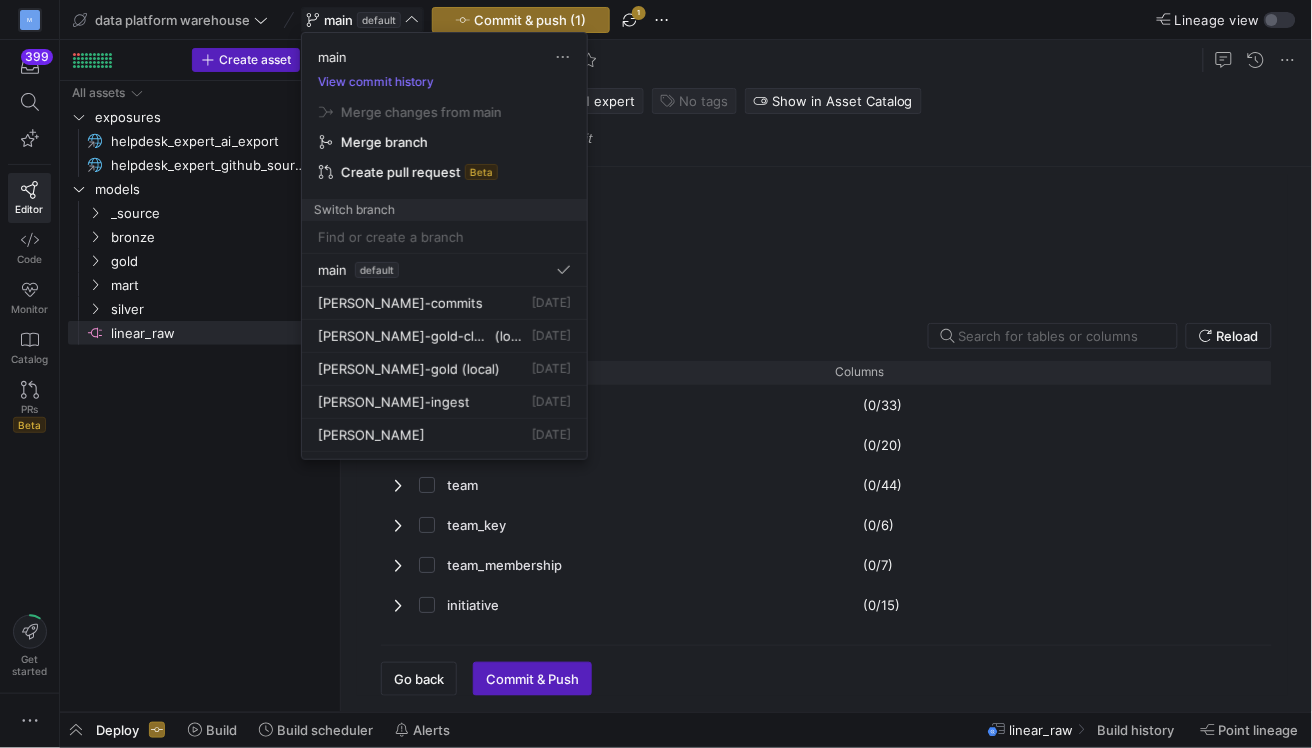 click at bounding box center [656, 374] 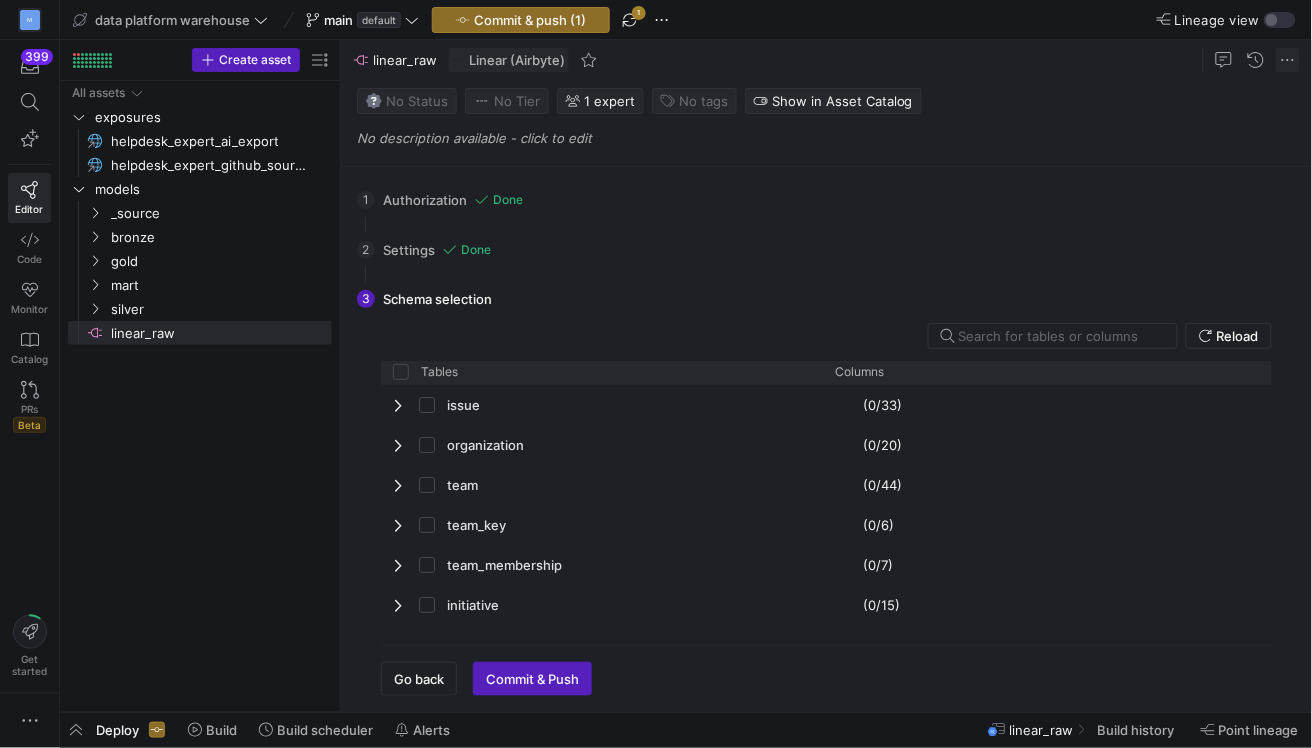 click 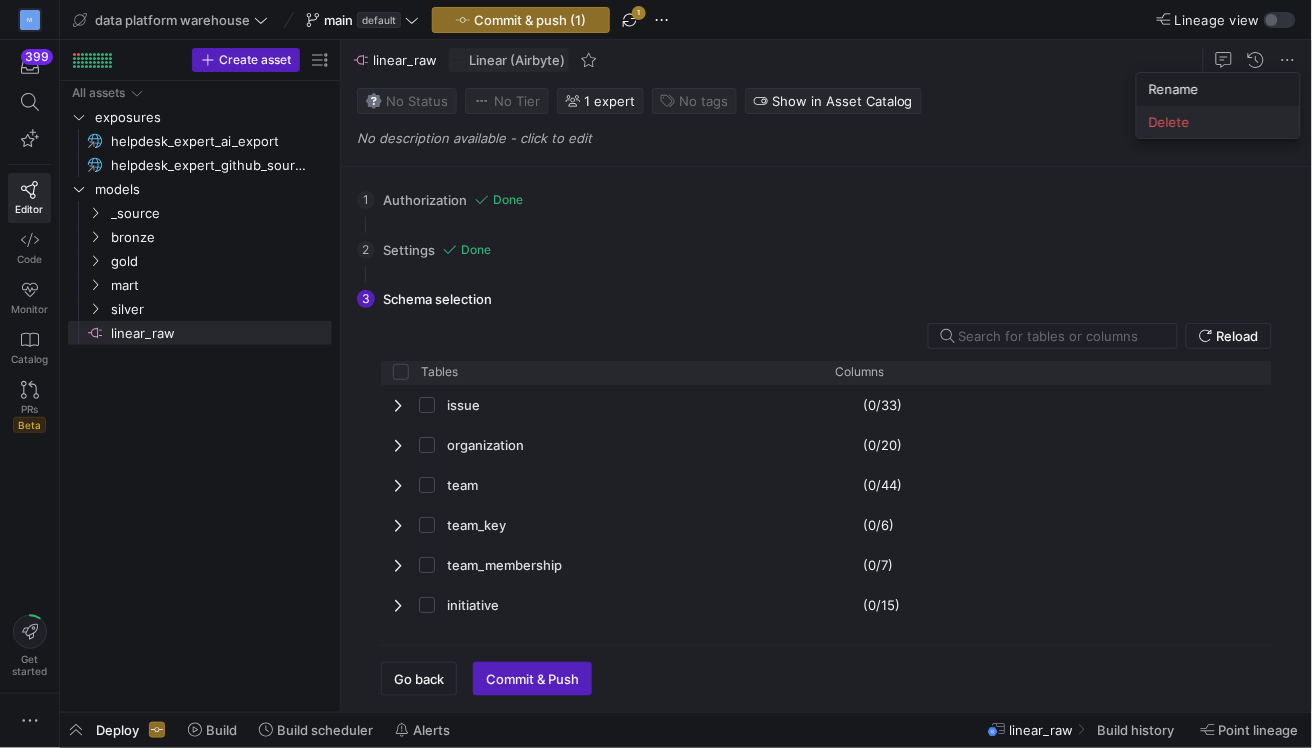 click on "Delete" at bounding box center [1218, 122] 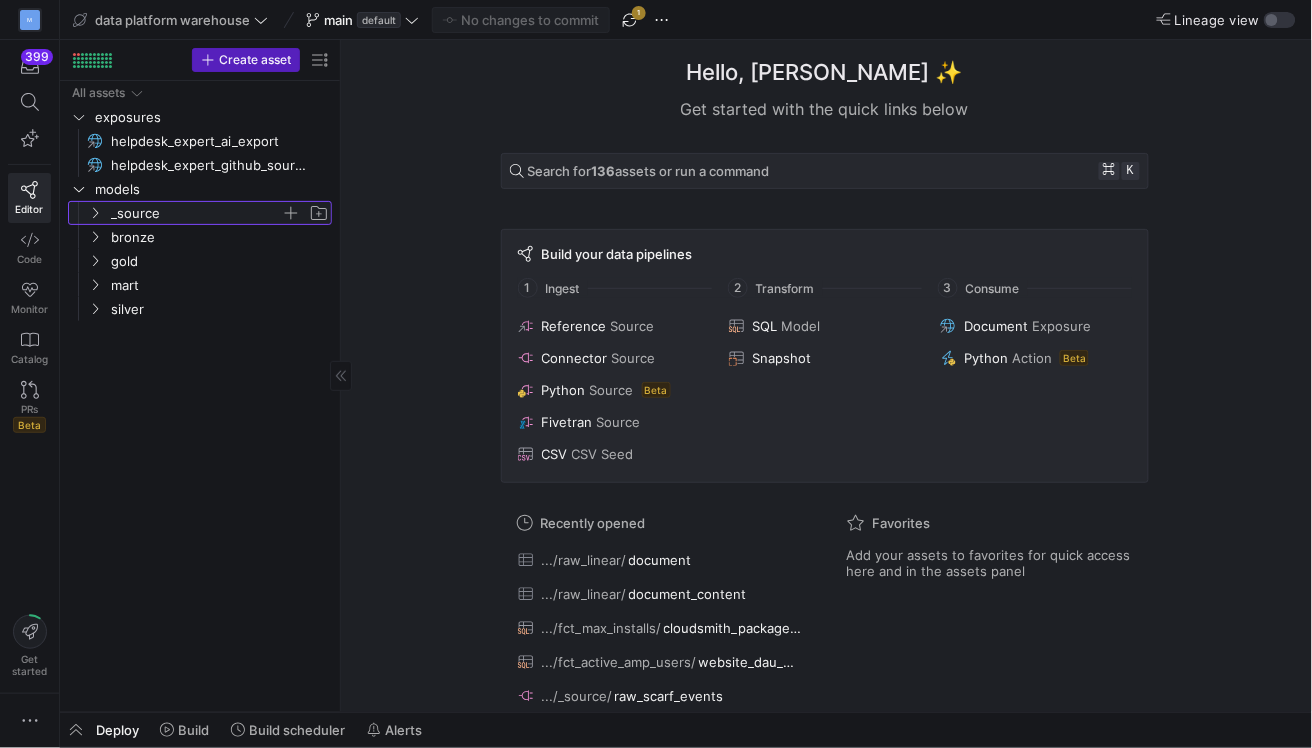 click 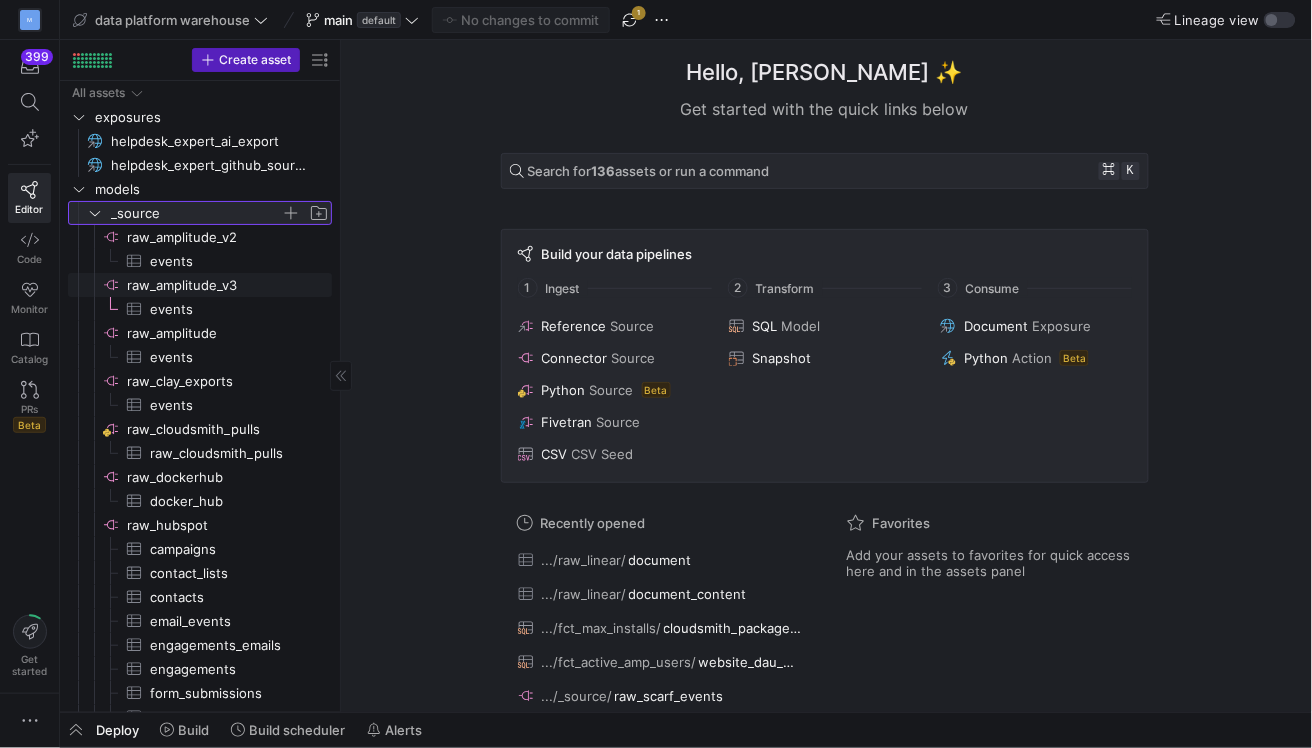 scroll, scrollTop: 23, scrollLeft: 0, axis: vertical 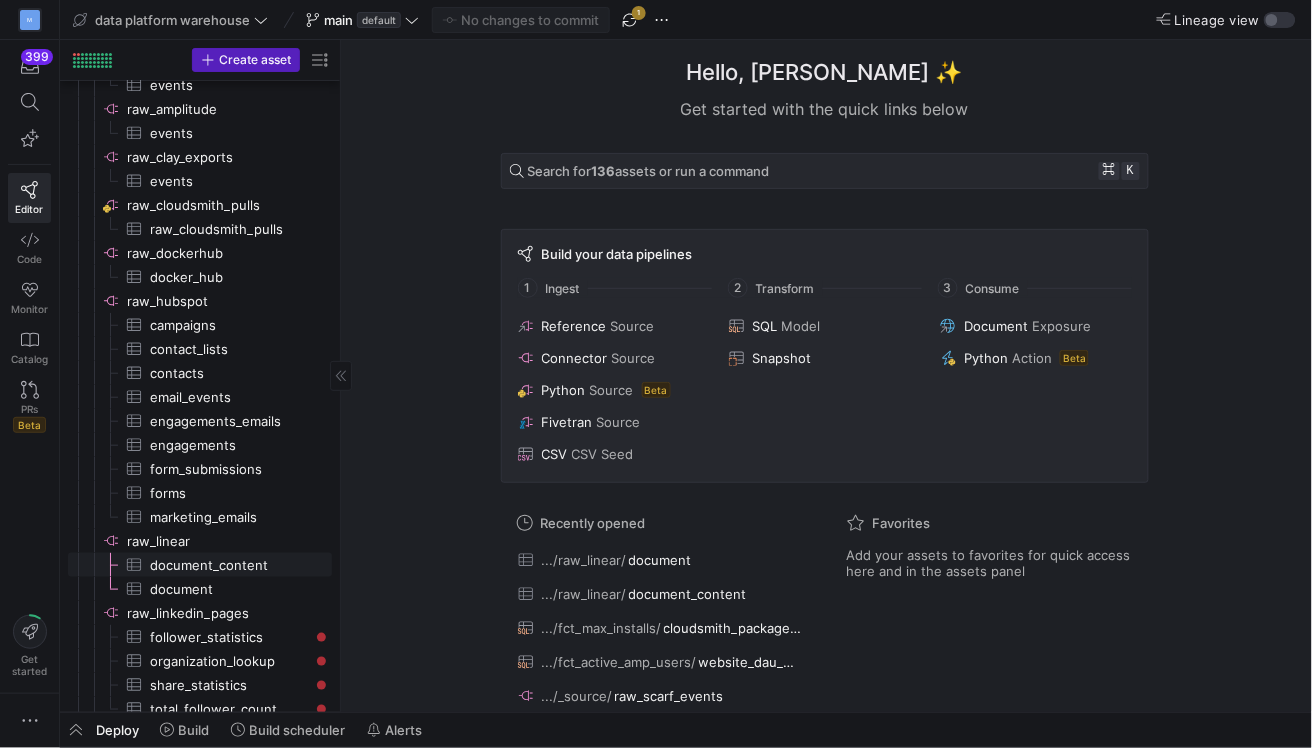 click on "document_content​​​​​​​​​" 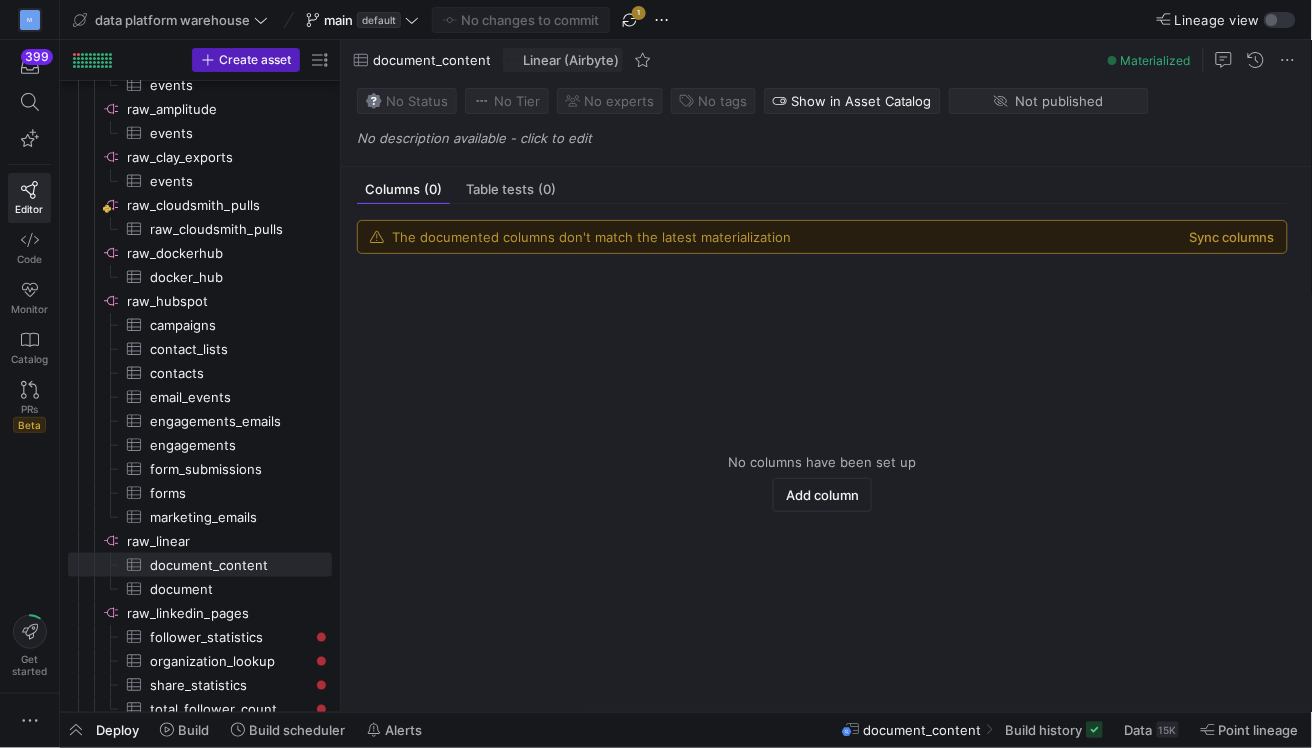 click on "The documented columns don't match the latest materialization  Sync columns" 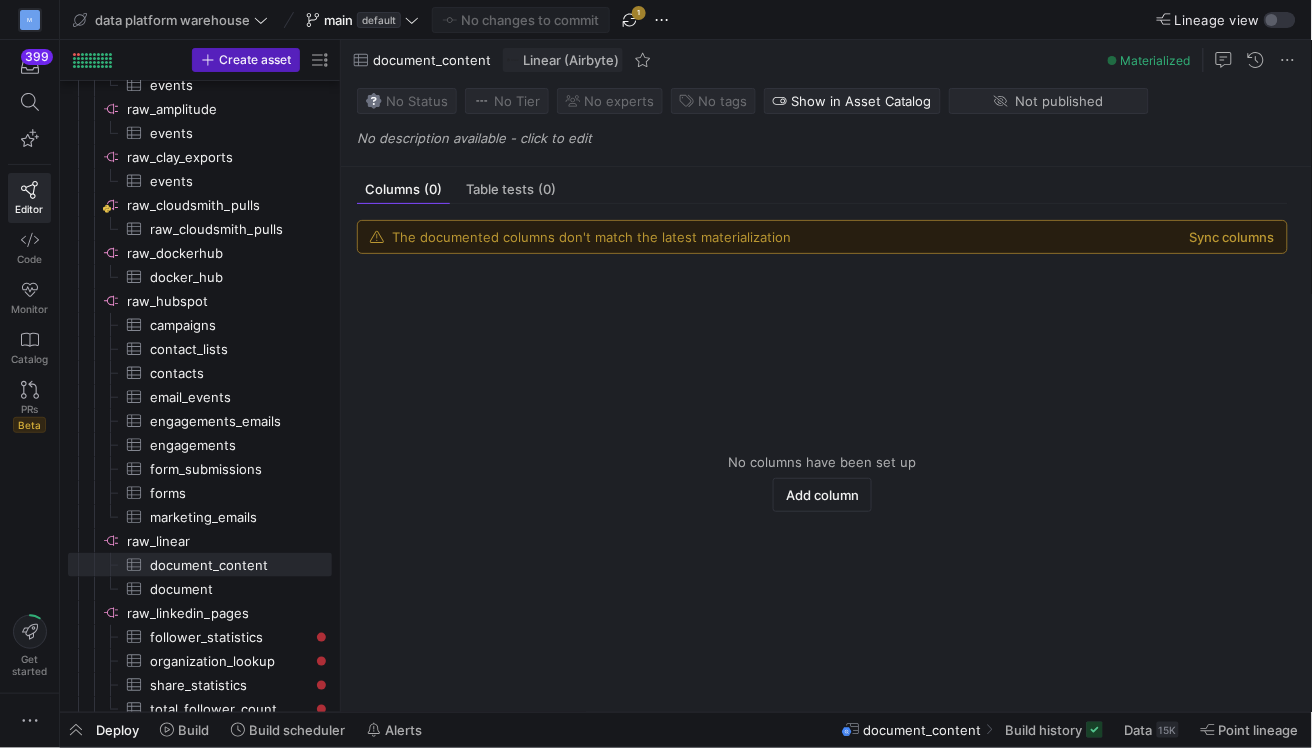 click 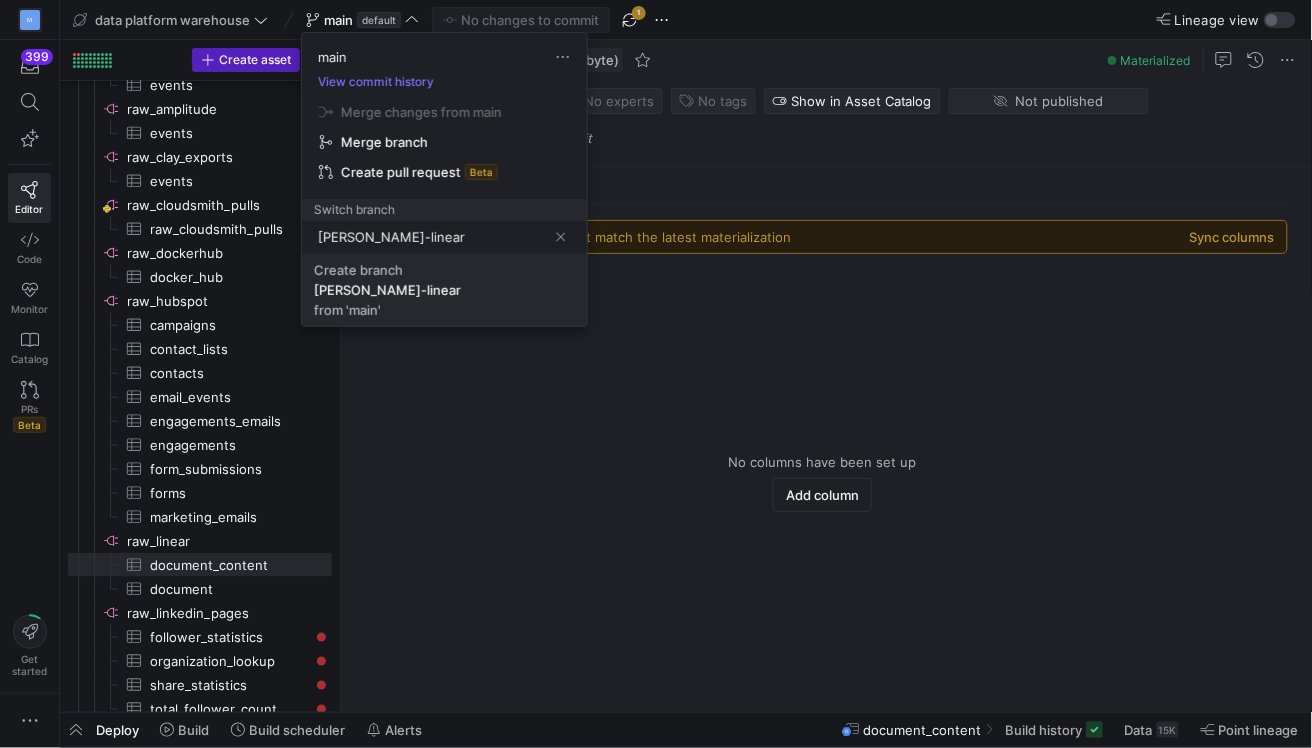 type on "[PERSON_NAME]-linear" 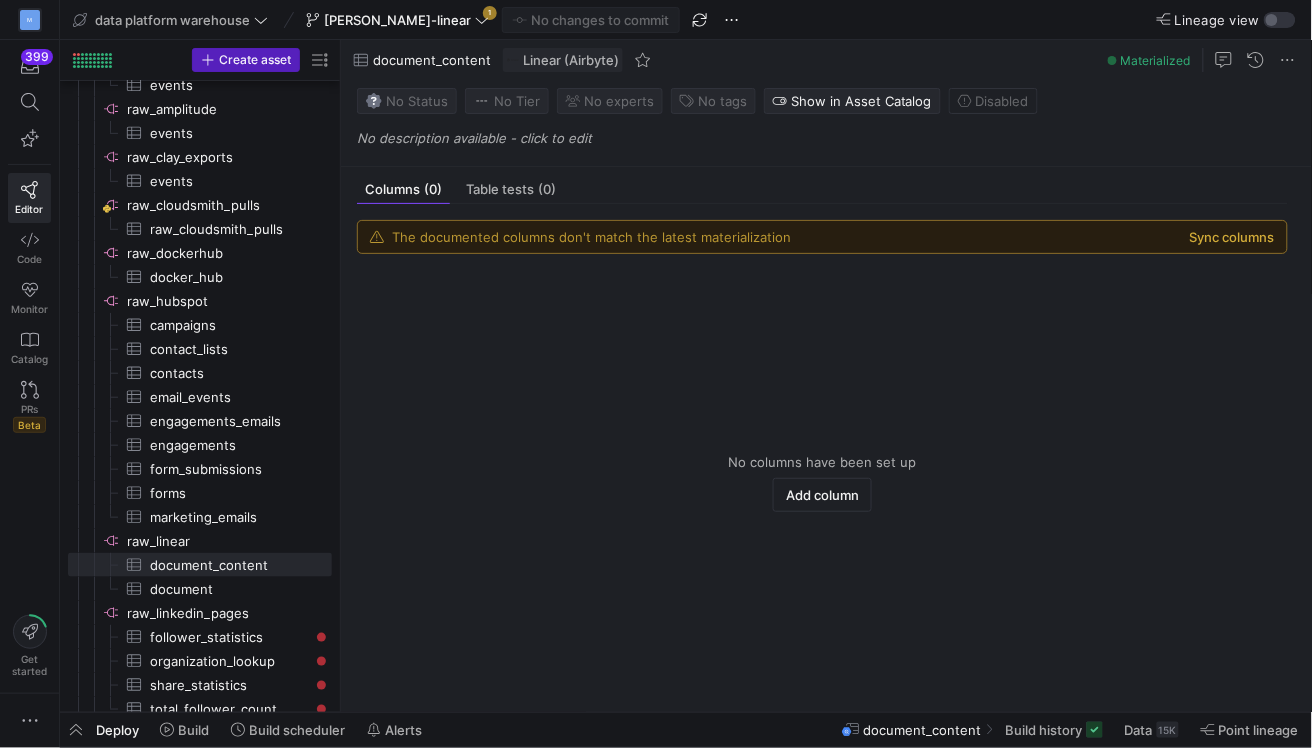 click on "Sync columns" 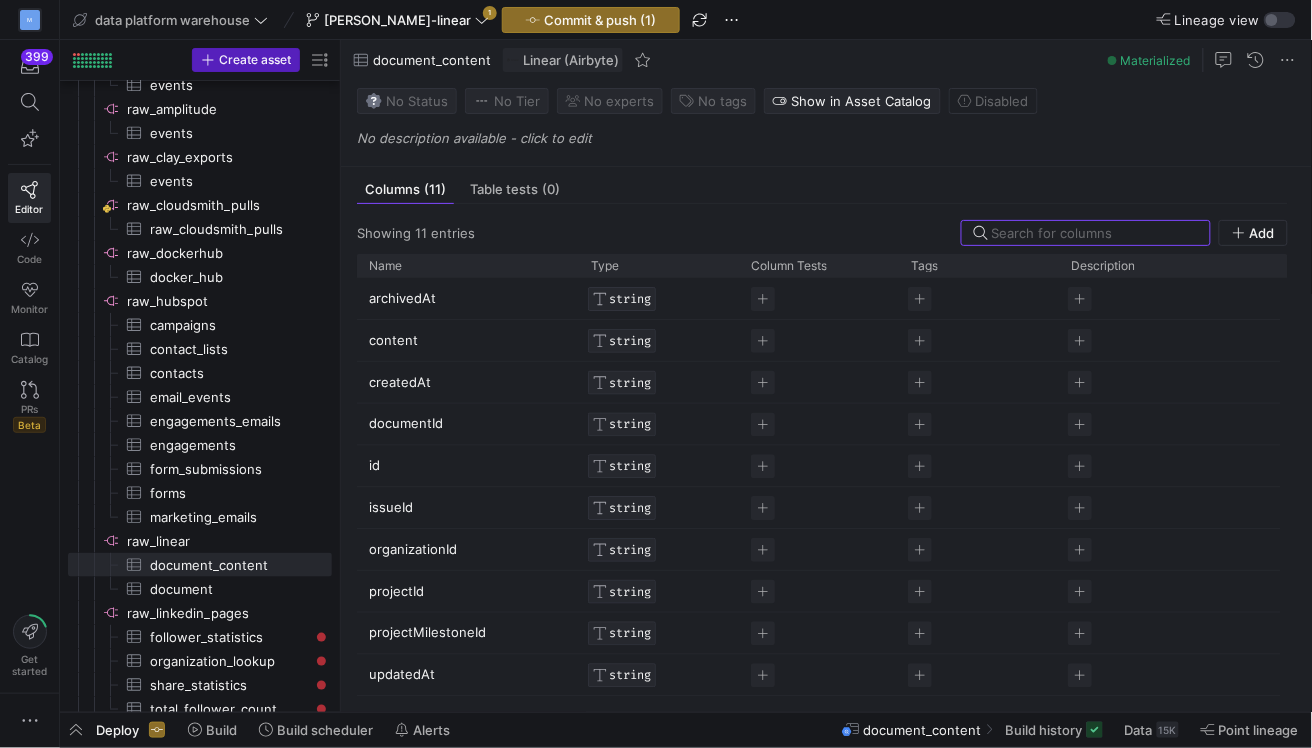 scroll, scrollTop: 16, scrollLeft: 0, axis: vertical 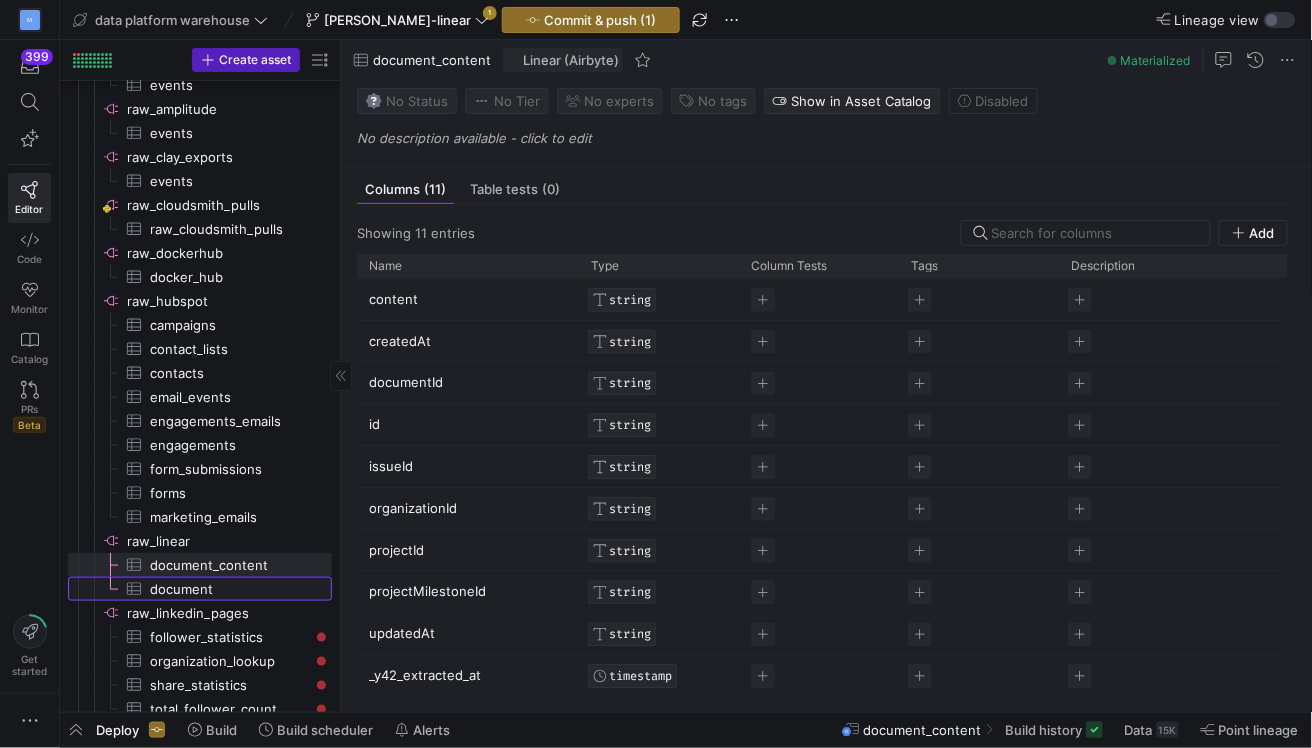 click on "document​​​​​​​​​" 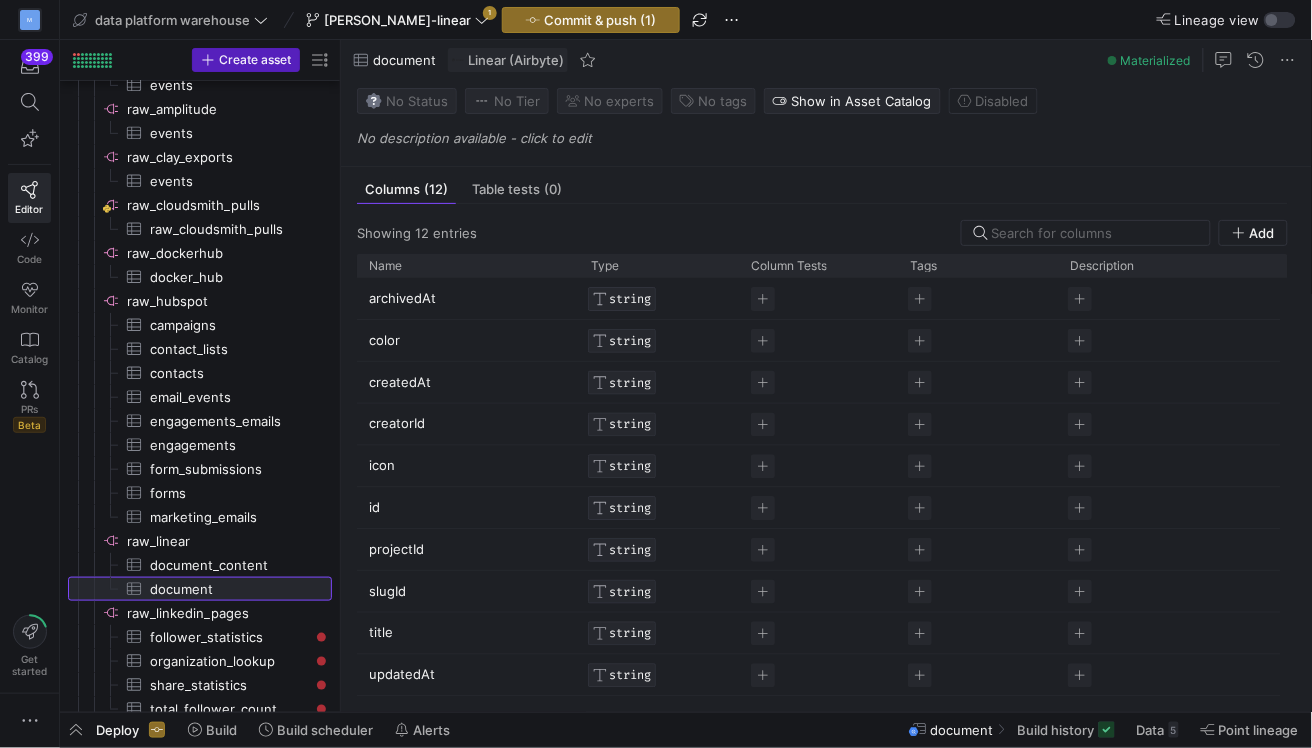 scroll, scrollTop: 83, scrollLeft: 0, axis: vertical 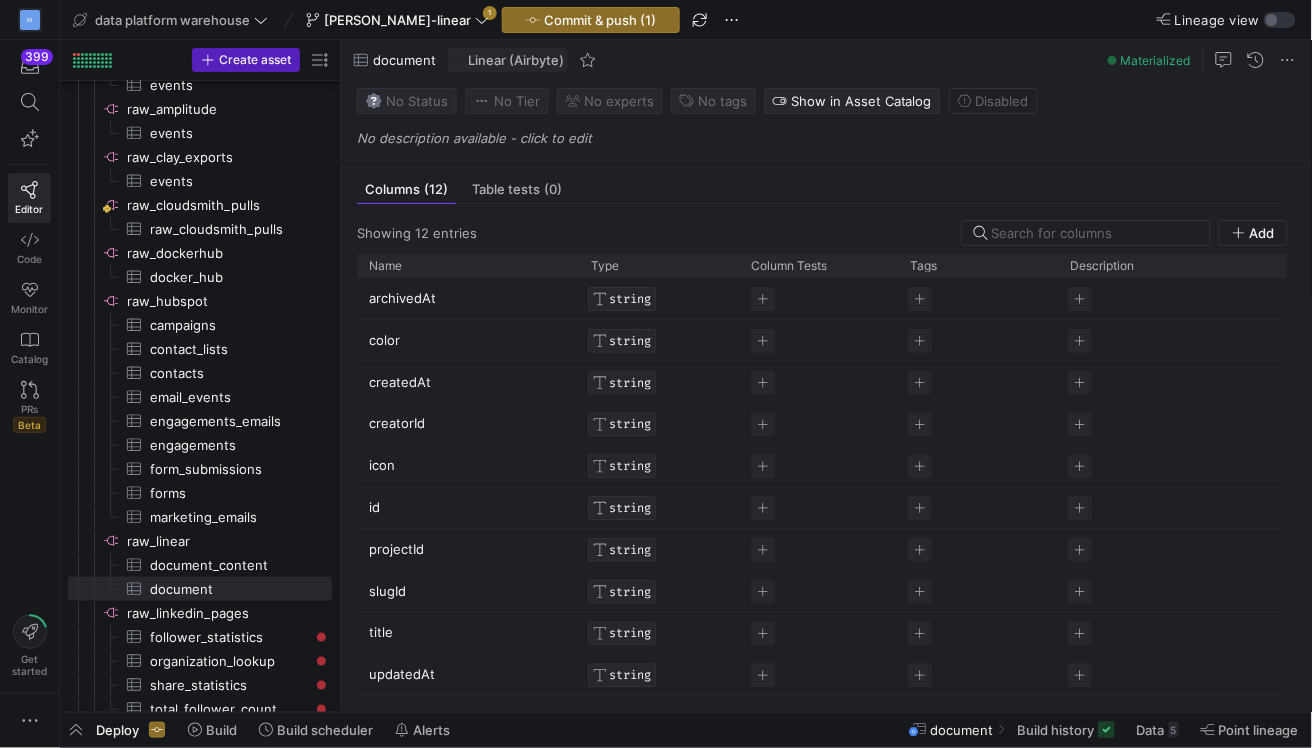 click 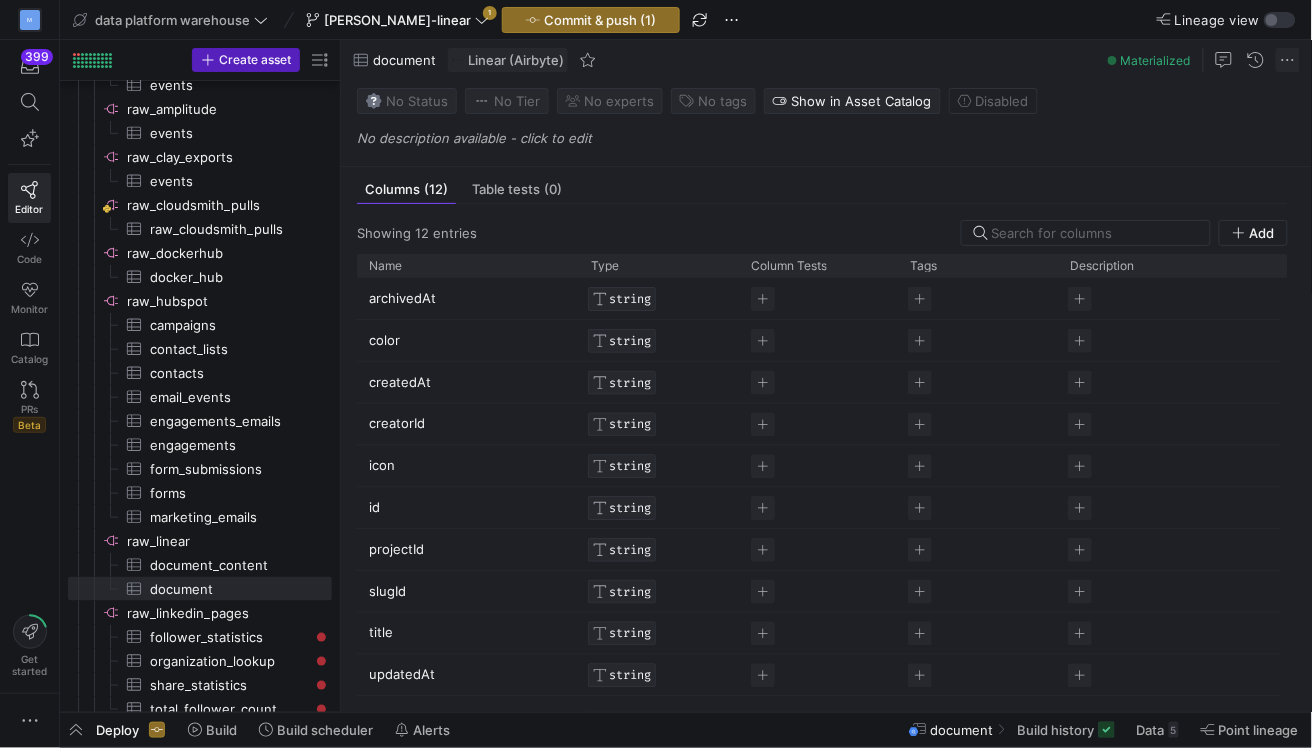 click 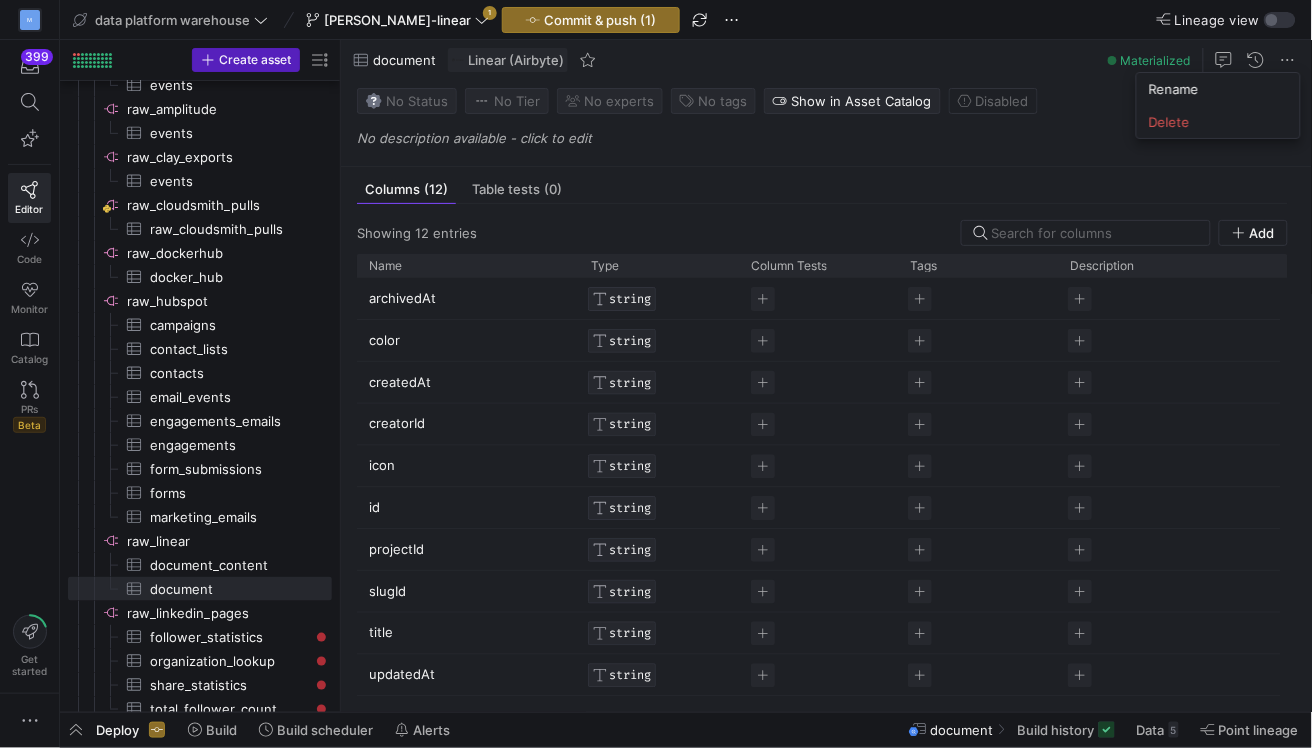 click at bounding box center [656, 374] 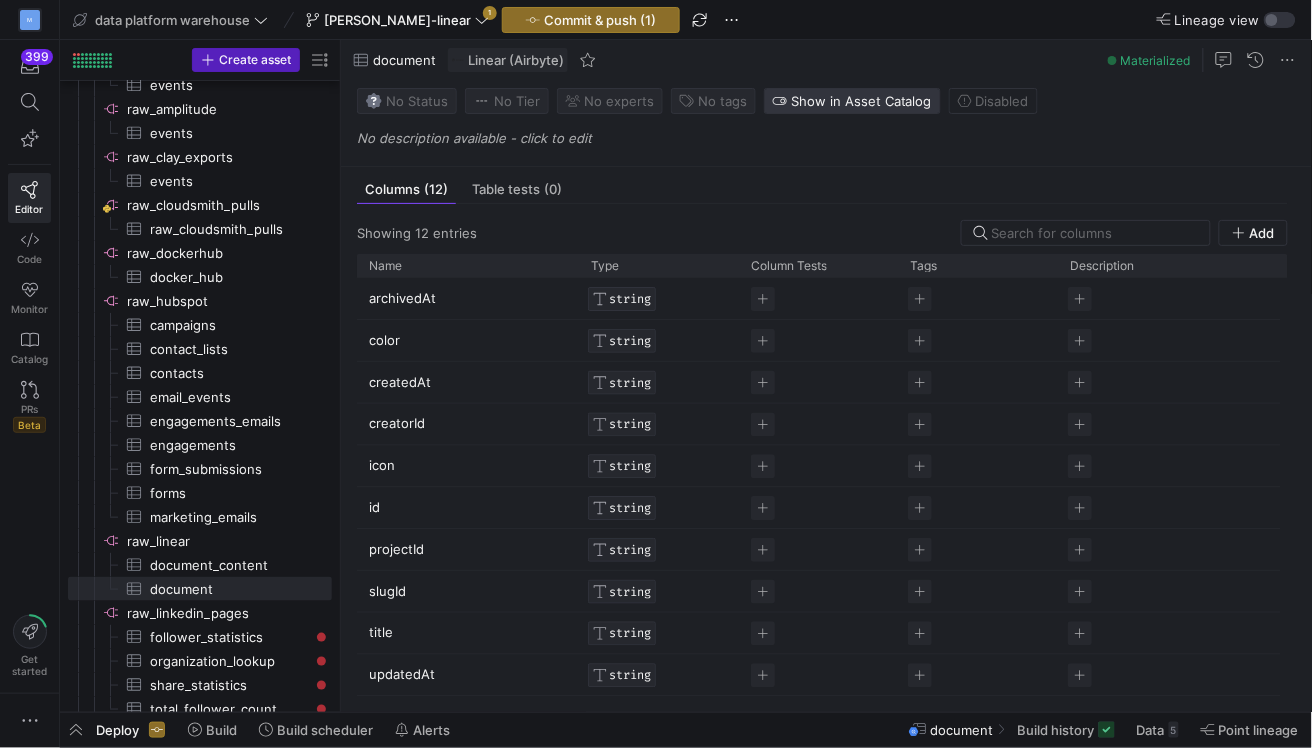 click on "Show in Asset Catalog" at bounding box center [861, 101] 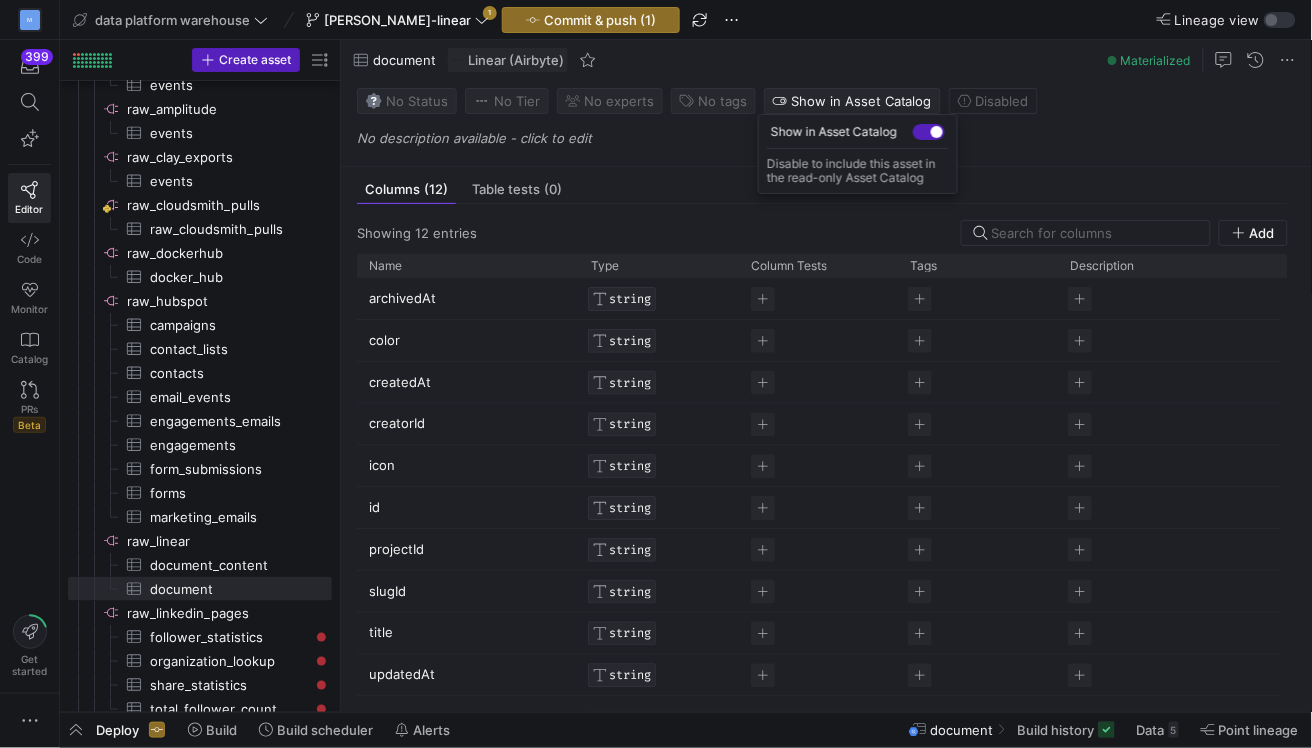 click at bounding box center (656, 374) 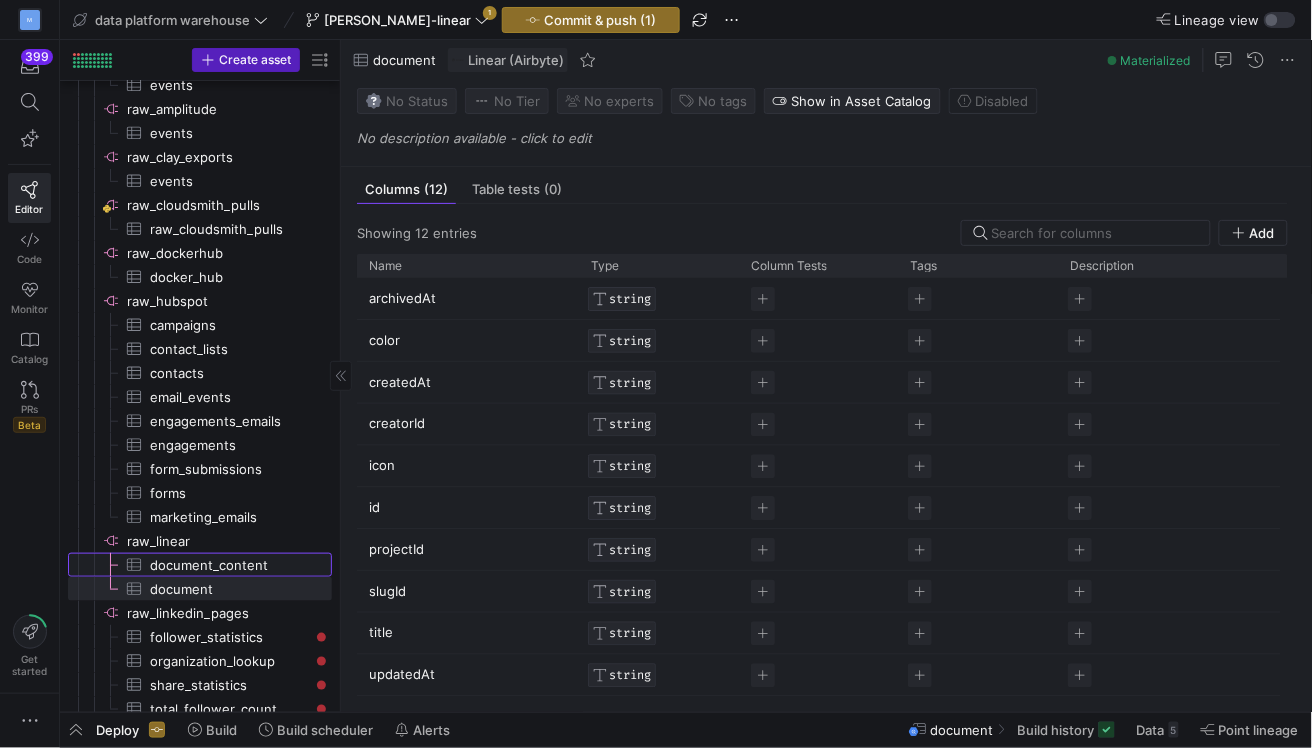 click on "document_content​​​​​​​​​" 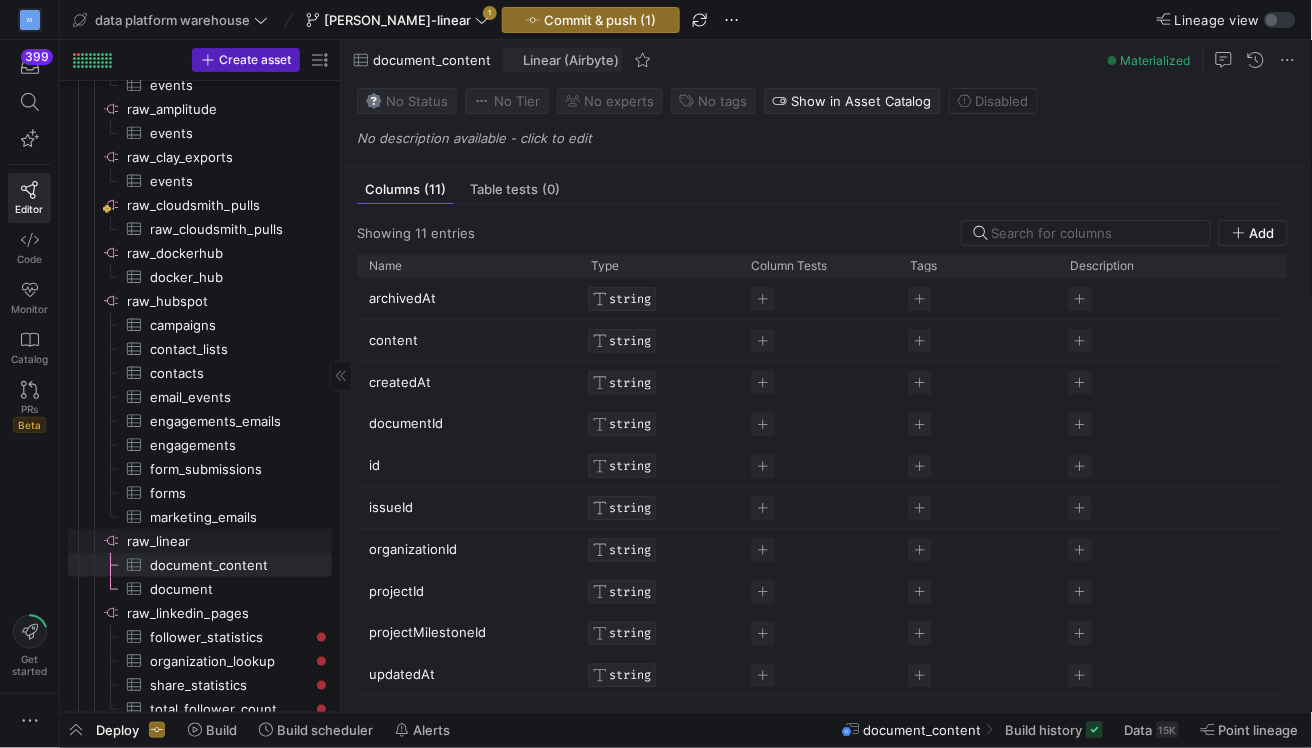 click on "raw_linear​​​​​​​​" 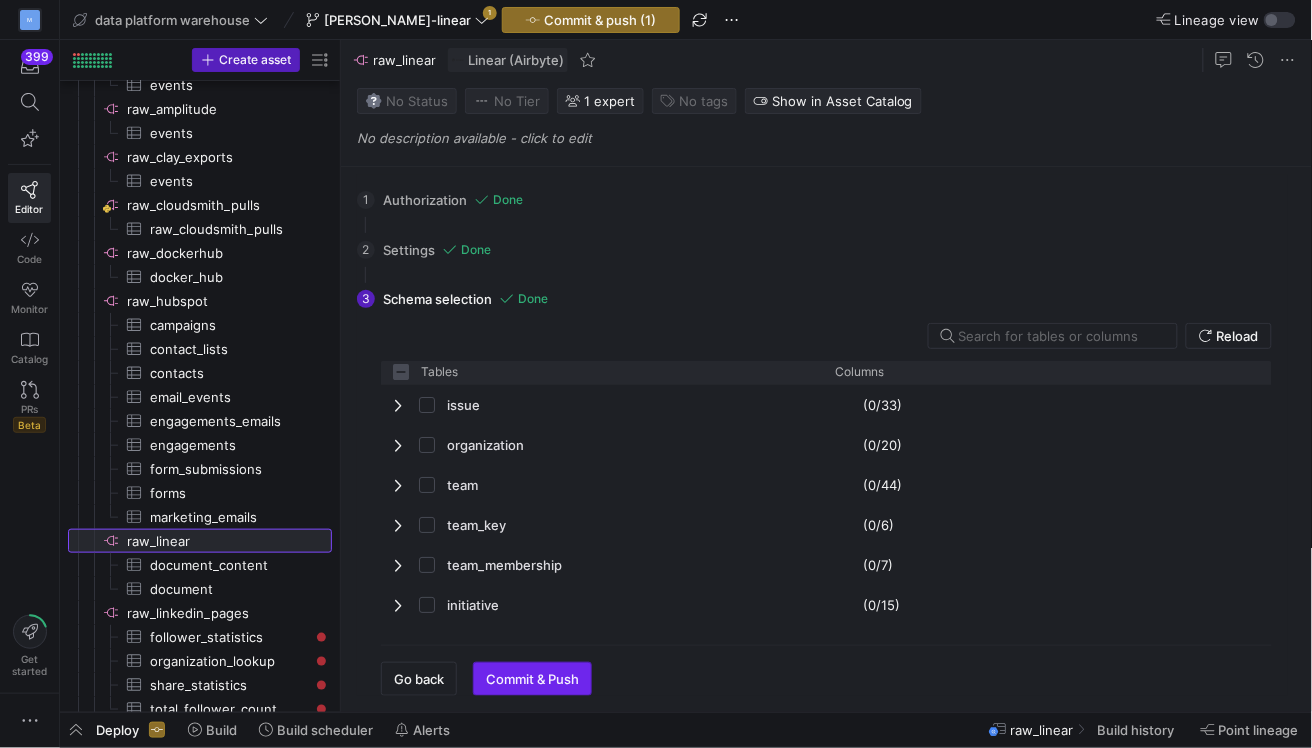 checkbox on "false" 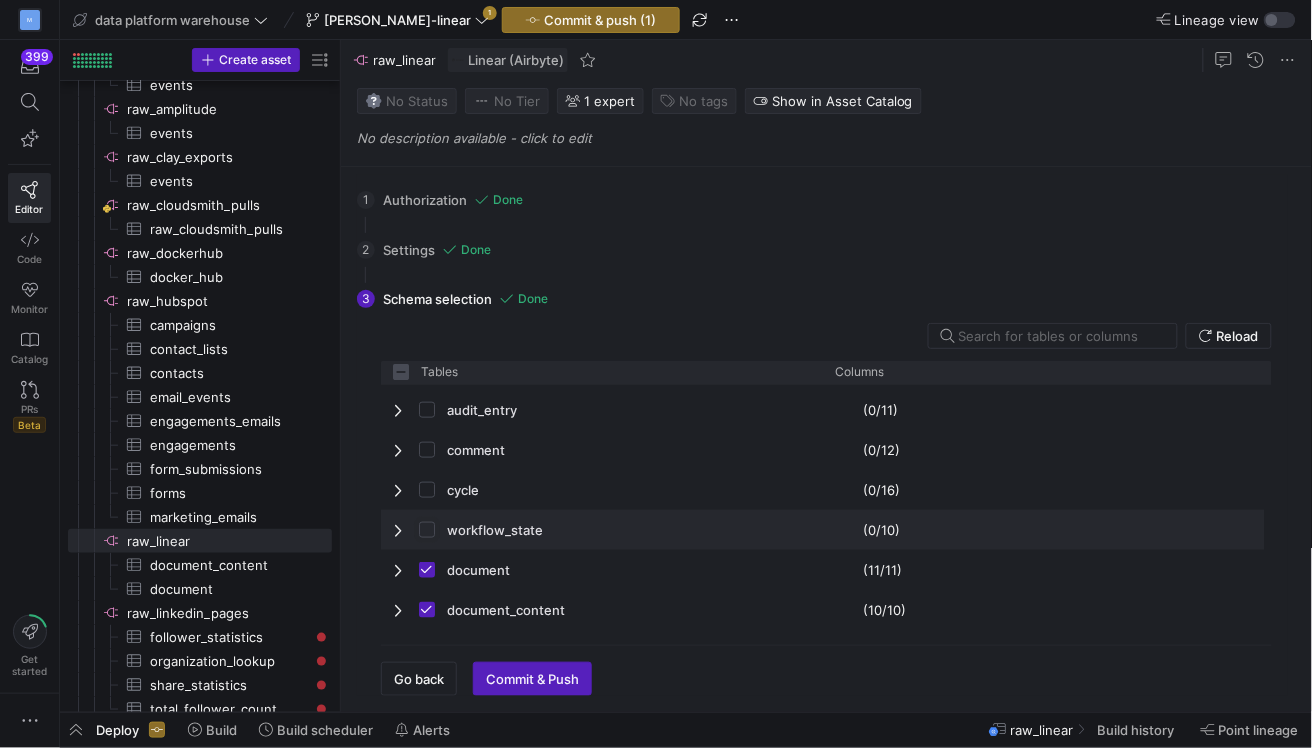 click at bounding box center [427, 530] 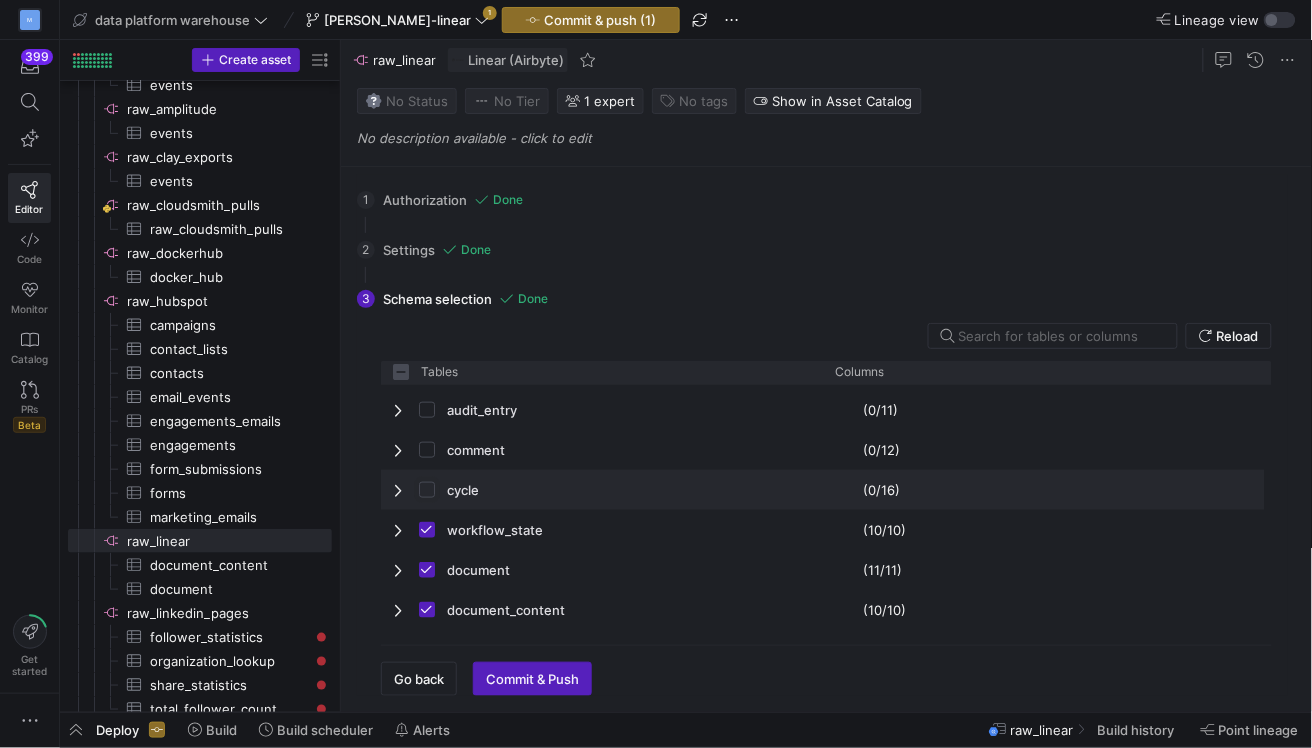click at bounding box center (427, 490) 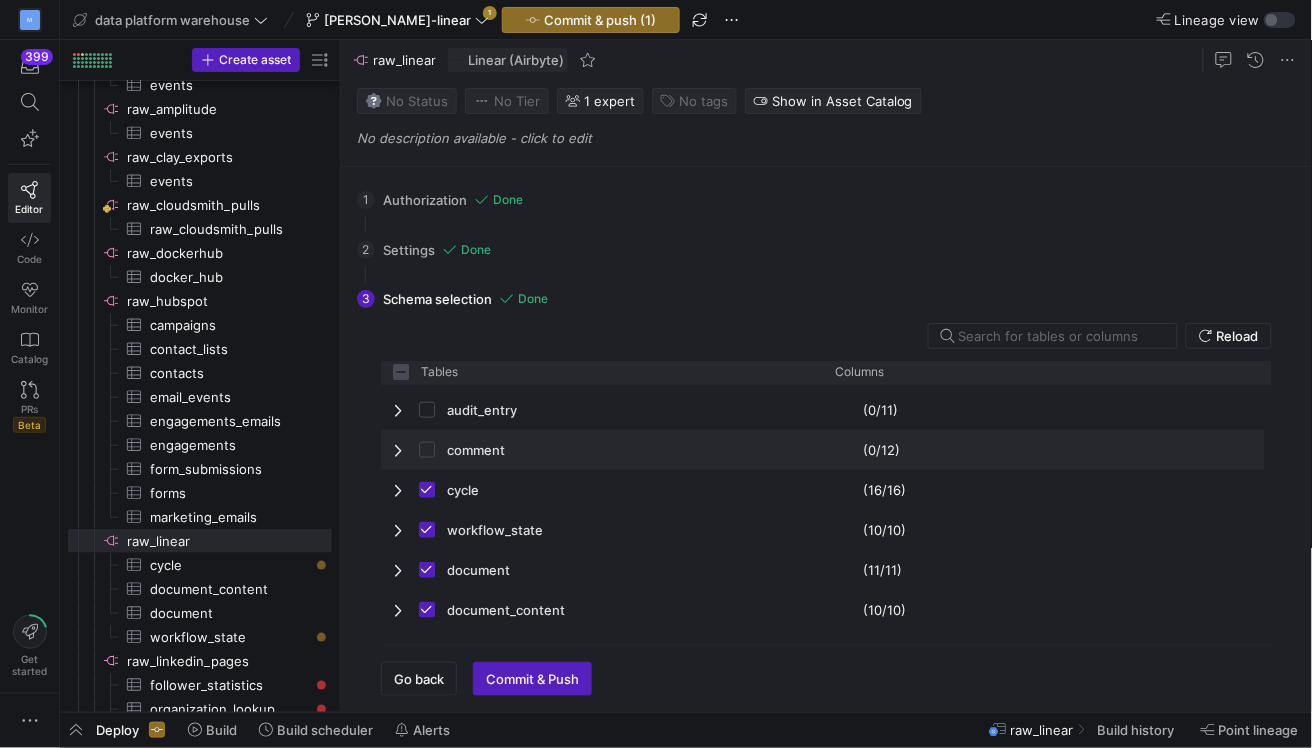 click at bounding box center [433, 450] 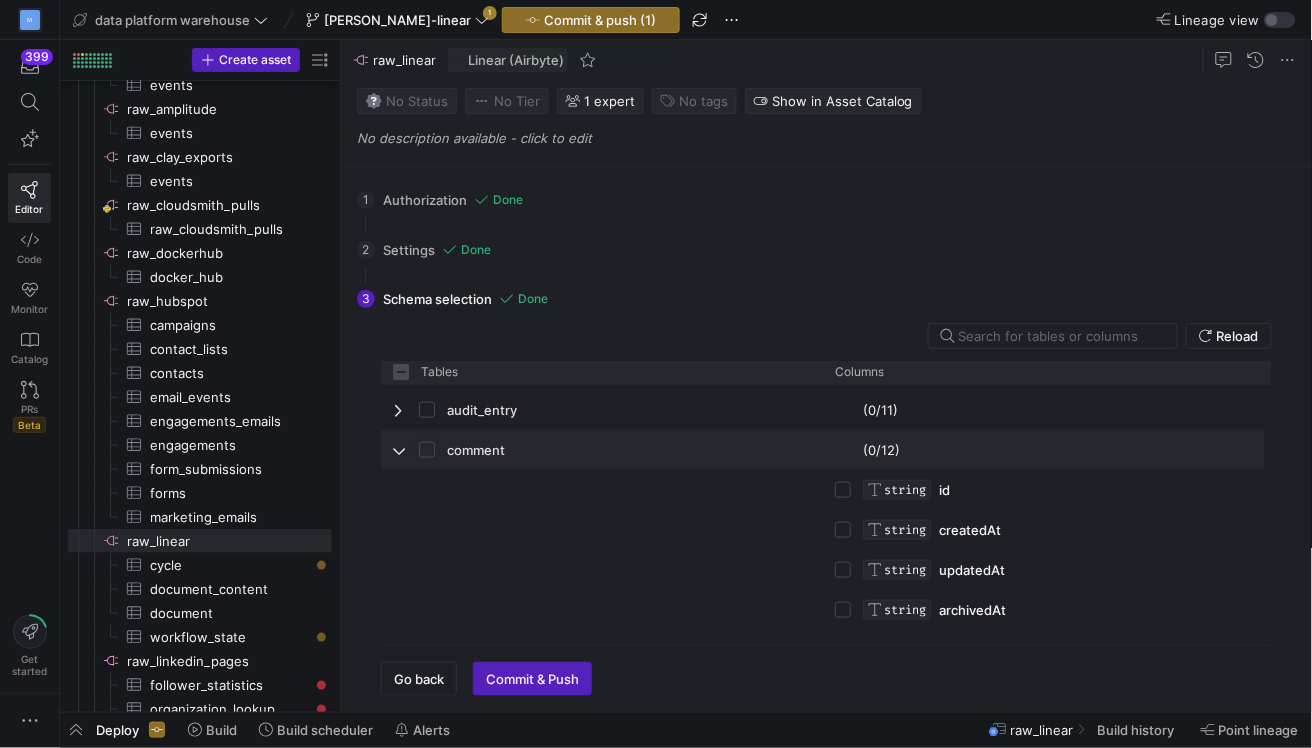 click at bounding box center [427, 450] 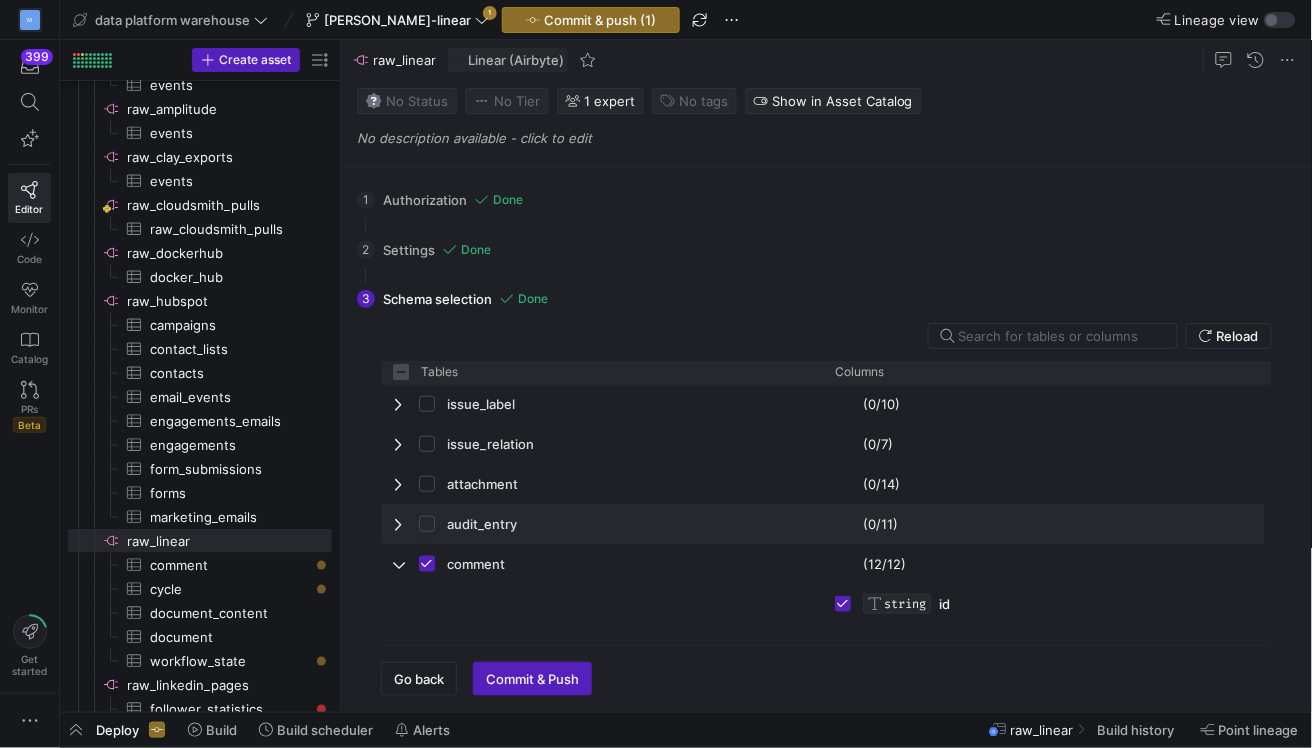 click at bounding box center [427, 524] 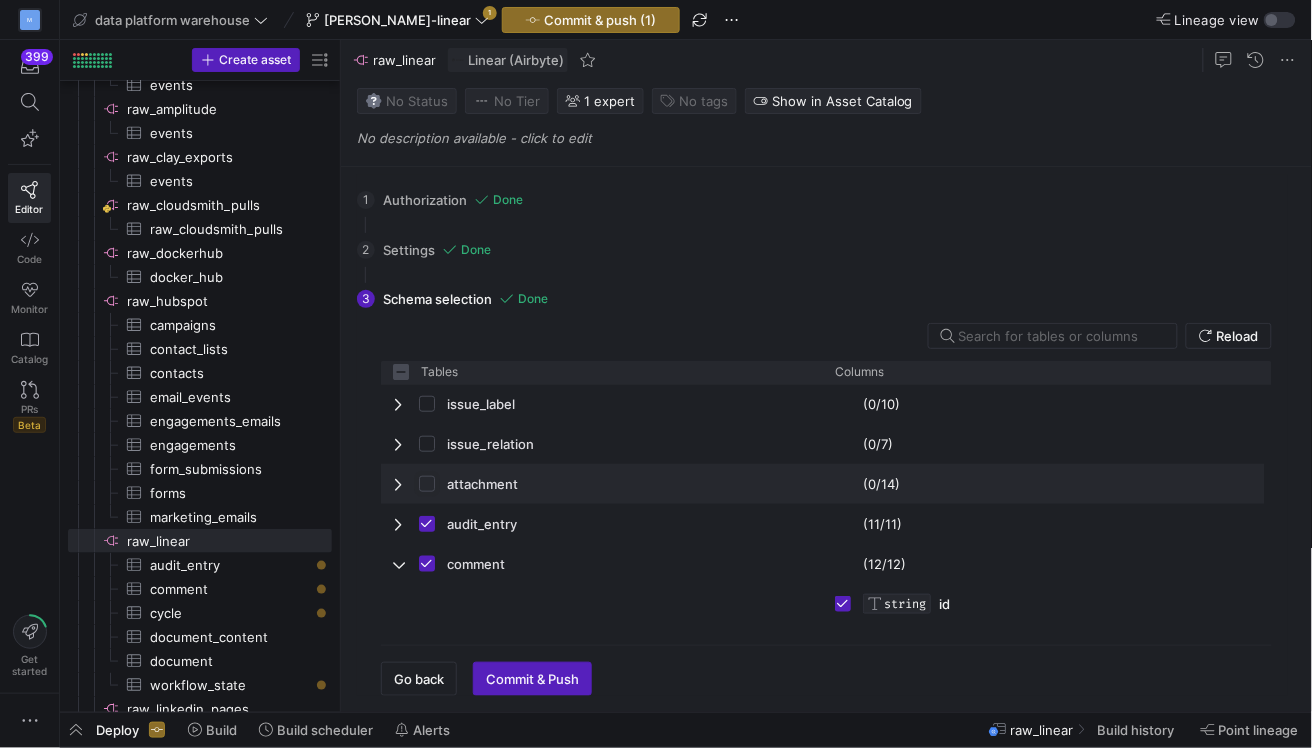 click at bounding box center [427, 484] 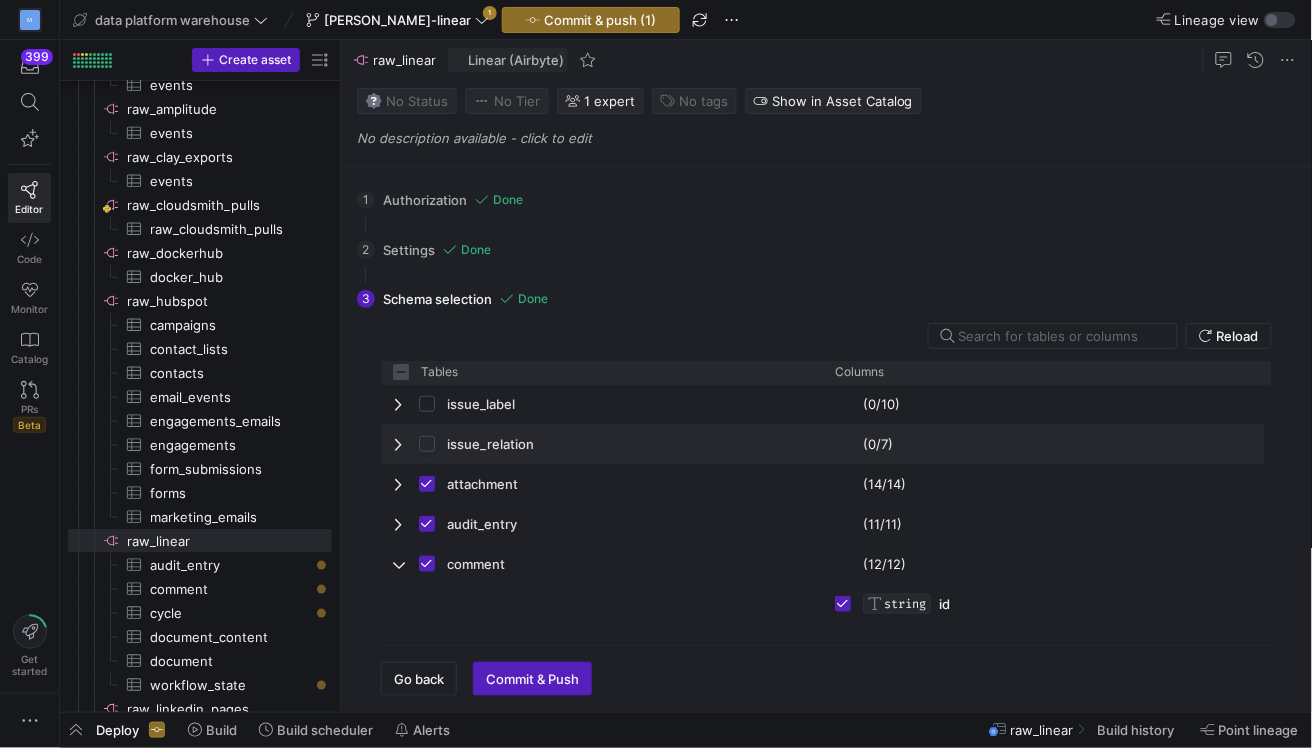 click at bounding box center [427, 444] 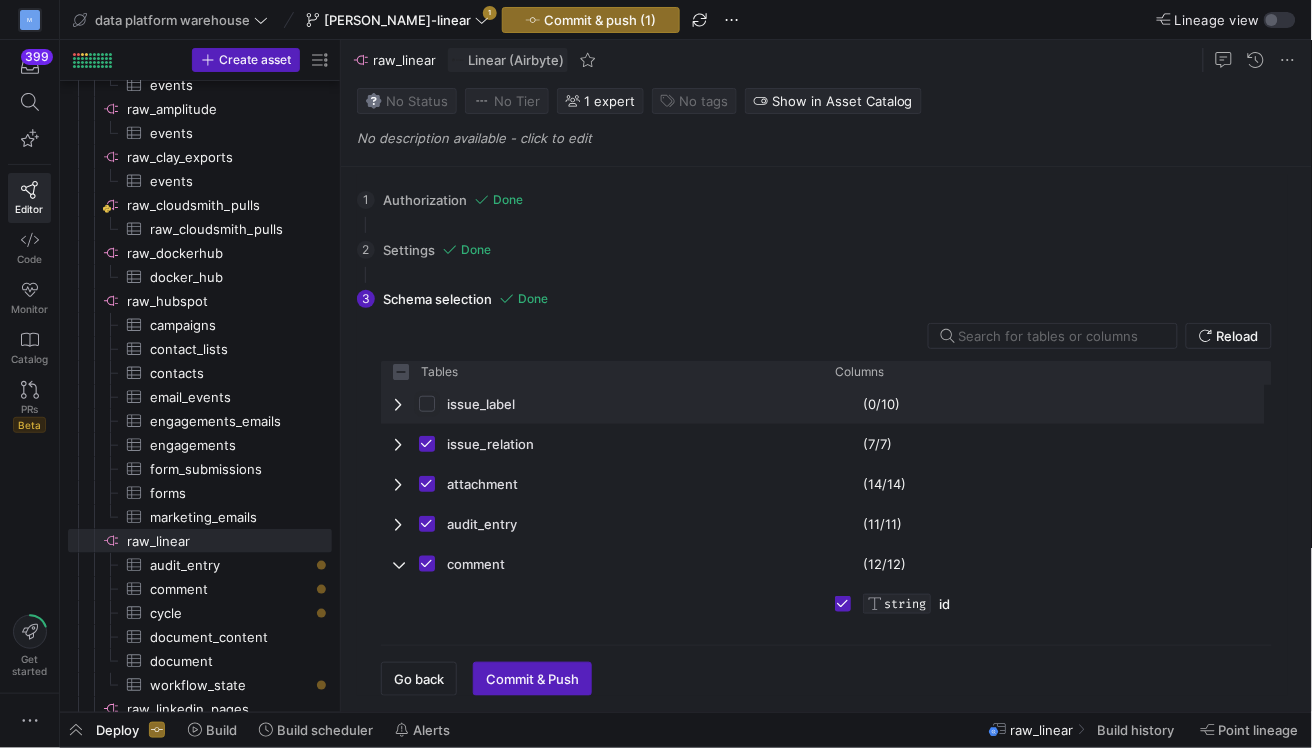 click at bounding box center (427, 404) 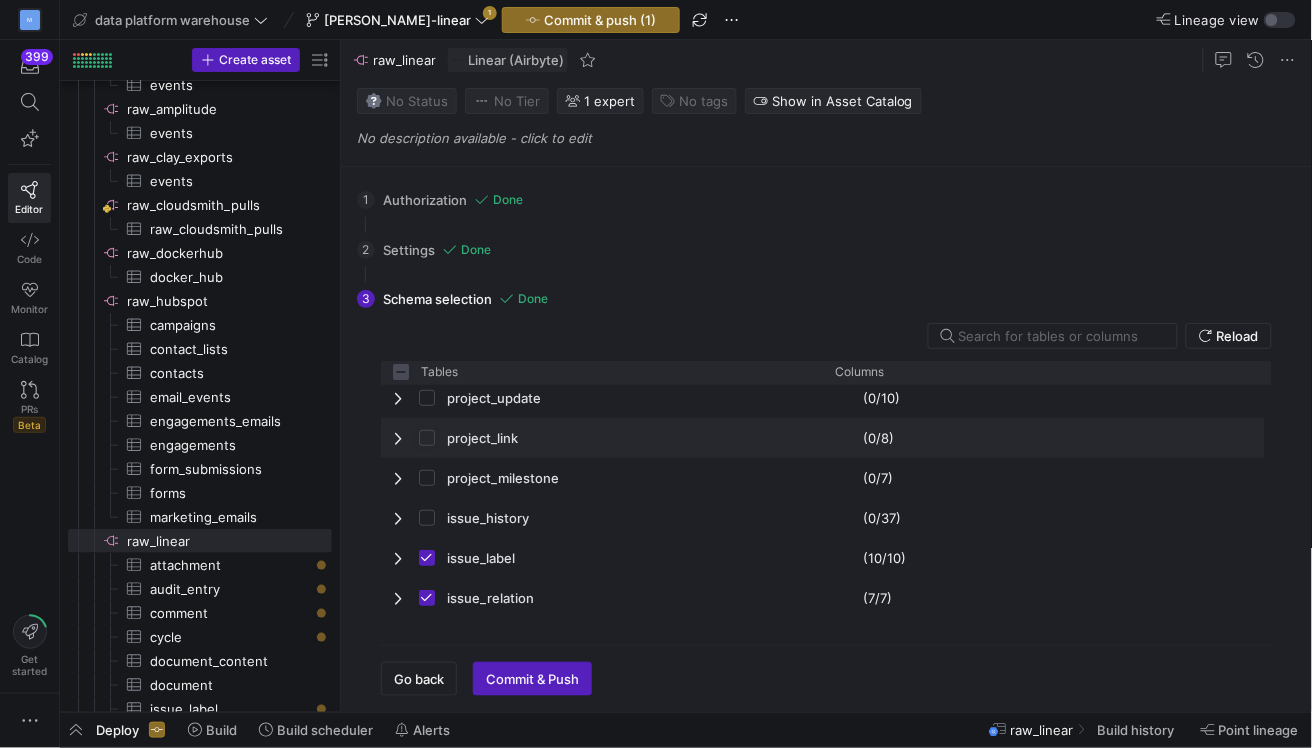 click at bounding box center (427, 438) 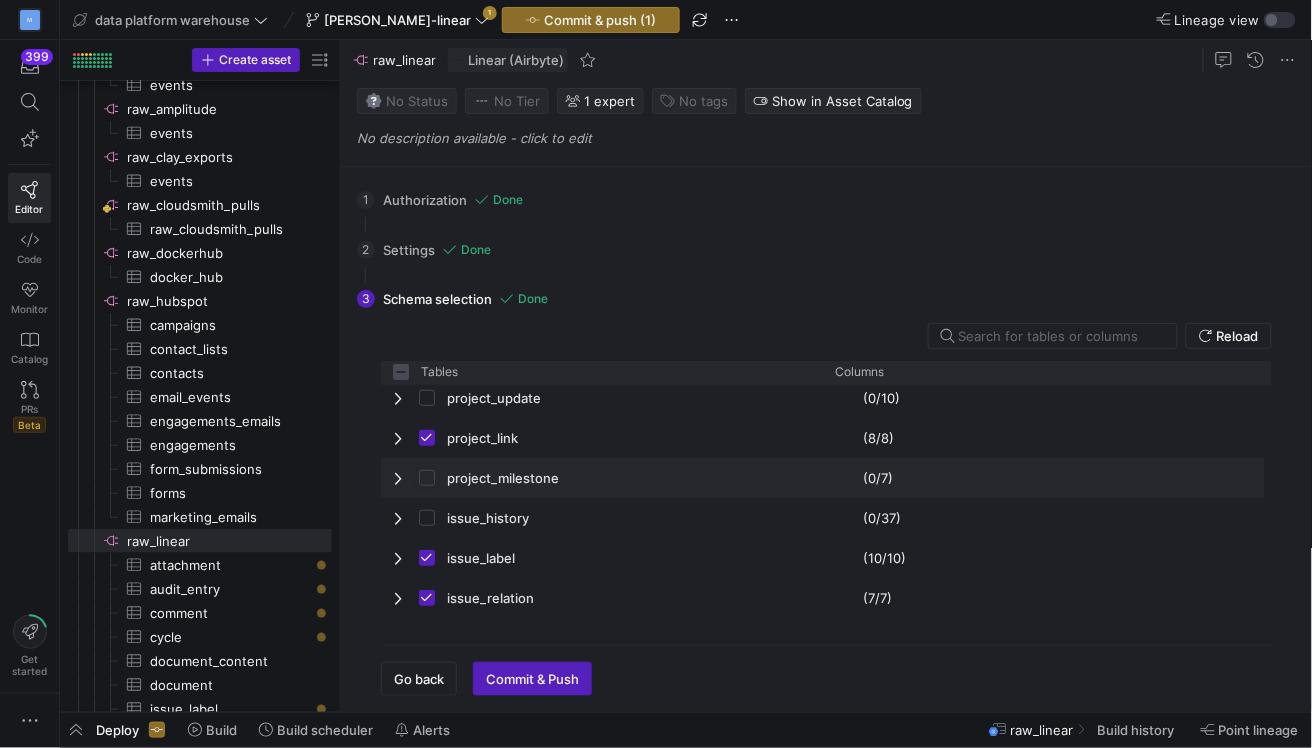 click at bounding box center (427, 478) 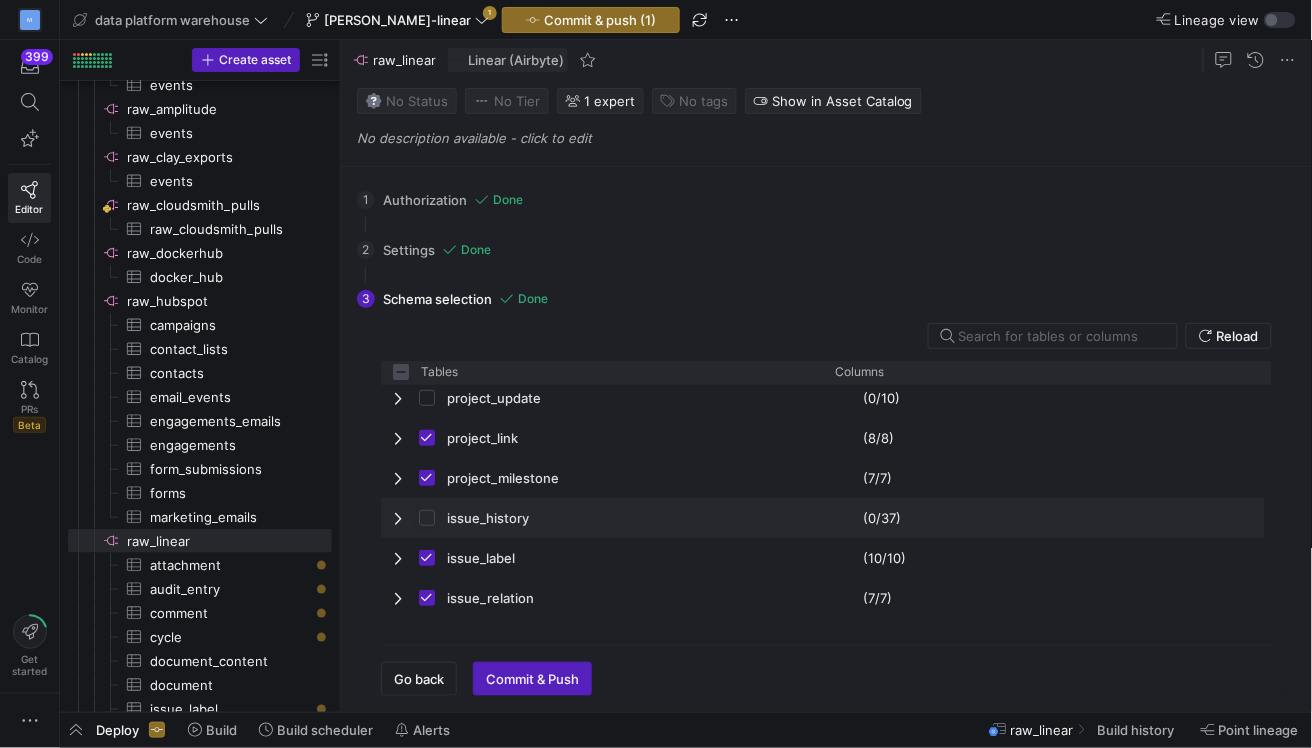 click at bounding box center (427, 518) 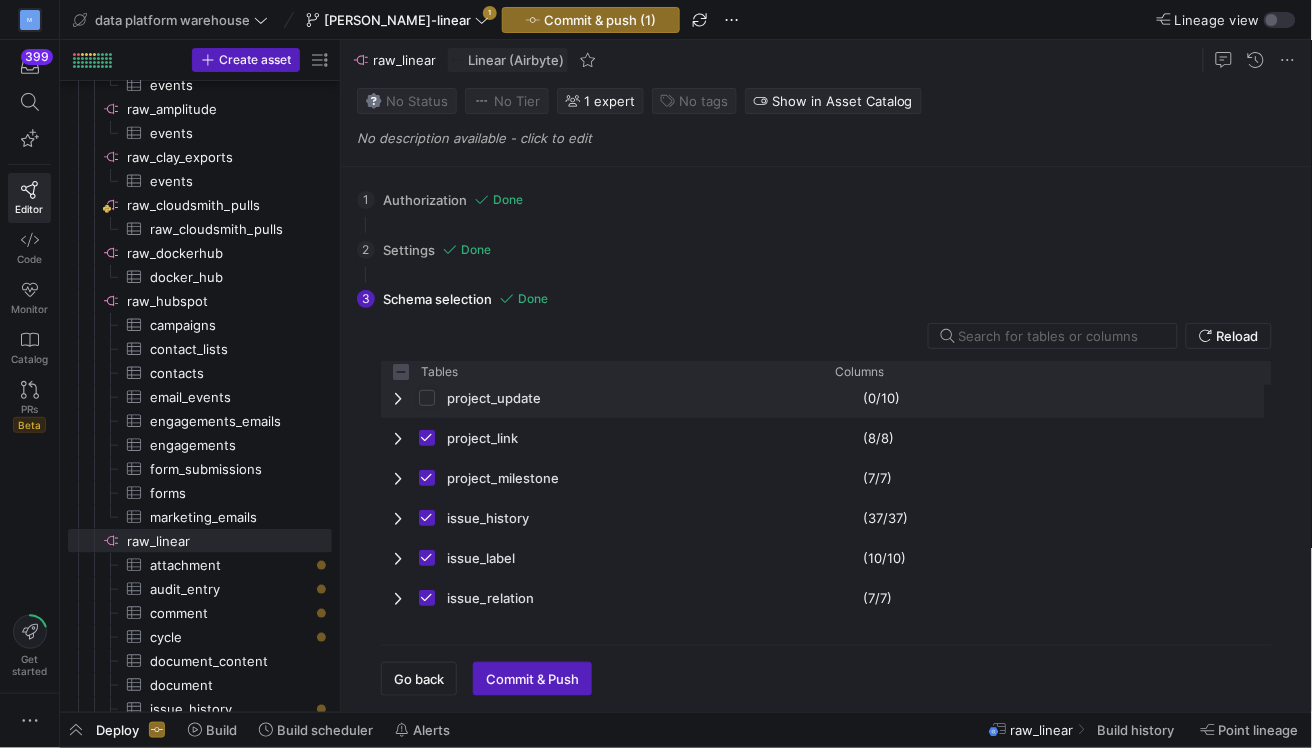 click at bounding box center [427, 398] 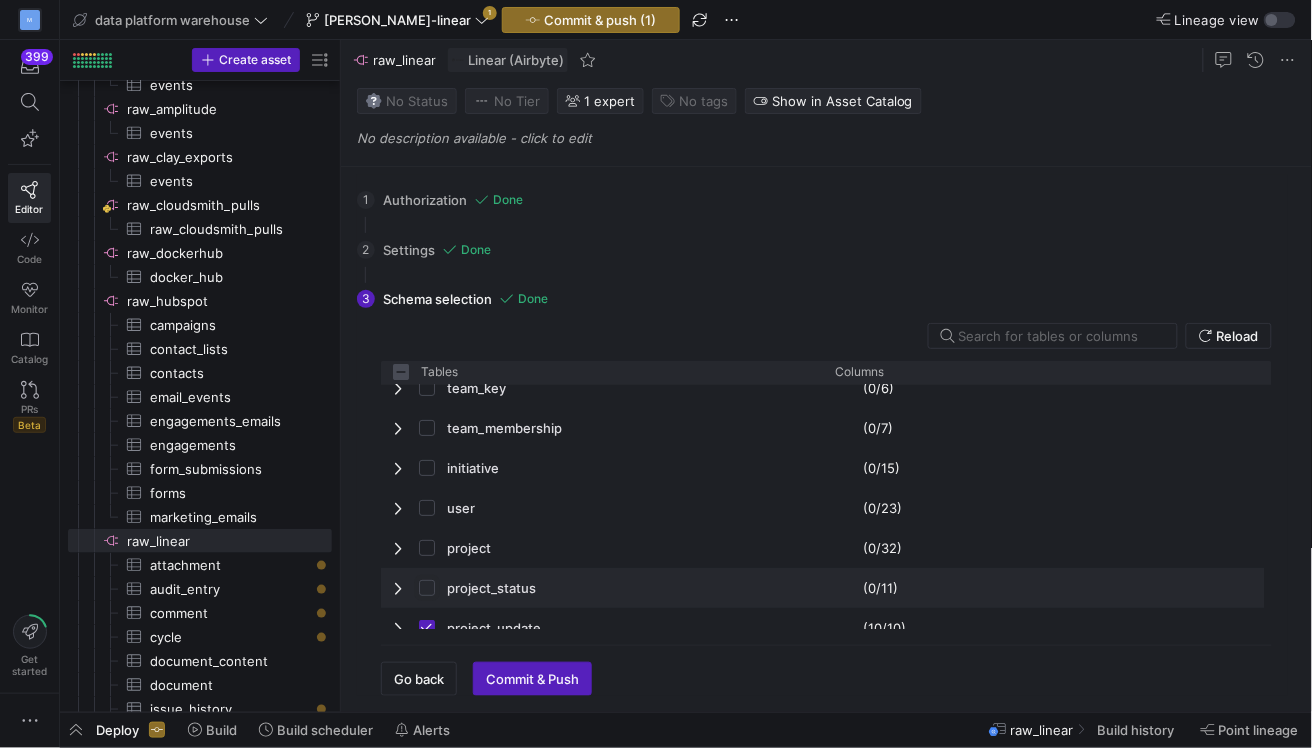 click at bounding box center [427, 588] 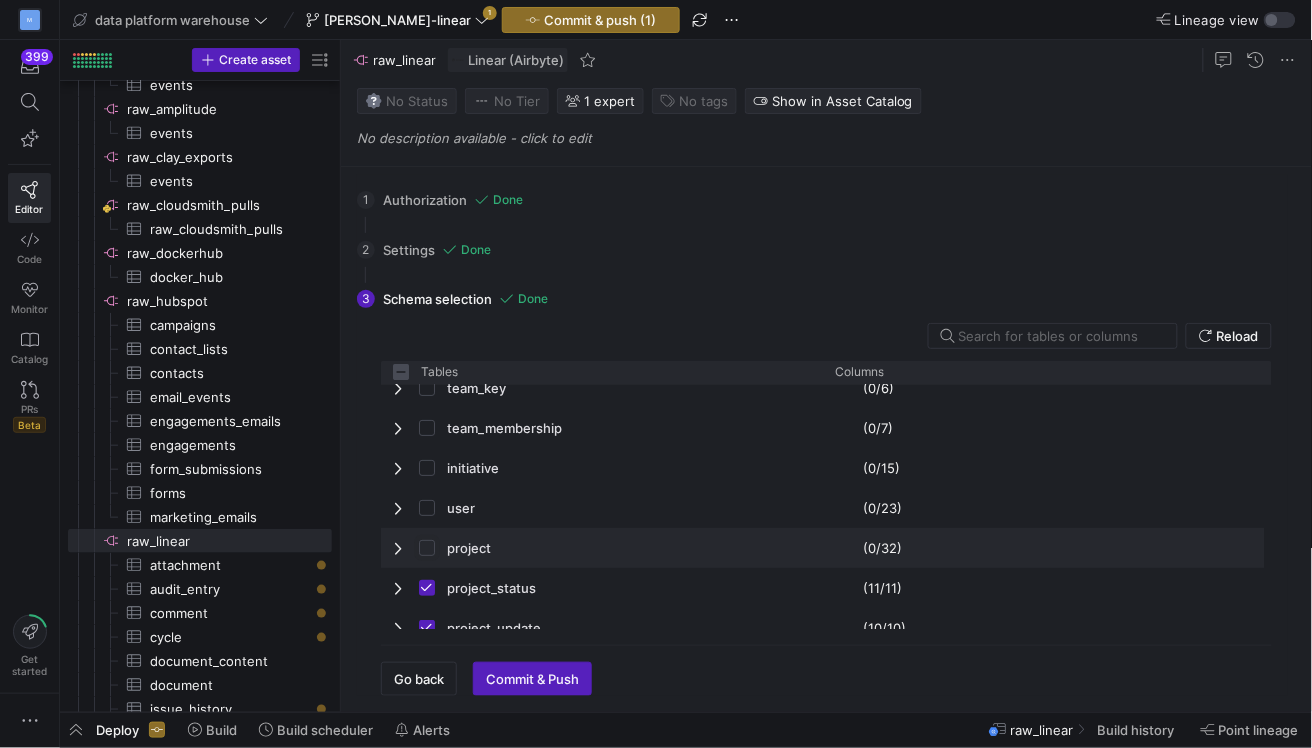 click at bounding box center (427, 548) 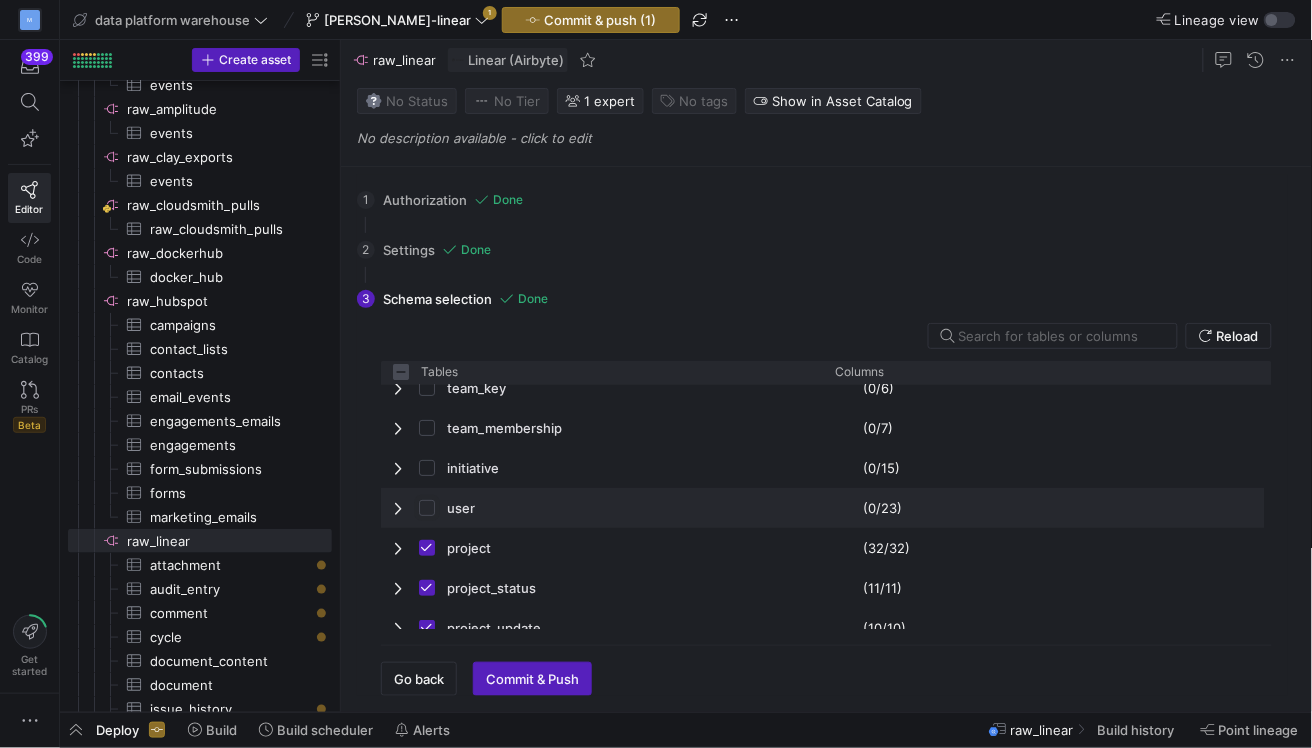 click at bounding box center [427, 508] 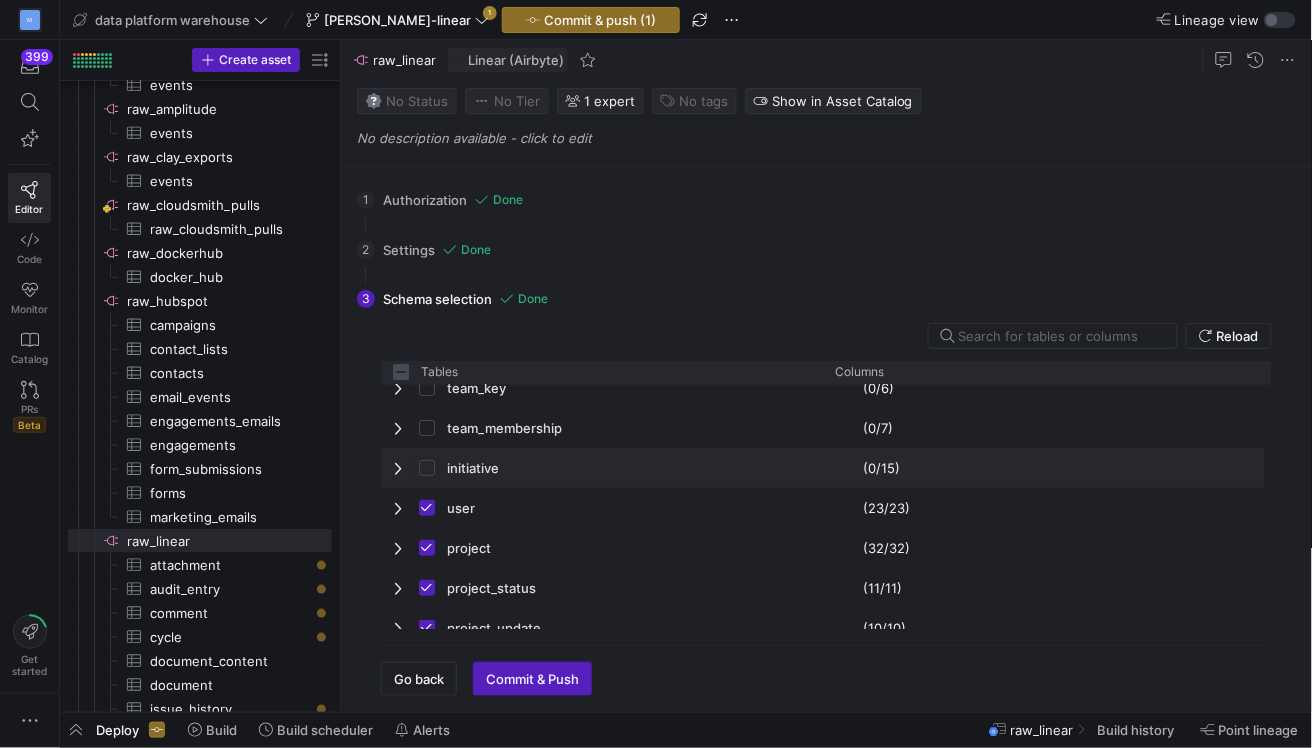 click at bounding box center (427, 468) 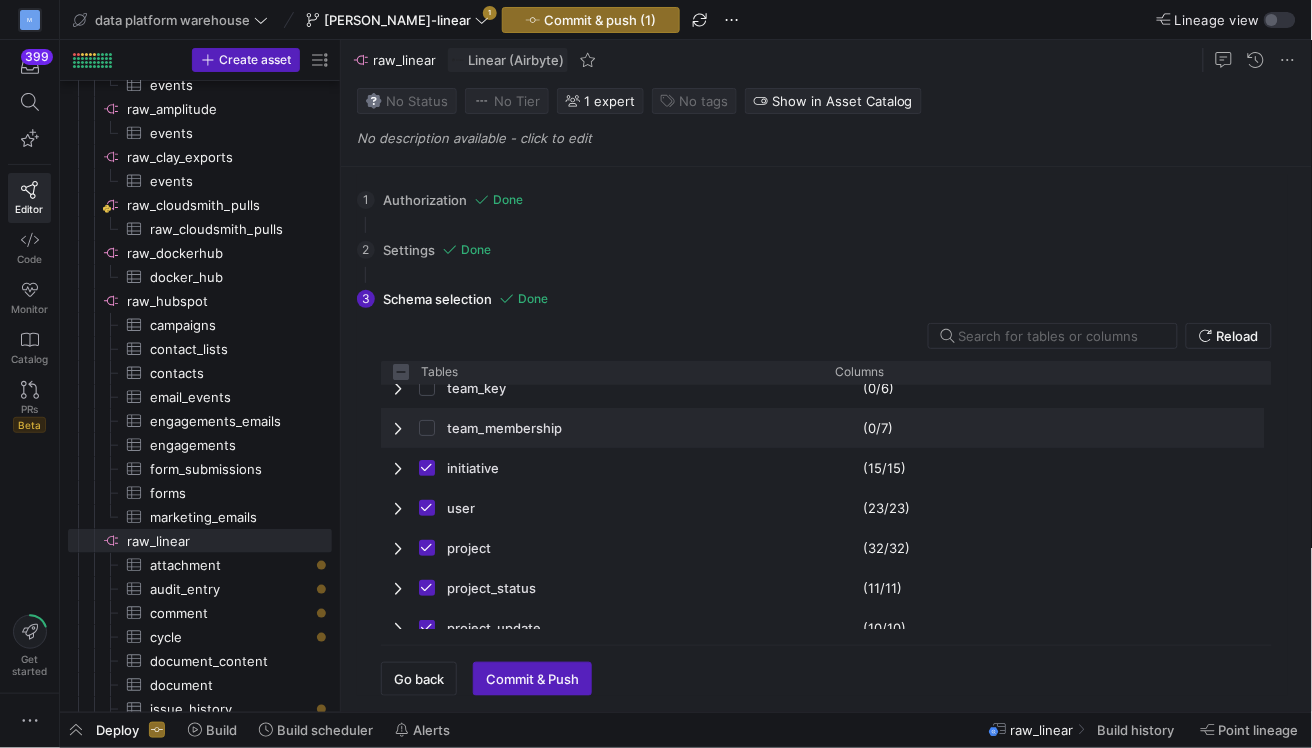 click at bounding box center (433, 428) 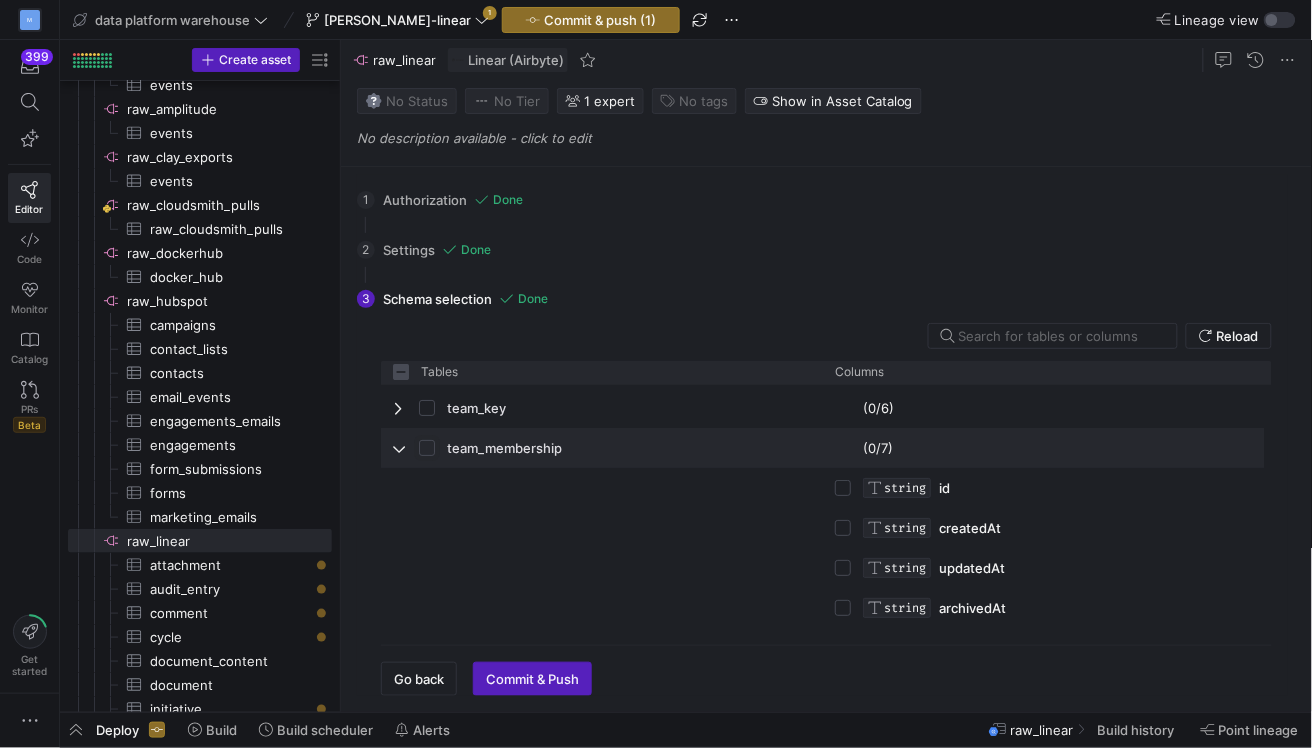 click at bounding box center (427, 448) 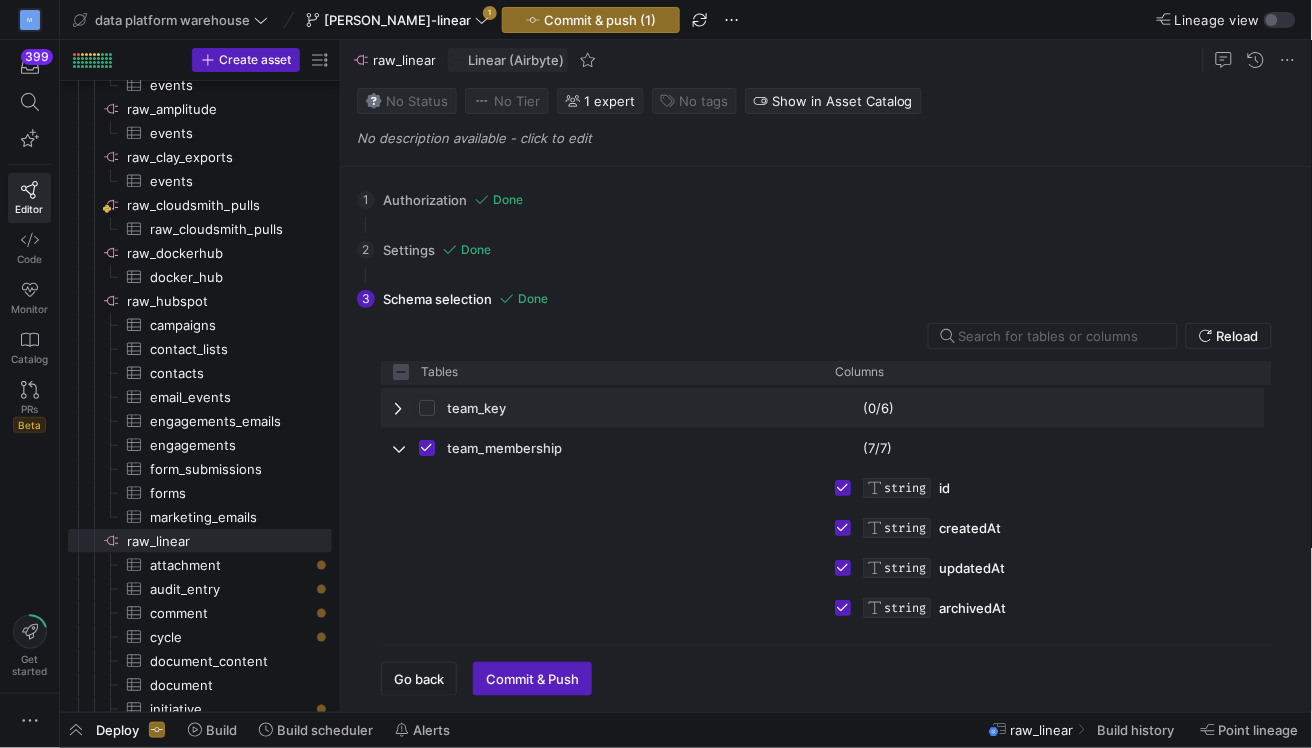 click at bounding box center (427, 408) 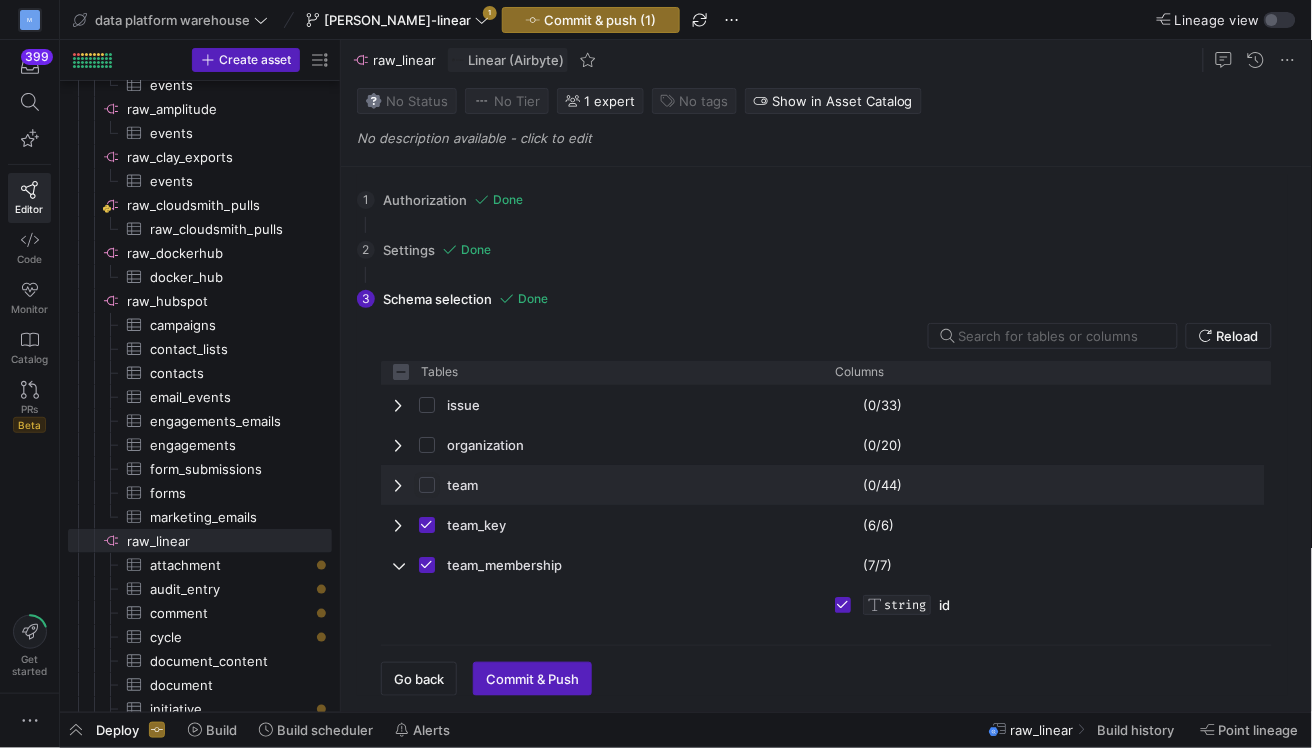 click at bounding box center [427, 485] 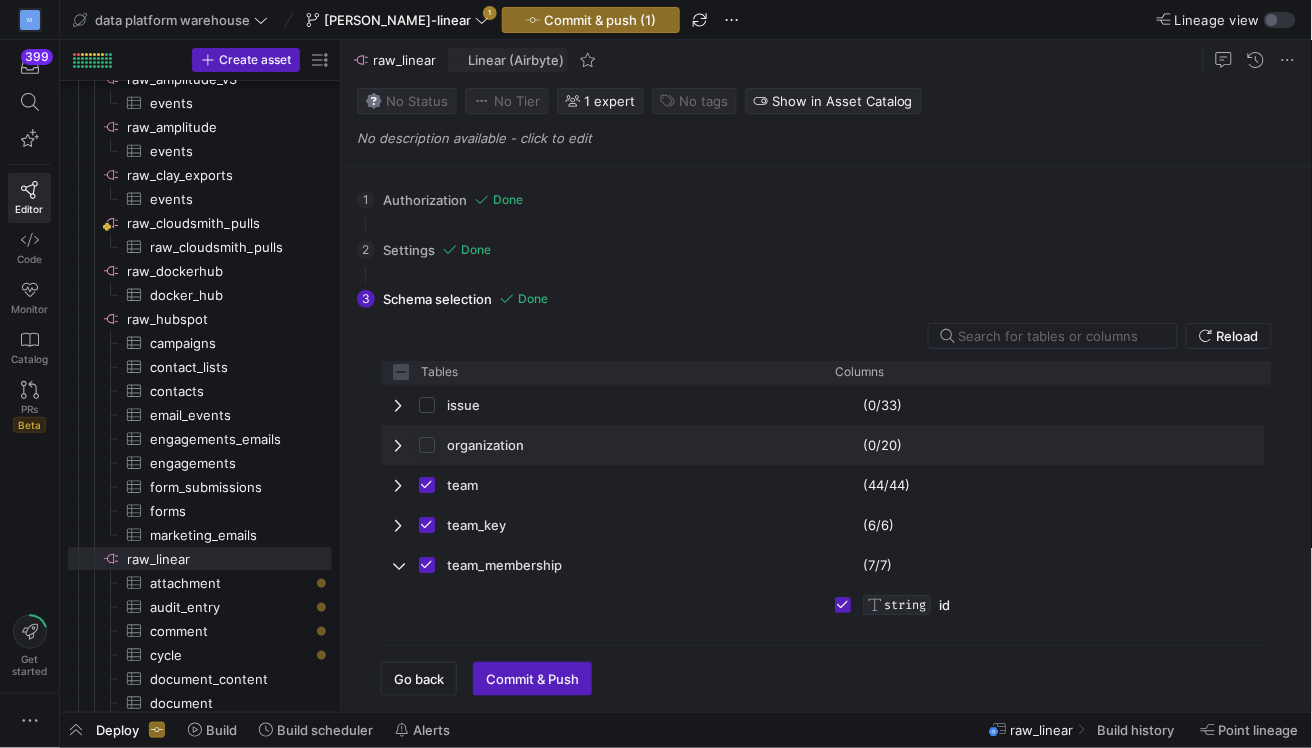 click at bounding box center (427, 445) 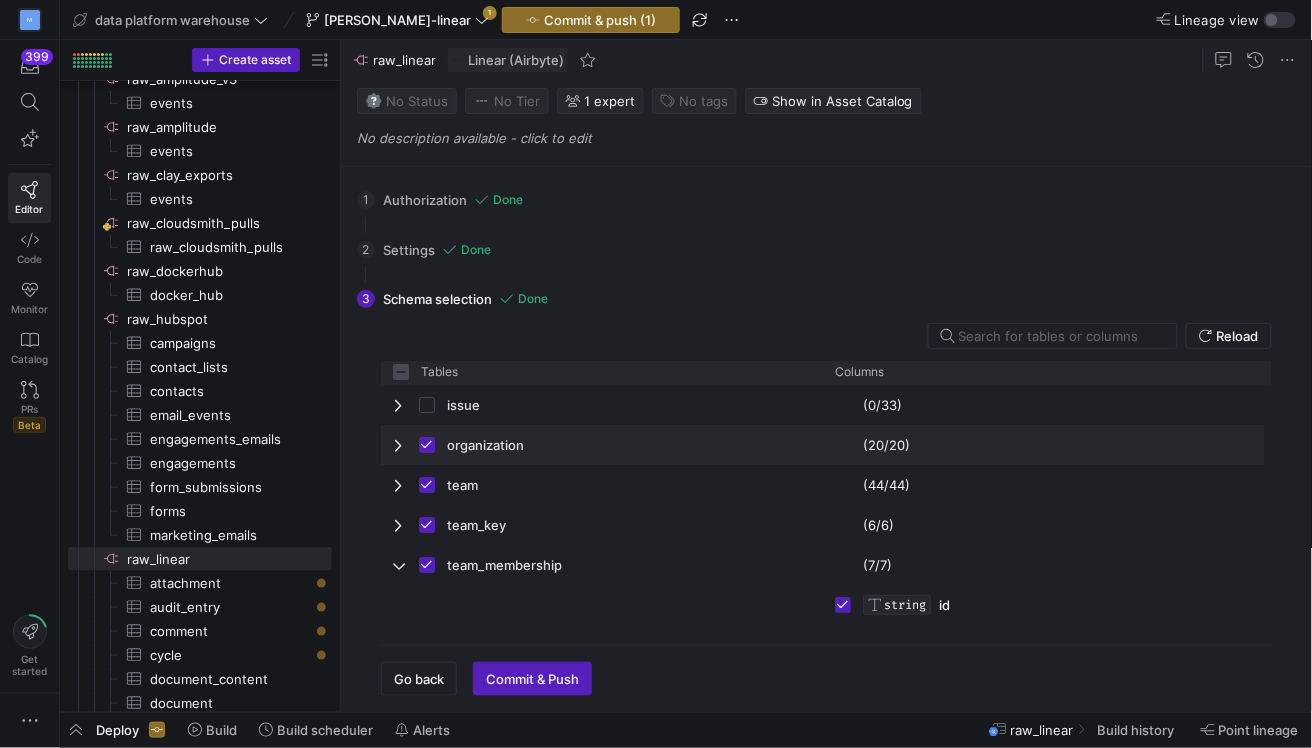 click at bounding box center (400, 445) 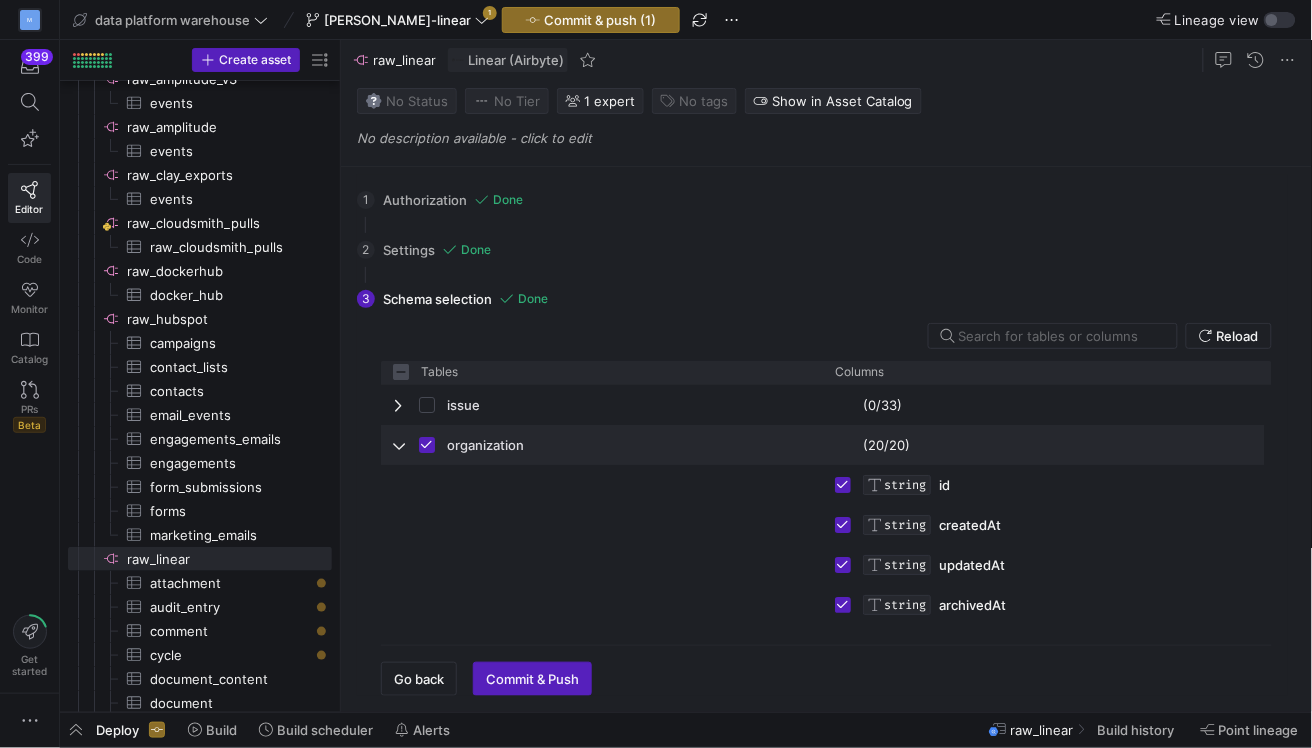 click at bounding box center [400, 445] 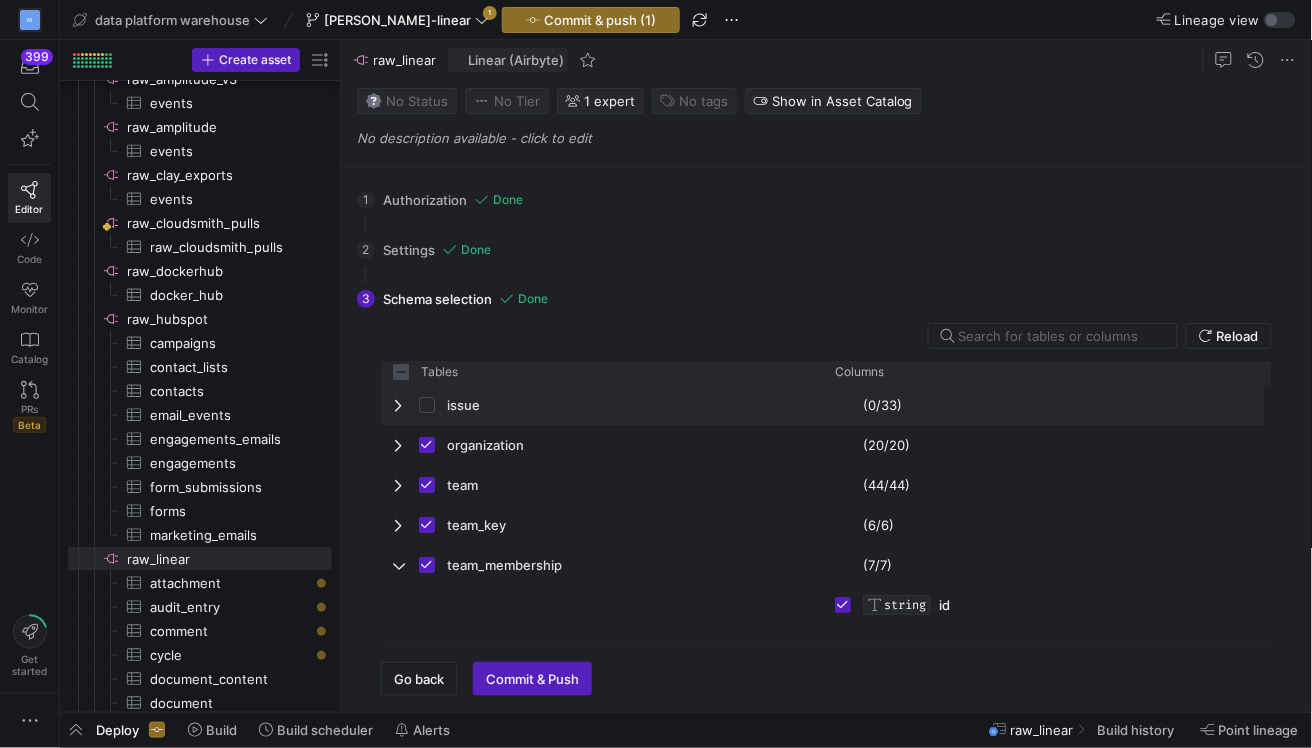click at bounding box center (427, 405) 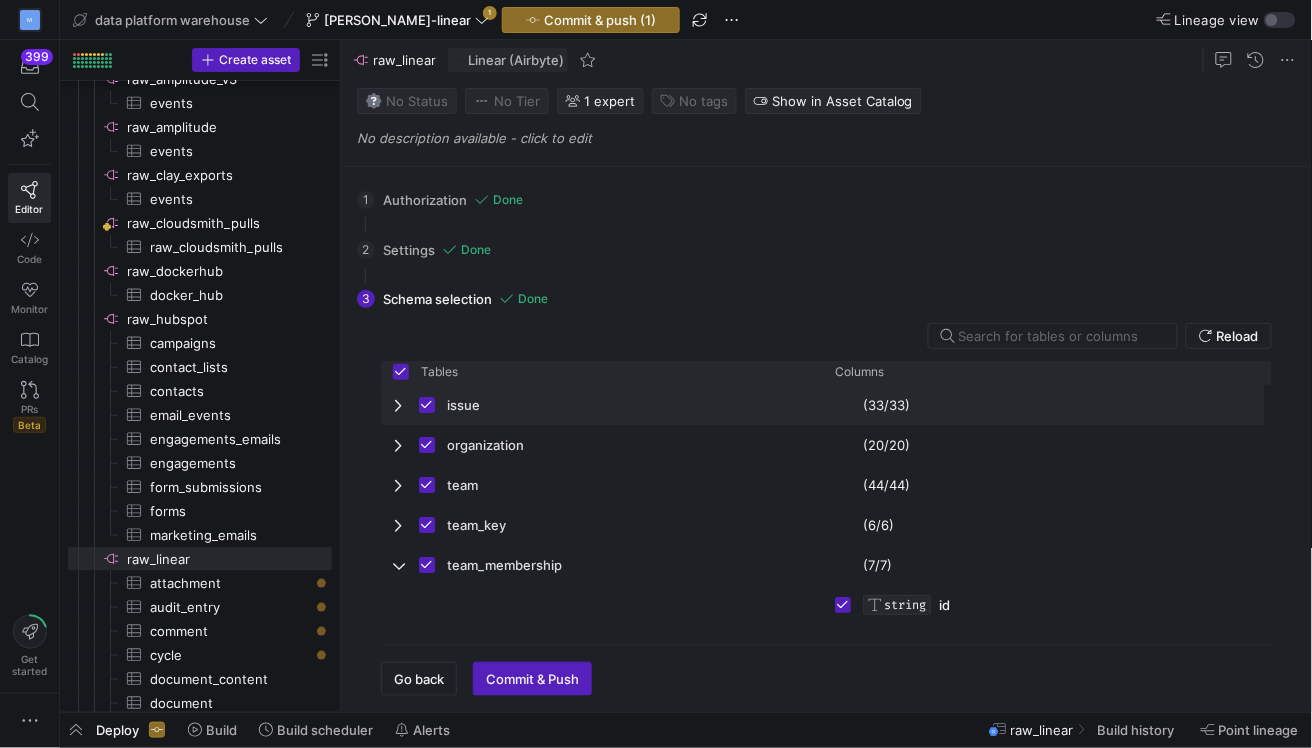 click at bounding box center [400, 405] 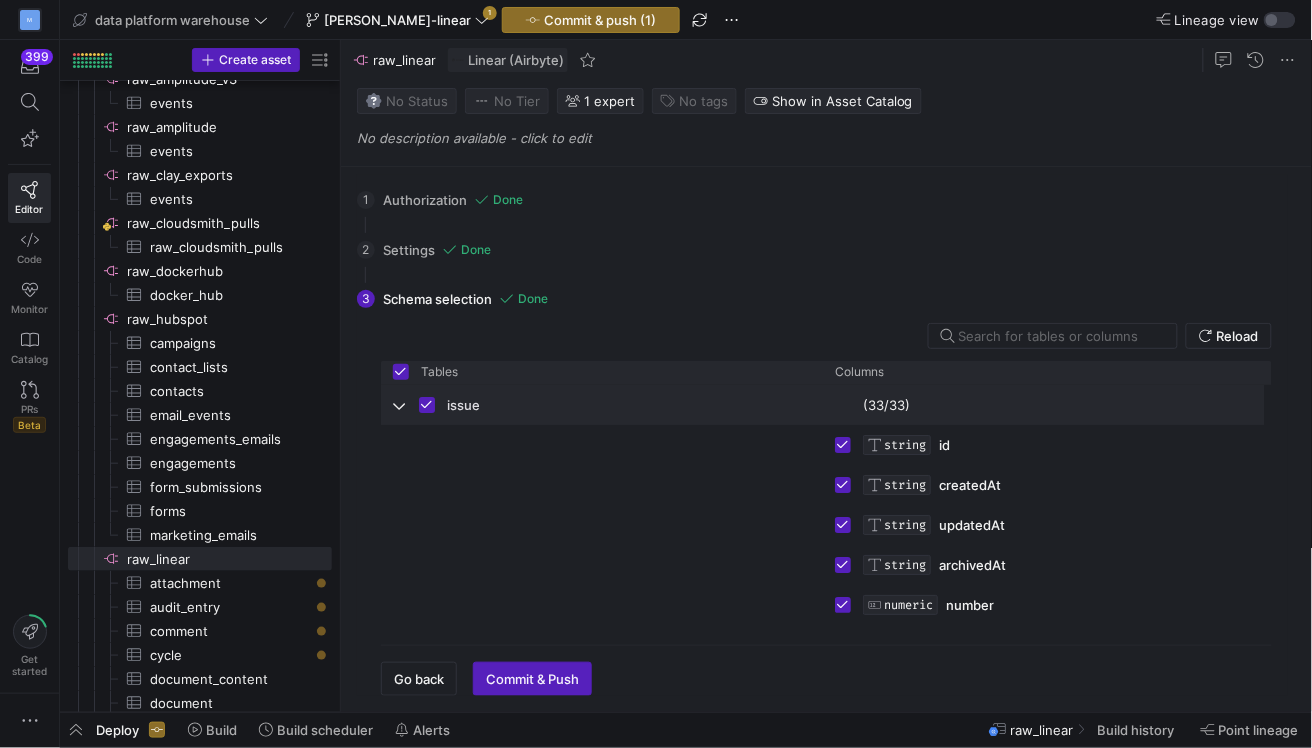 click at bounding box center (400, 405) 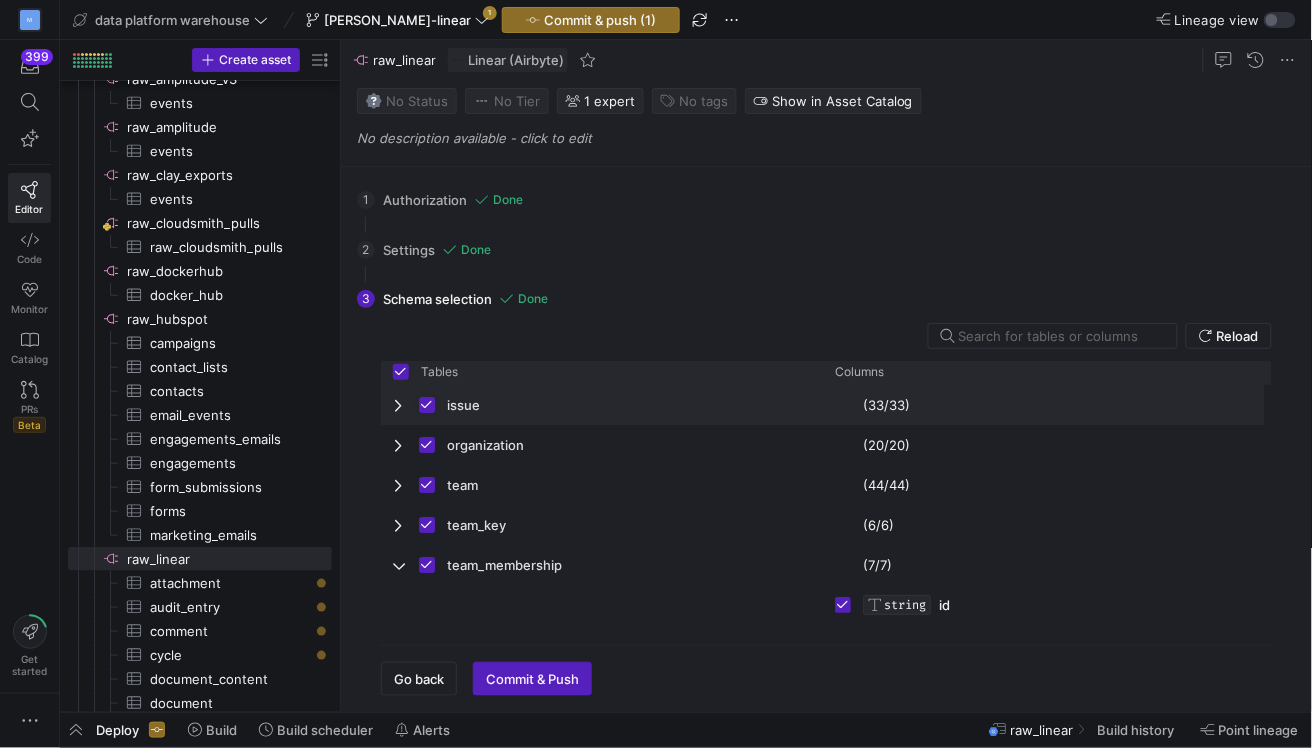 click at bounding box center [427, 405] 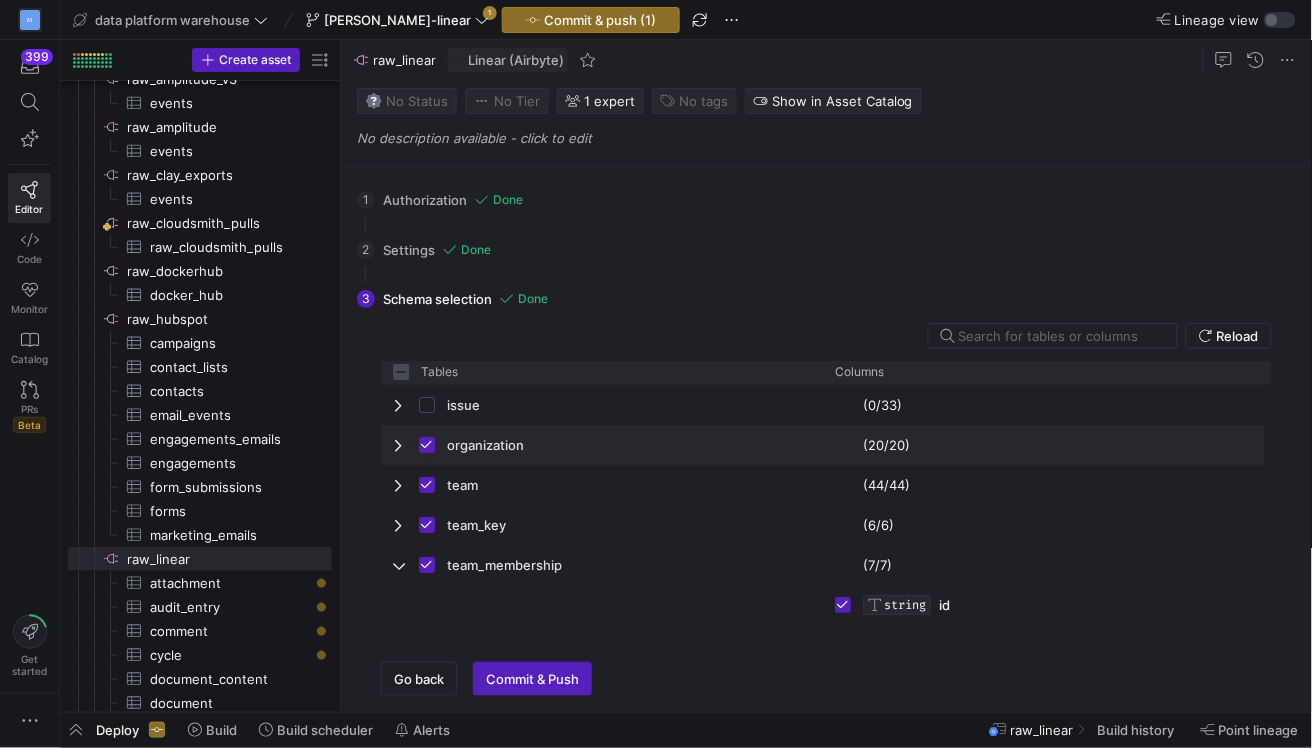 click at bounding box center [427, 445] 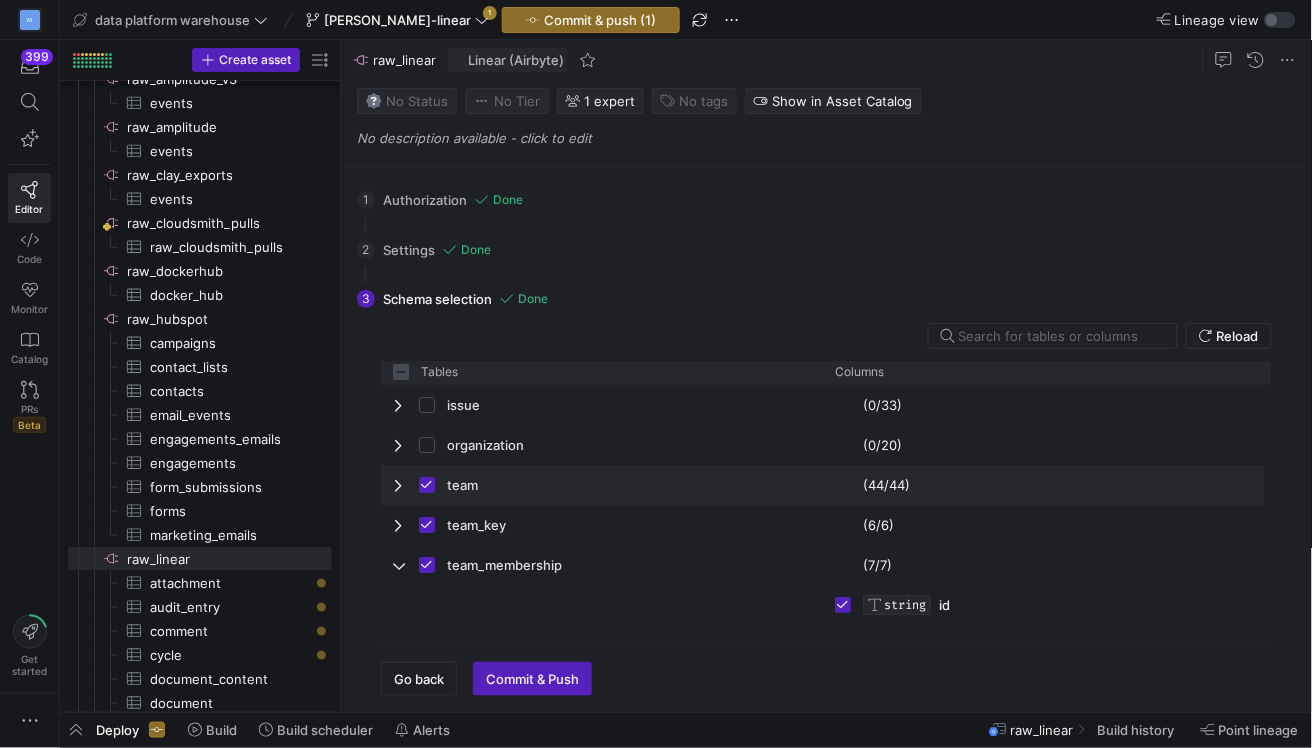 click at bounding box center [427, 485] 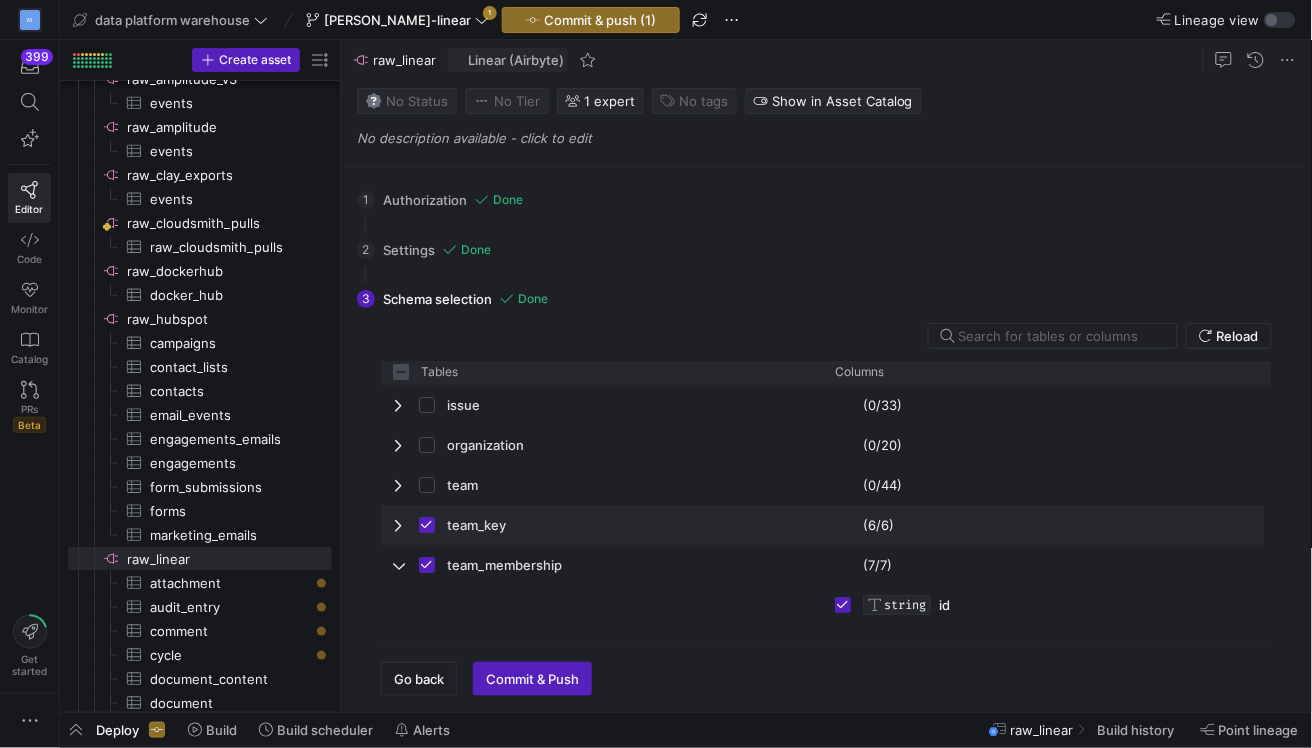 click at bounding box center [427, 525] 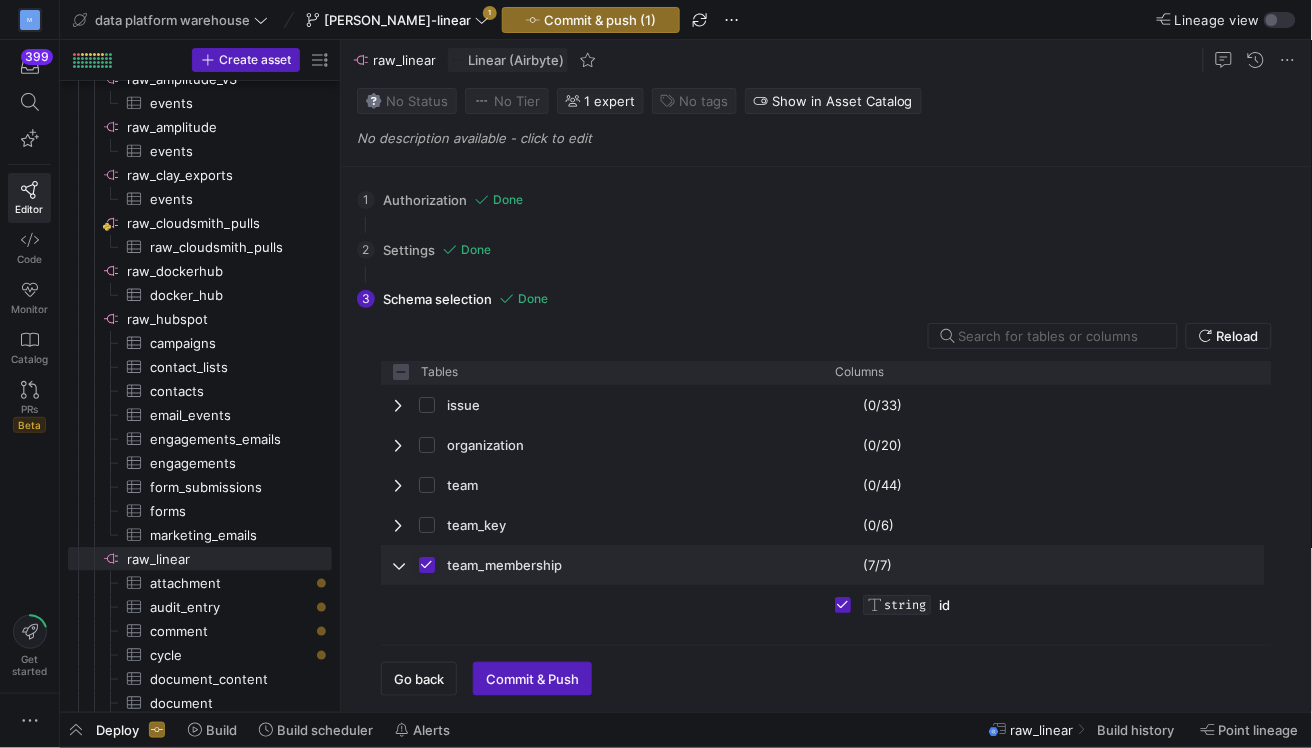 click at bounding box center (427, 565) 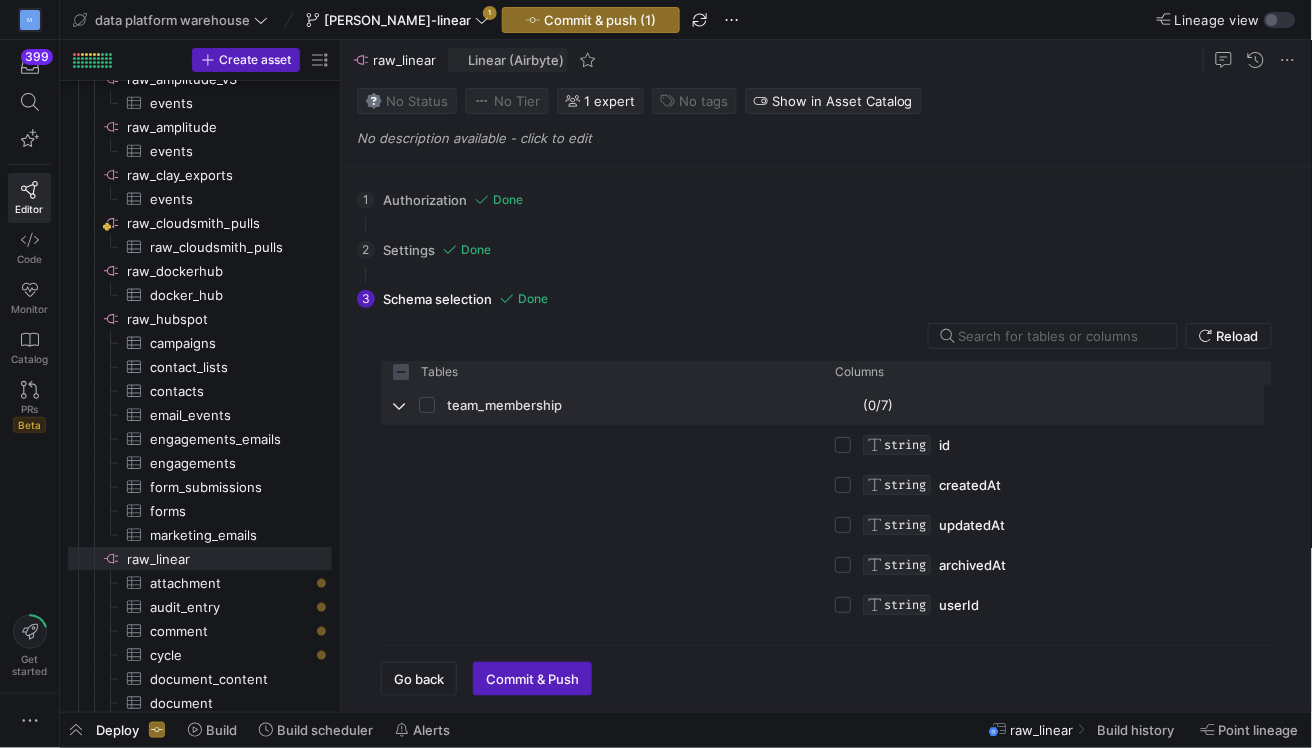 click at bounding box center [400, 405] 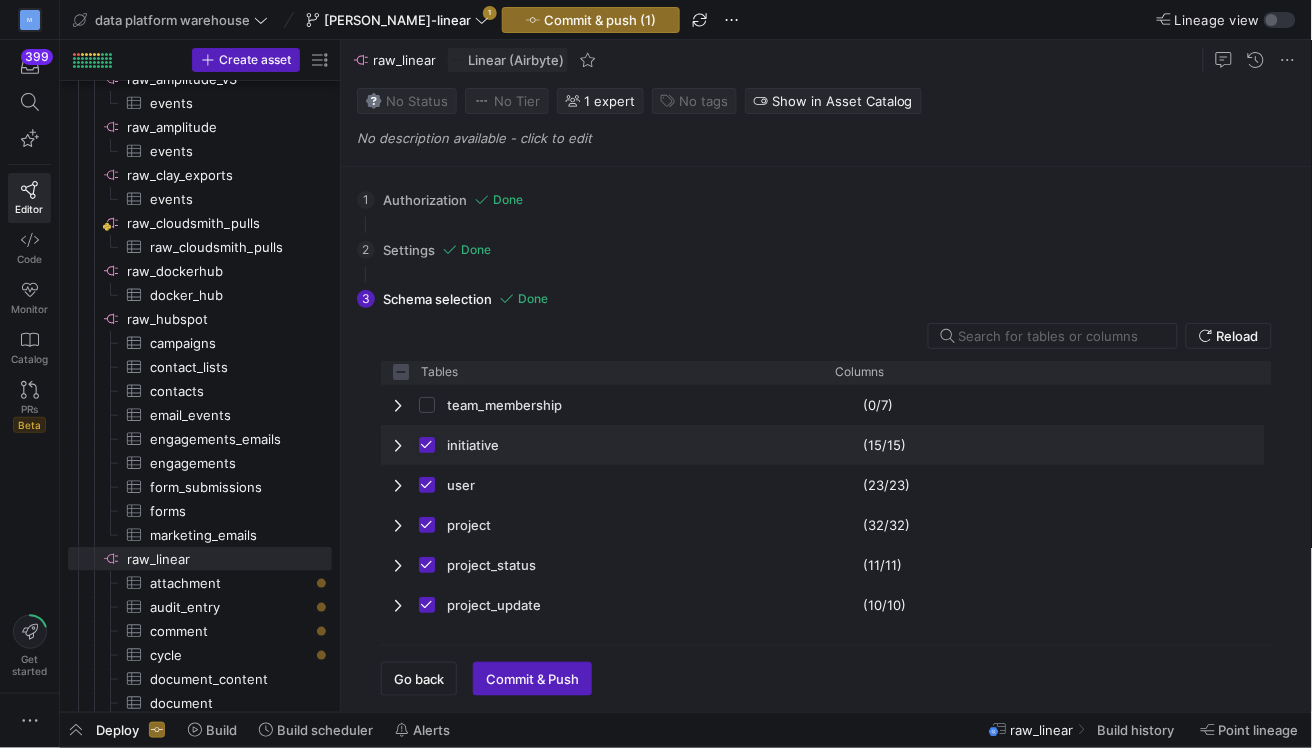 click at bounding box center [427, 445] 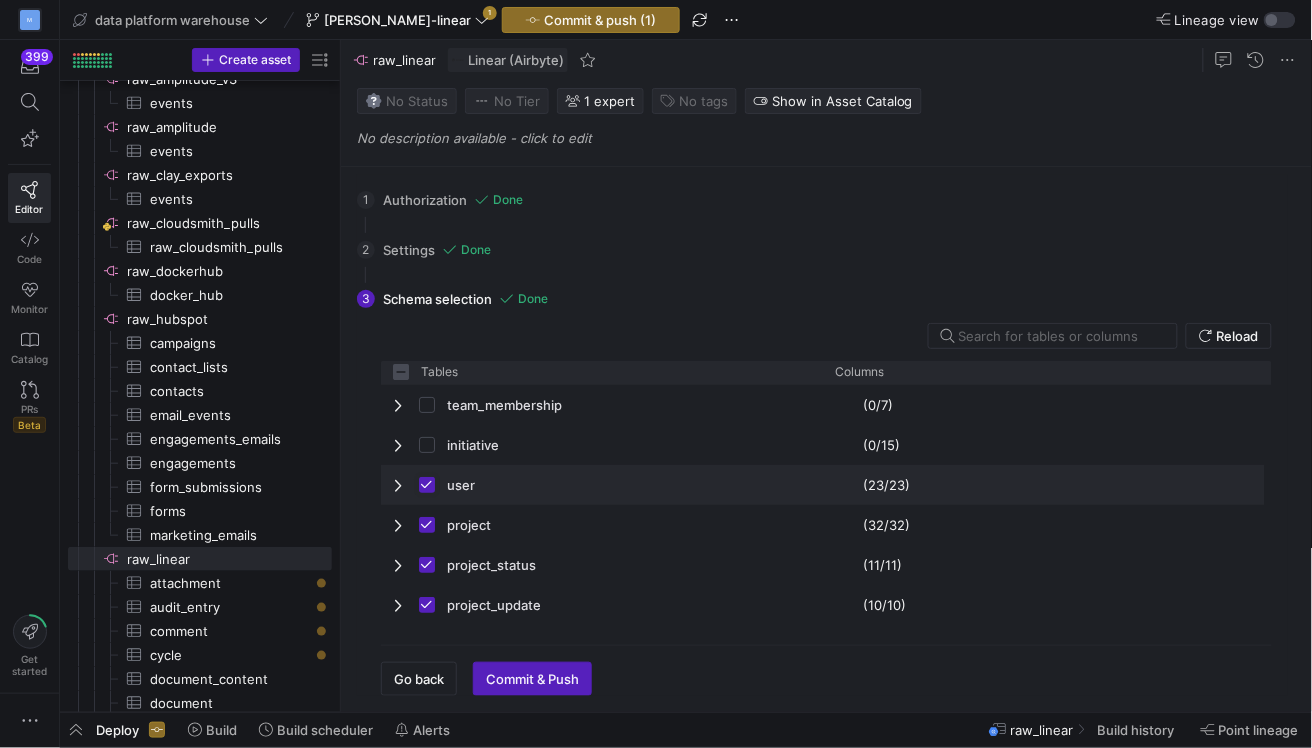 click at bounding box center [427, 485] 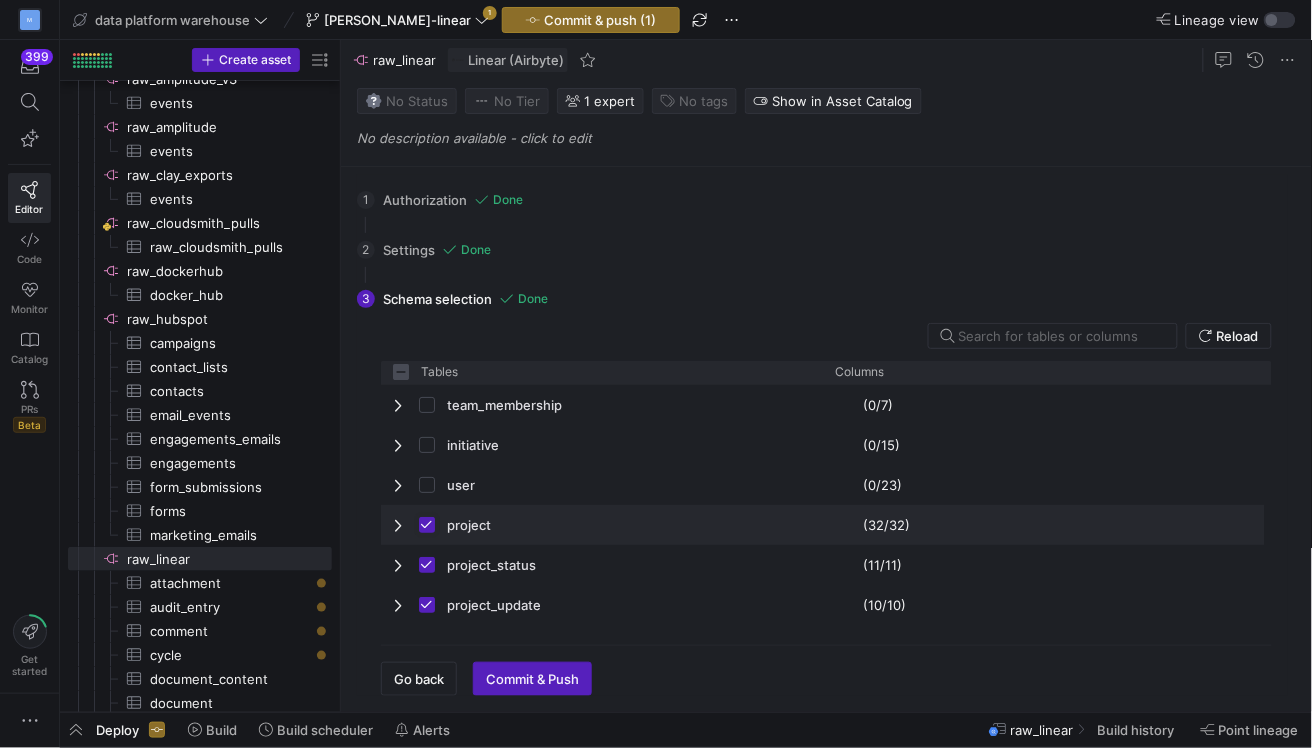 click at bounding box center (427, 525) 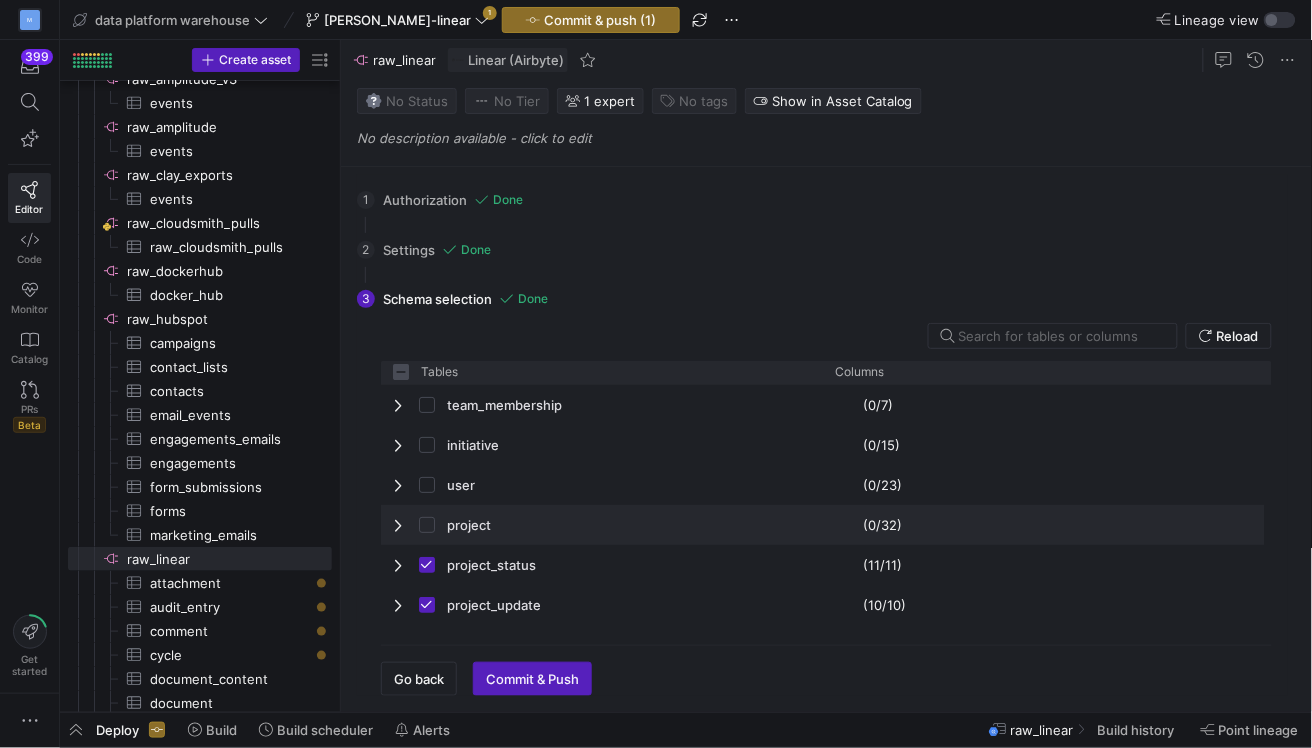 click at bounding box center [433, 565] 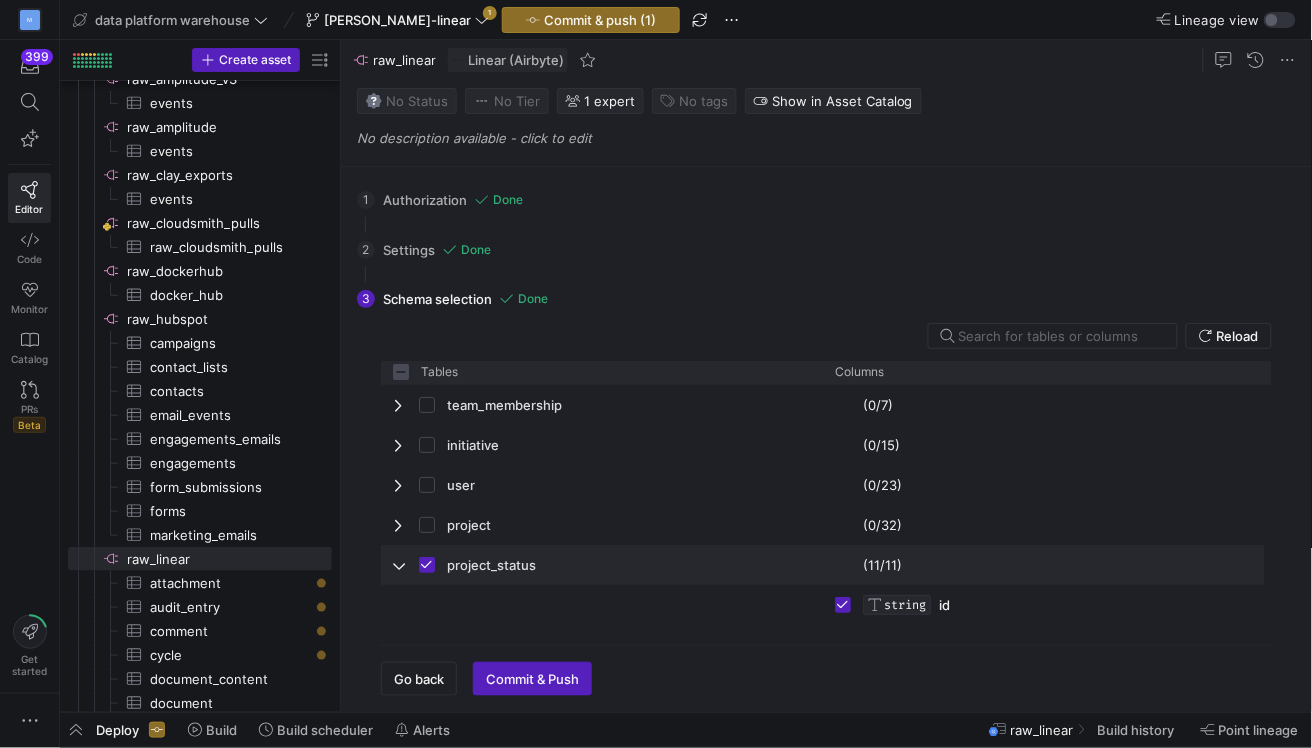 click at bounding box center [433, 565] 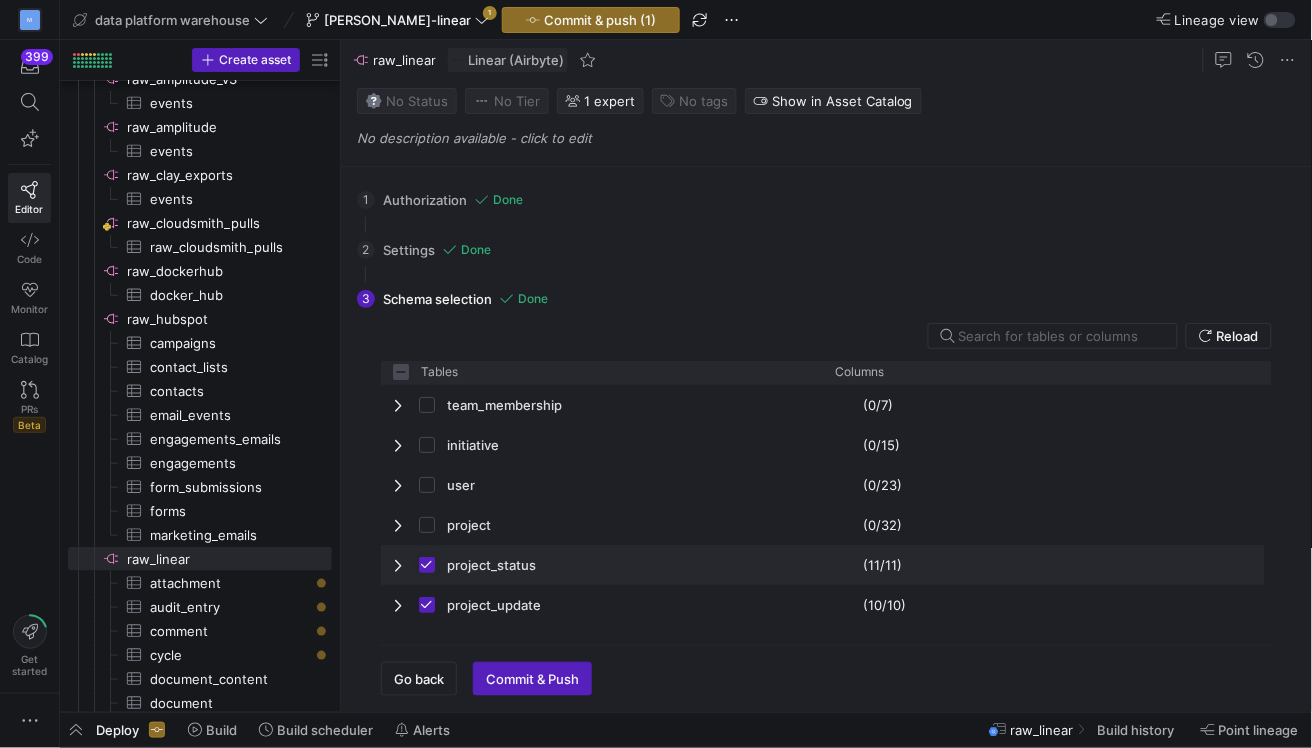 click at bounding box center [427, 565] 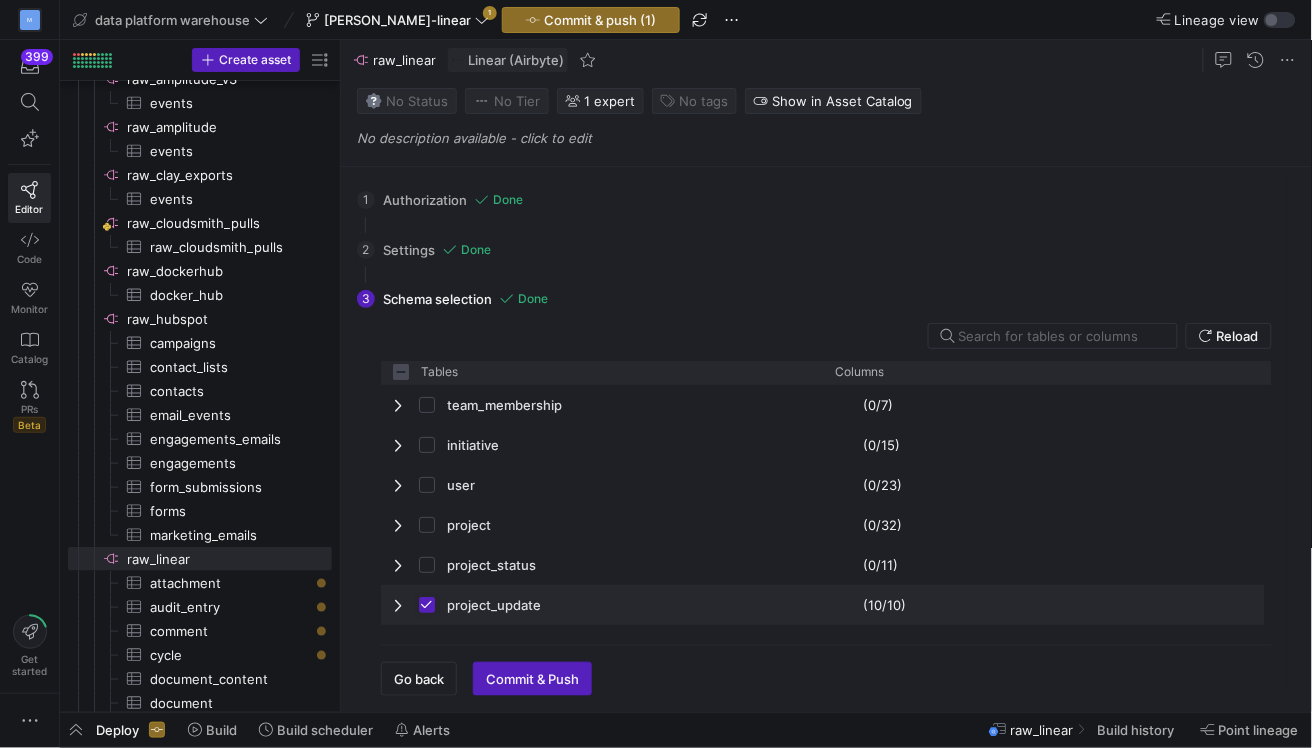 click at bounding box center [427, 605] 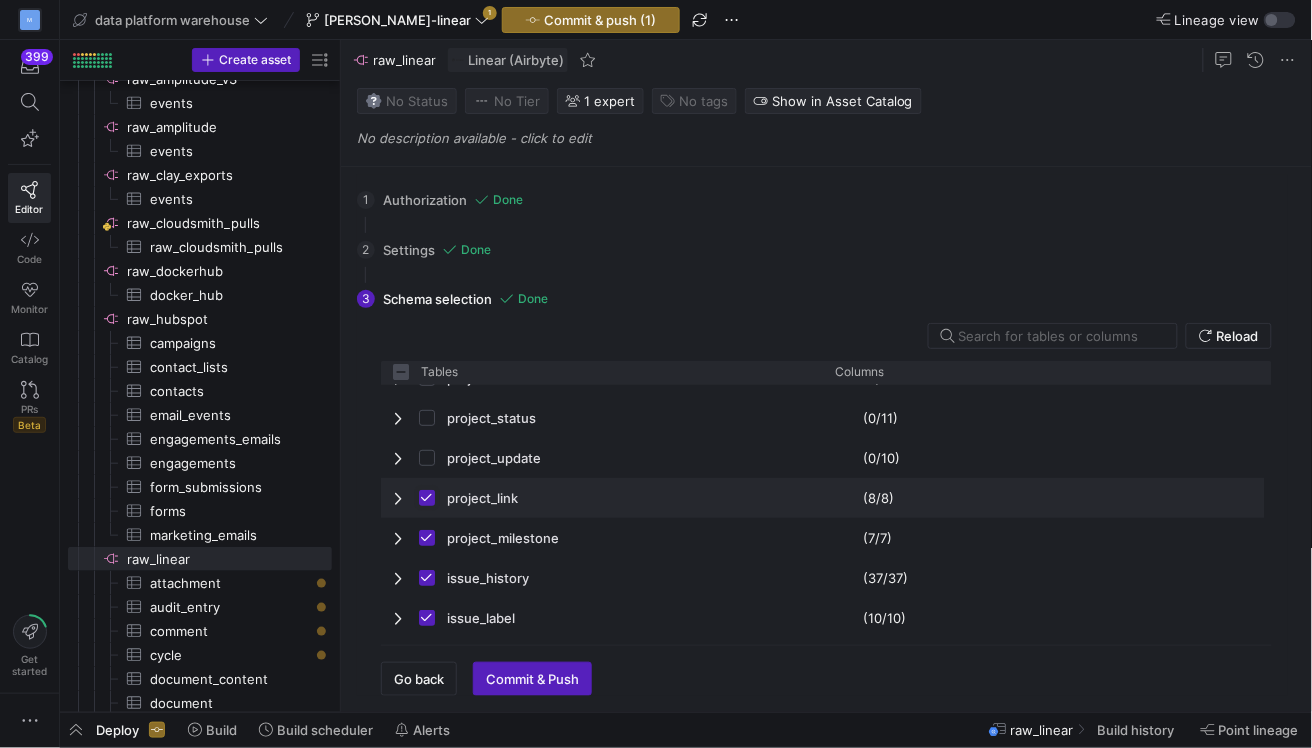 click at bounding box center (427, 498) 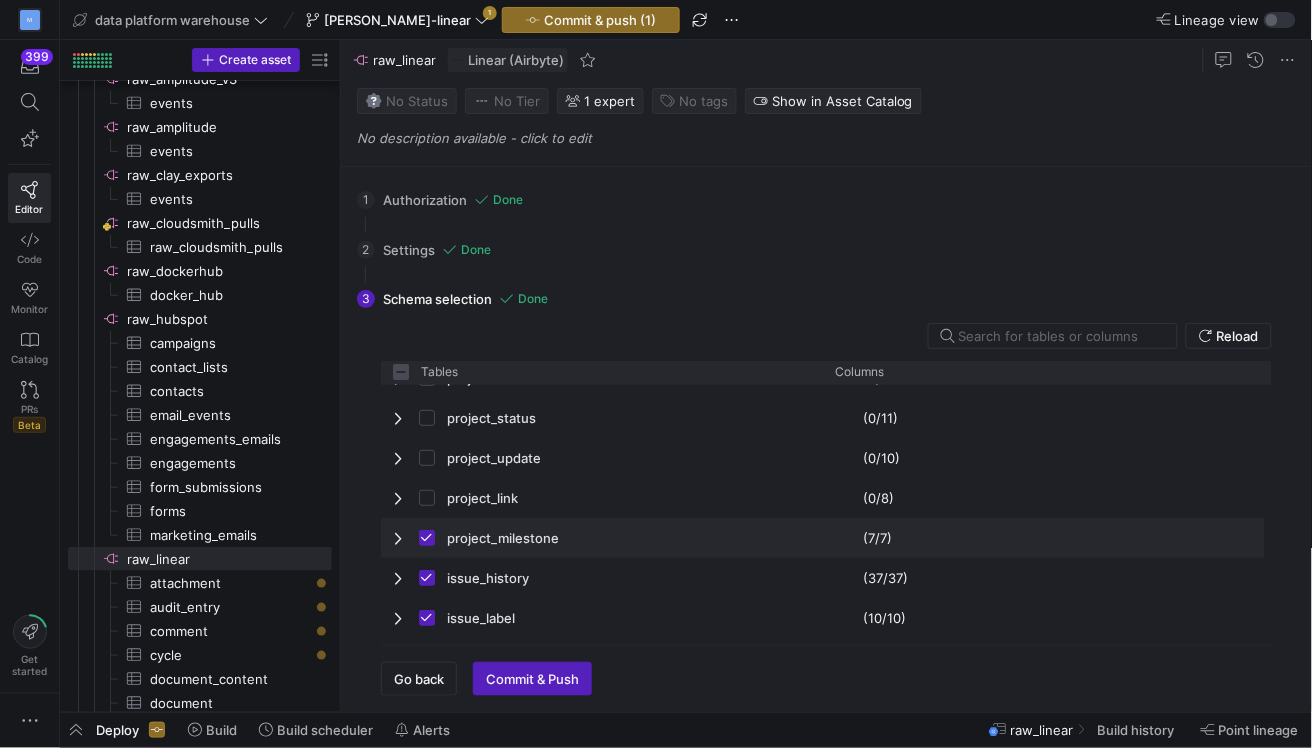 click at bounding box center (433, 538) 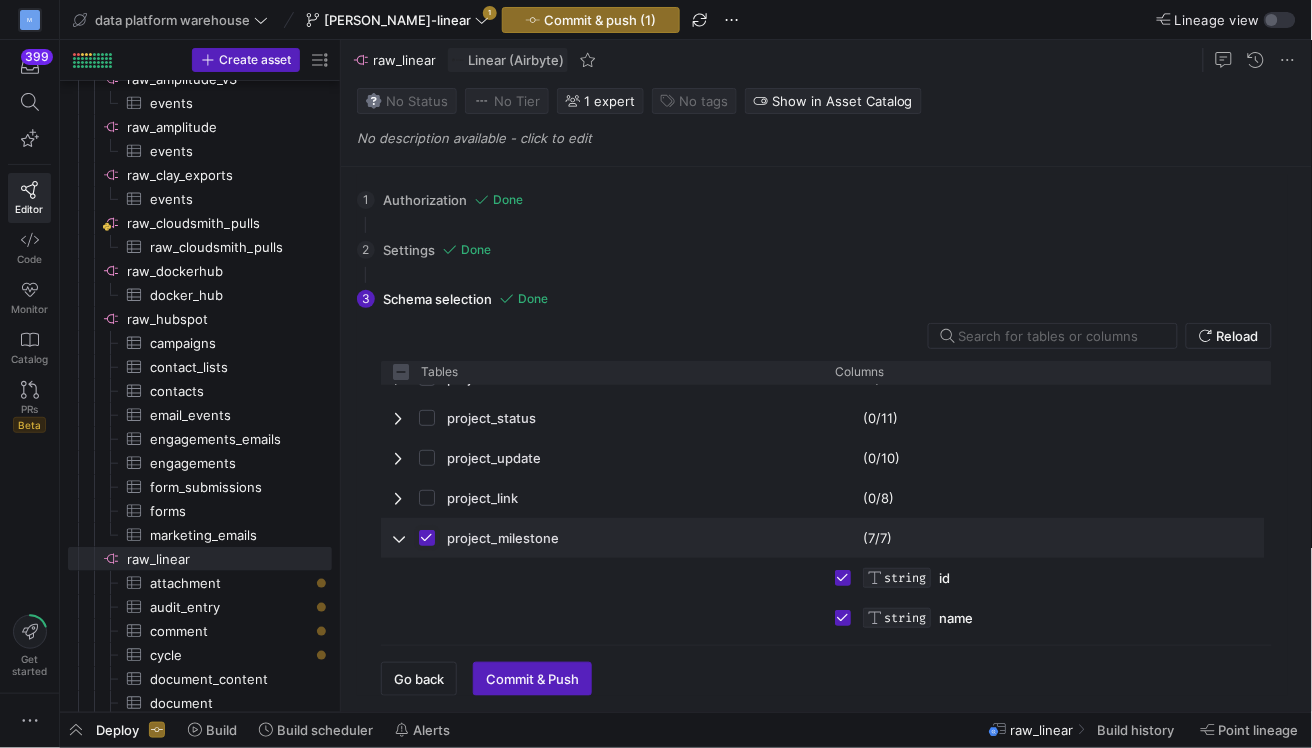 click at bounding box center (427, 538) 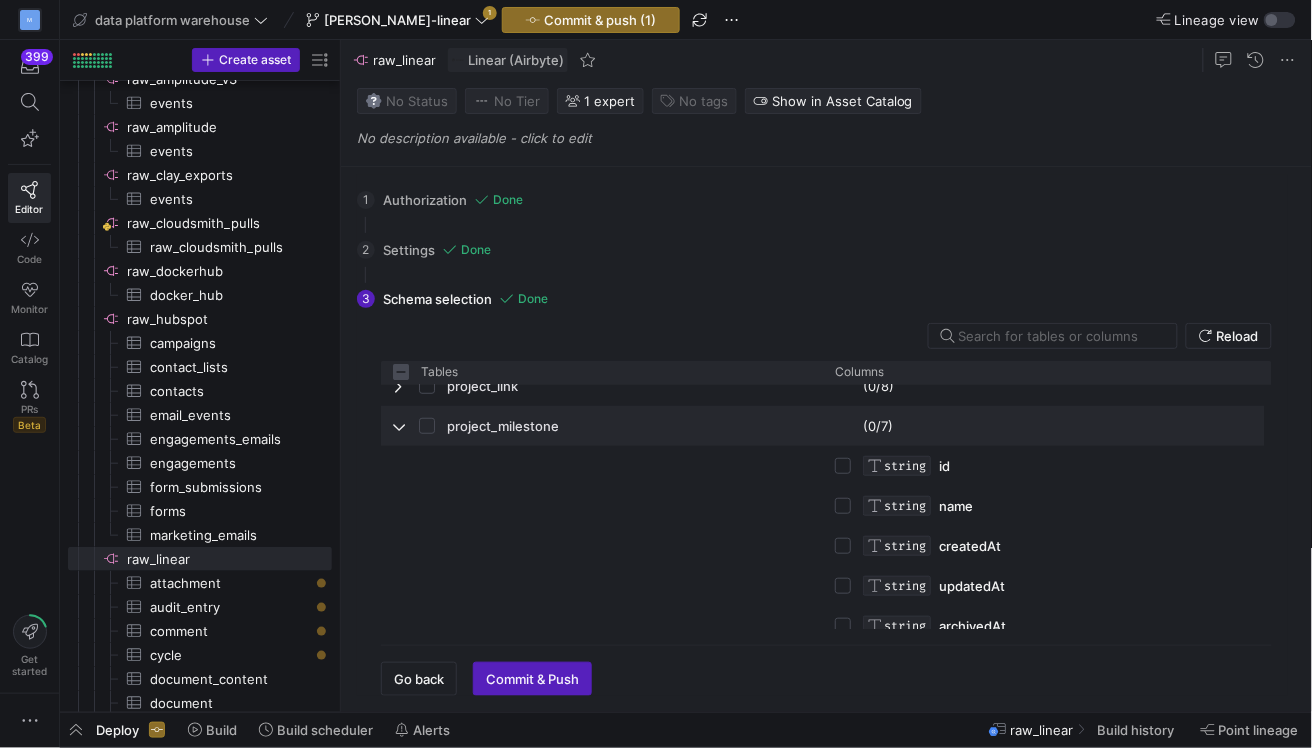 click at bounding box center [400, 426] 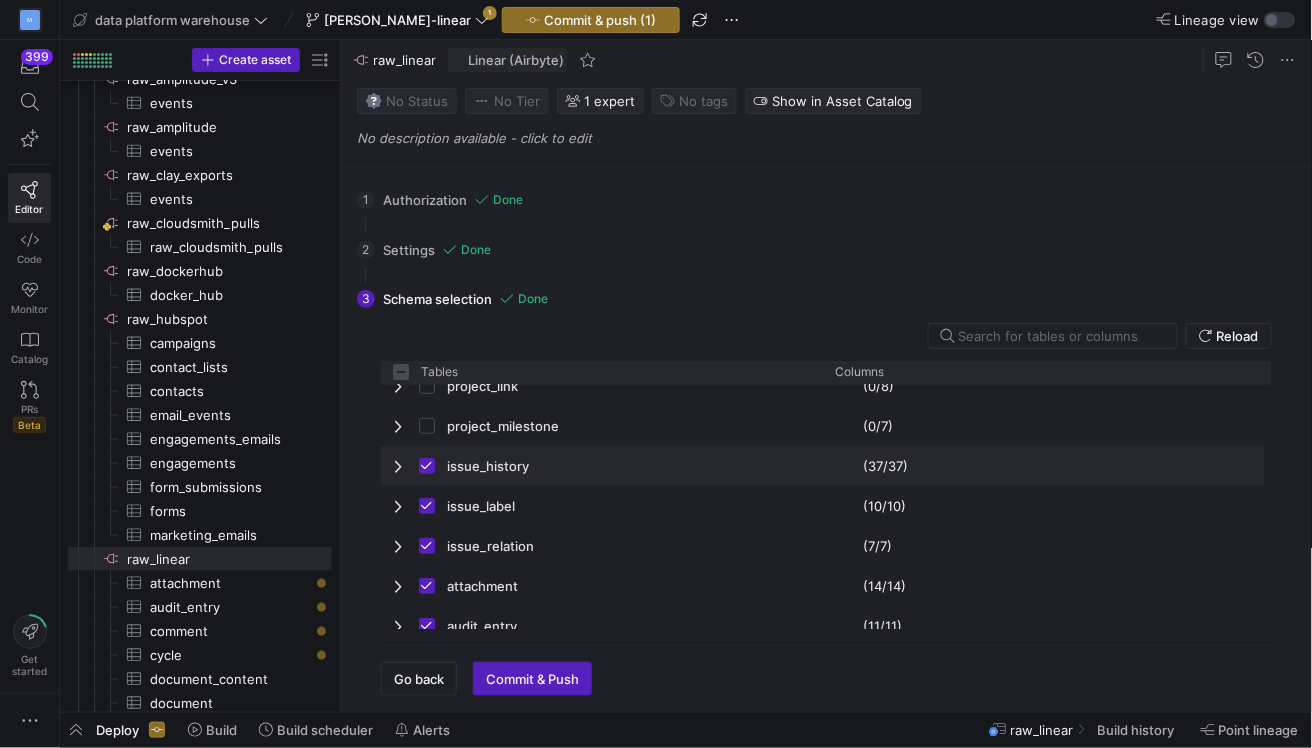 click at bounding box center (427, 466) 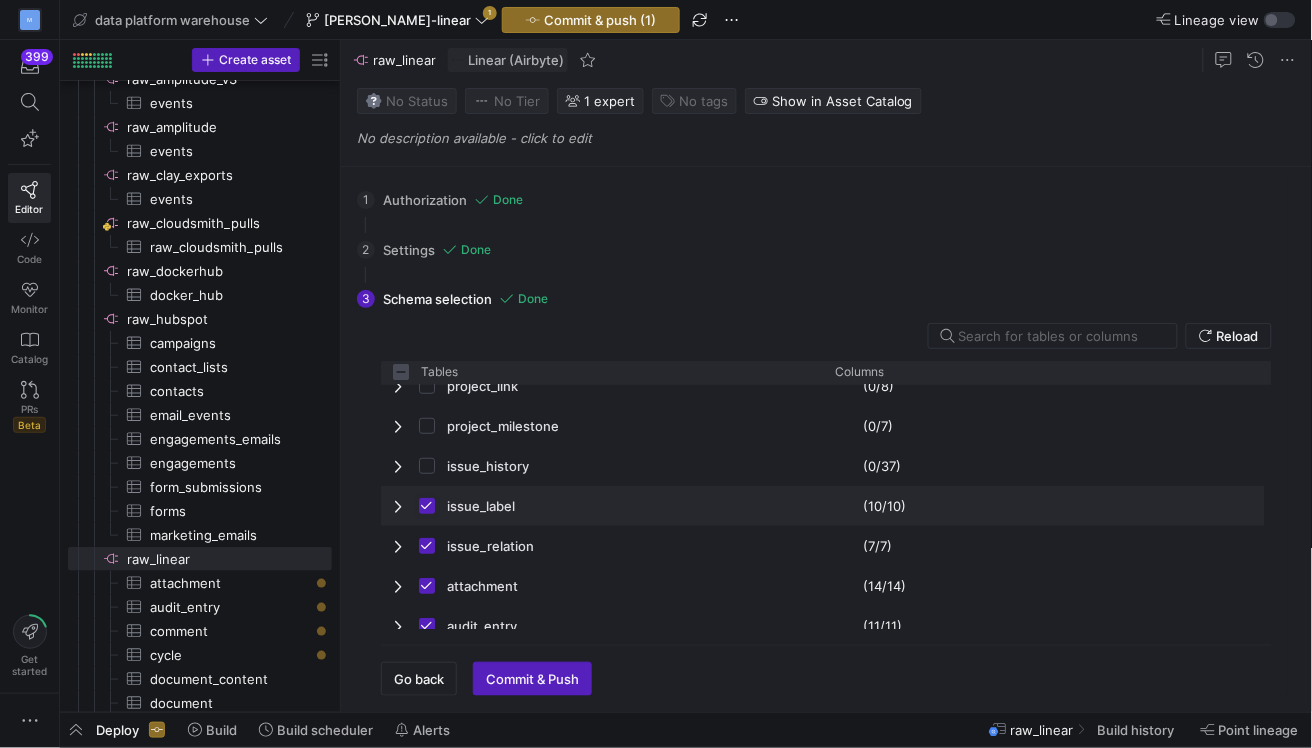 click at bounding box center (427, 506) 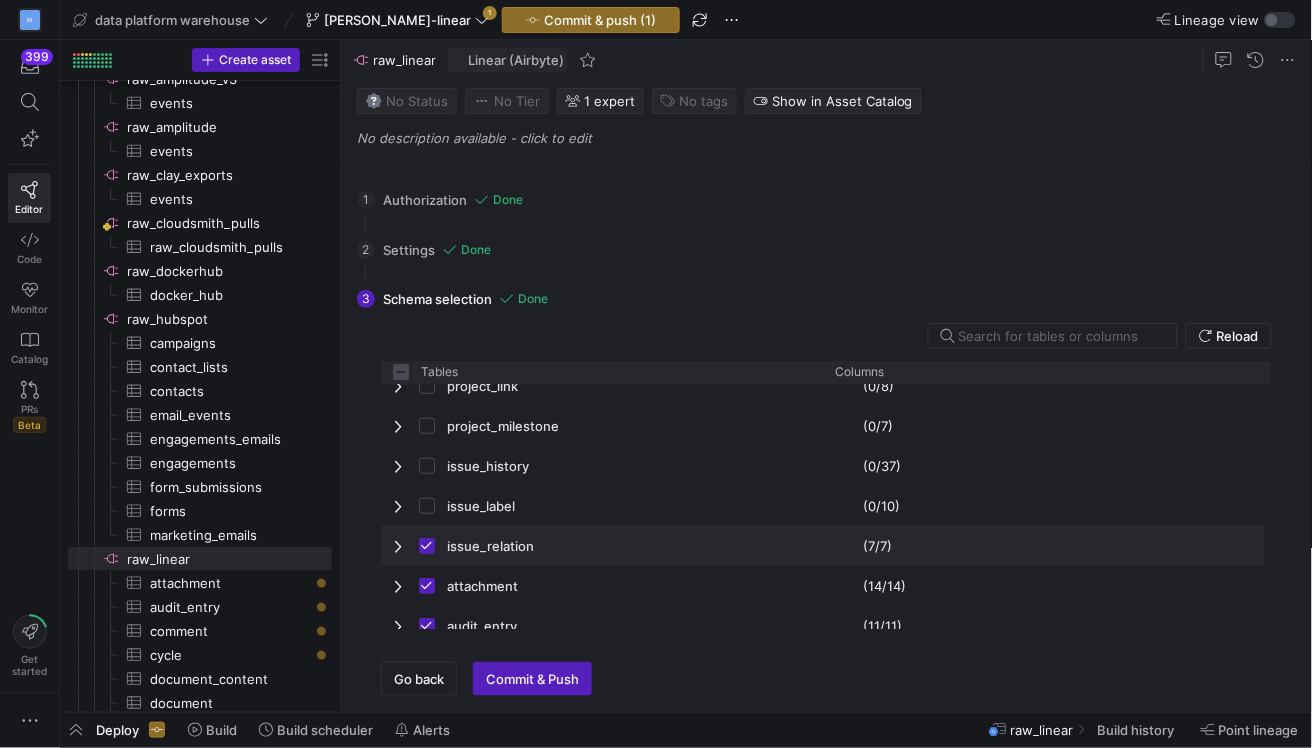 click at bounding box center (427, 546) 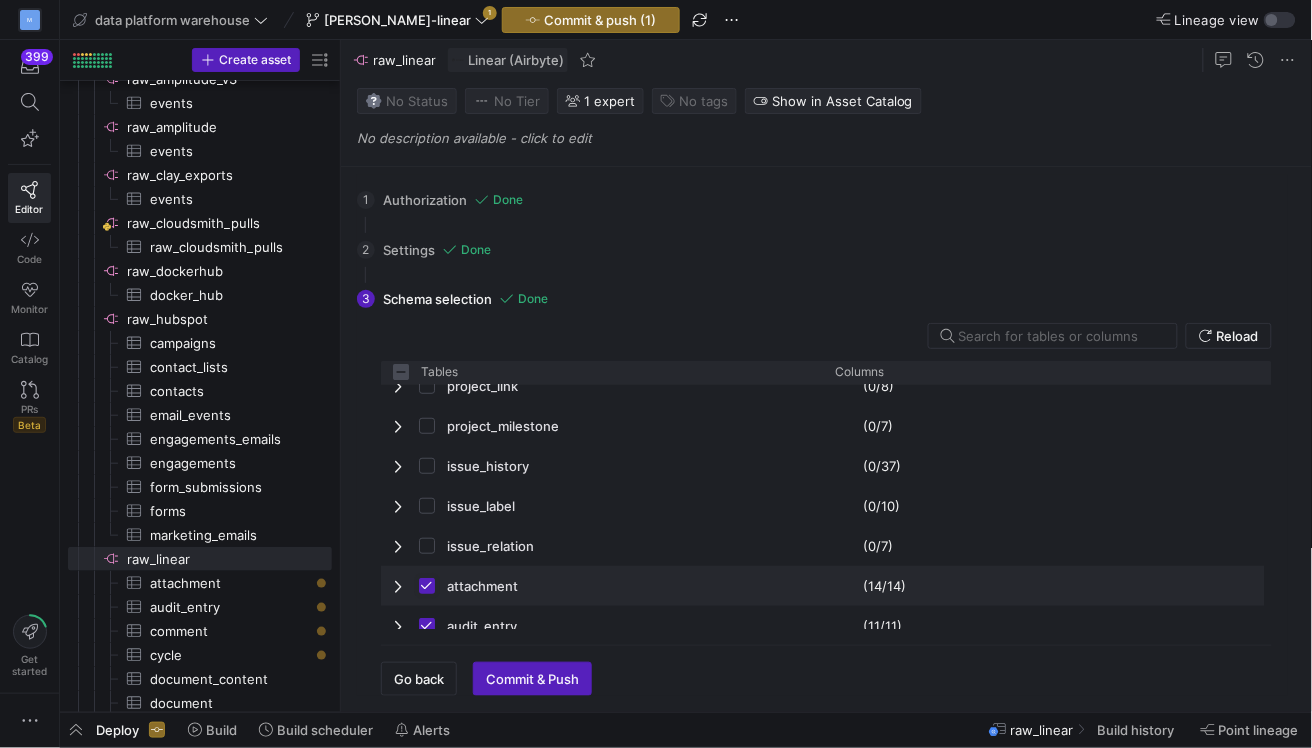 click at bounding box center (427, 586) 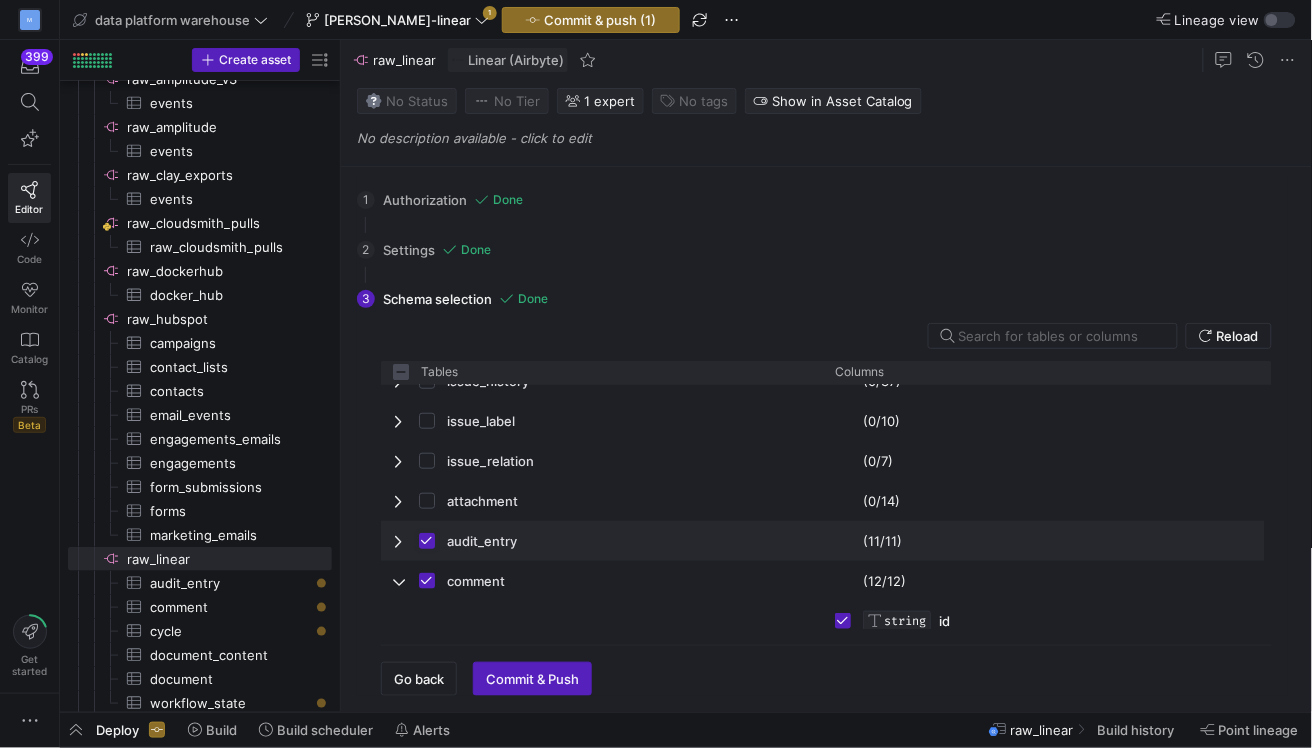 click at bounding box center (427, 541) 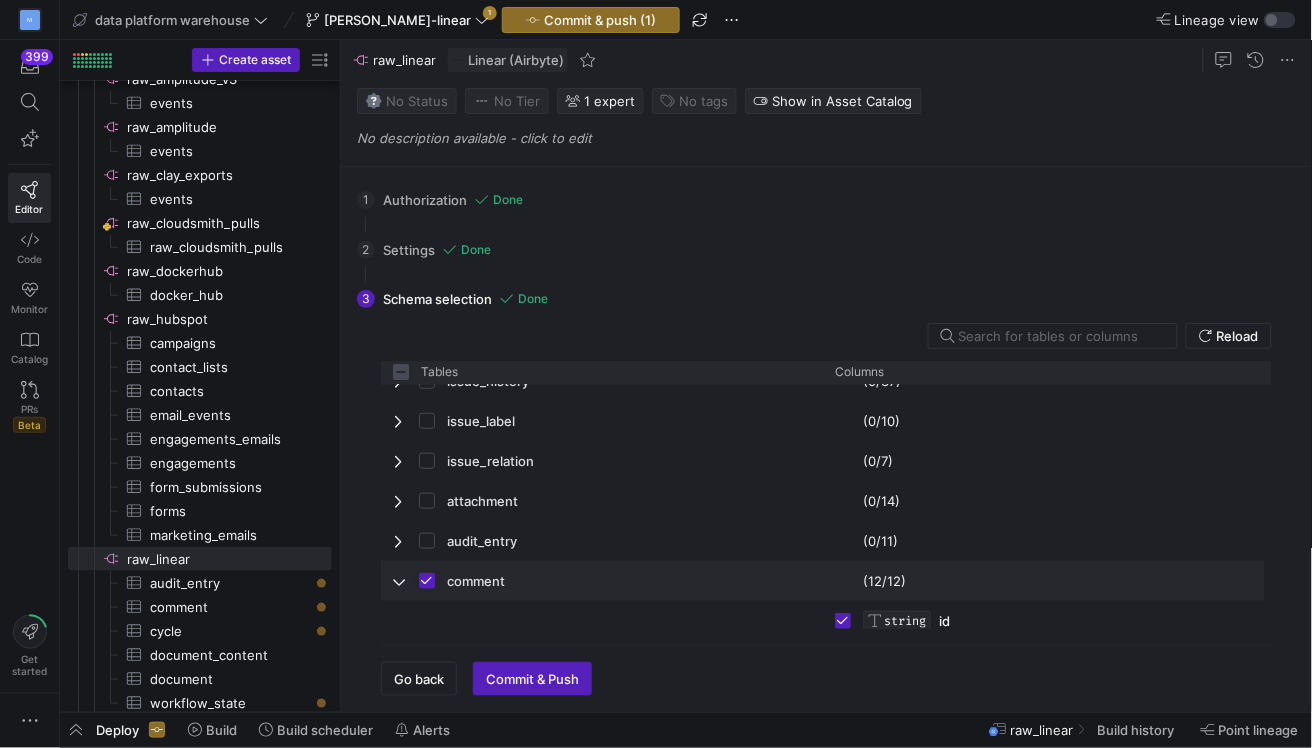click at bounding box center [427, 581] 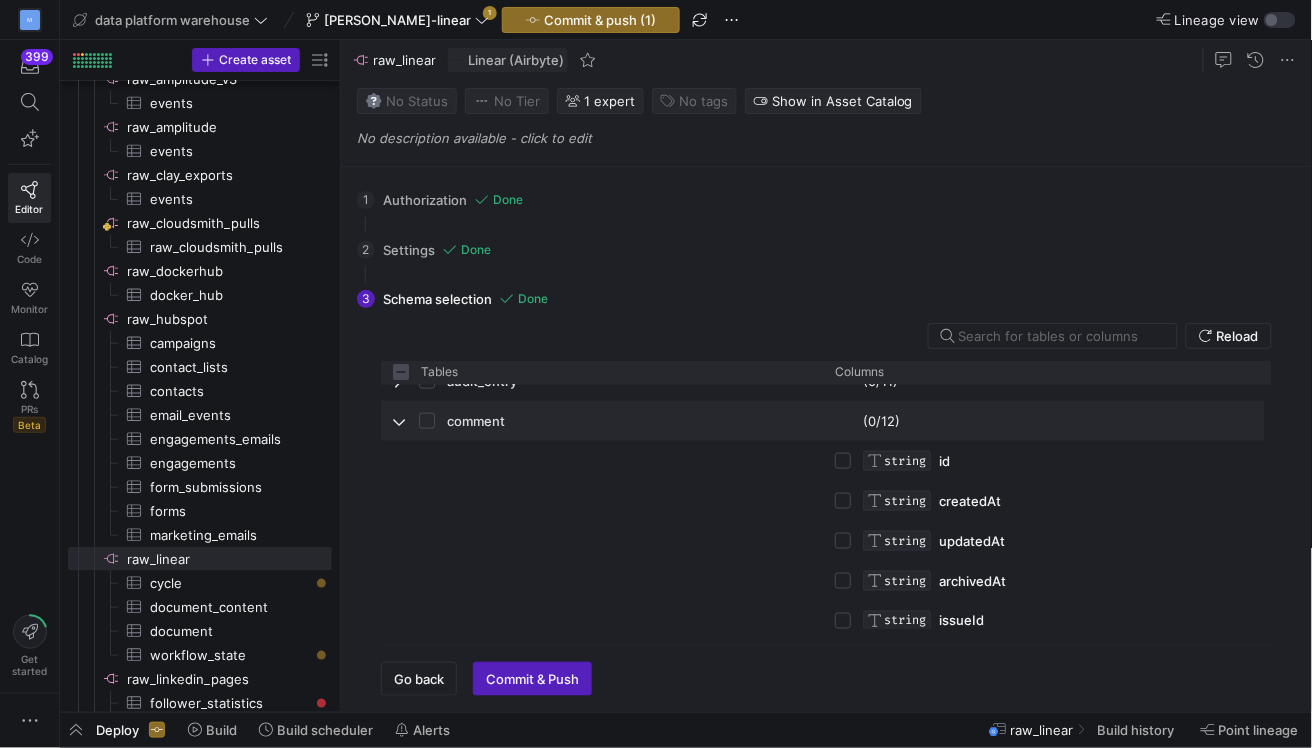 click at bounding box center (400, 421) 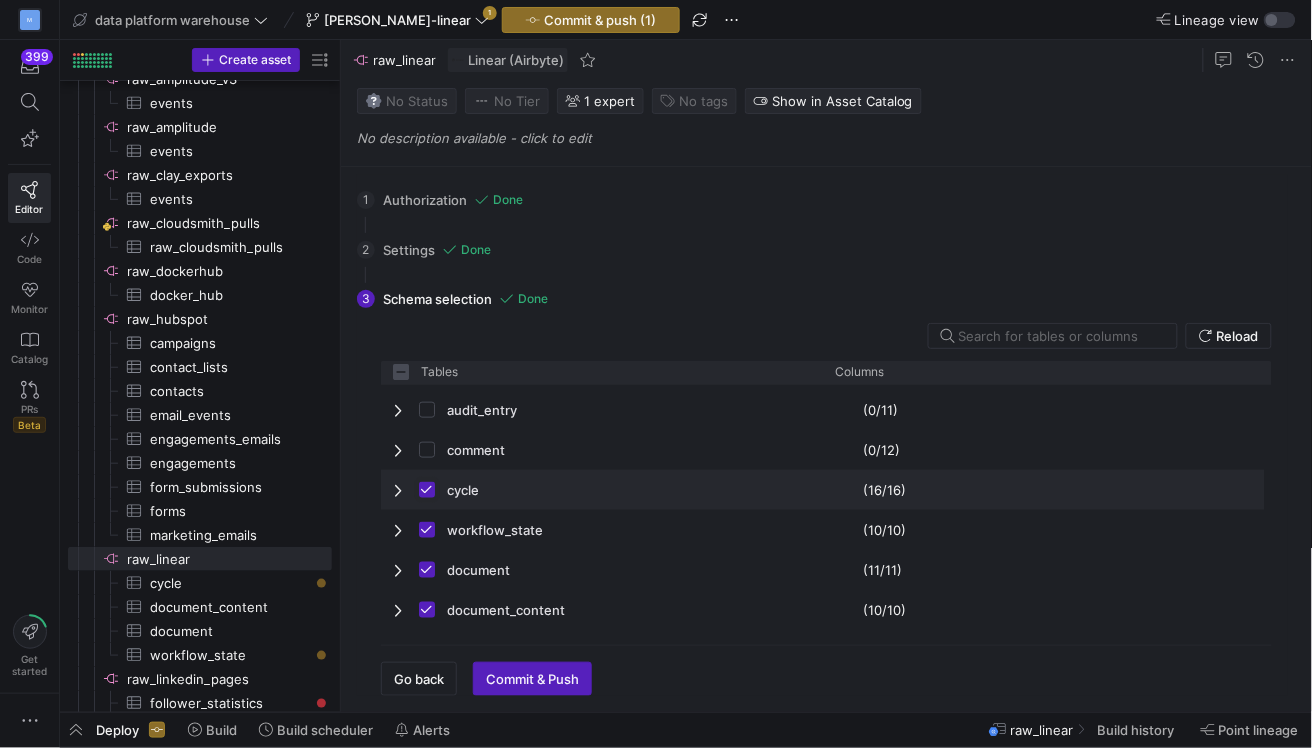 click at bounding box center (427, 490) 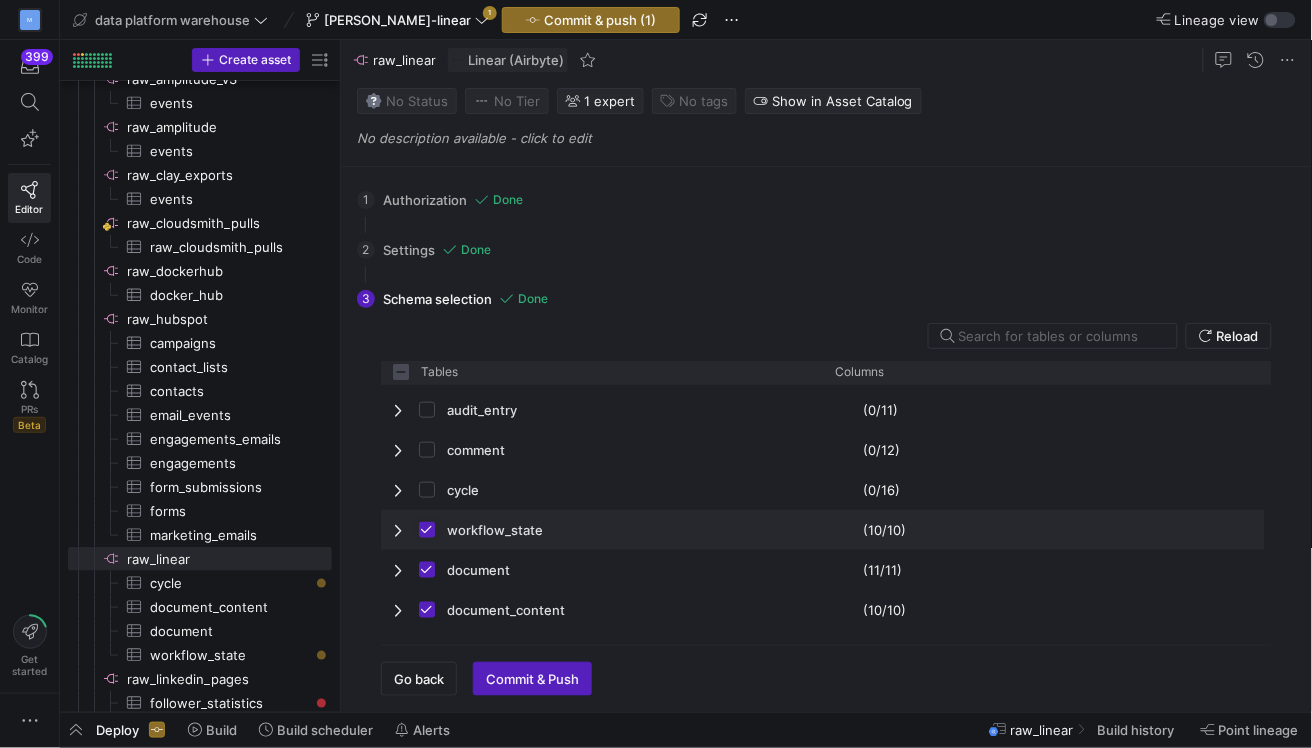 click at bounding box center [427, 530] 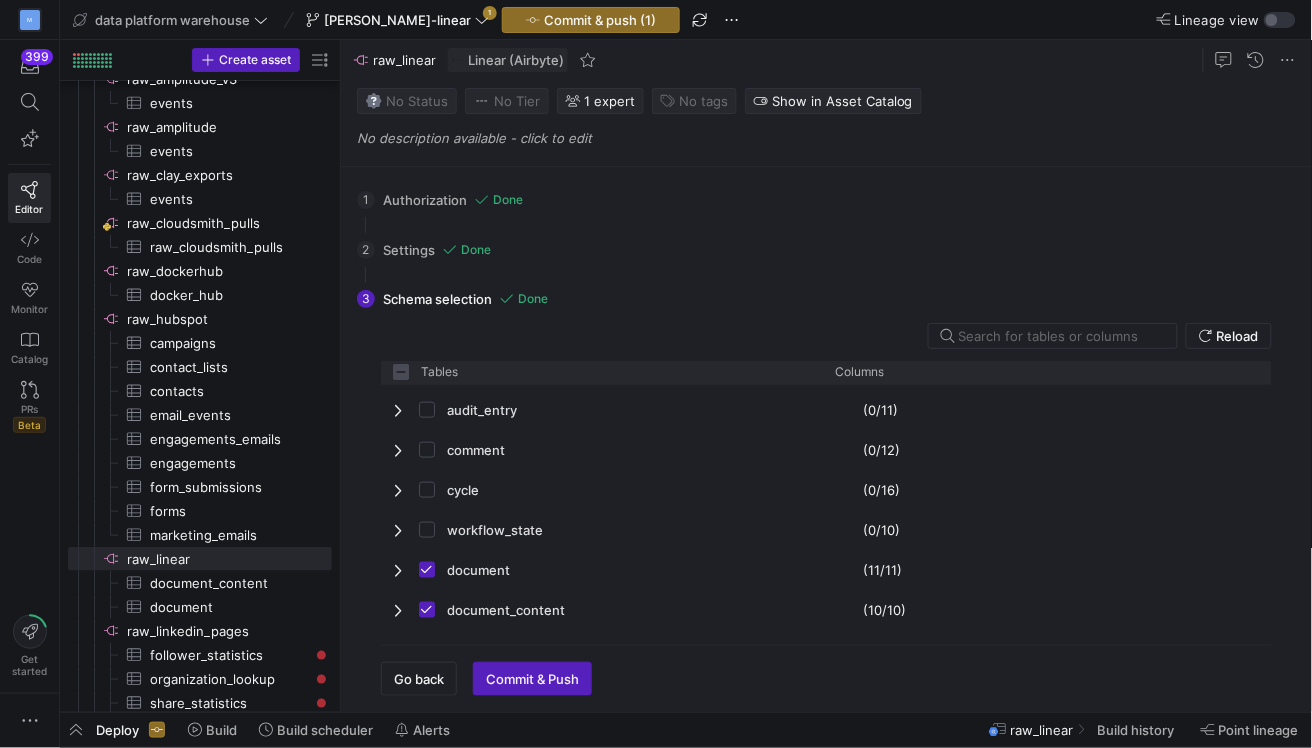 click 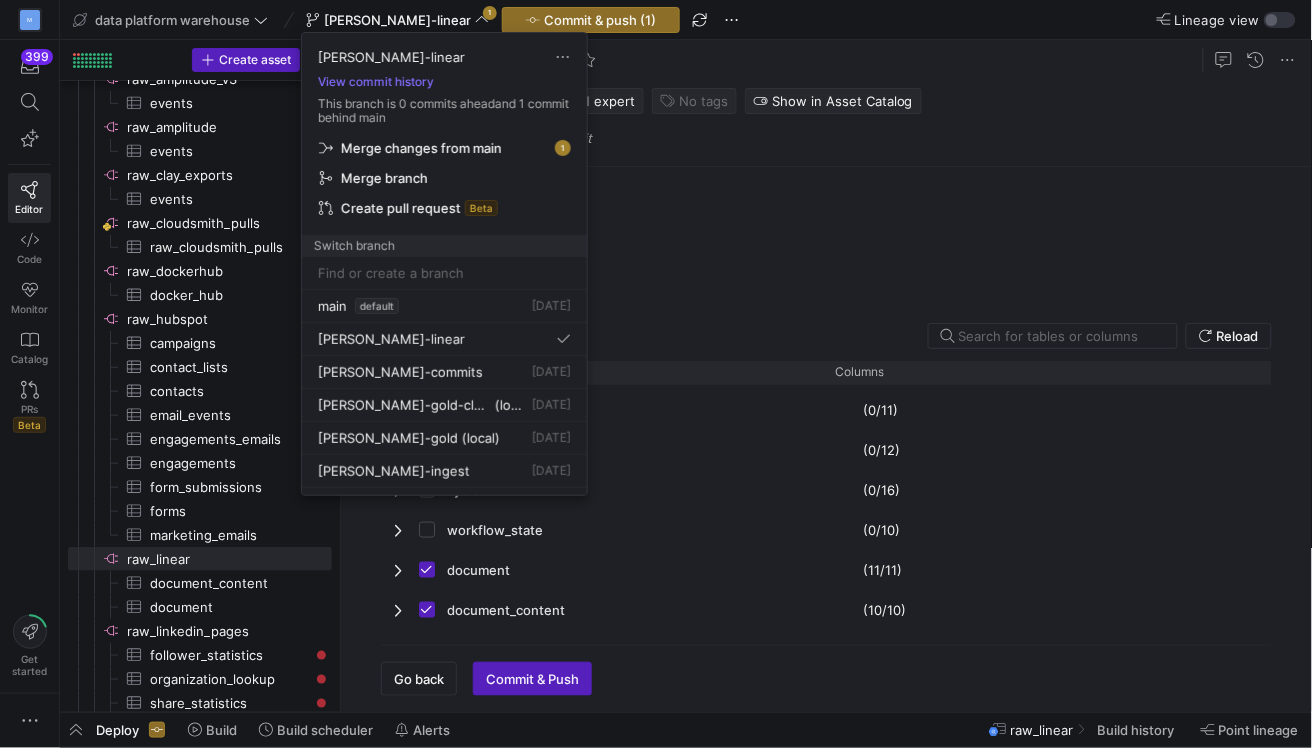 click on "Merge changes from main" at bounding box center (421, 148) 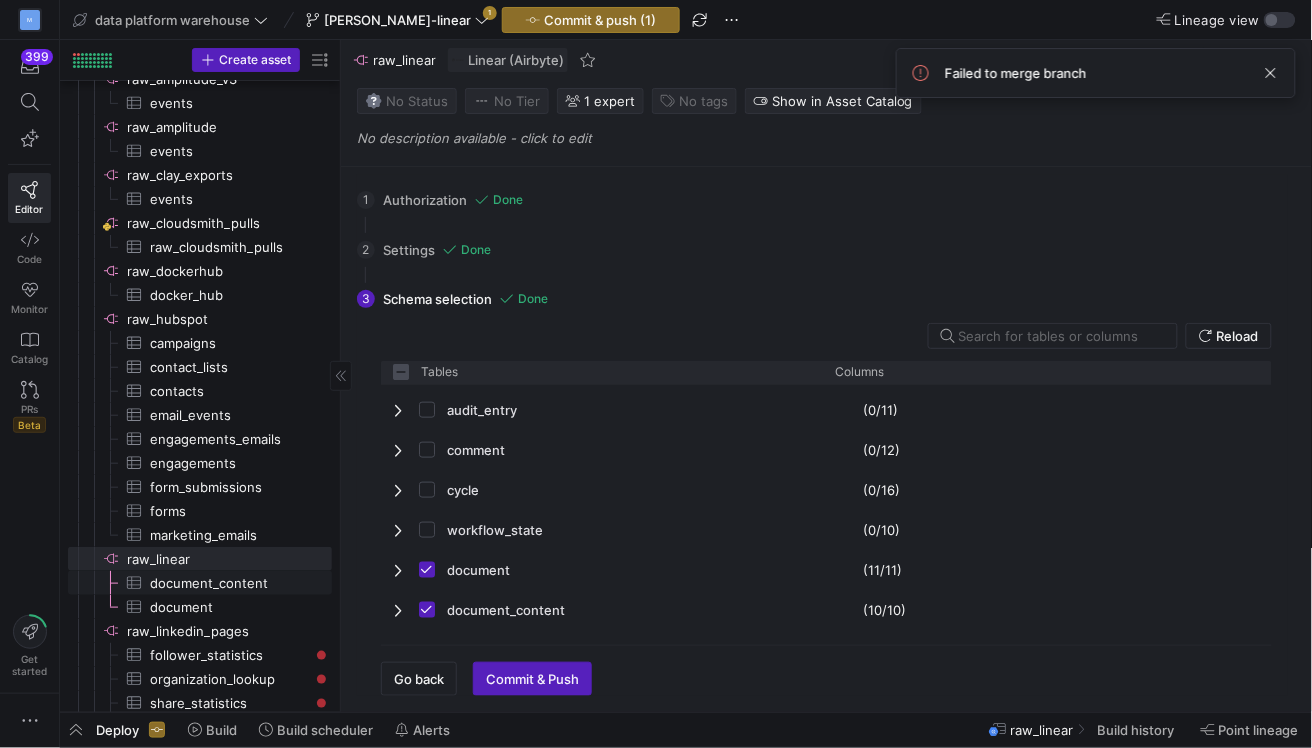 click on "document_content​​​​​​​​​" 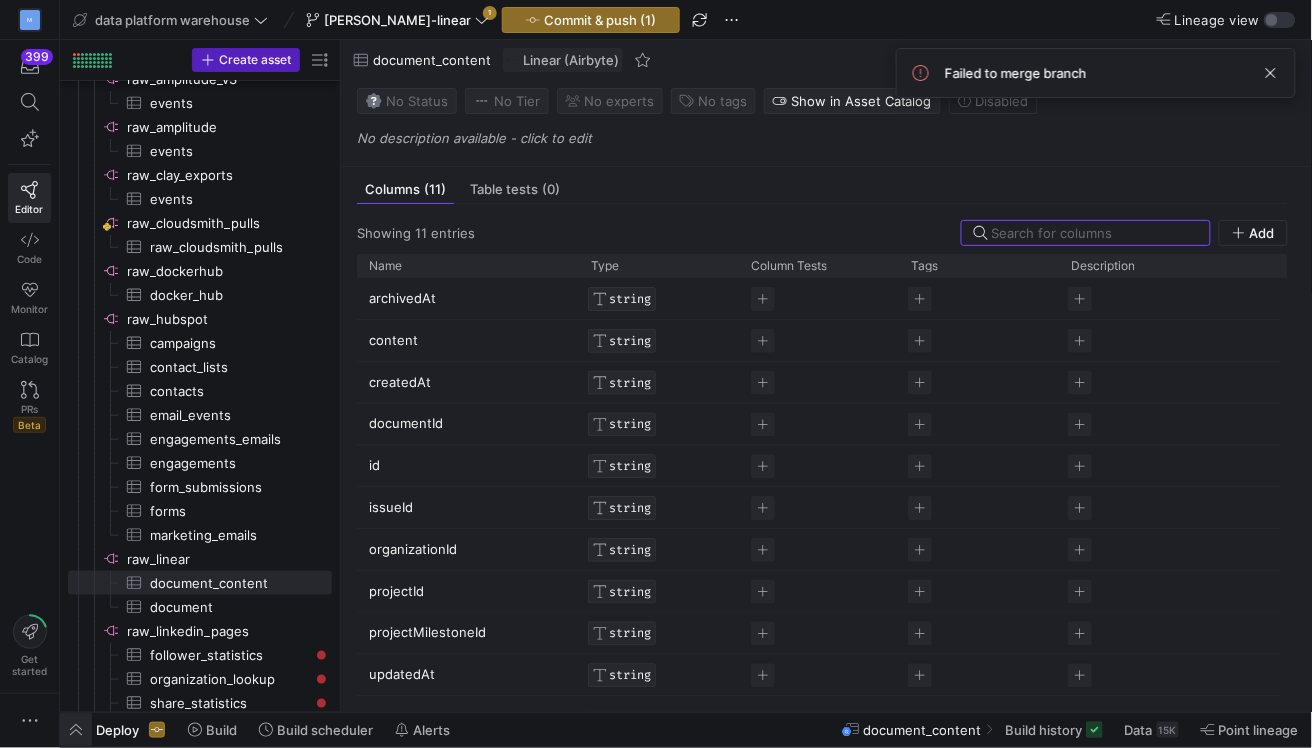 click 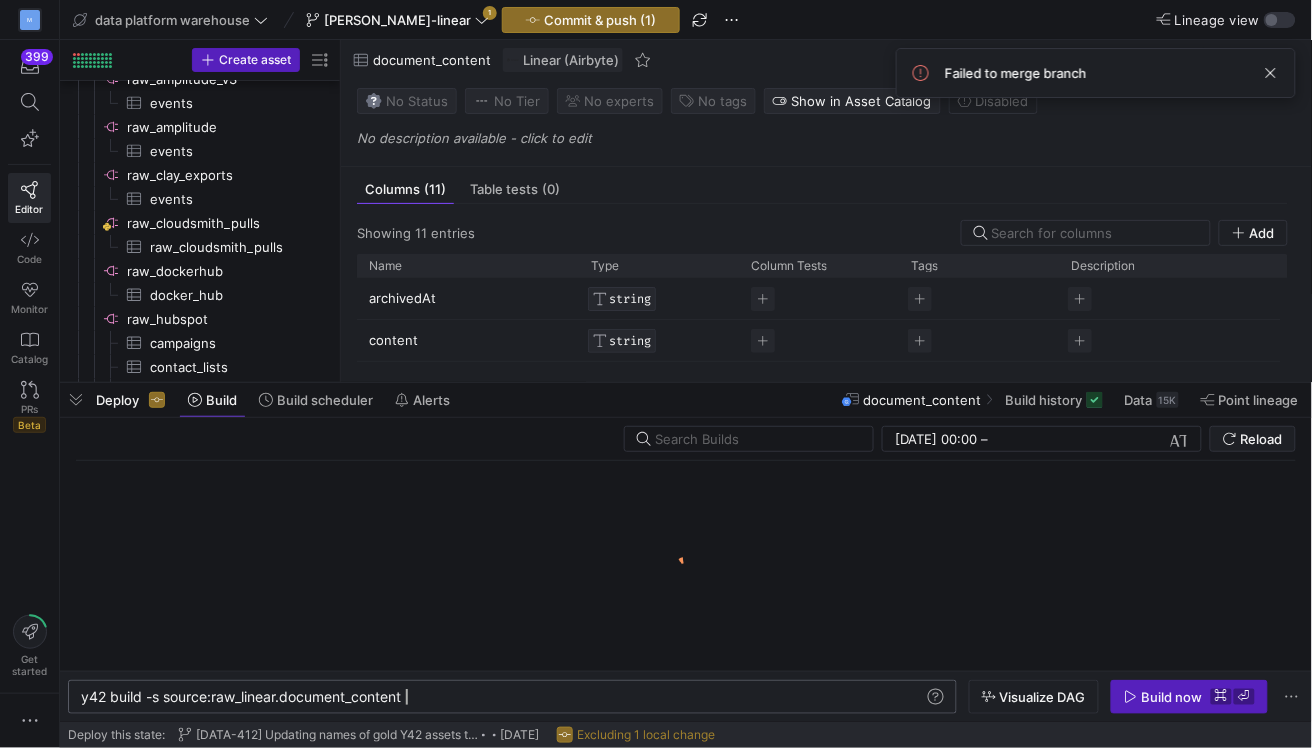 click on "y42 build -s source:raw_linear.document_content" 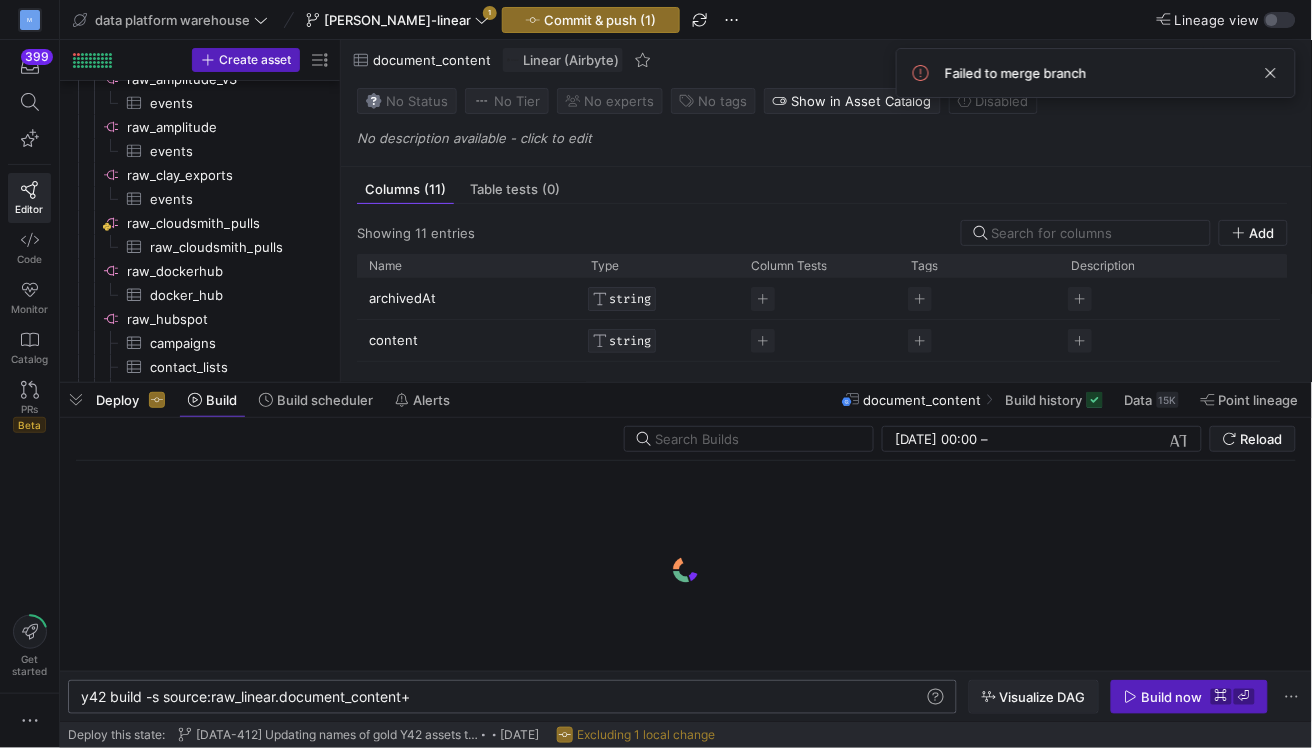 click on "Visualize DAG" at bounding box center (1043, 697) 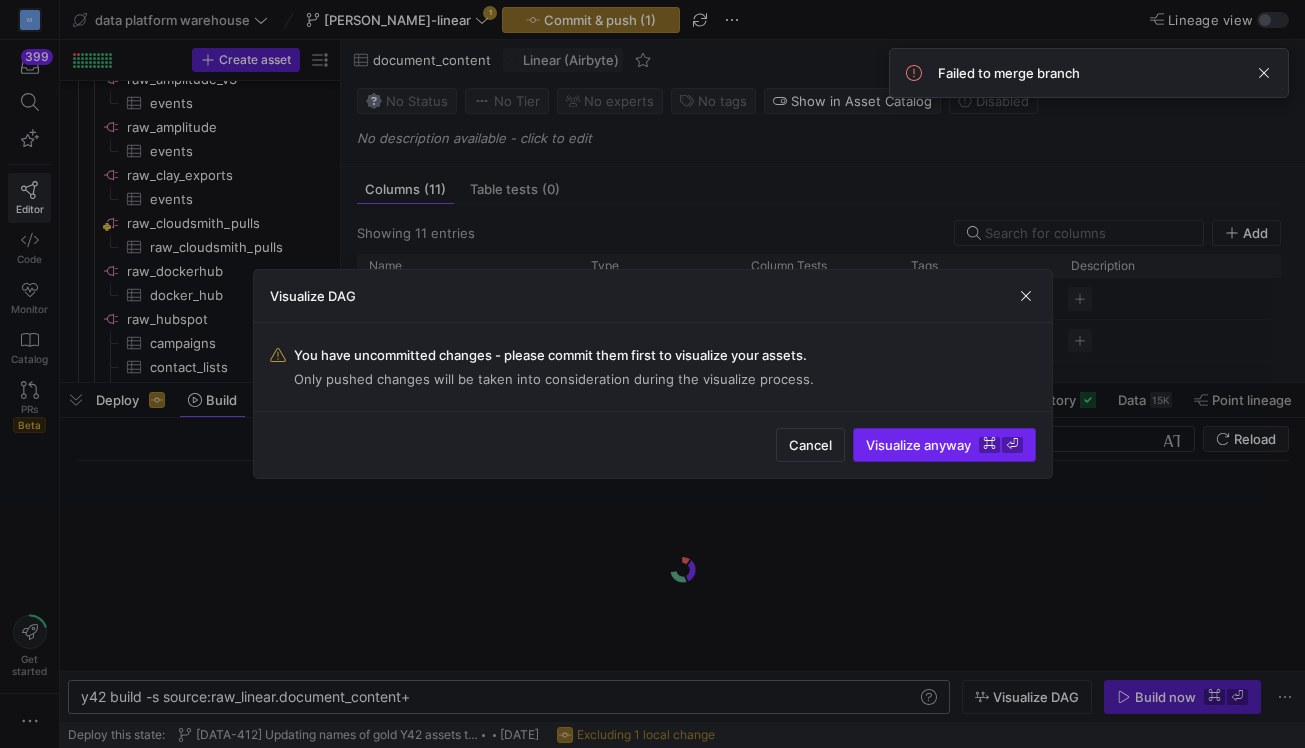 click on "Visualize anyway  ⌘ ⏎" at bounding box center (944, 445) 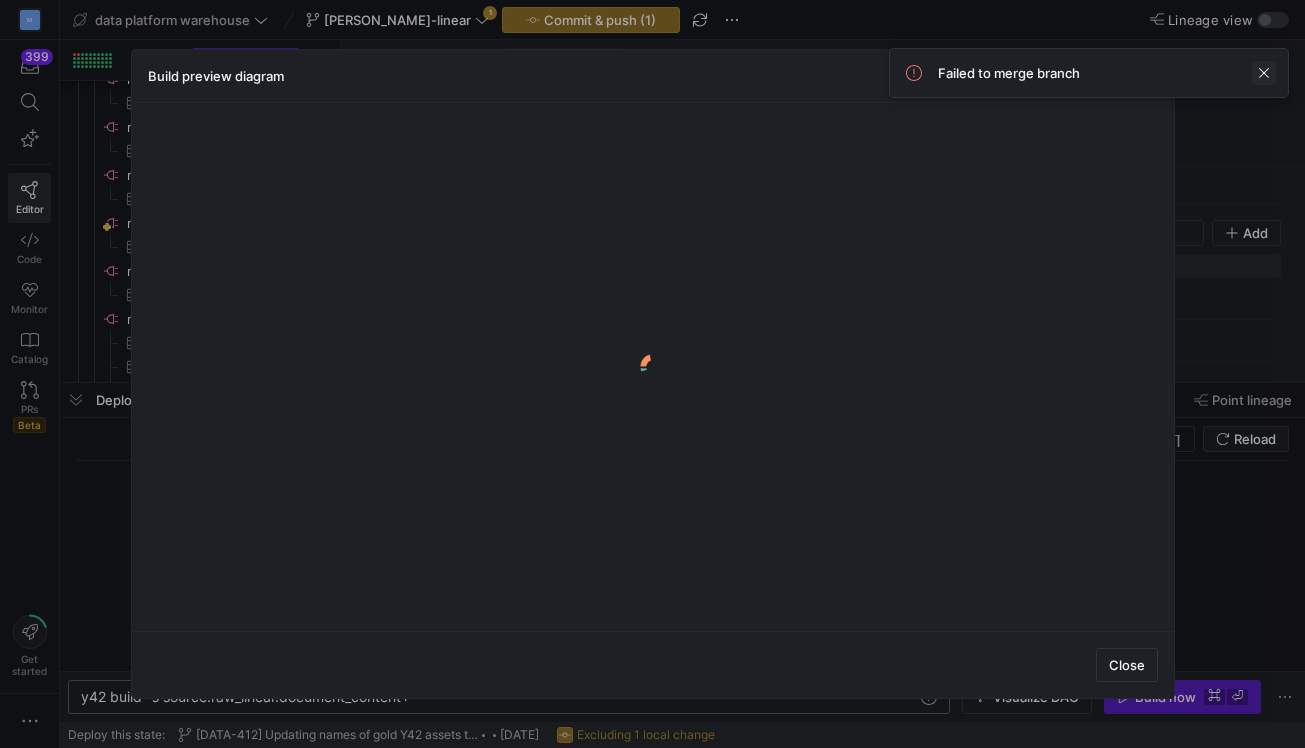 click 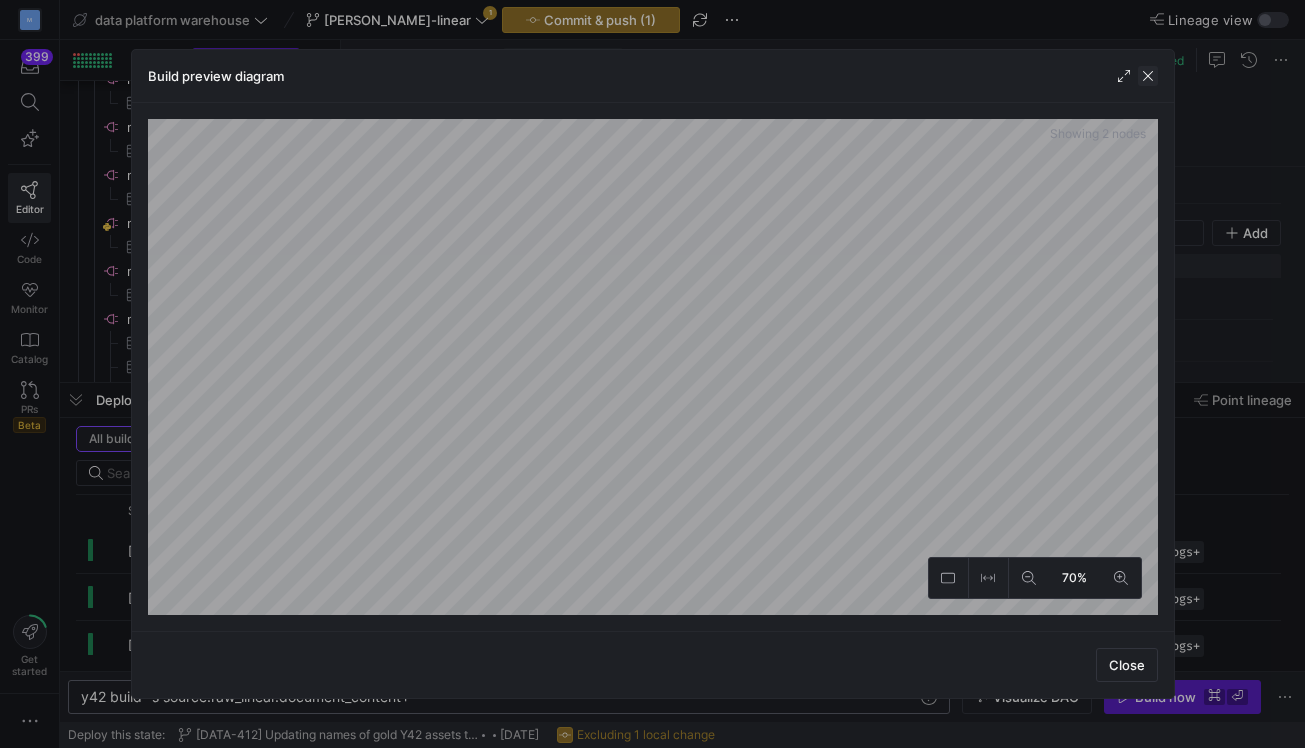 click 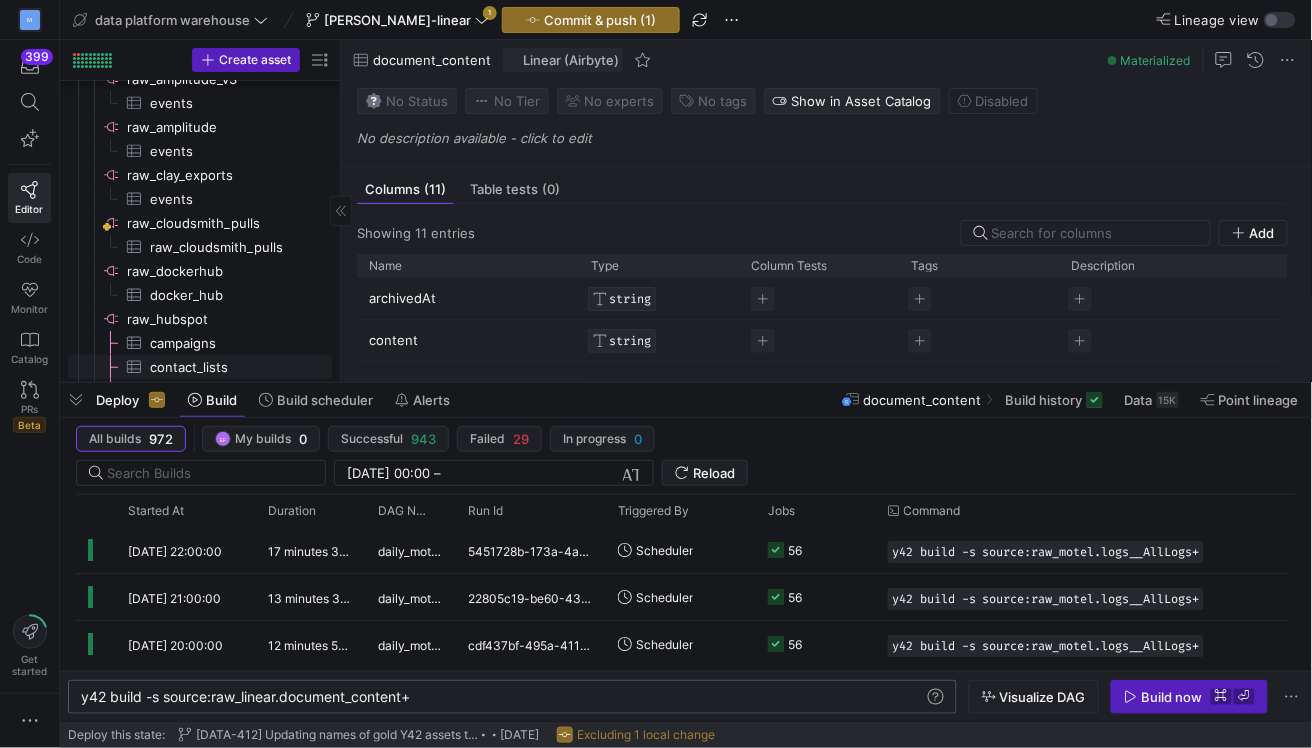 scroll, scrollTop: 292, scrollLeft: 0, axis: vertical 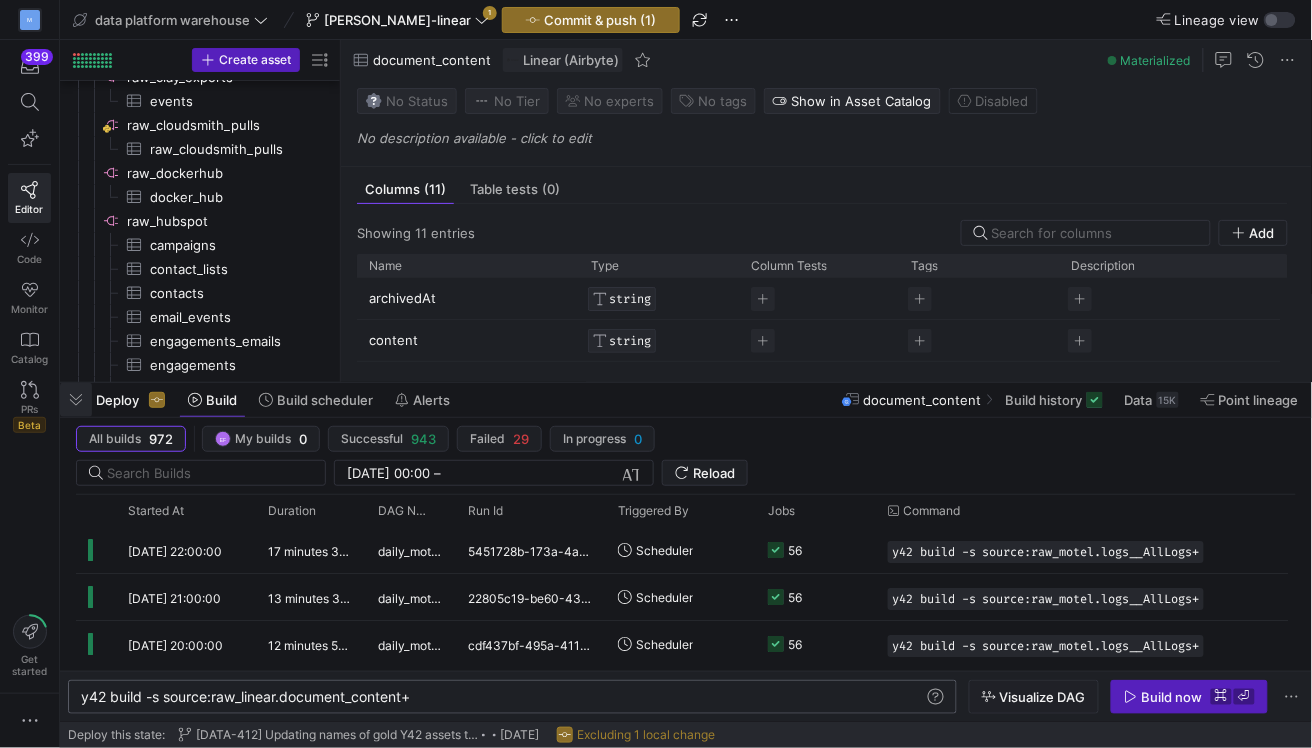 click 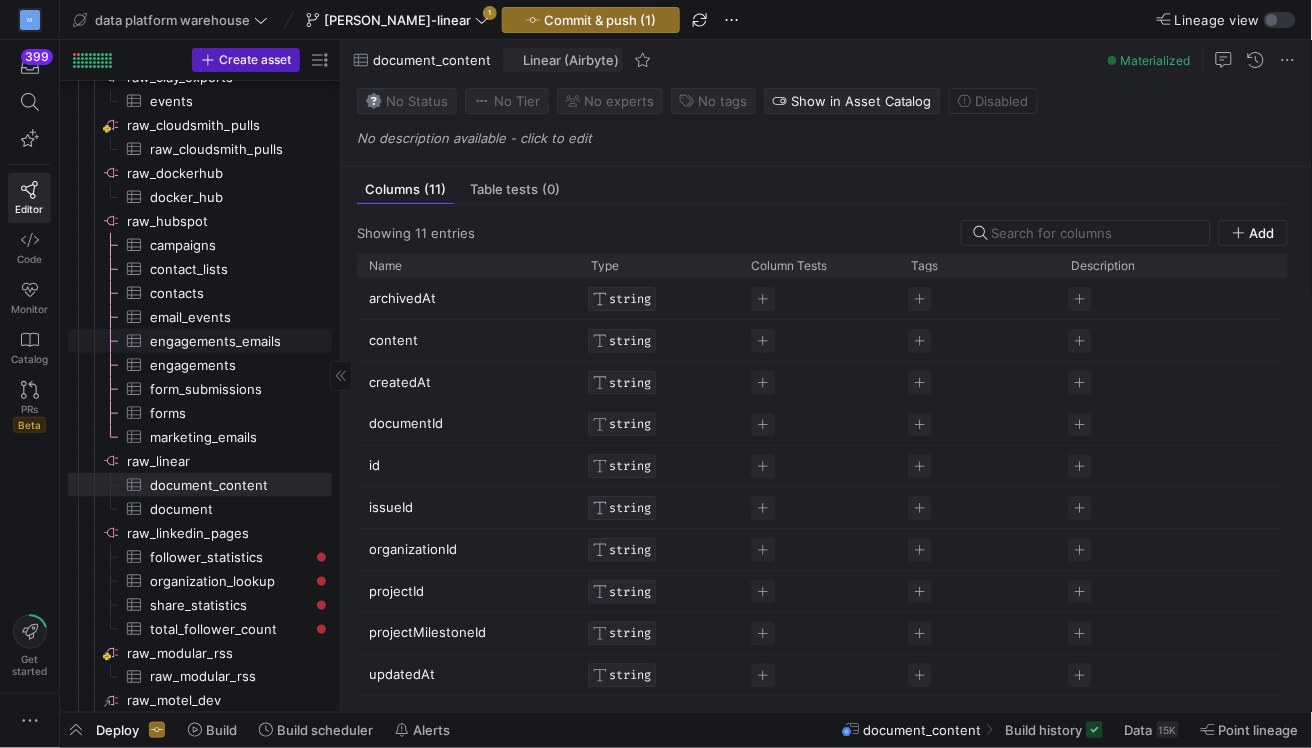 scroll, scrollTop: 187, scrollLeft: 0, axis: vertical 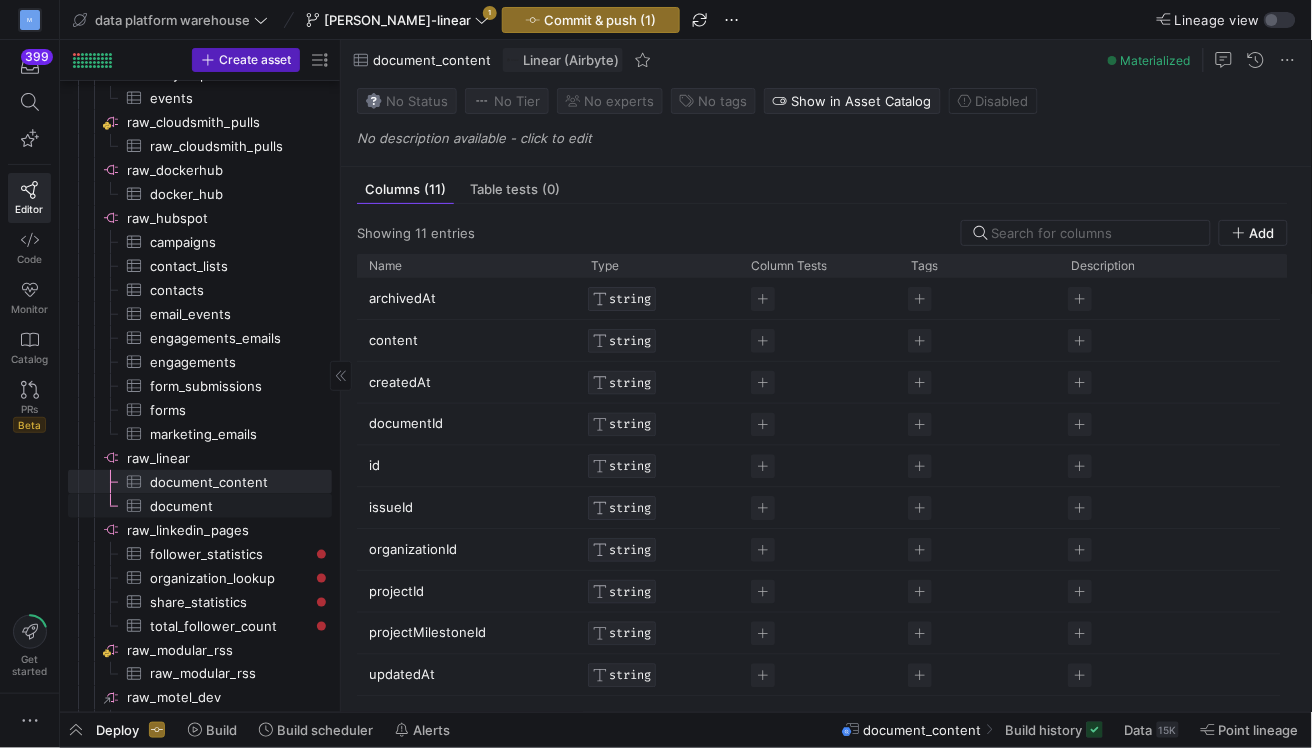 click on "document​​​​​​​​​" 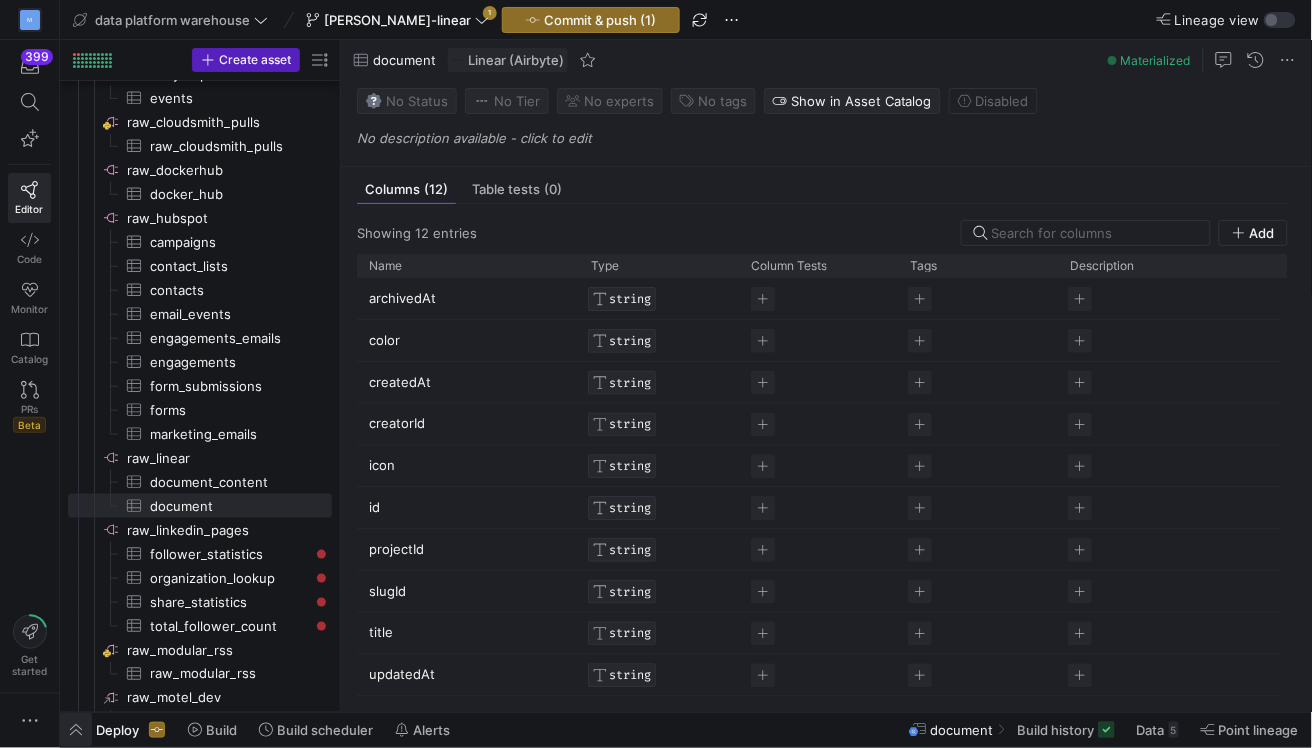 click 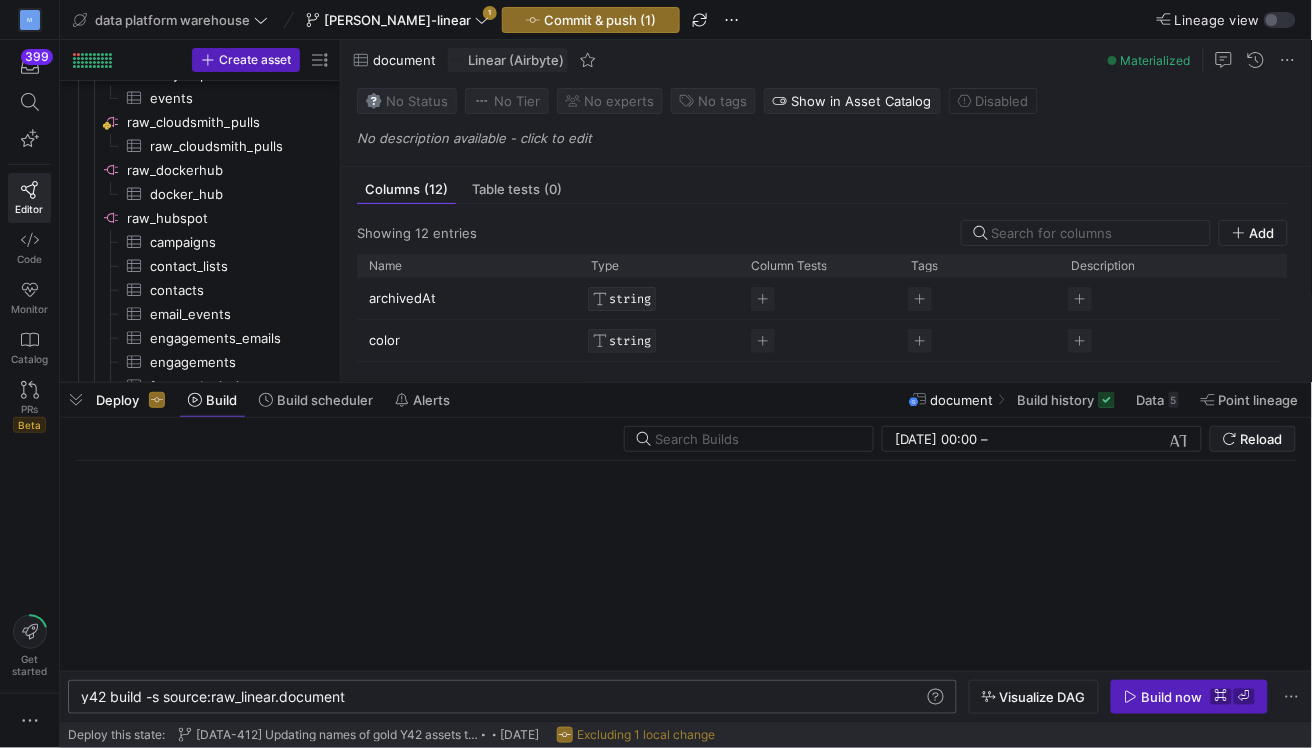 scroll, scrollTop: 0, scrollLeft: 267, axis: horizontal 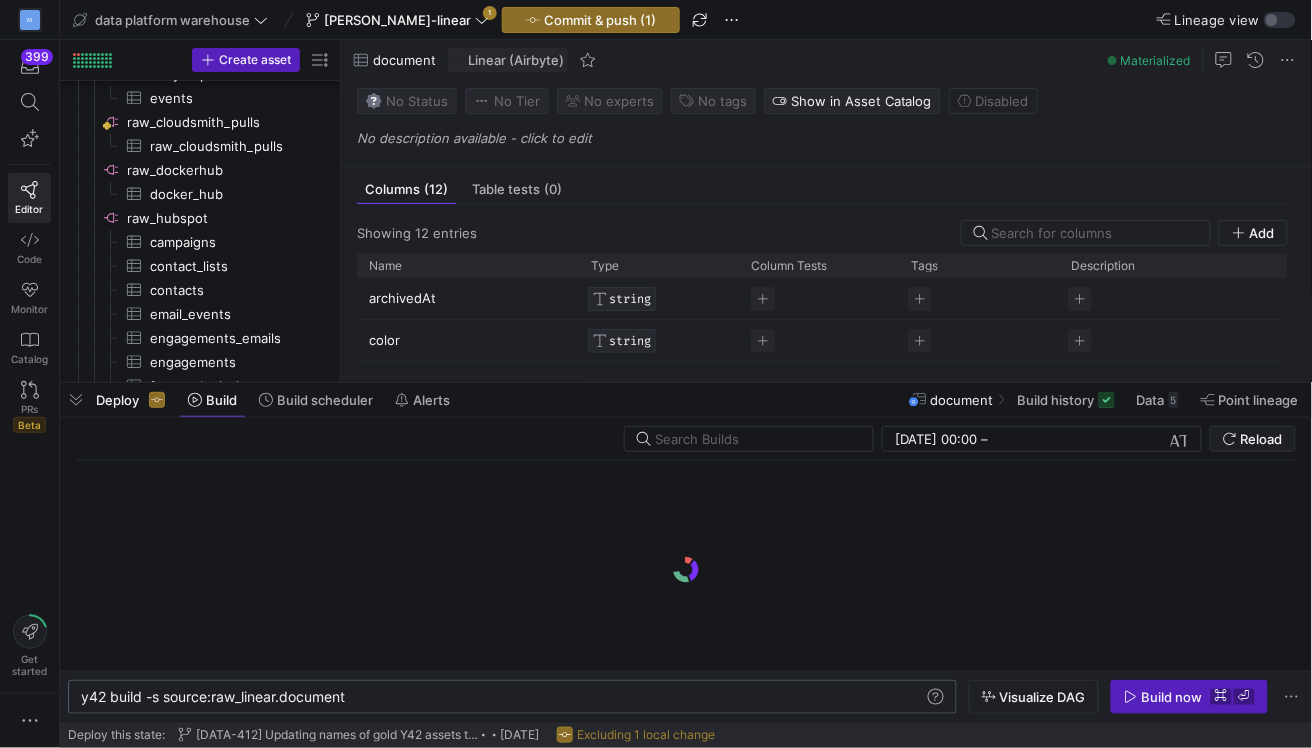 click on "y42 build -s source:raw_linear.document" 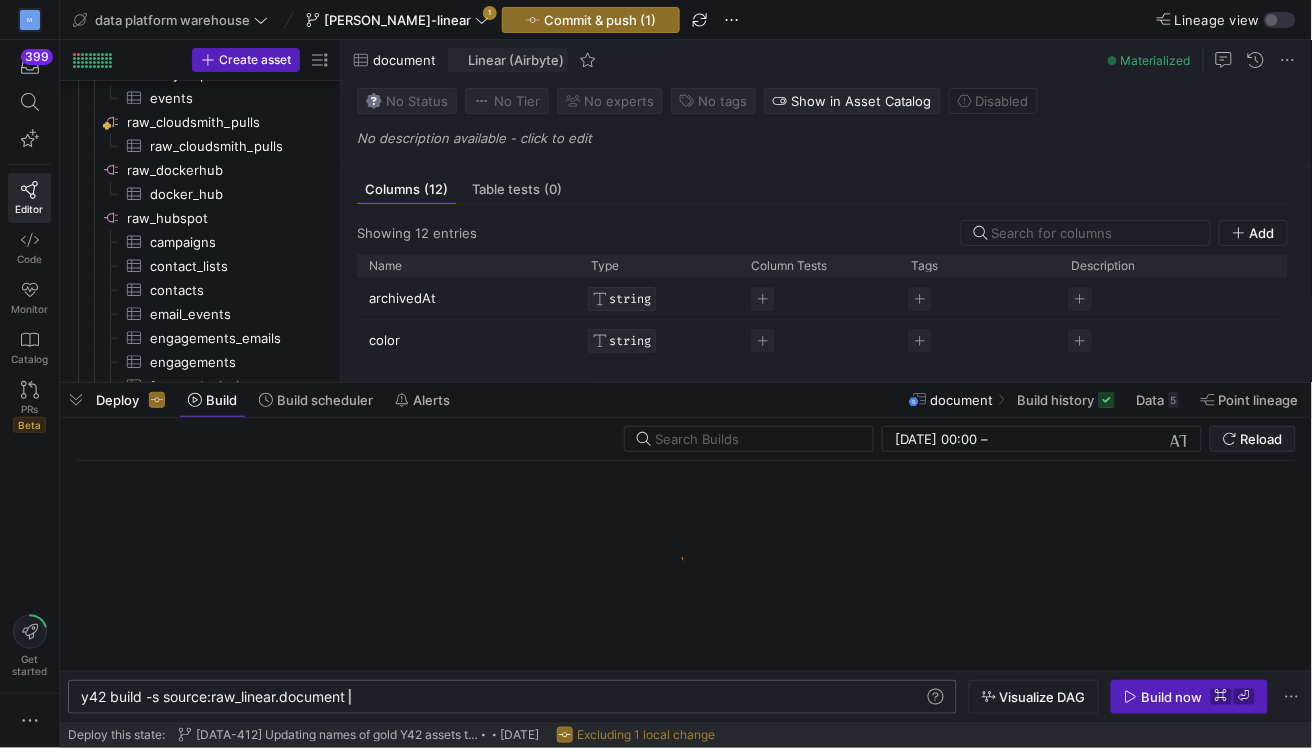 scroll, scrollTop: 0, scrollLeft: 275, axis: horizontal 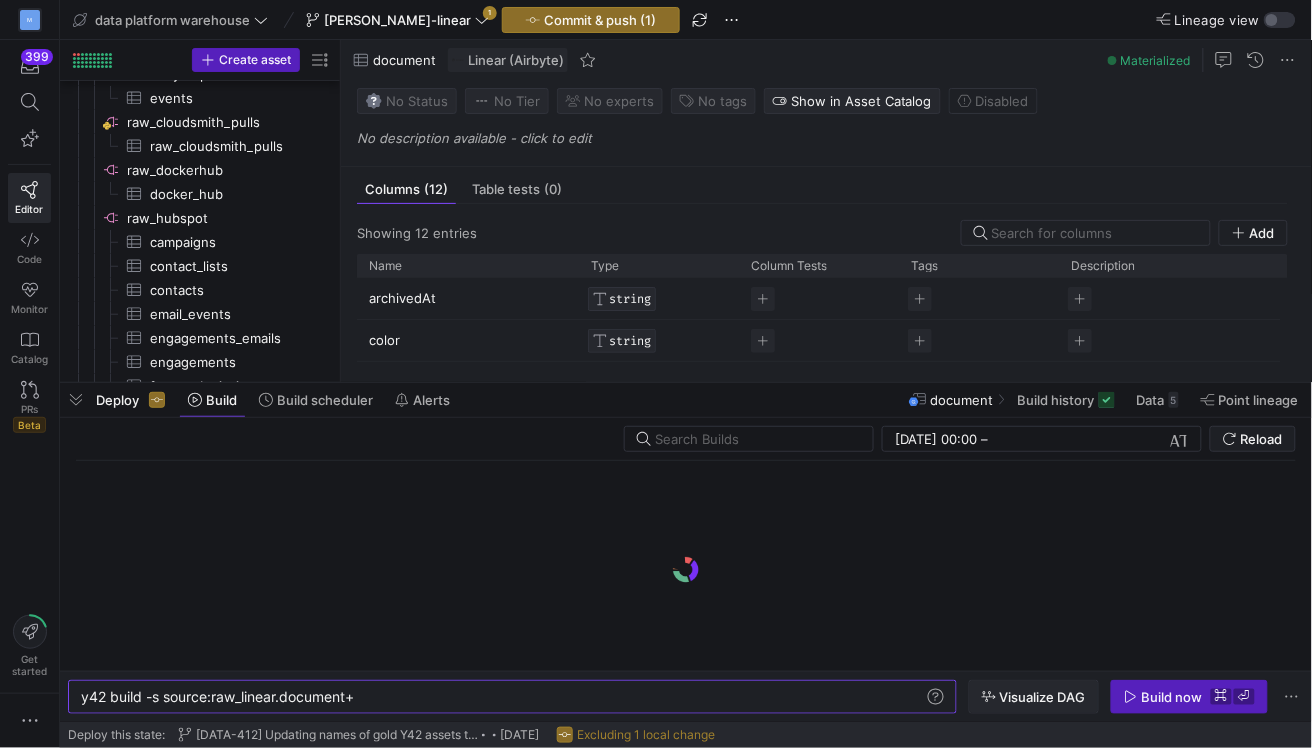 click on "Visualize DAG" at bounding box center (1043, 697) 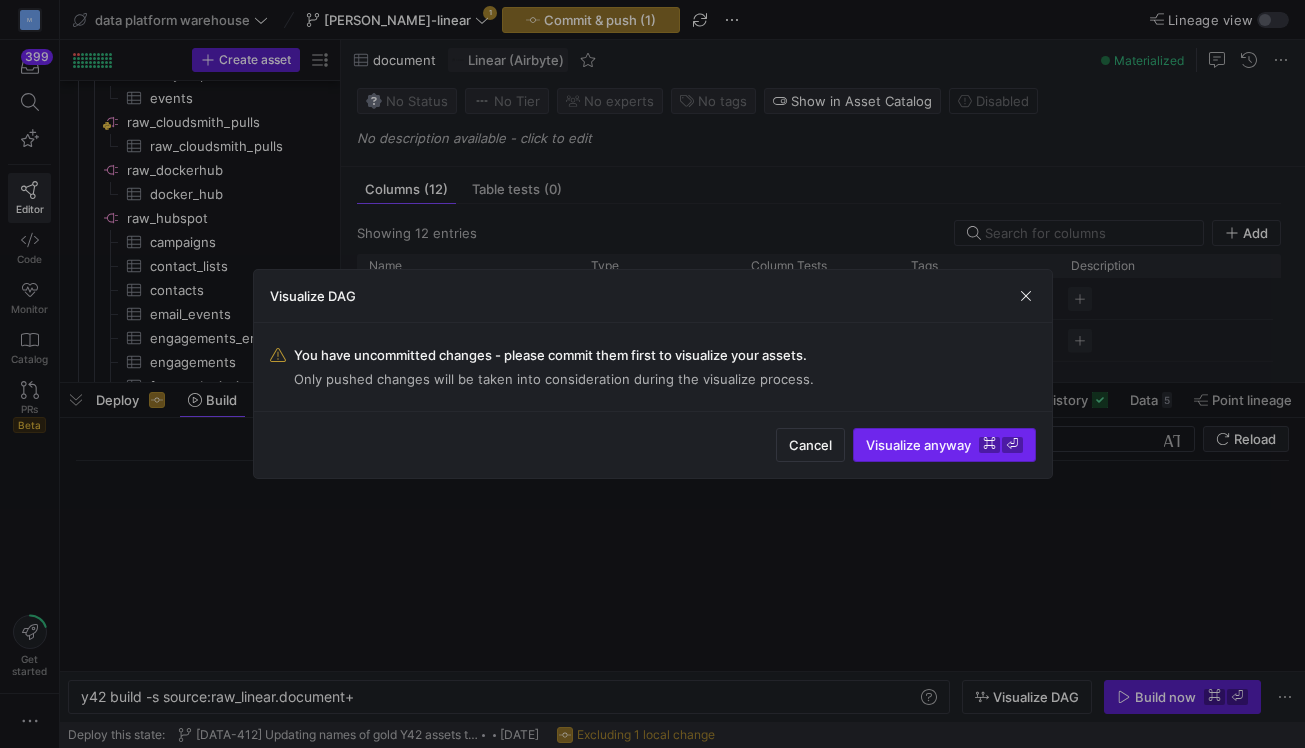 click on "Visualize anyway  ⌘ ⏎" at bounding box center [944, 445] 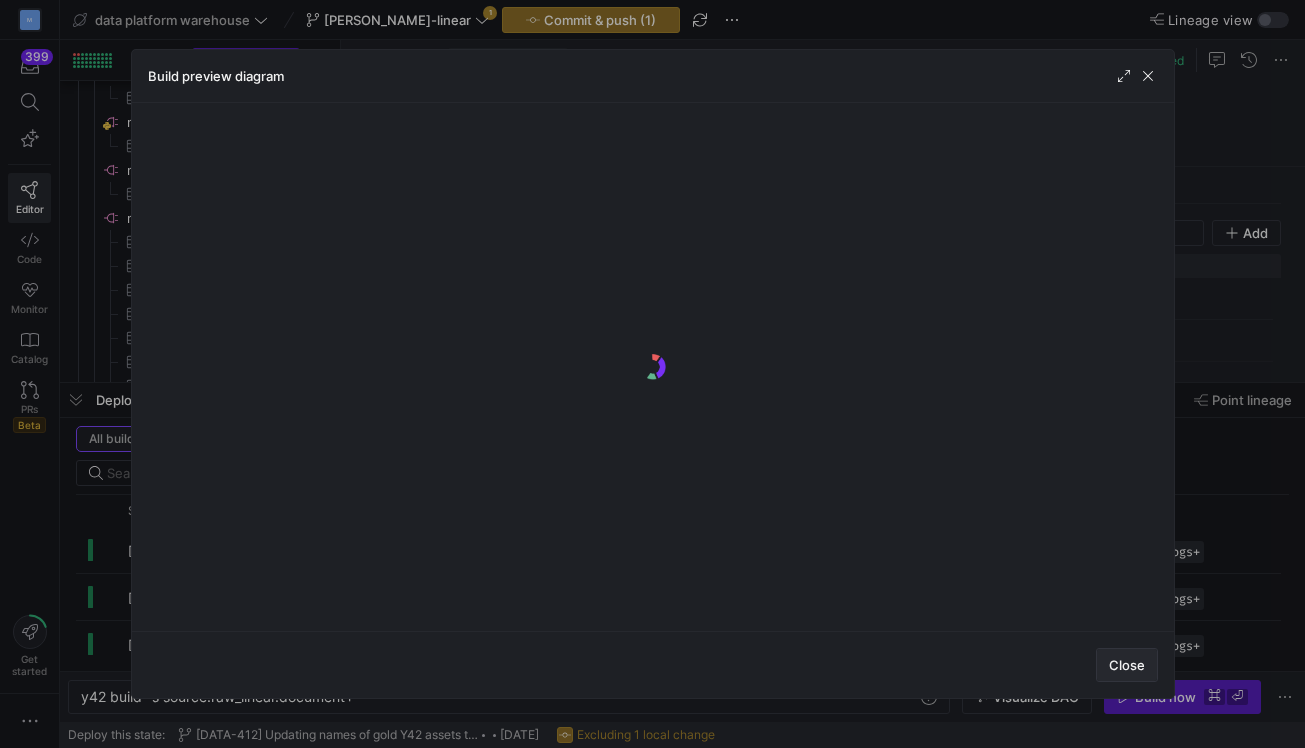 click on "Close" at bounding box center [1127, 665] 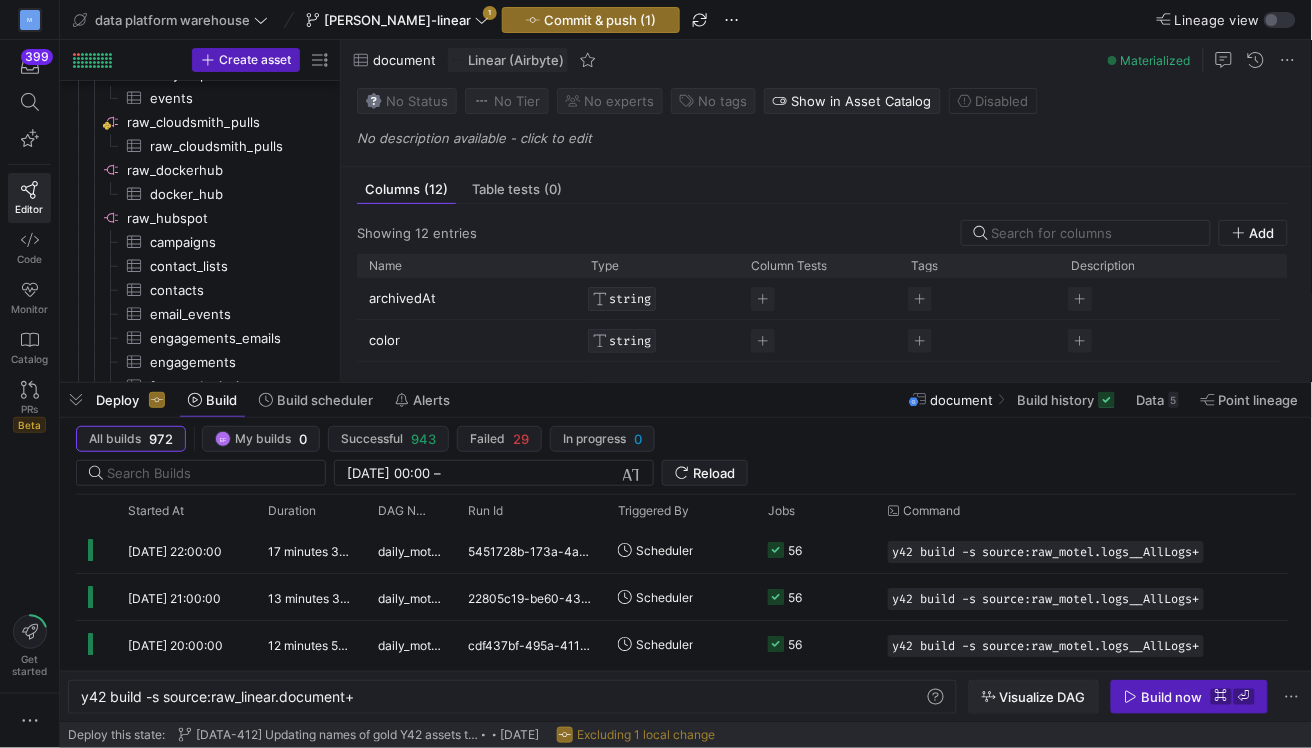 click on "Visualize DAG" at bounding box center [1043, 697] 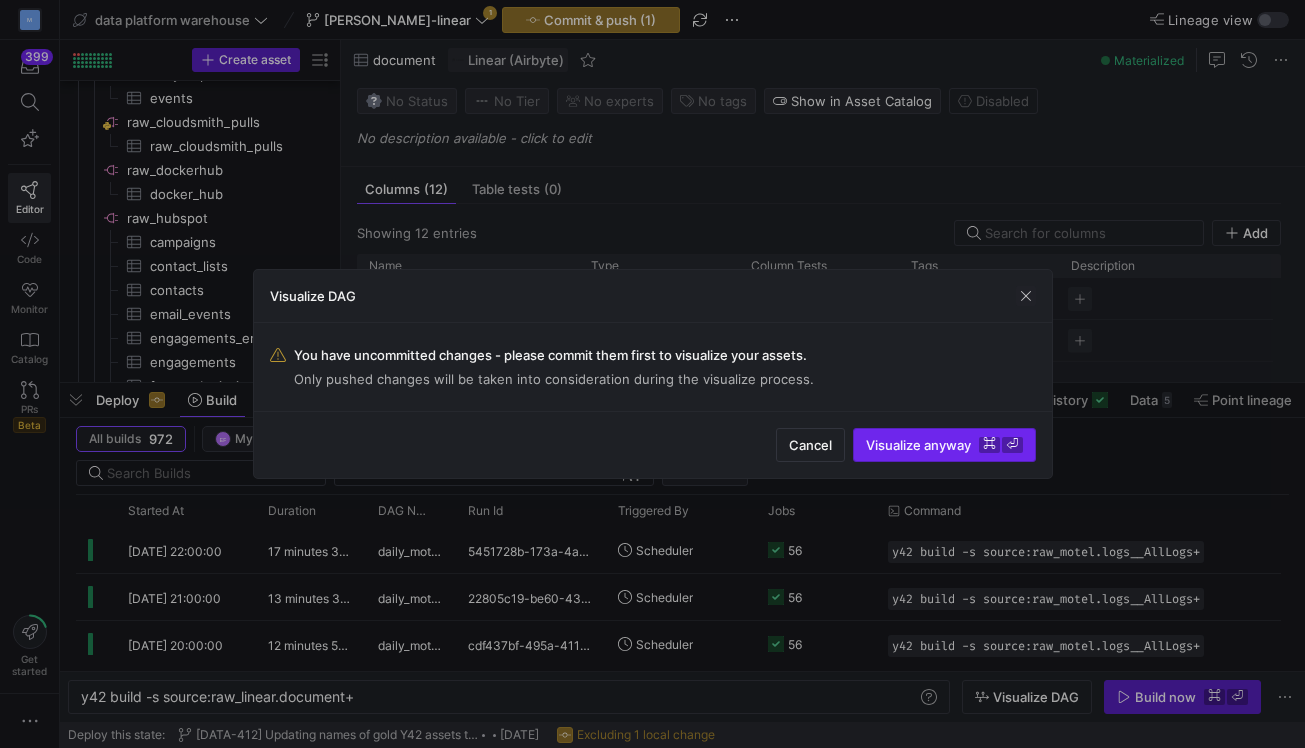 click on "Visualize anyway  ⌘ ⏎" at bounding box center (944, 445) 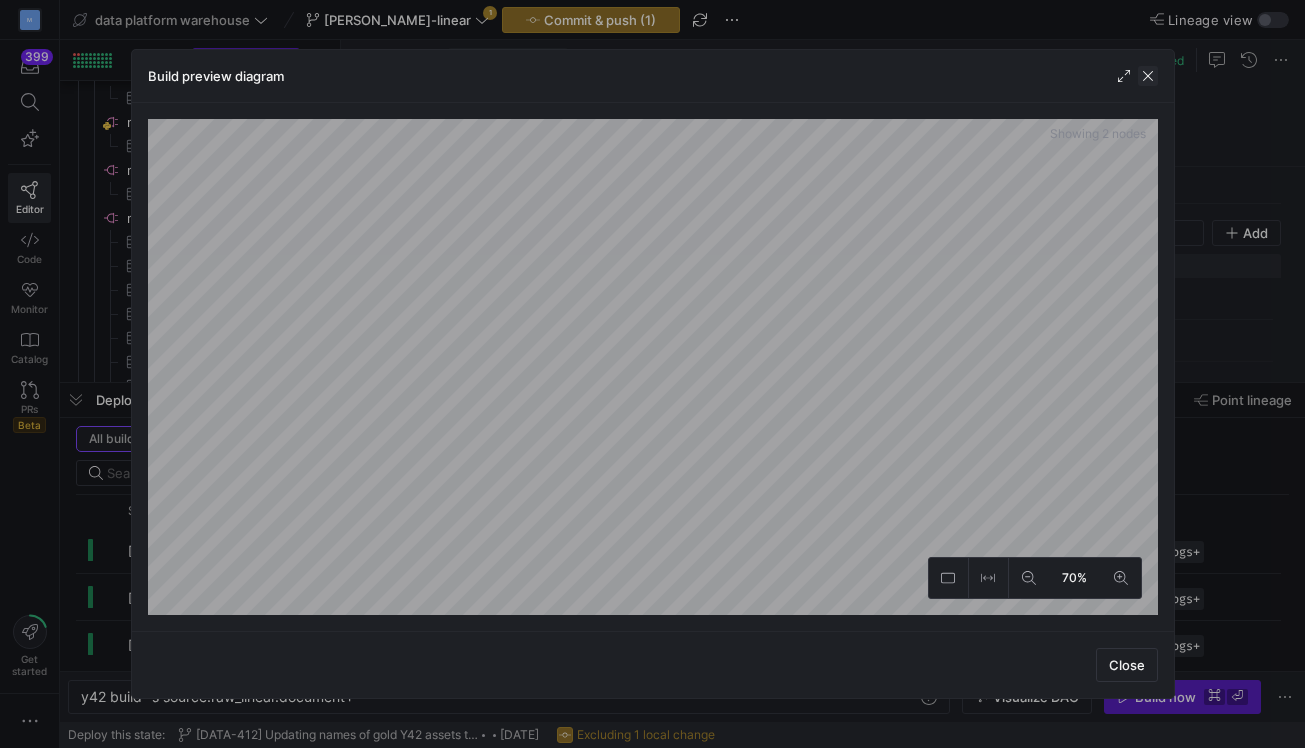 click 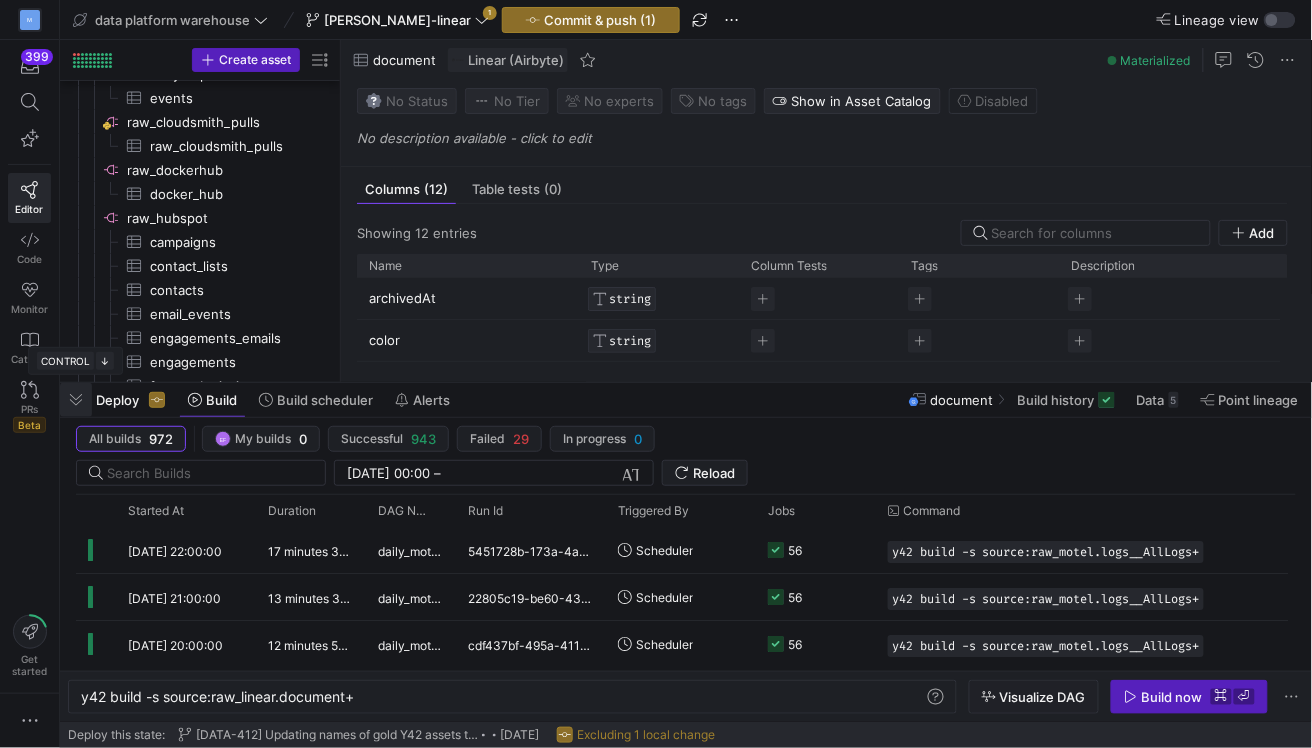 click 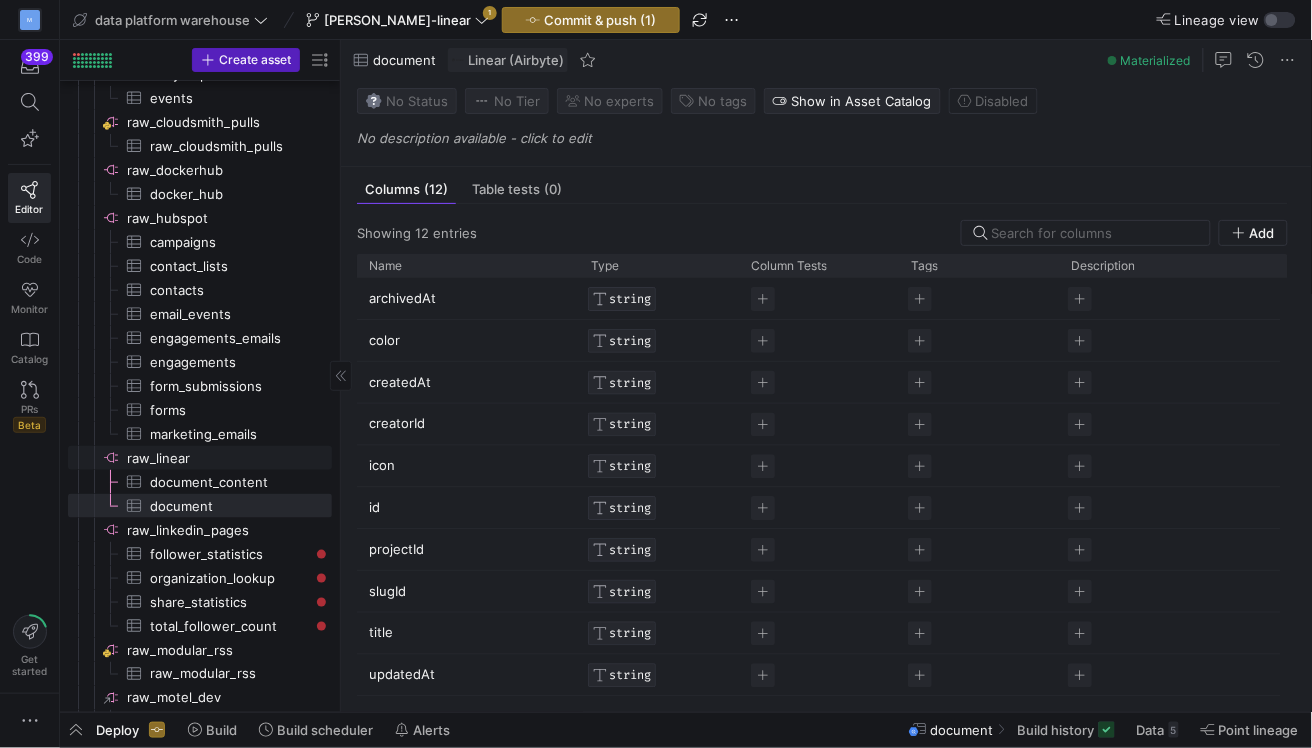 click on "raw_linear​​​​​​​​" 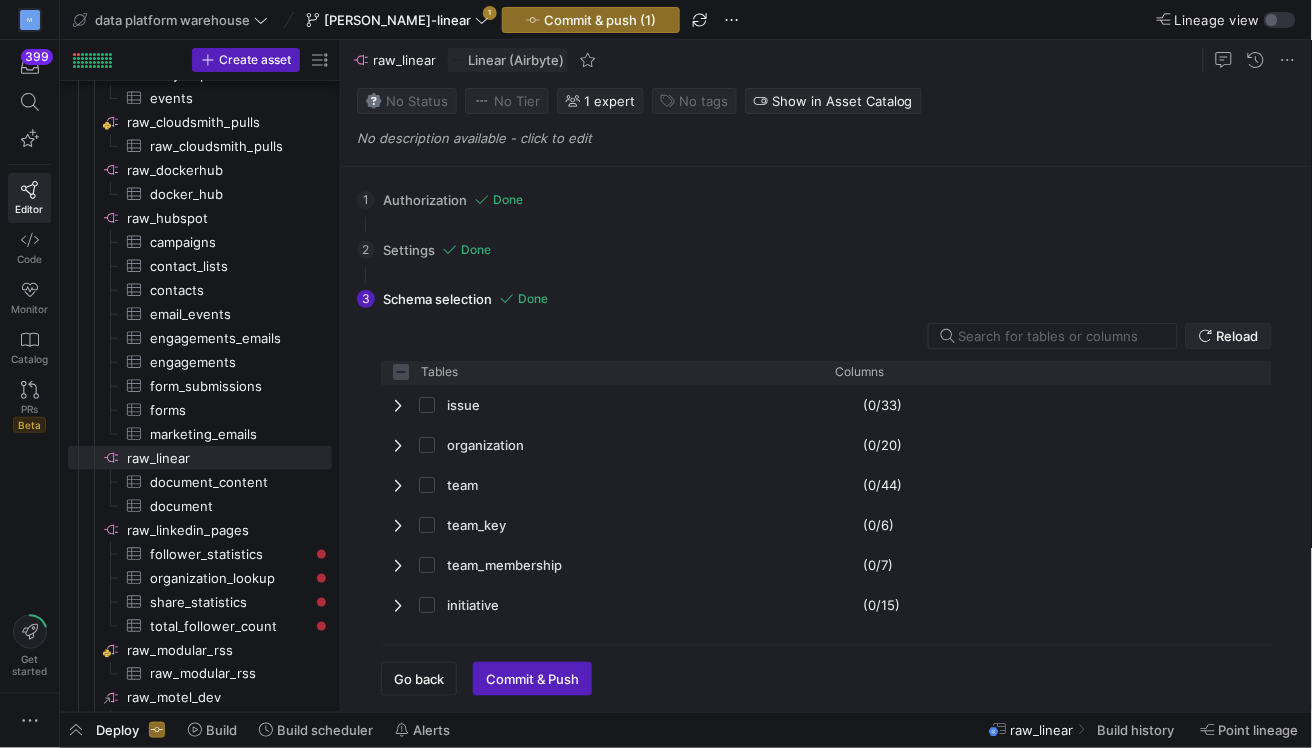 click on "Reload" at bounding box center [1238, 336] 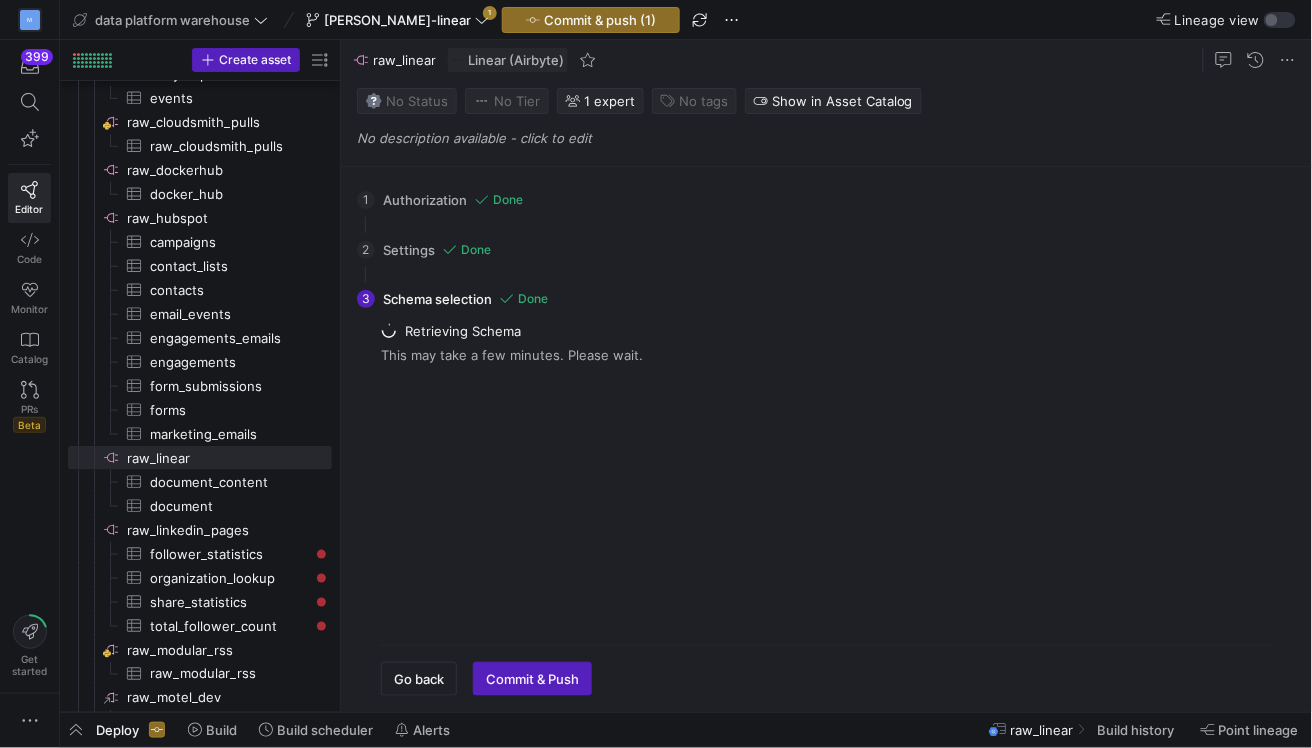 click 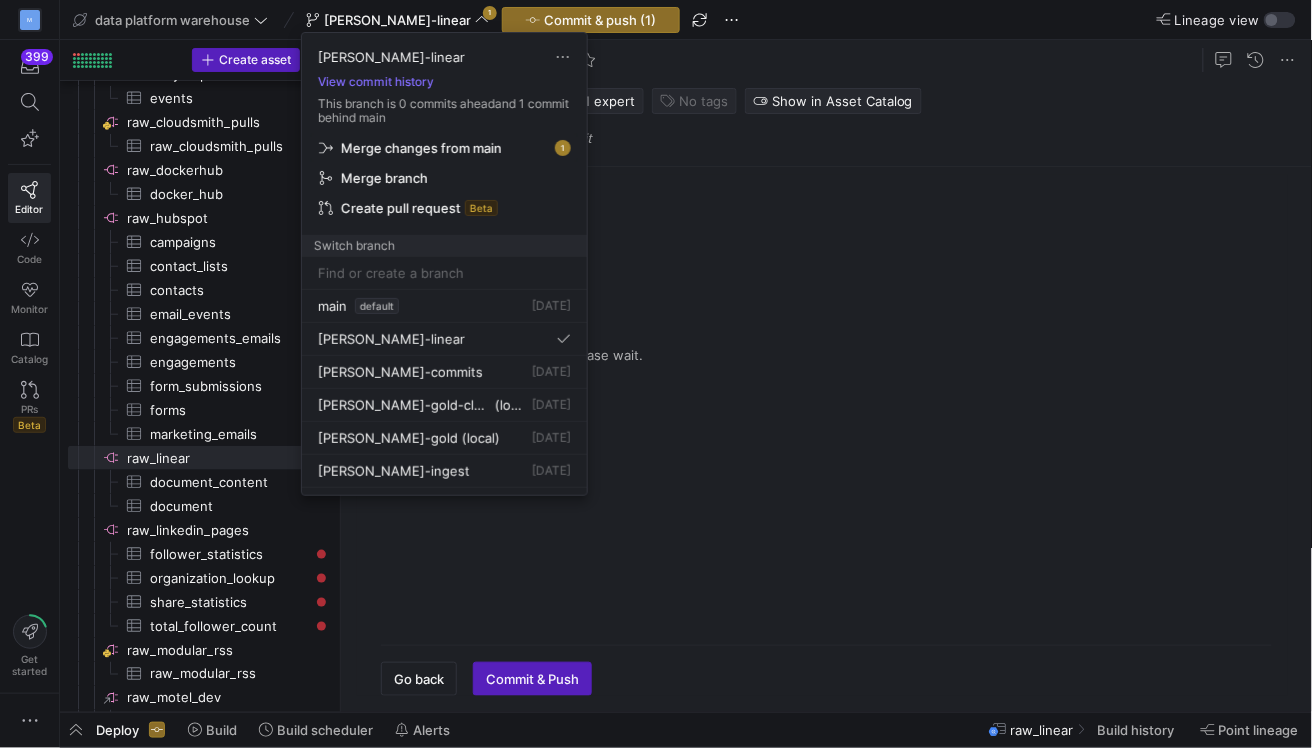 click on "Merge changes from main" at bounding box center (421, 148) 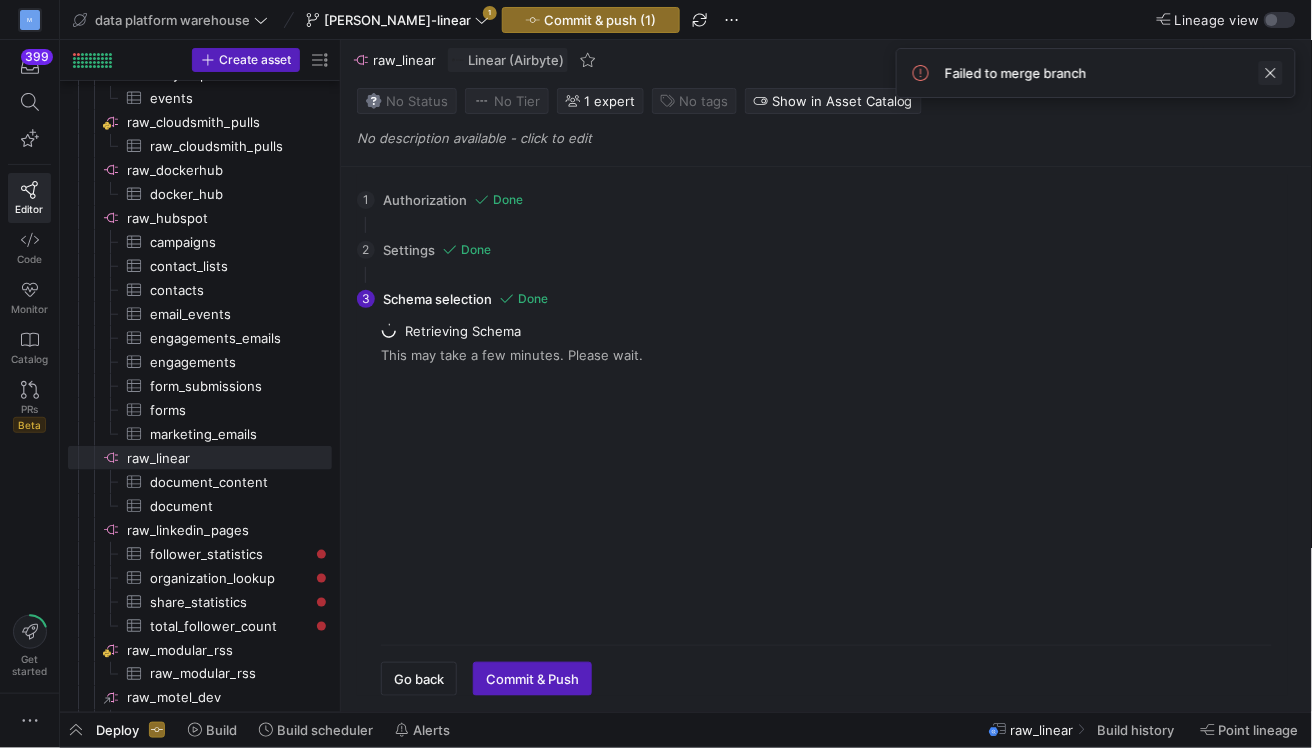 click 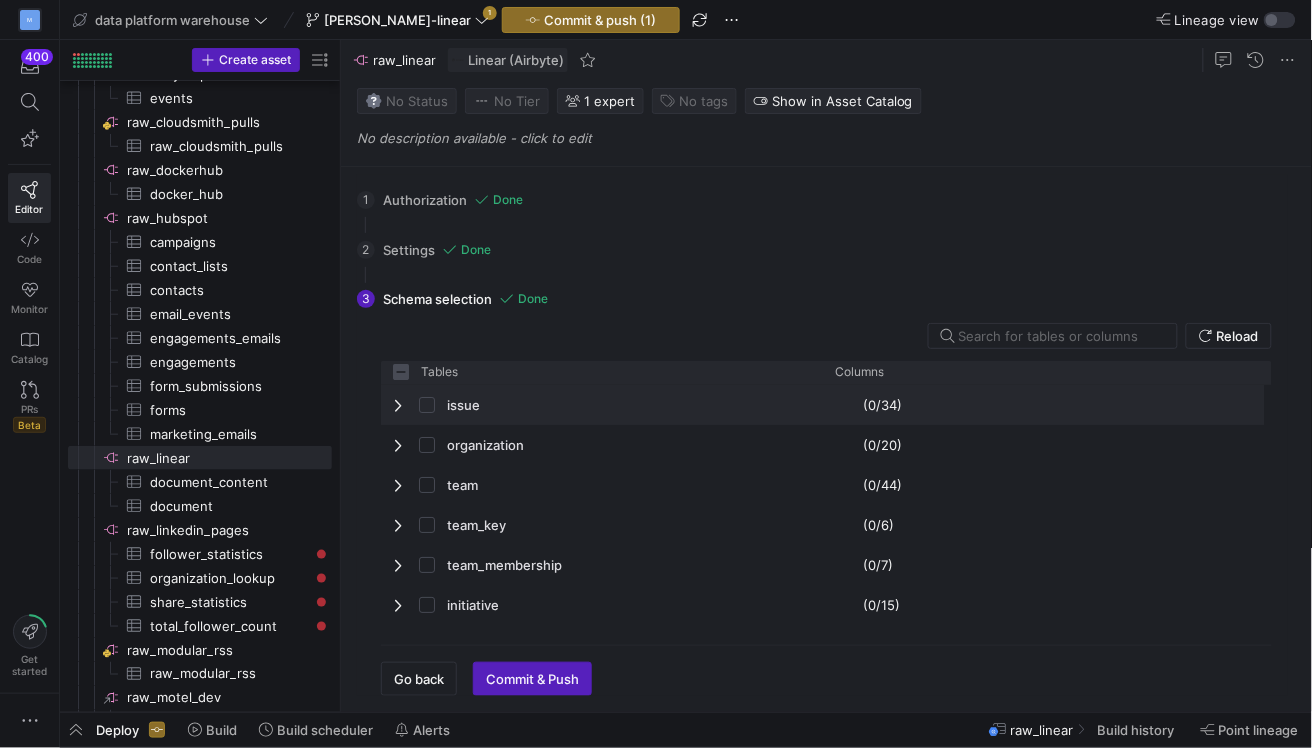 click at bounding box center (400, 405) 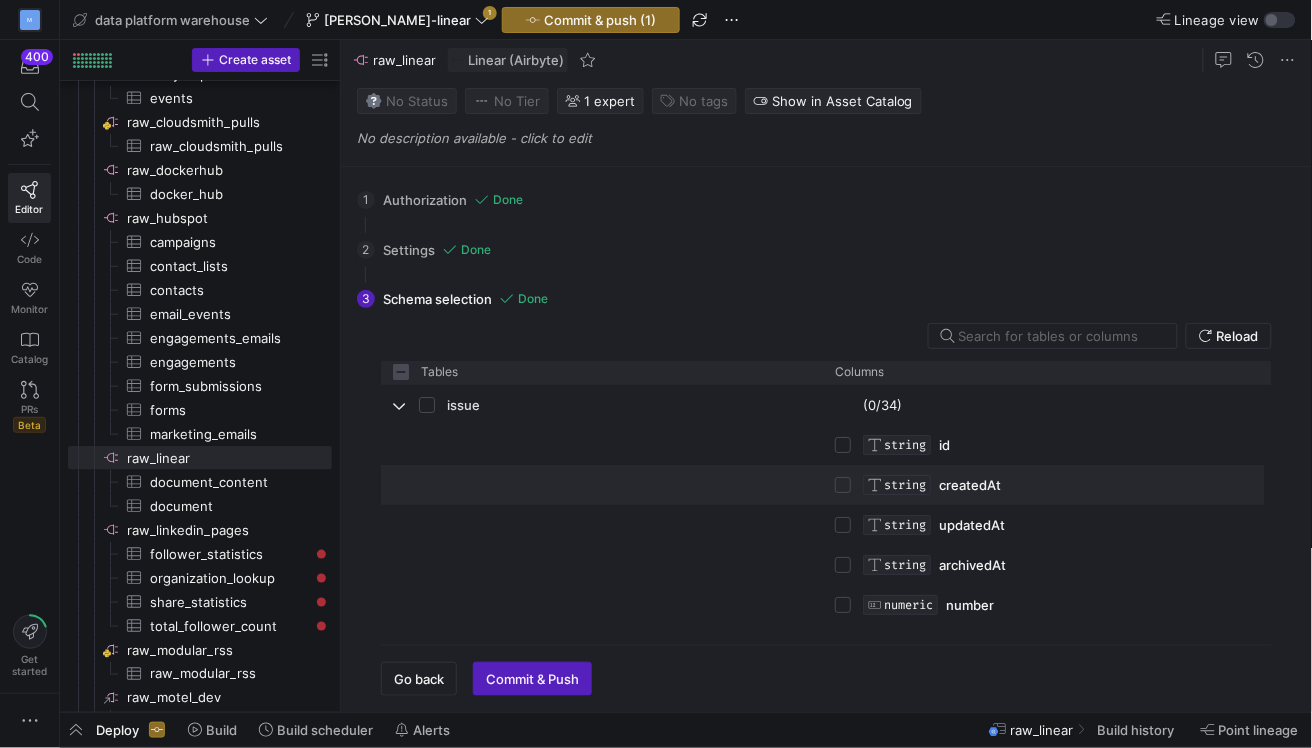 scroll, scrollTop: 49, scrollLeft: 0, axis: vertical 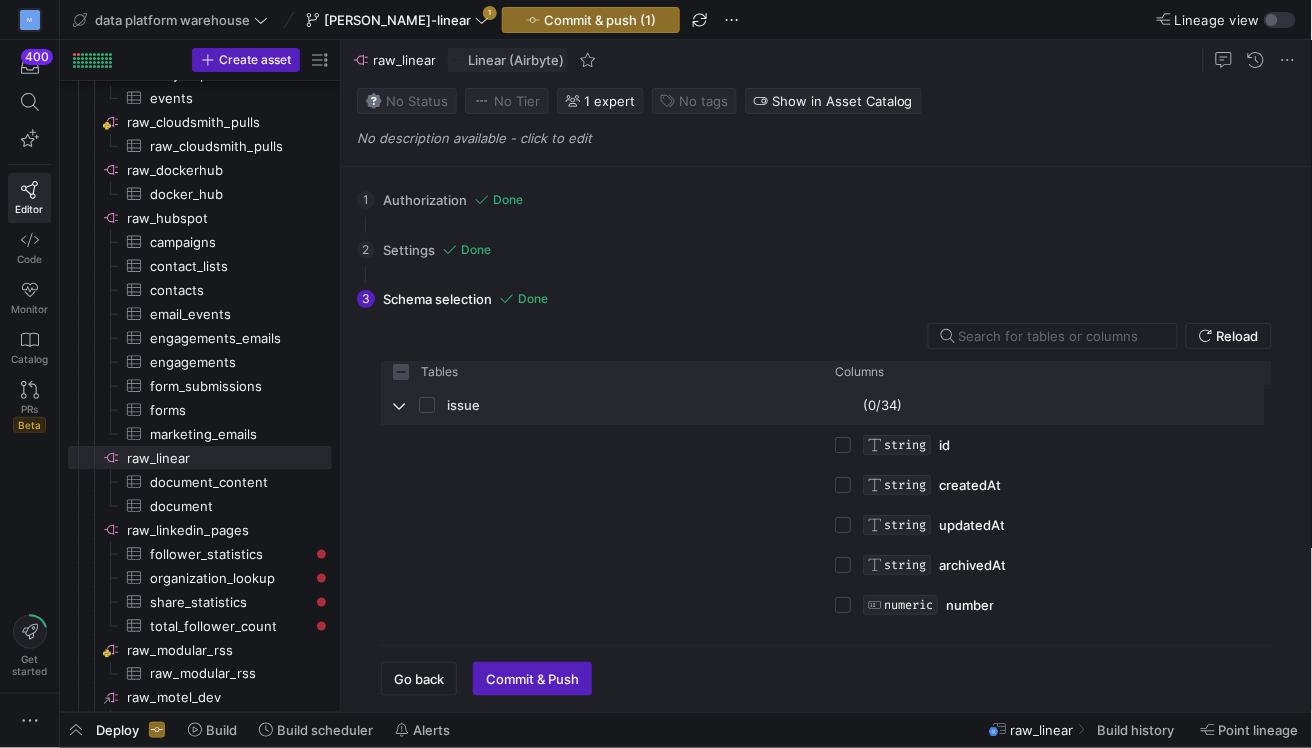 click at bounding box center (400, 405) 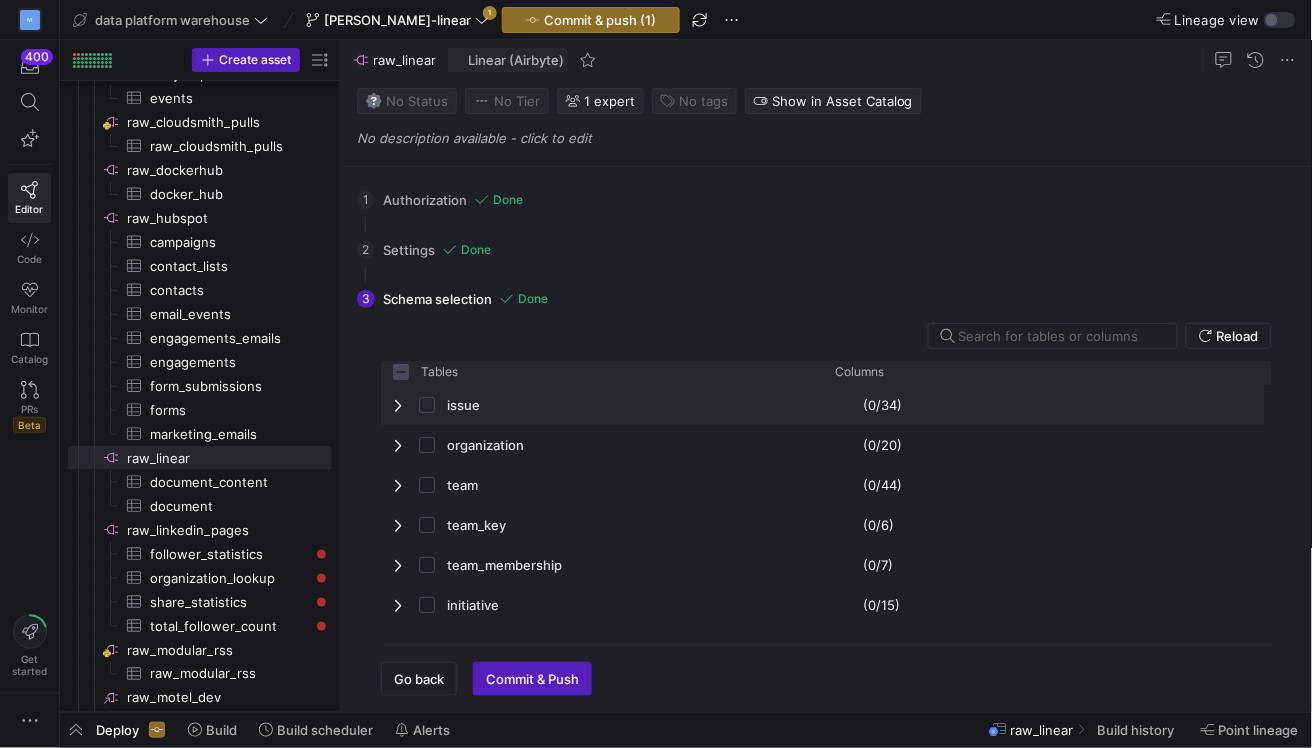 click at bounding box center [427, 405] 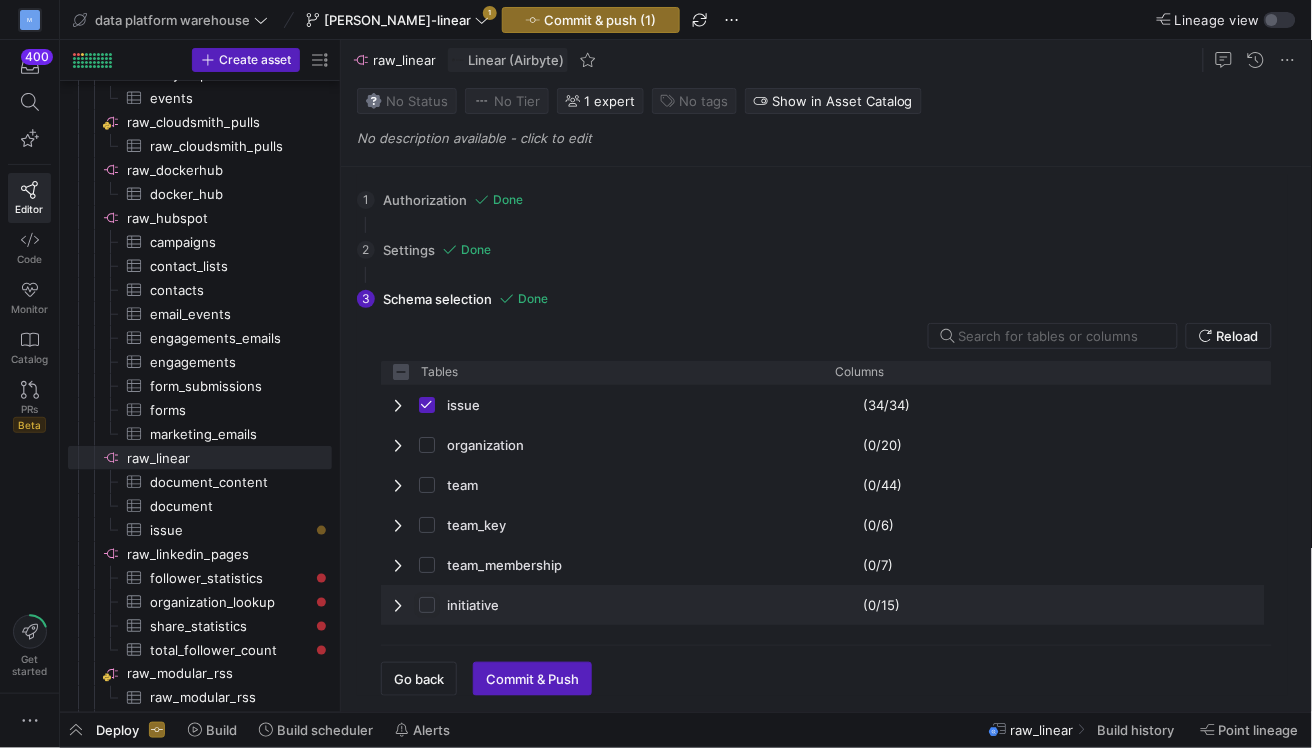click at bounding box center (427, 605) 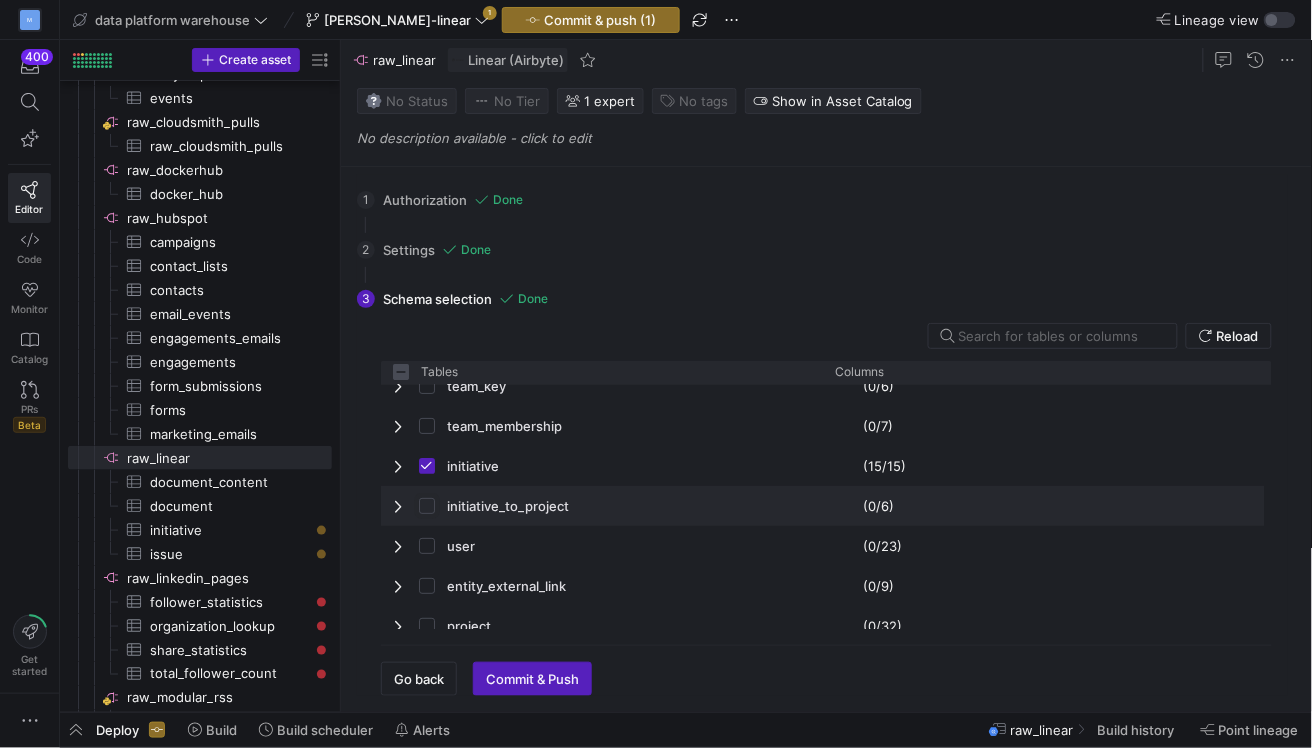 click at bounding box center (427, 506) 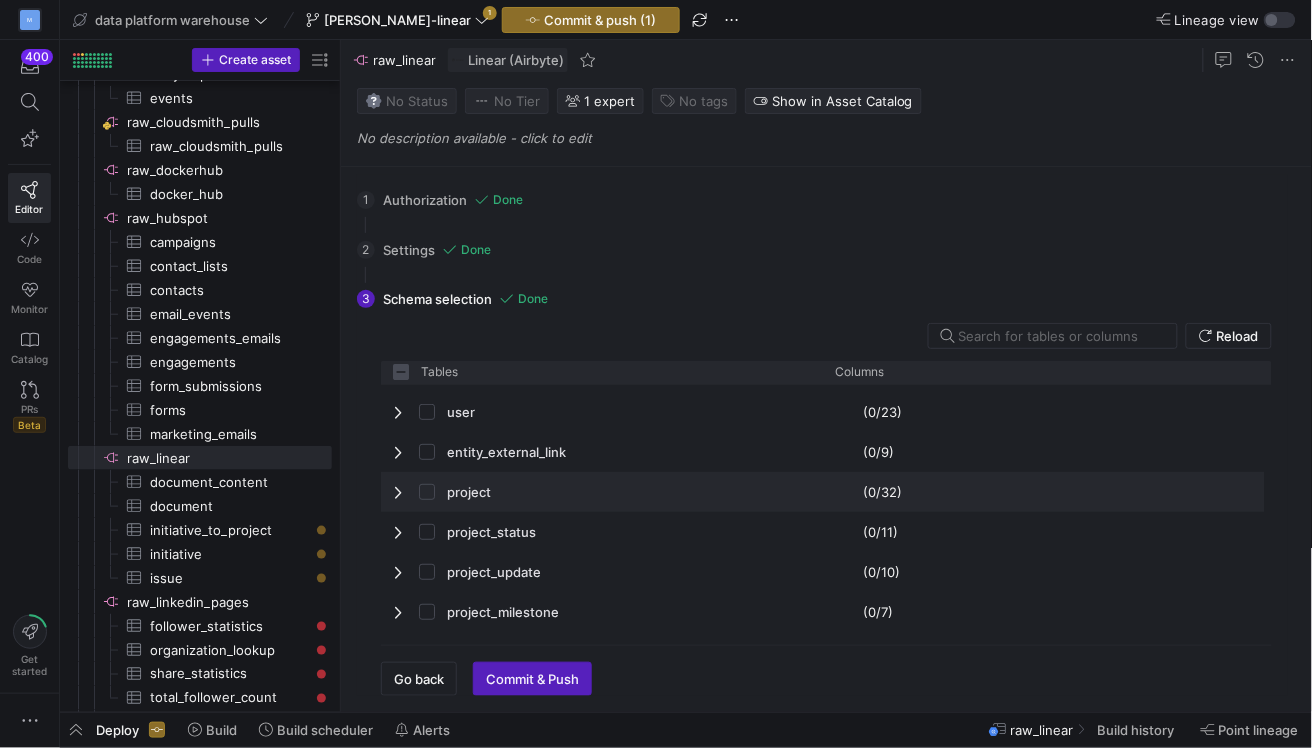 click at bounding box center [400, 492] 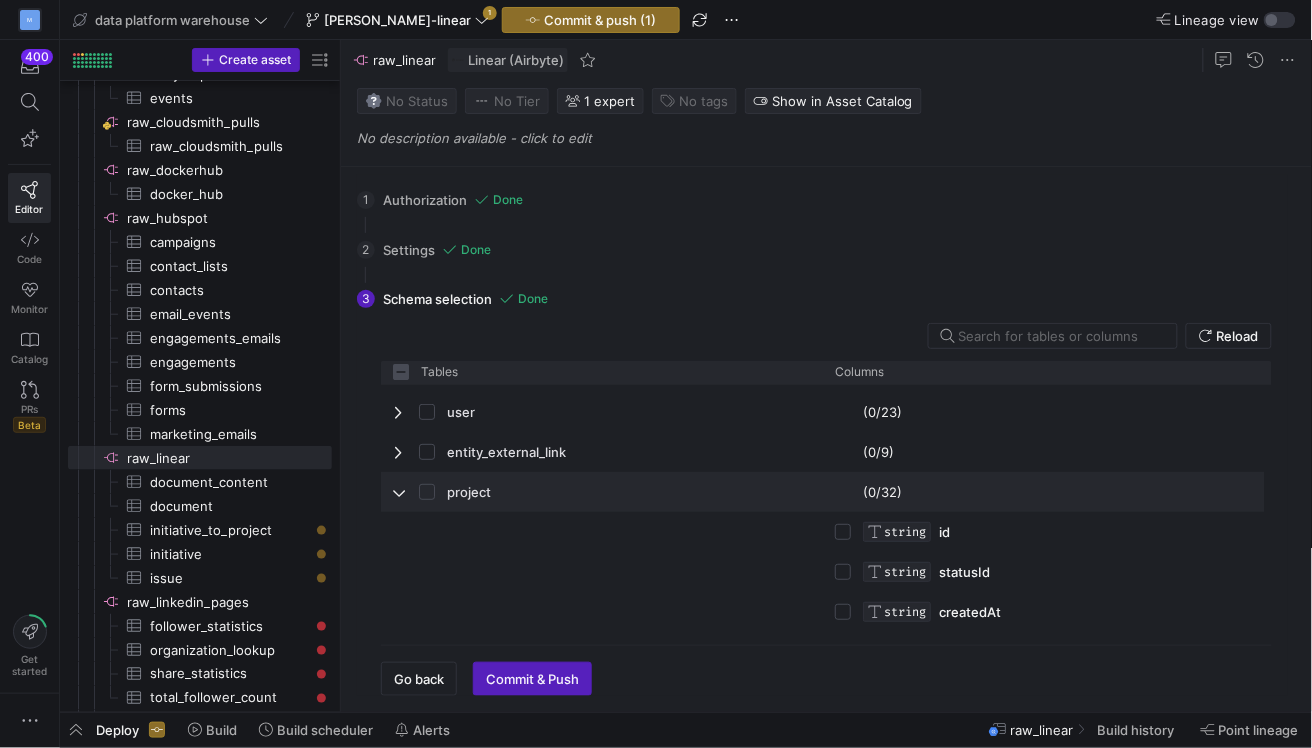 click at bounding box center (400, 492) 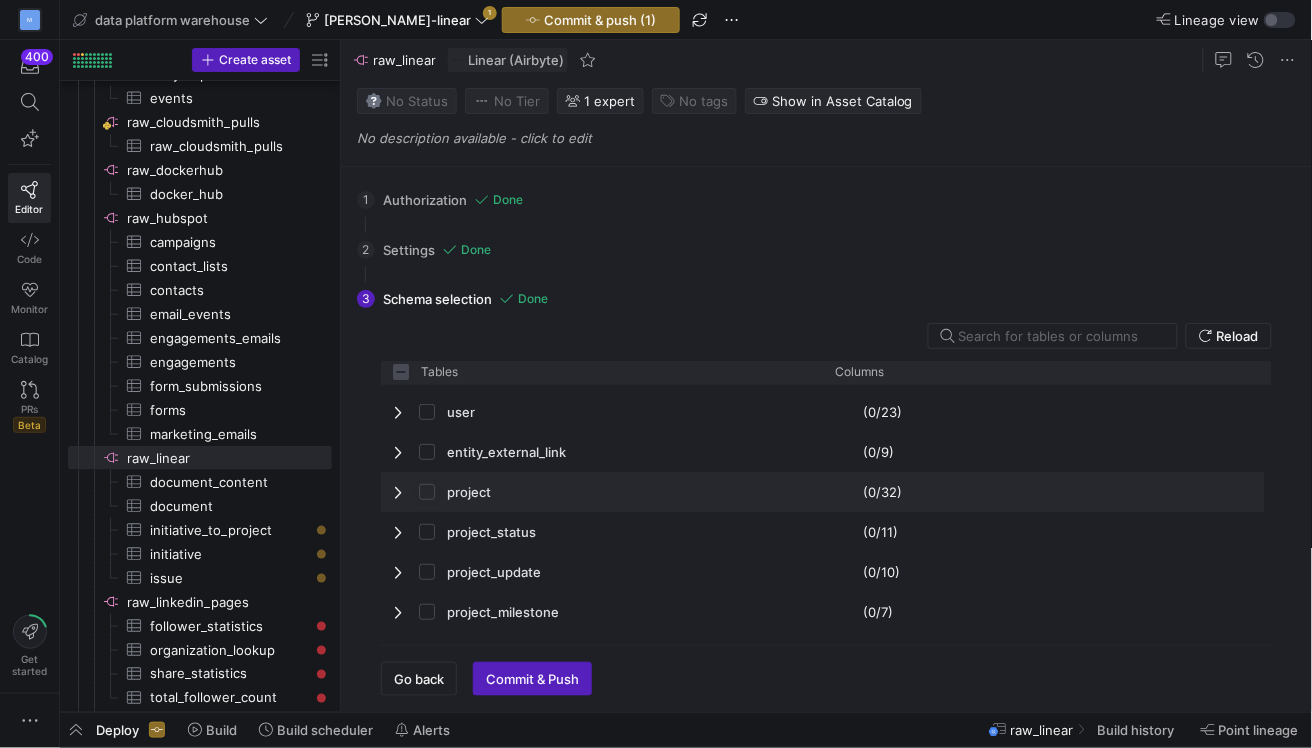 click at bounding box center [427, 492] 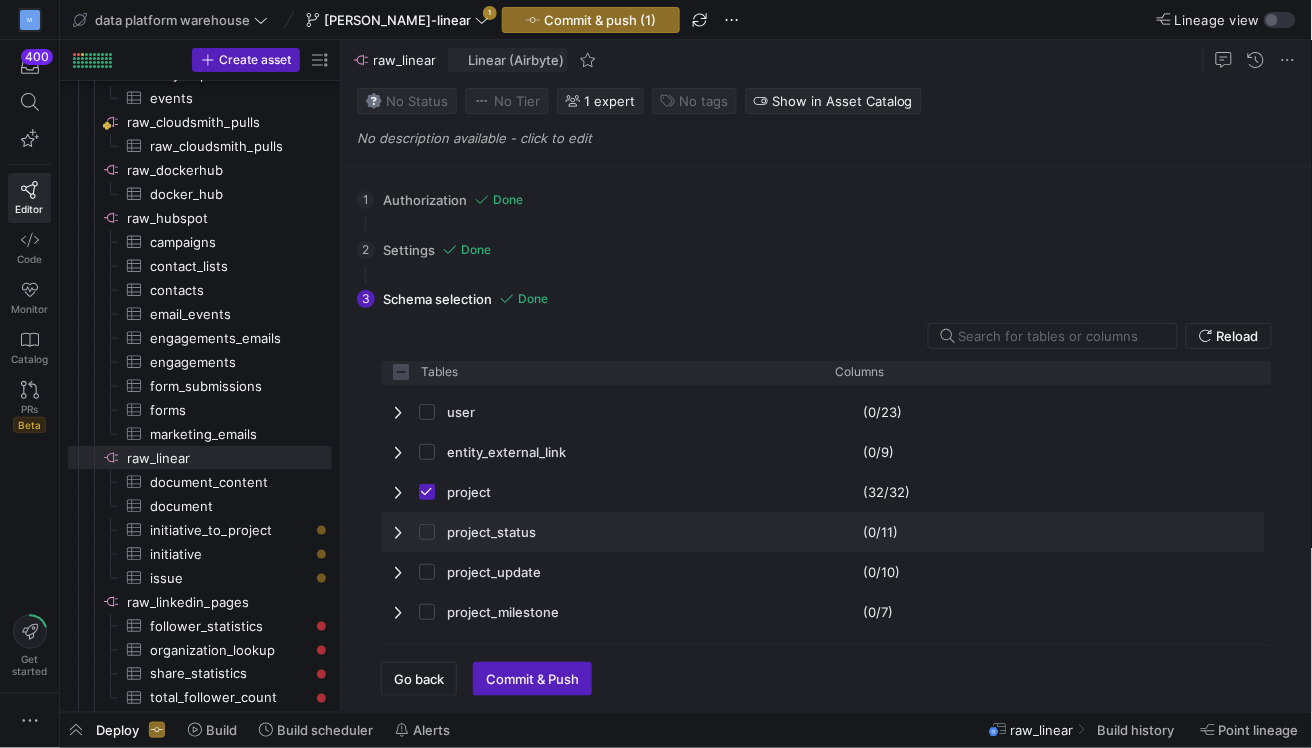 click at bounding box center (400, 532) 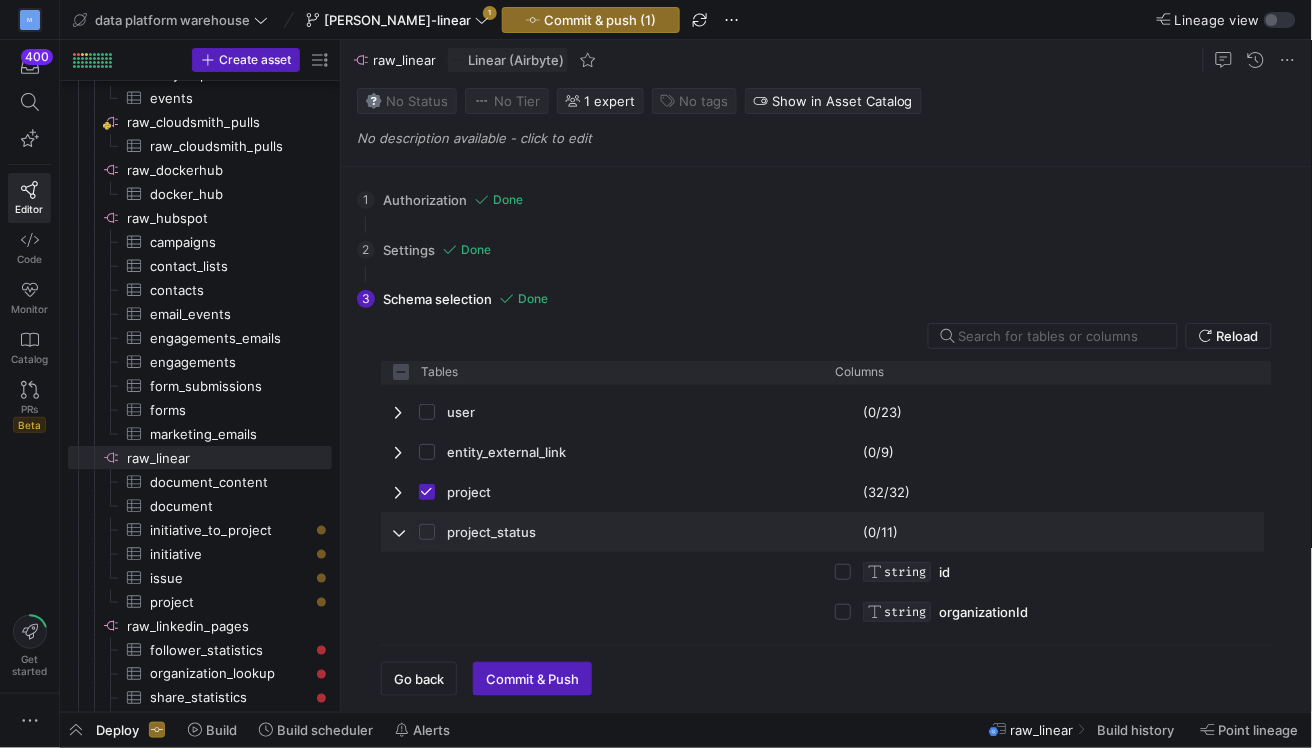 click at bounding box center (427, 532) 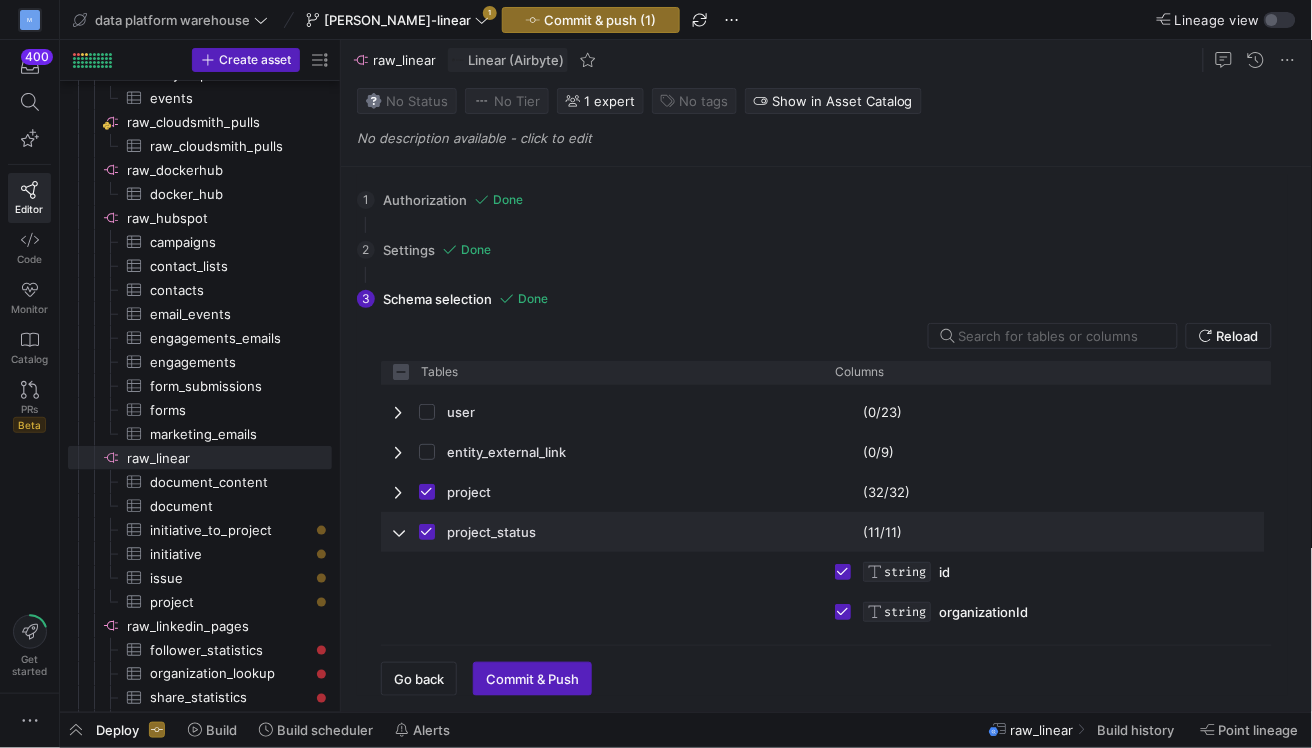 click at bounding box center [400, 532] 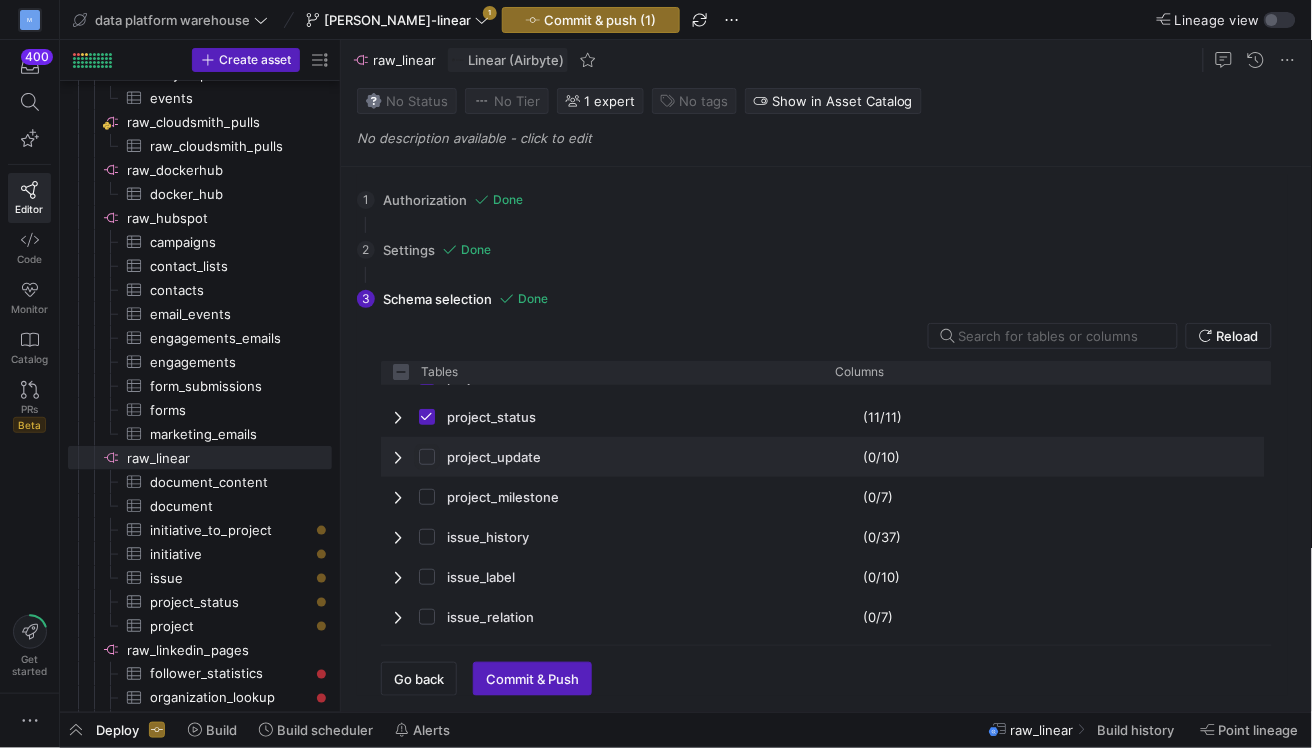 click at bounding box center (427, 457) 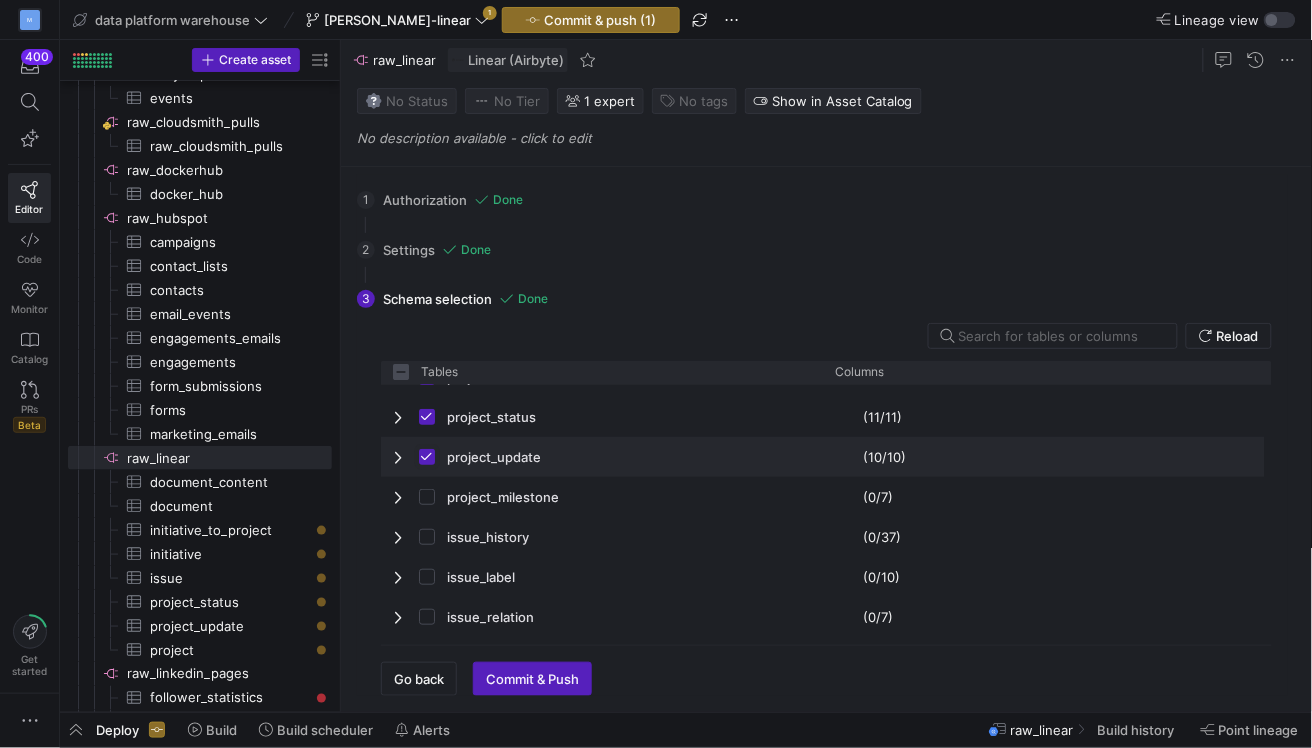 click at bounding box center [427, 457] 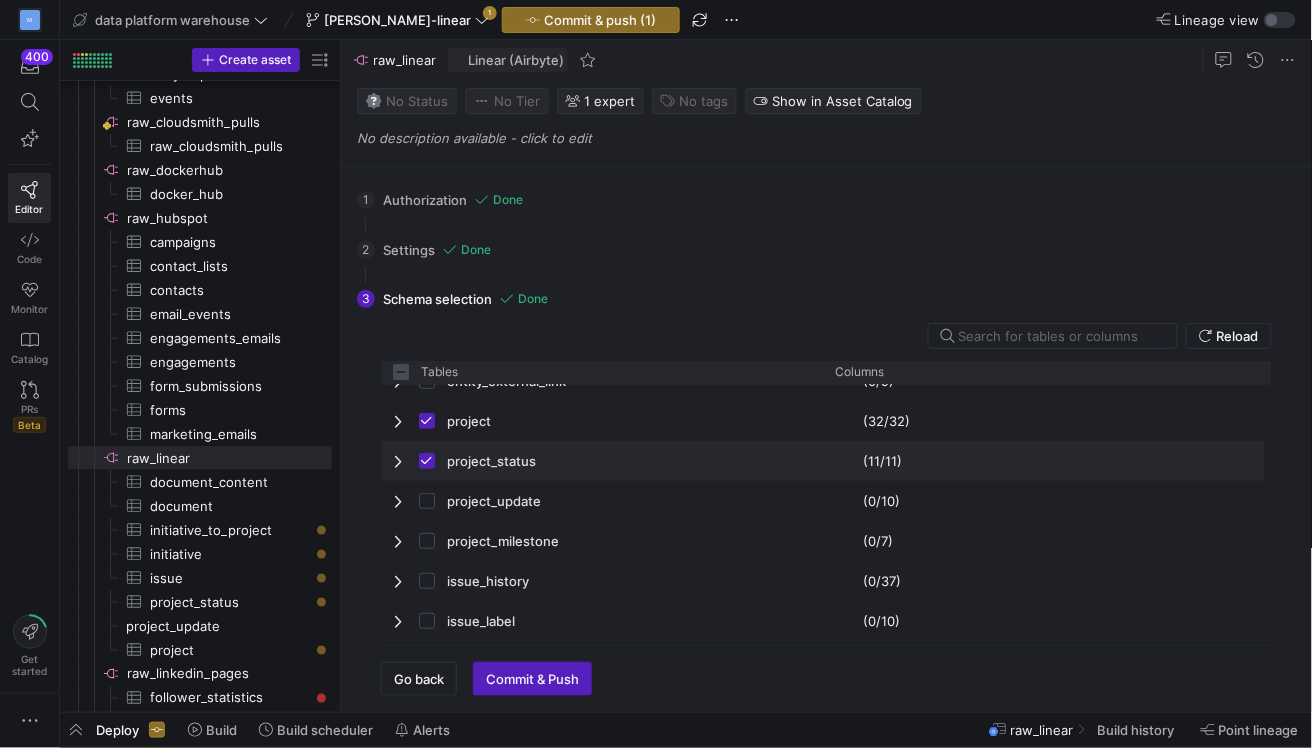 click at bounding box center (427, 461) 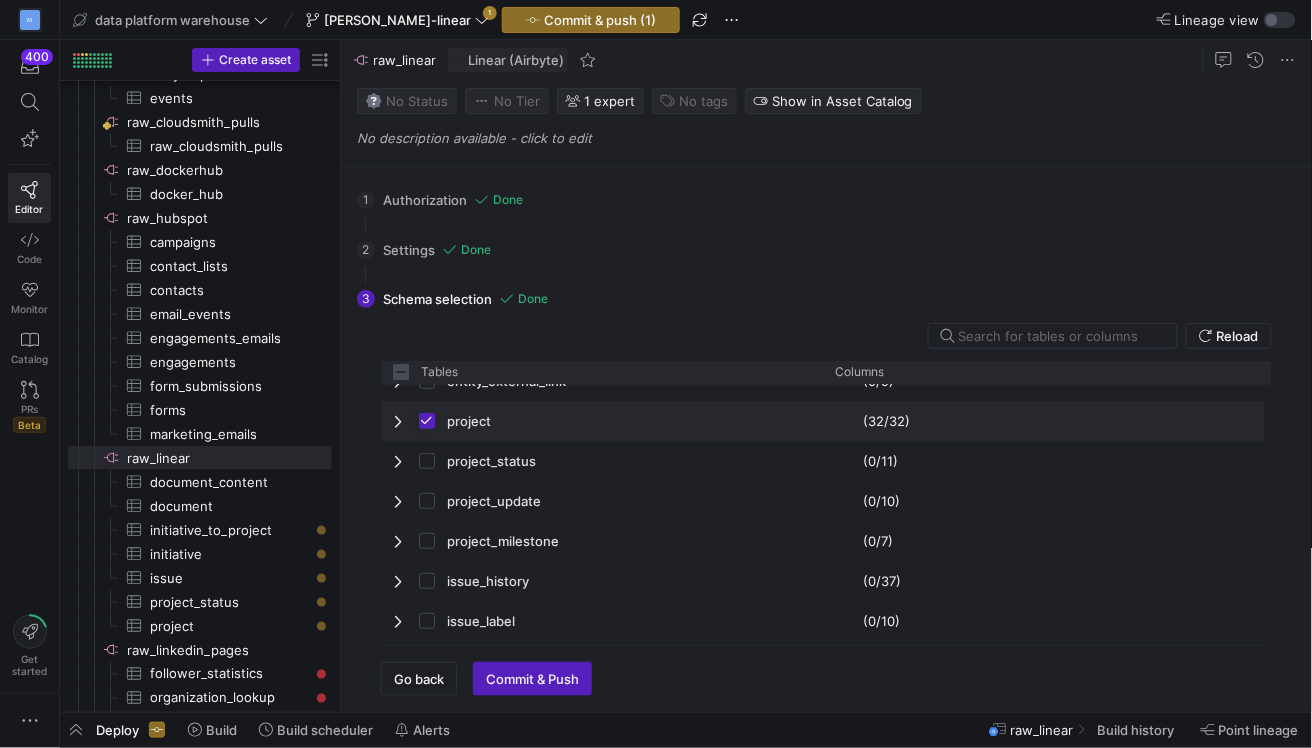 click at bounding box center [427, 421] 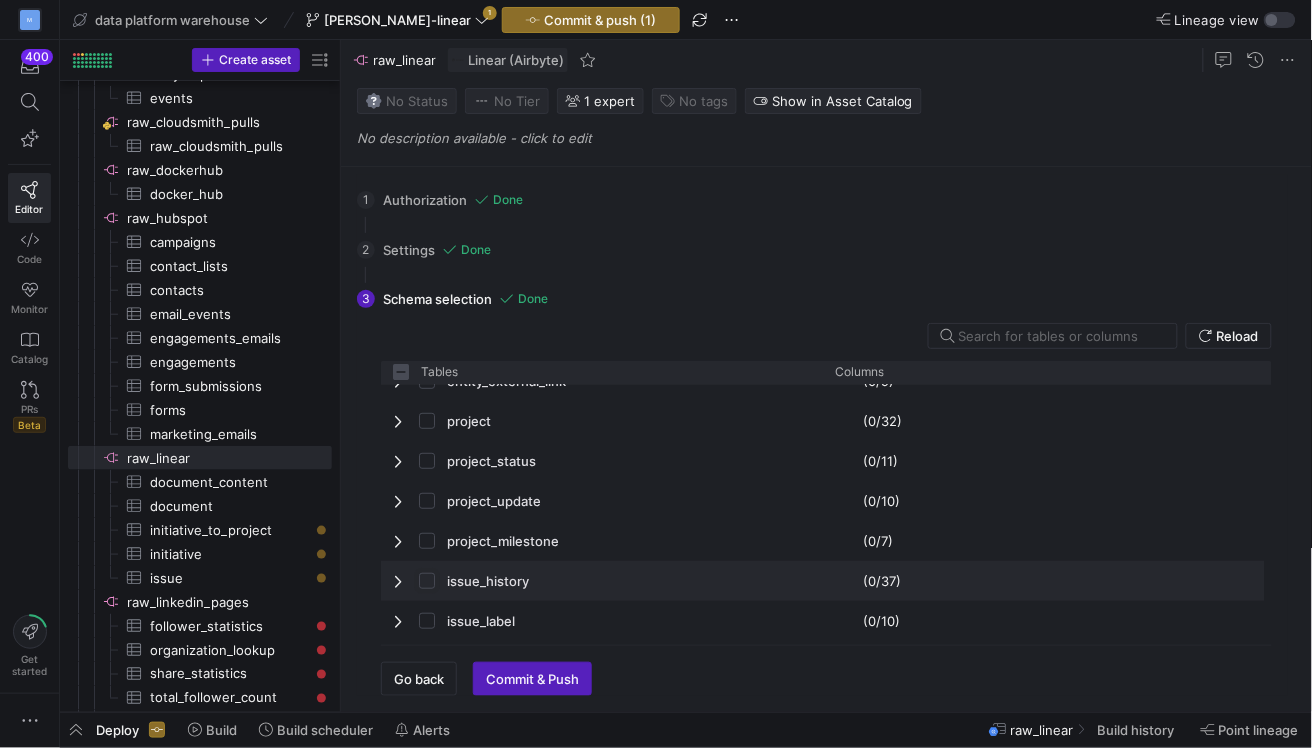 click at bounding box center [427, 581] 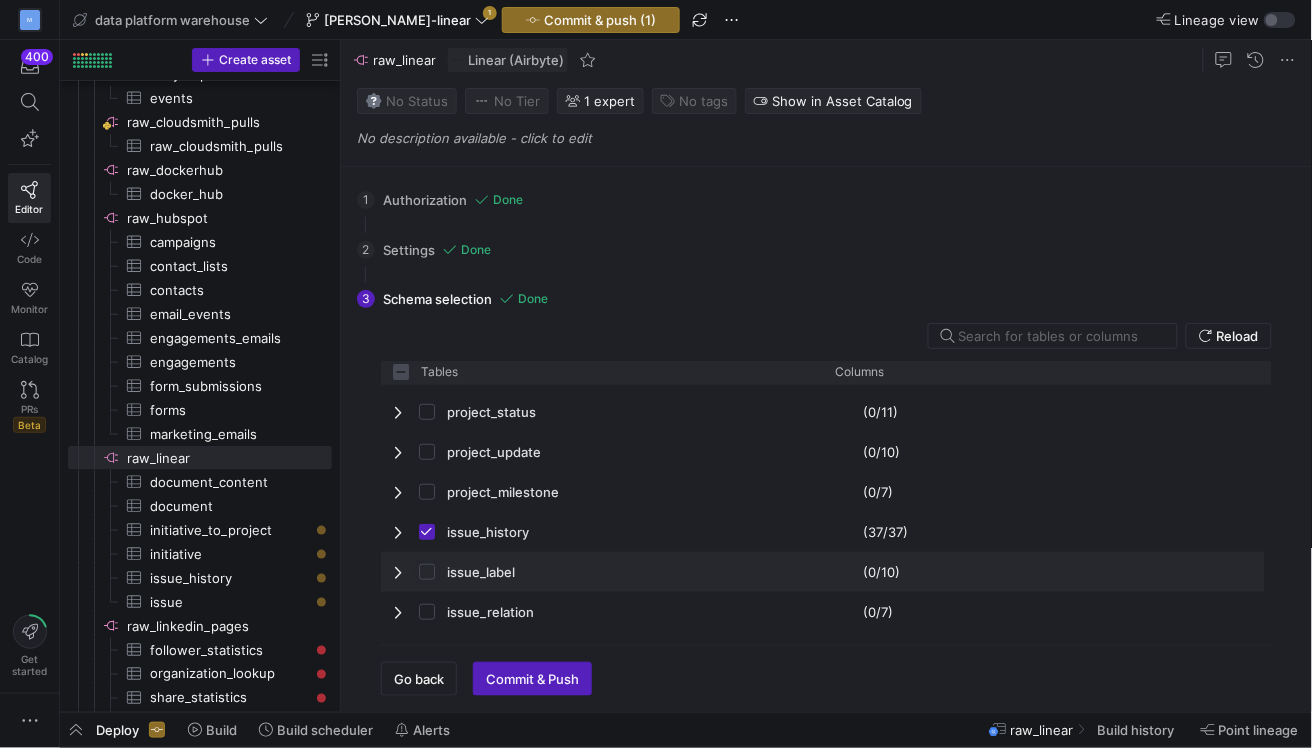 click at bounding box center (427, 572) 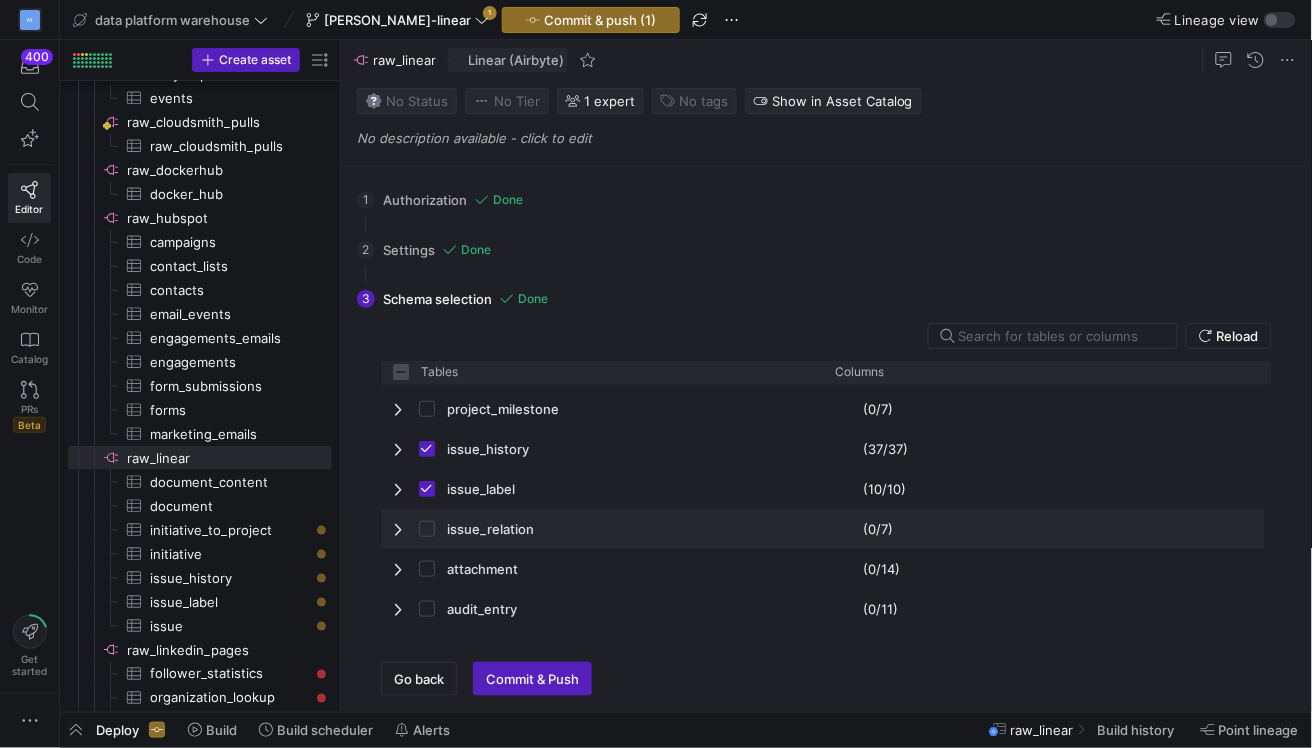 click at bounding box center (427, 529) 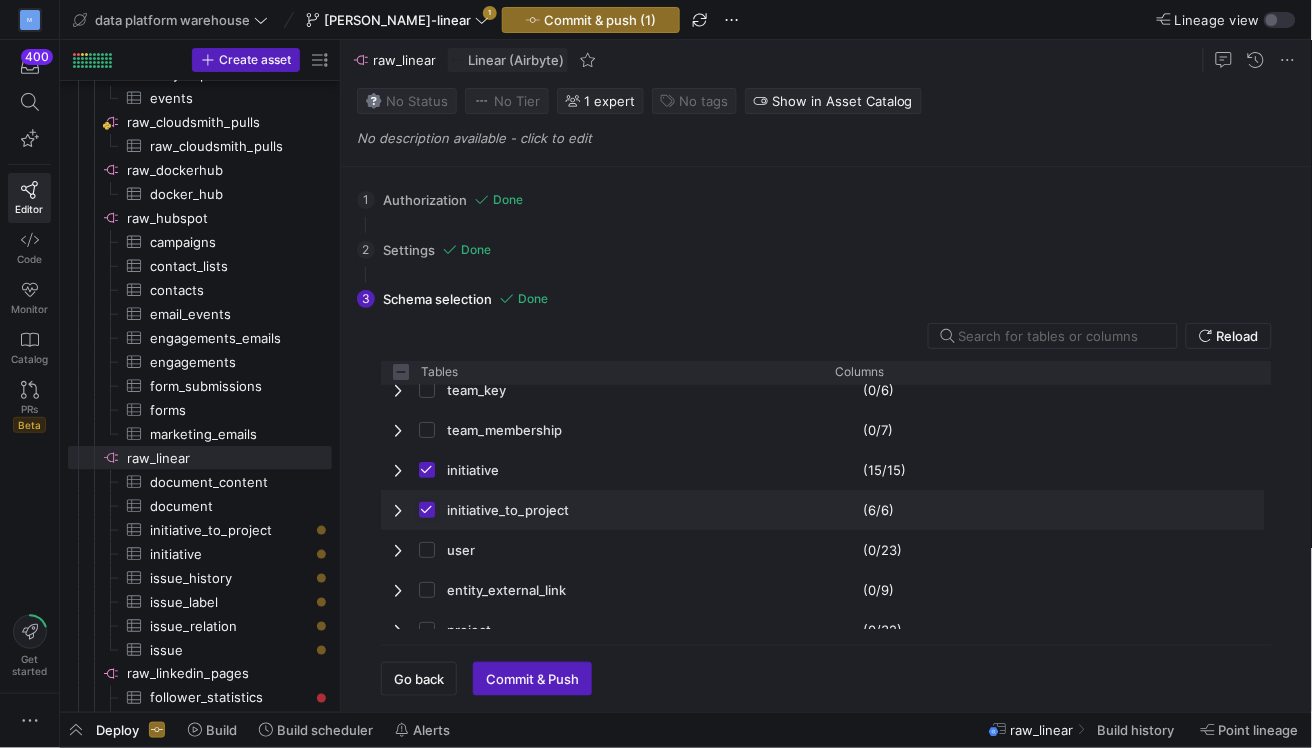 click at bounding box center (427, 510) 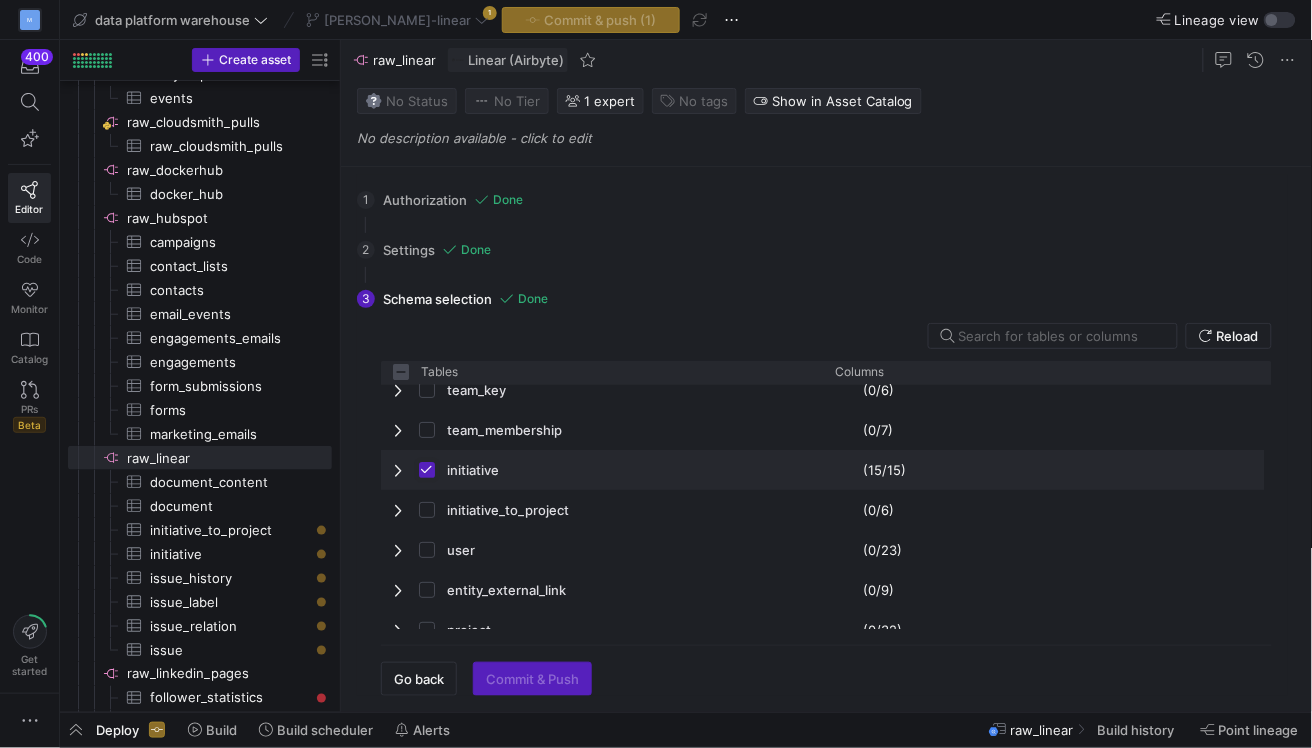 click at bounding box center (427, 470) 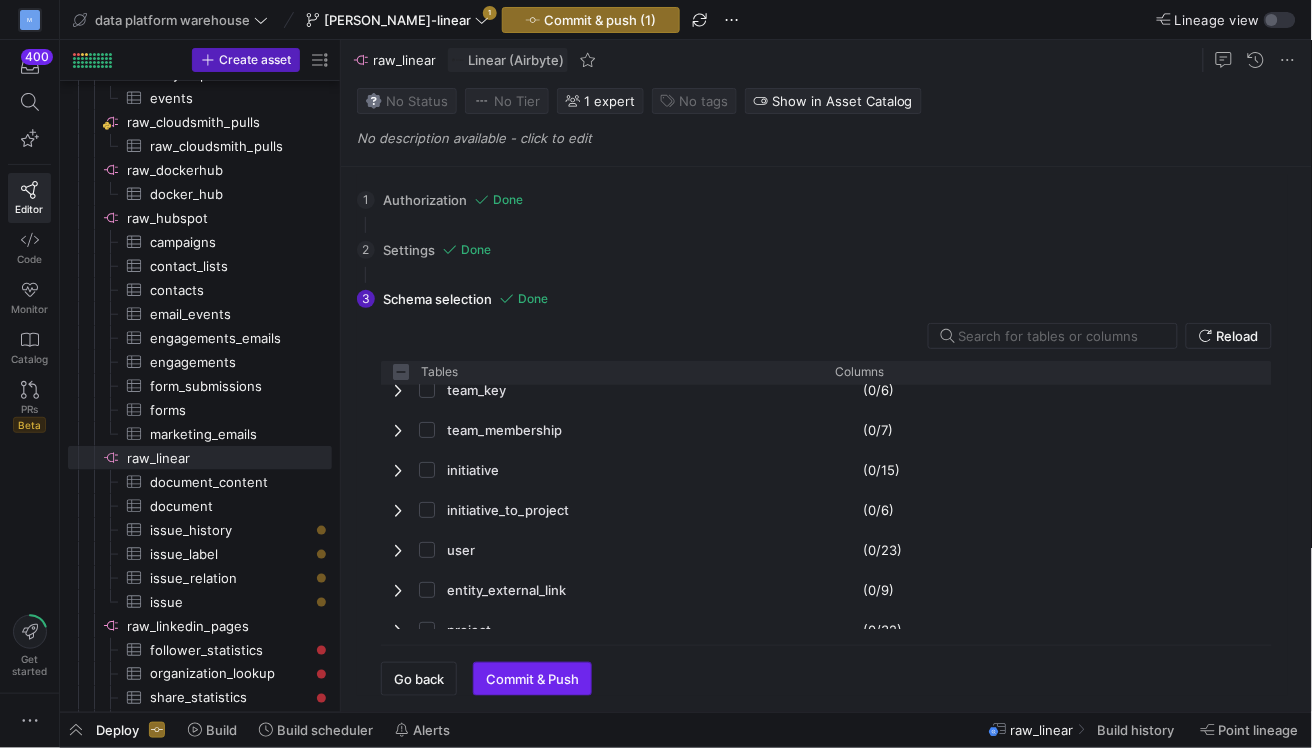 click on "Commit & Push" at bounding box center [532, 679] 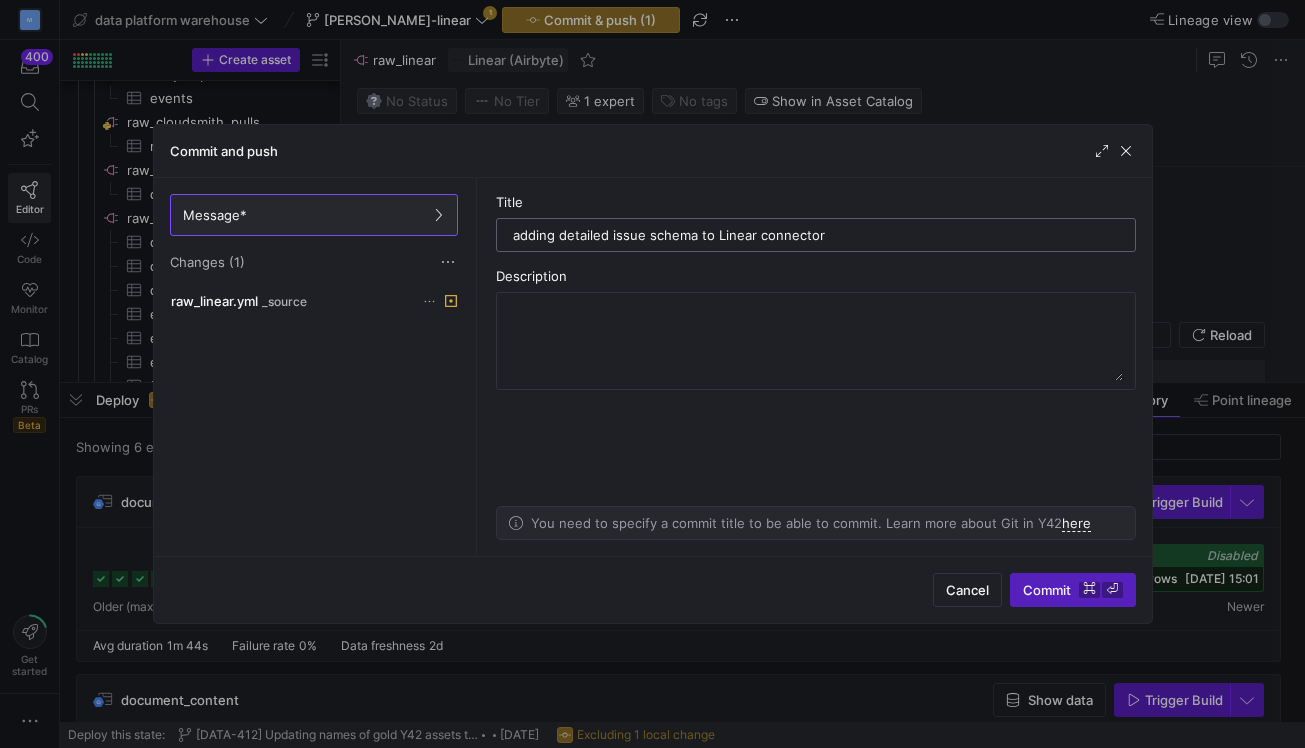 click on "adding detailed issue schema to Linear connector" at bounding box center [816, 235] 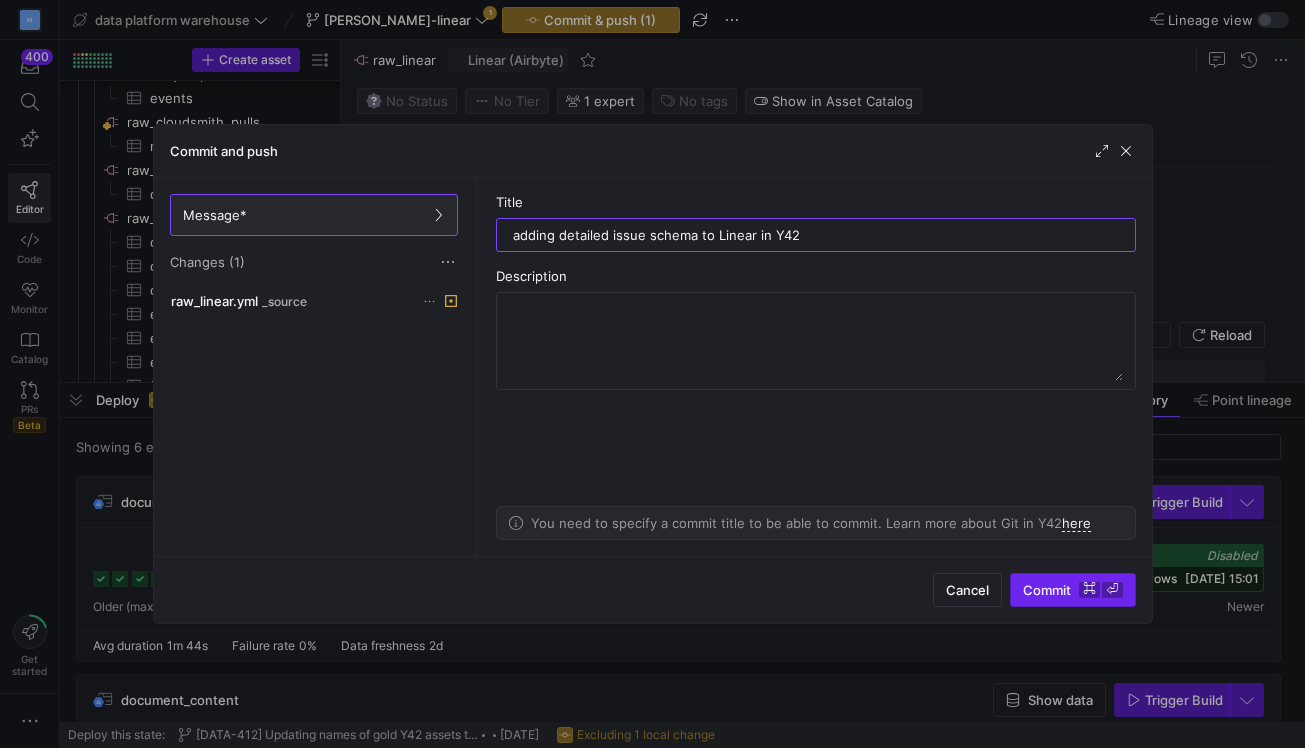 click on "Commit  ⌘ ⏎" at bounding box center [1073, 590] 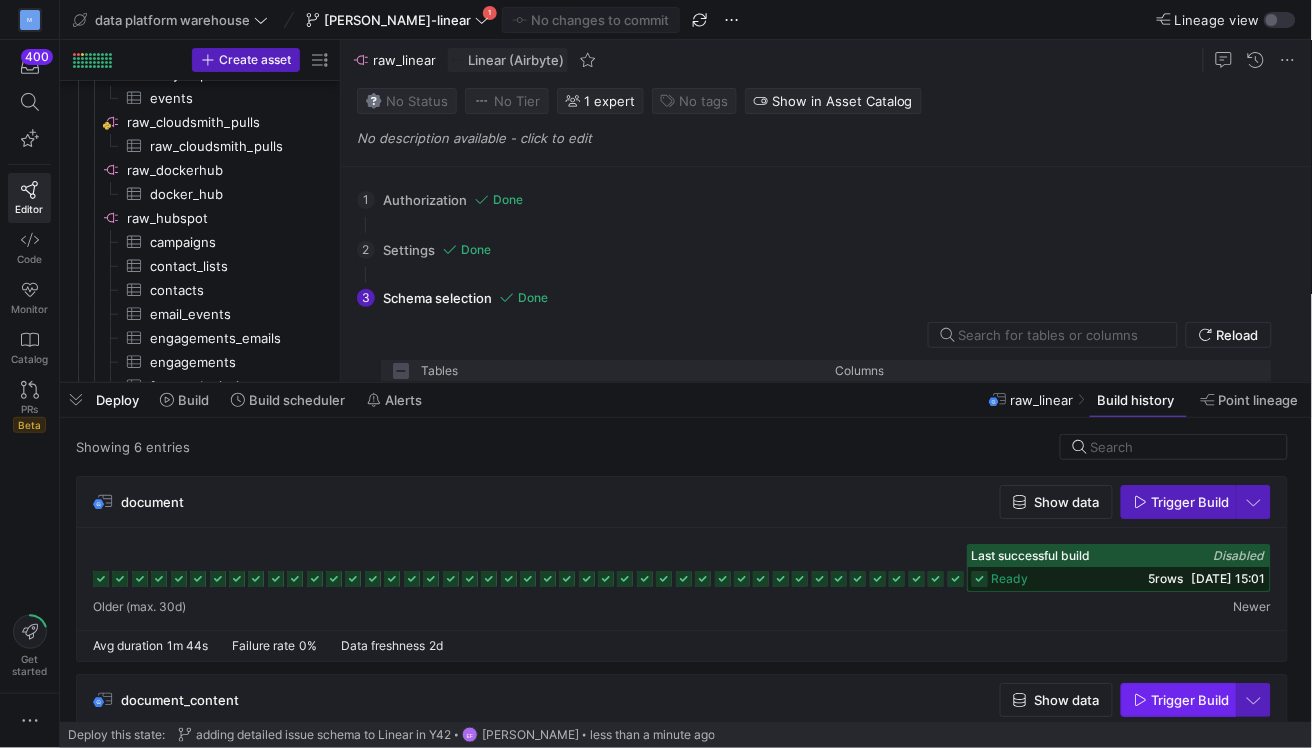 click at bounding box center [1179, 700] 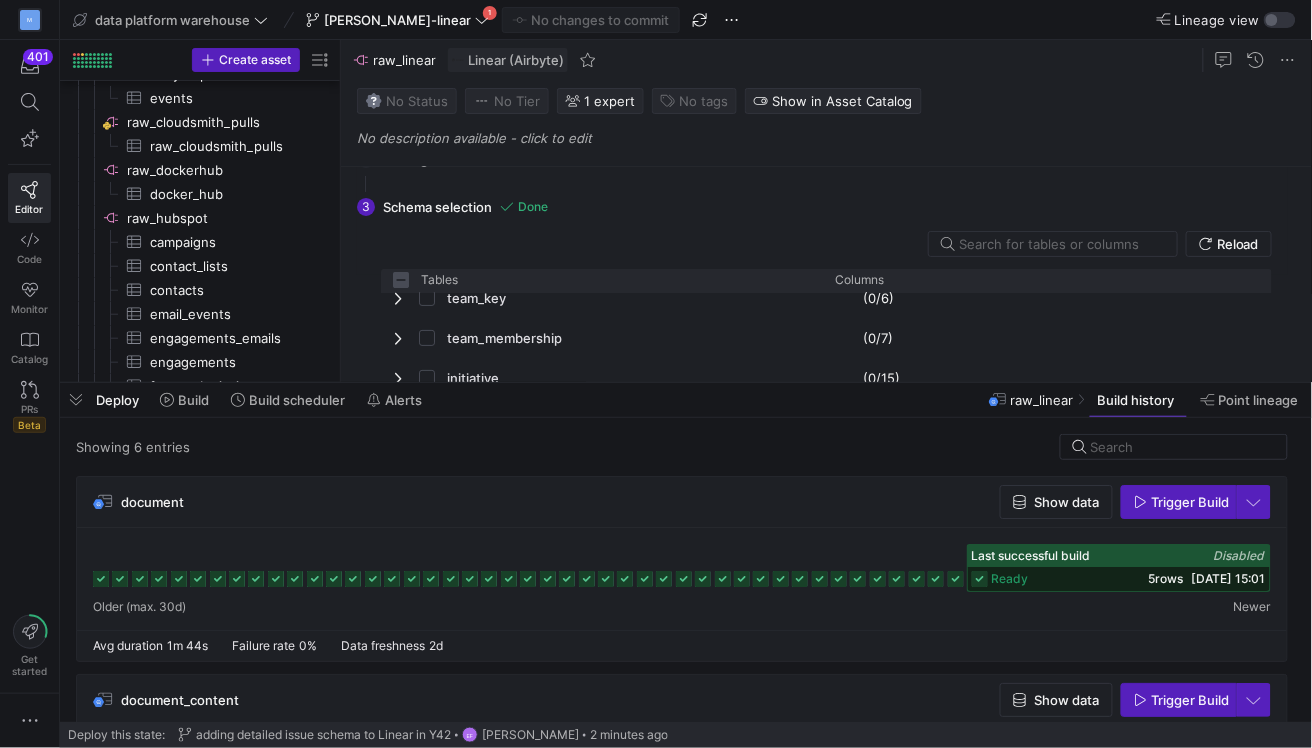 scroll, scrollTop: 156, scrollLeft: 0, axis: vertical 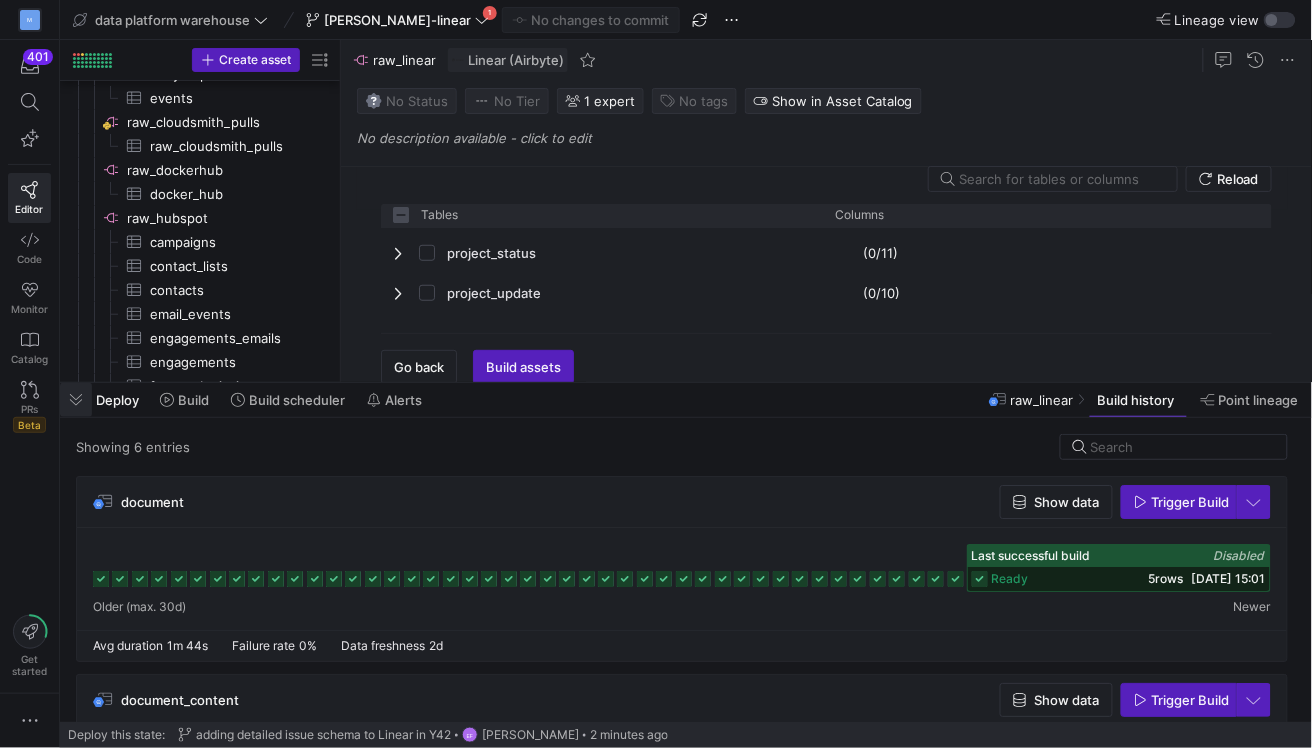 click 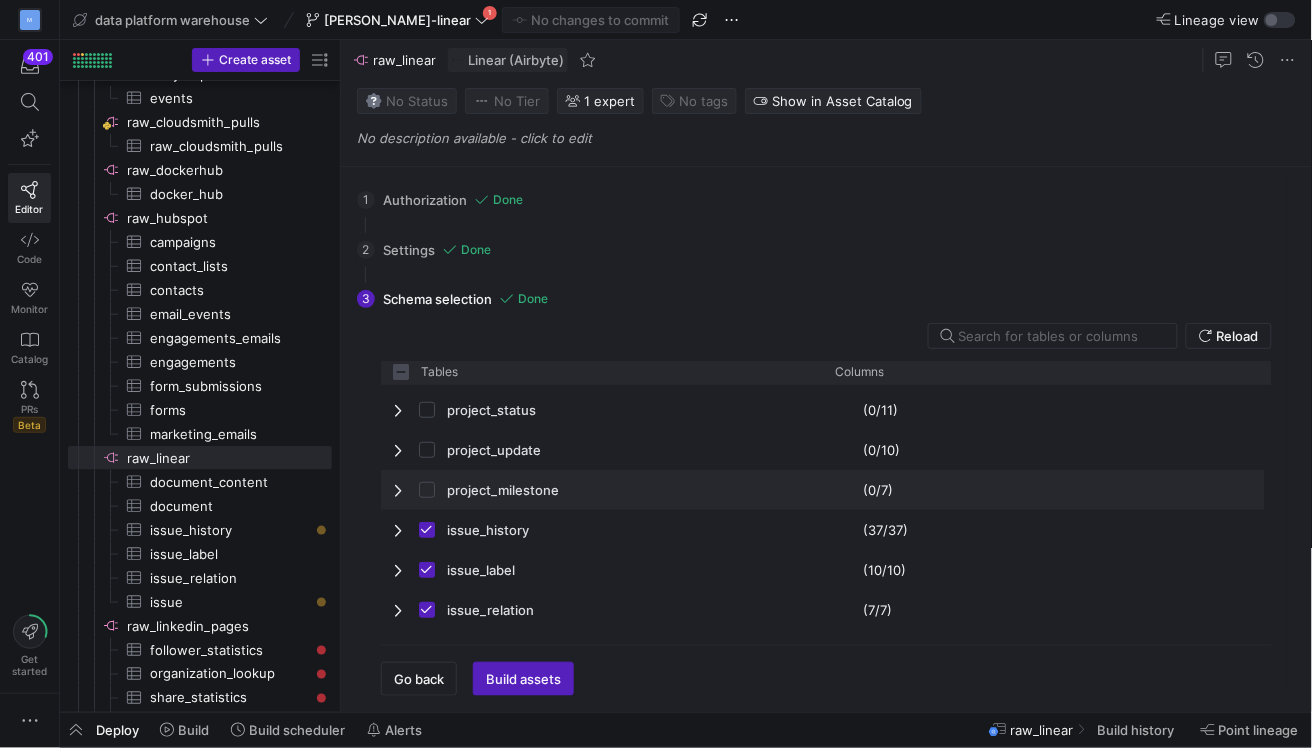 scroll, scrollTop: 423, scrollLeft: 0, axis: vertical 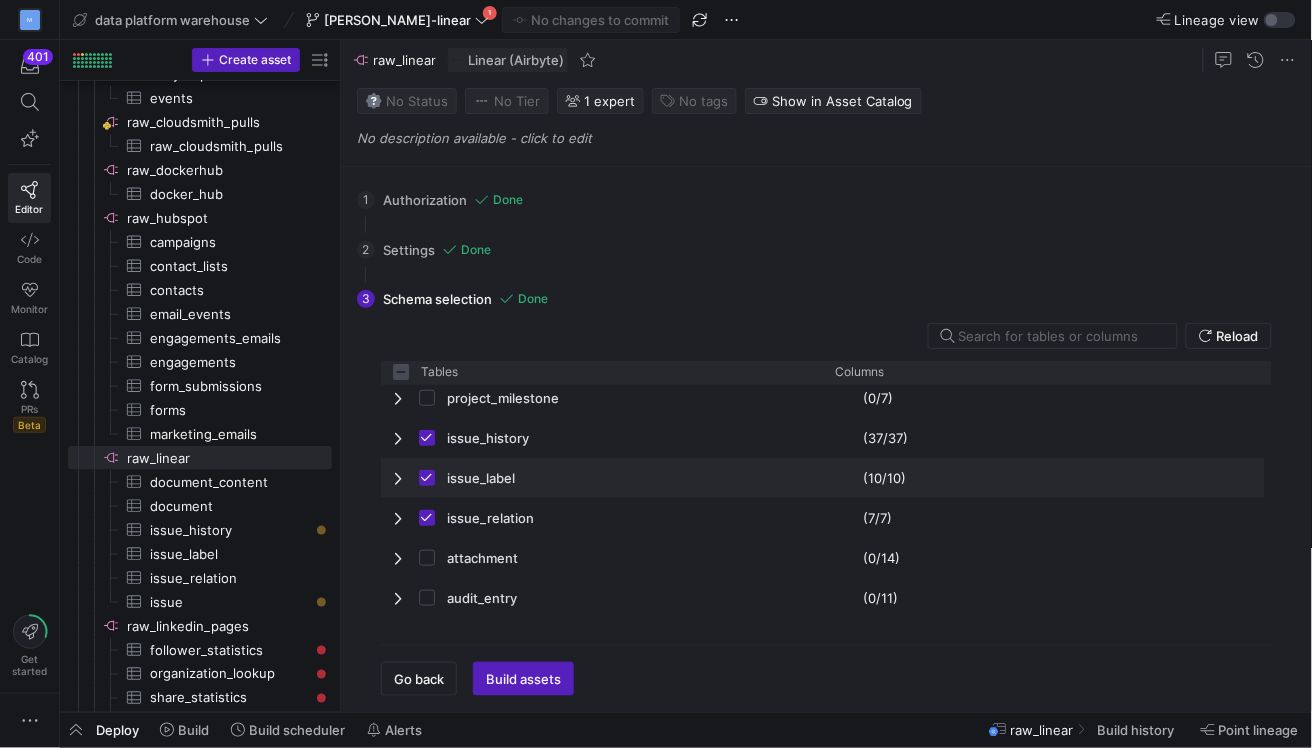 click at bounding box center (400, 478) 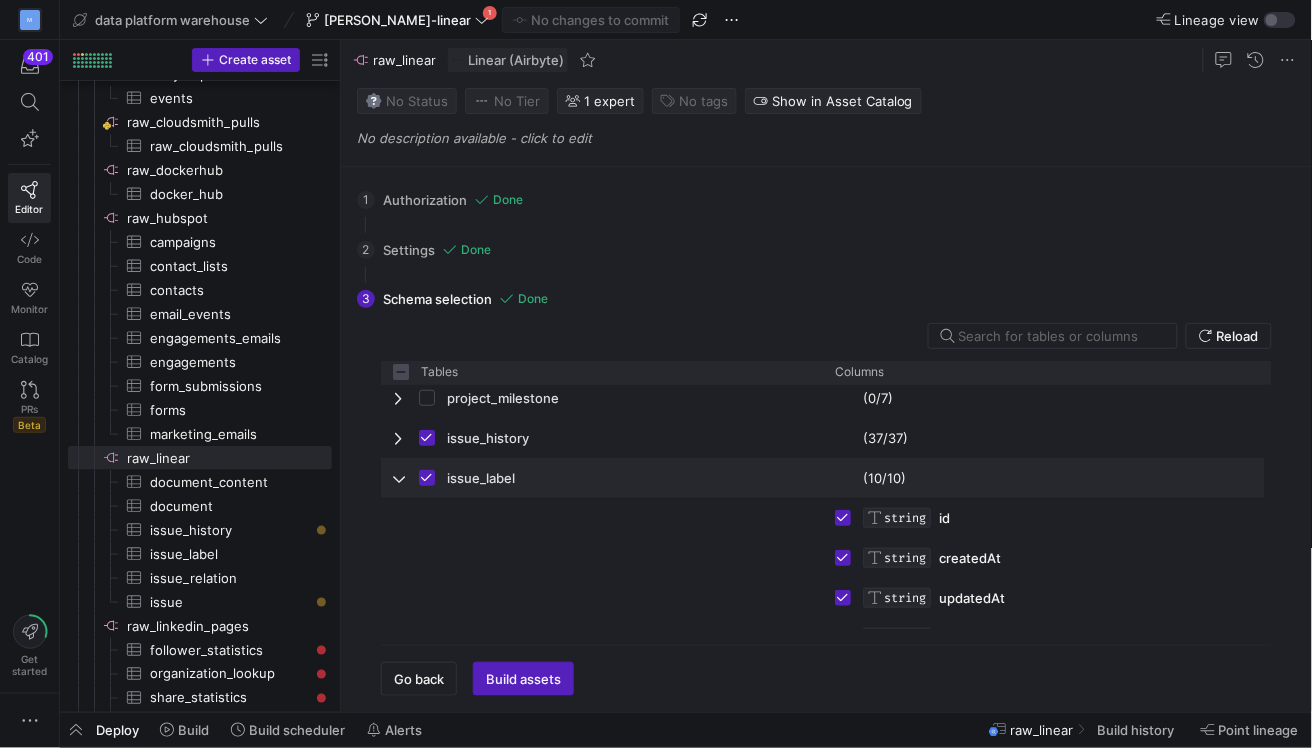 scroll, scrollTop: 532, scrollLeft: 0, axis: vertical 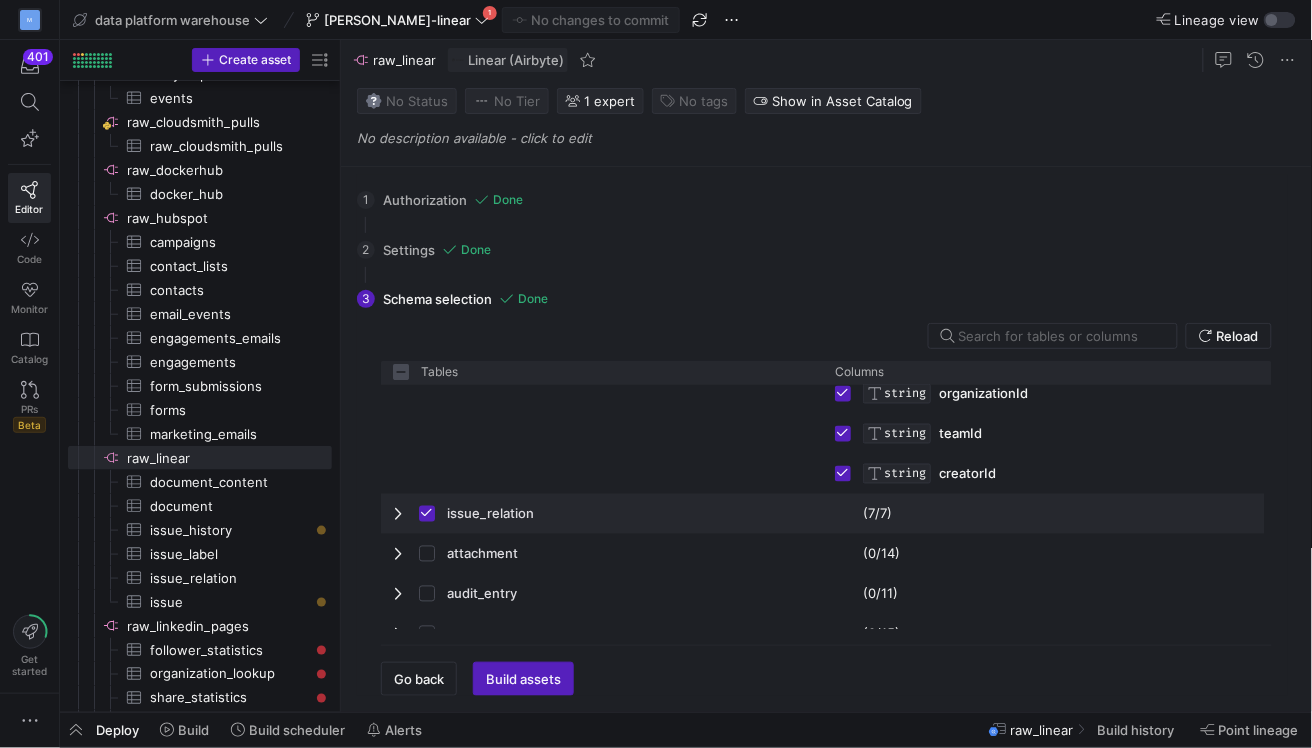 click at bounding box center [400, 514] 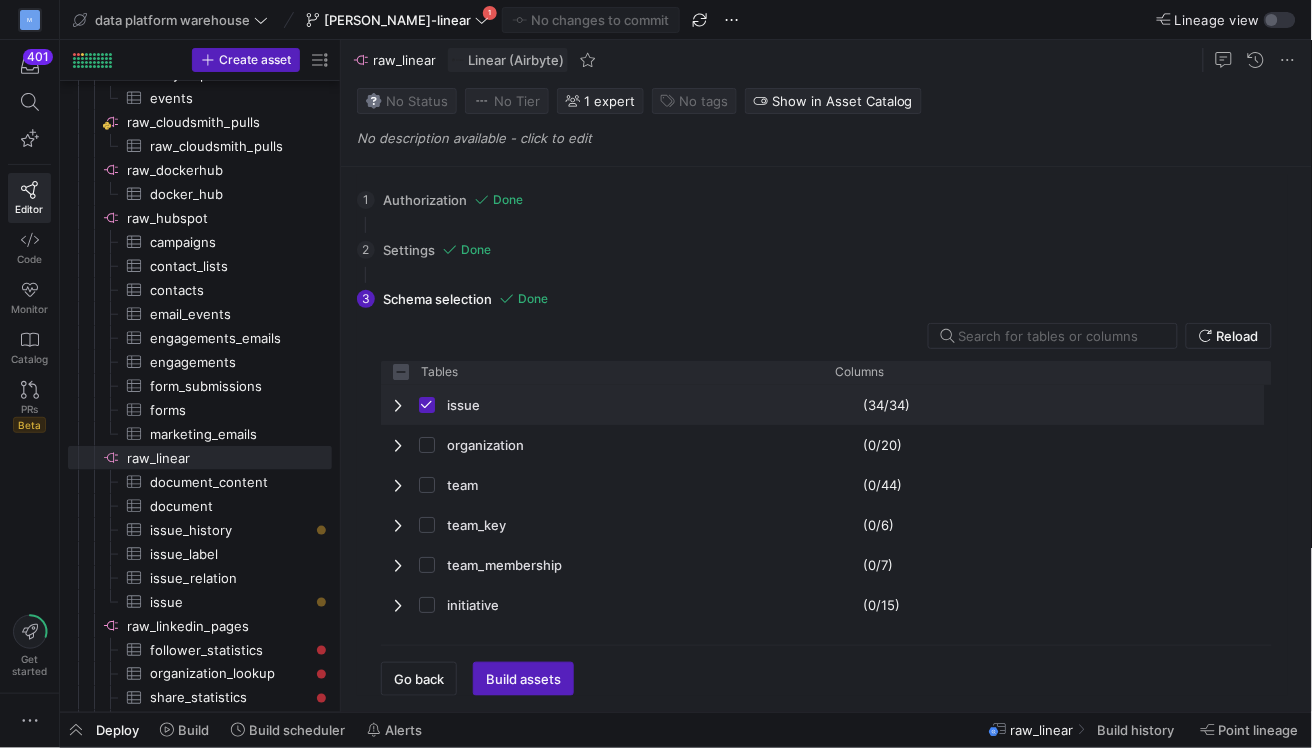 click at bounding box center [400, 405] 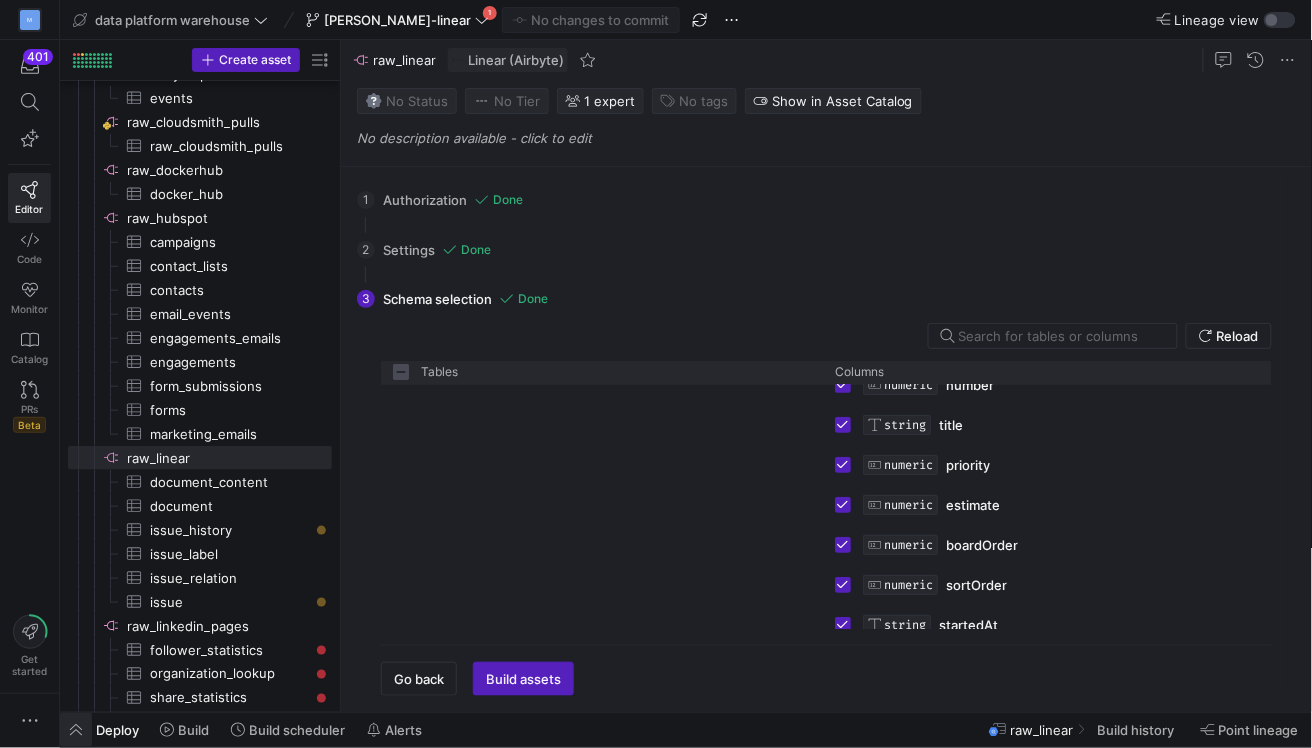 click 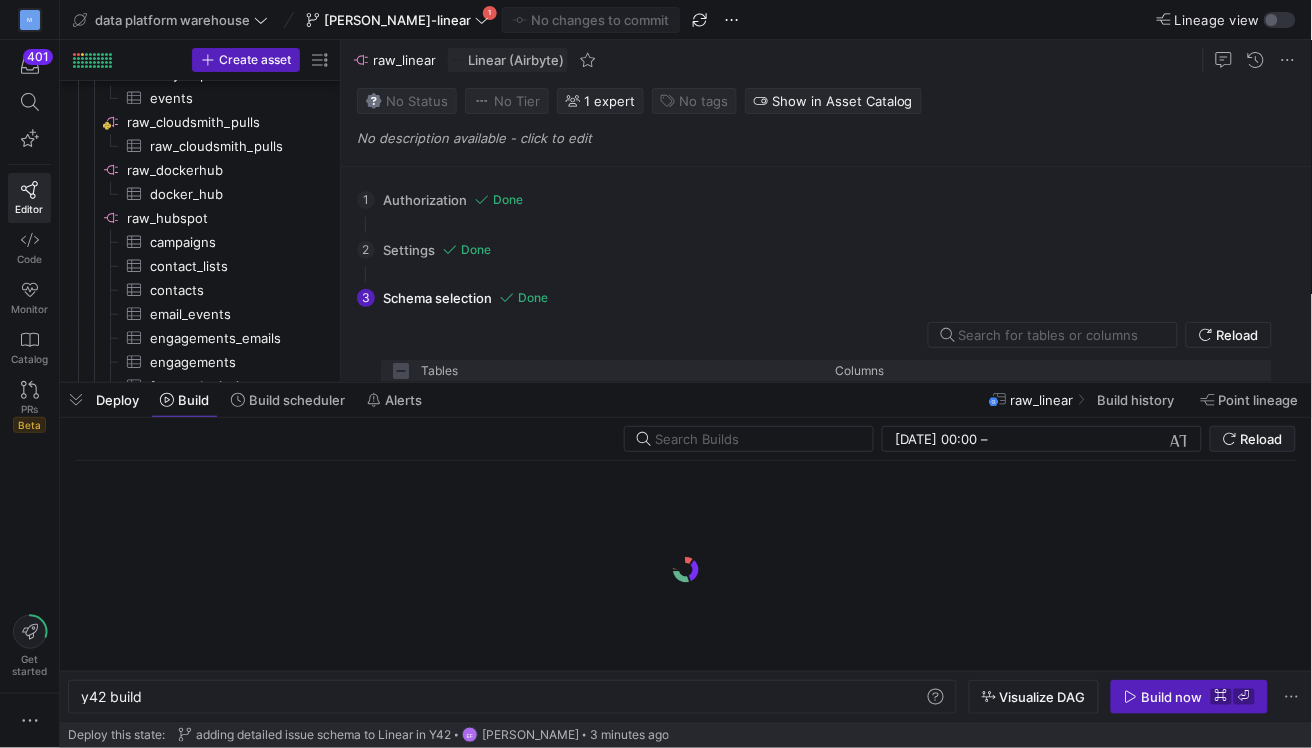 scroll, scrollTop: 0, scrollLeft: 60, axis: horizontal 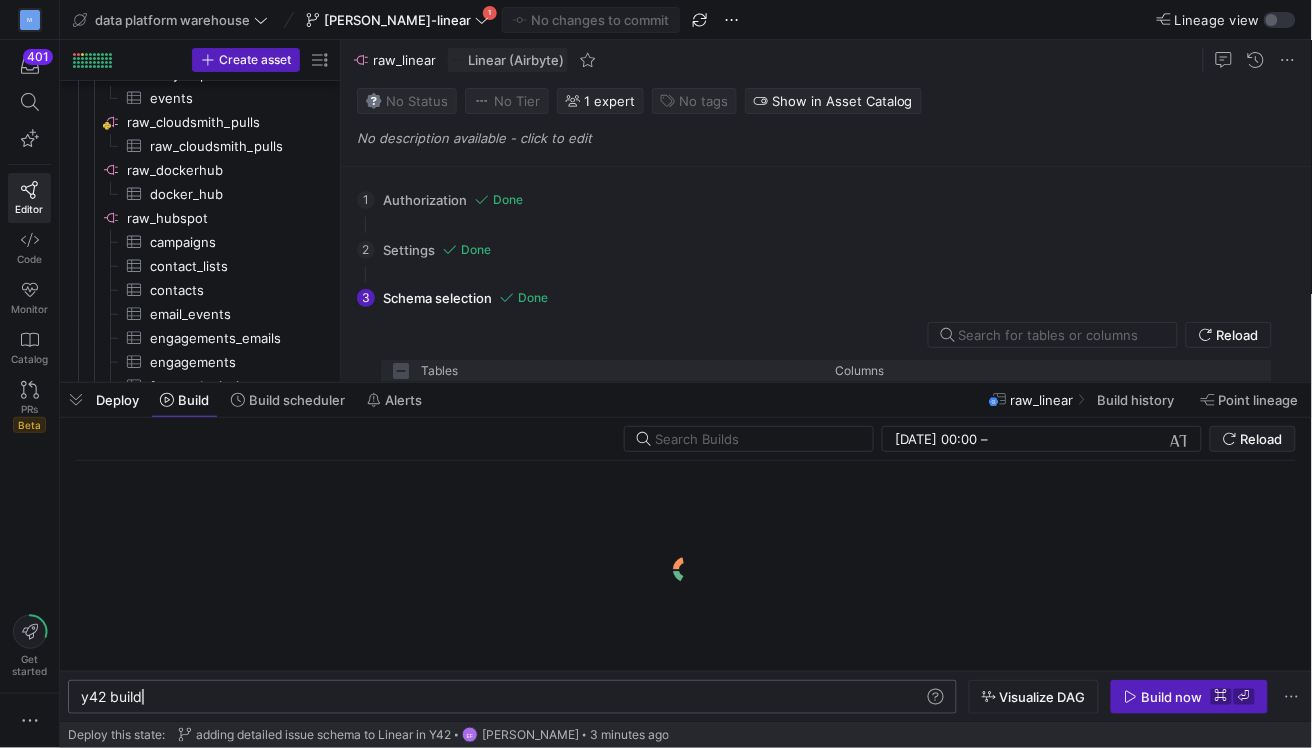 click on "y42 build" 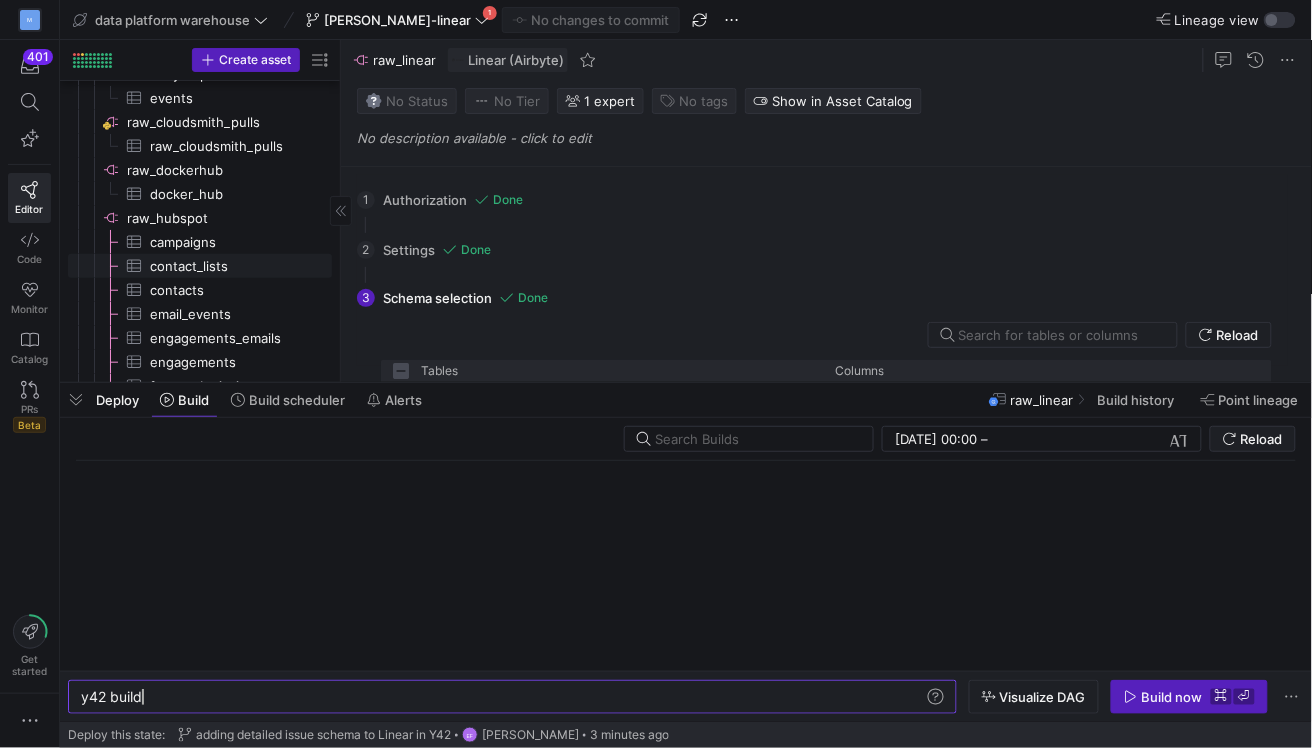 scroll, scrollTop: 396, scrollLeft: 0, axis: vertical 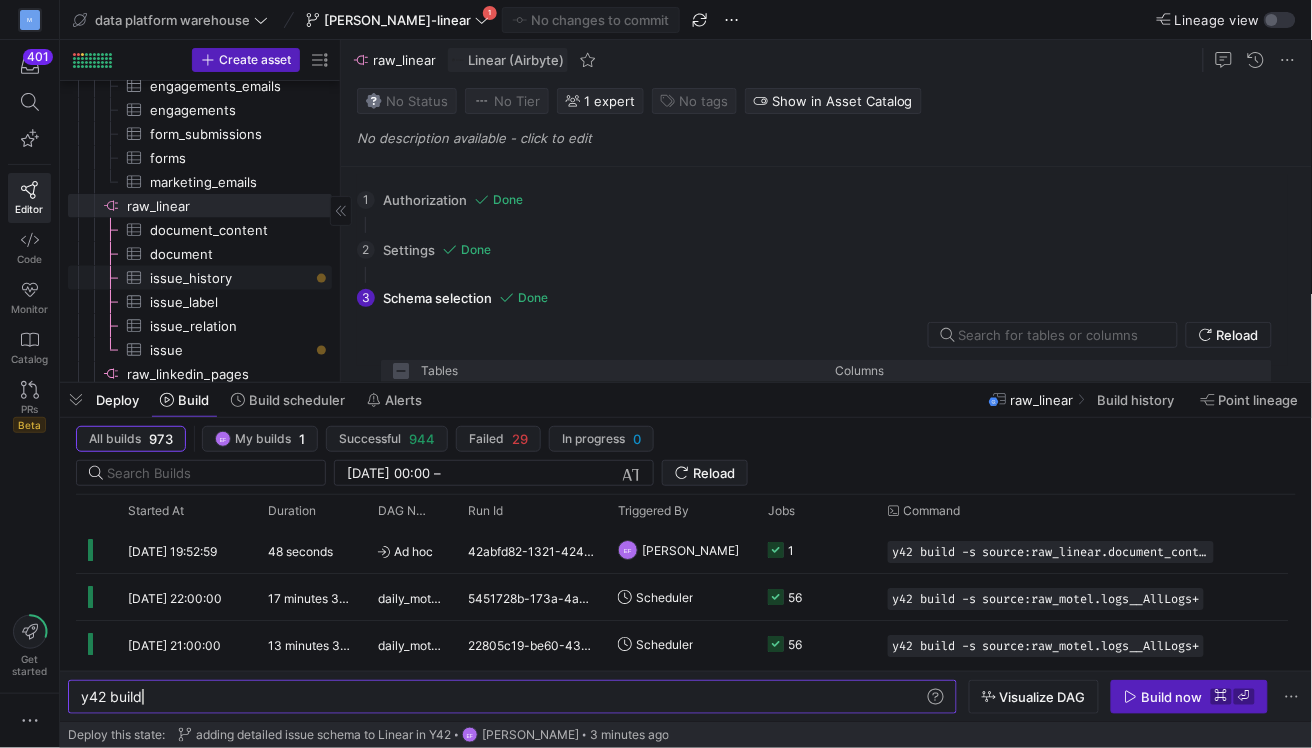 click on "issue_history​​​​​​​​​" 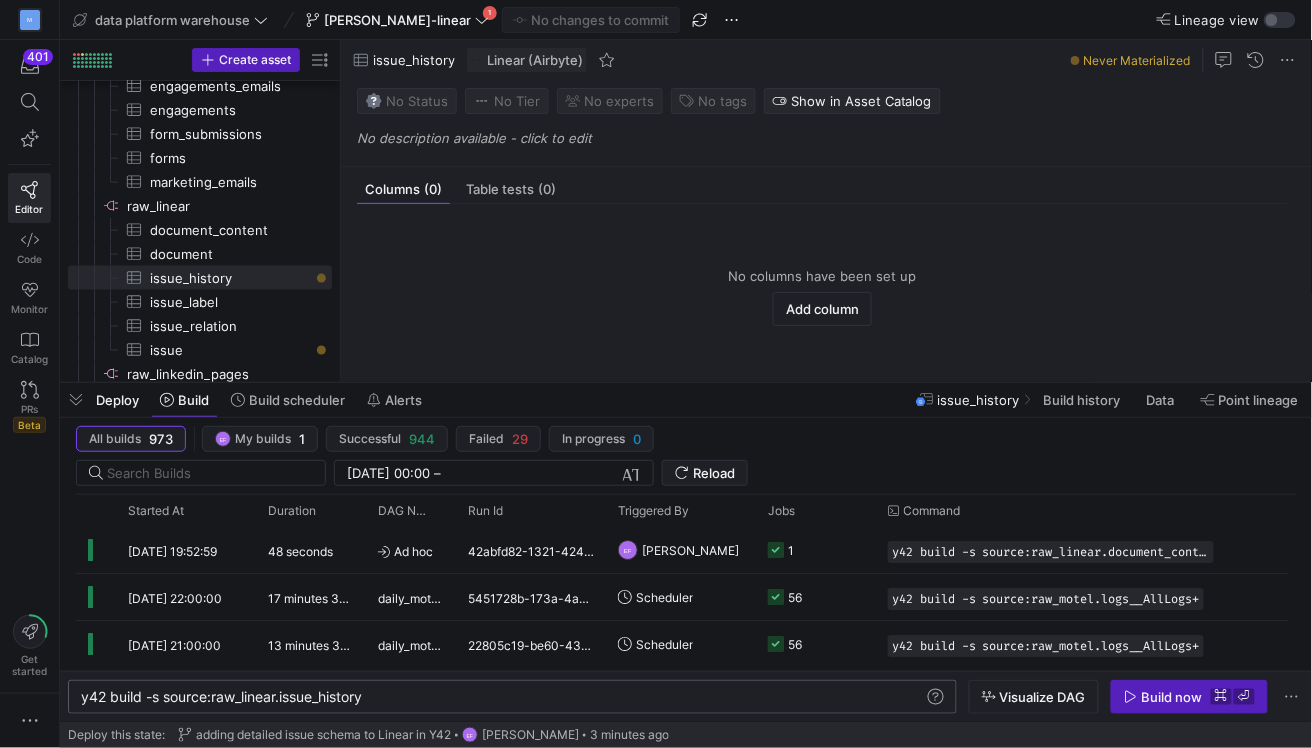 click on "y42 build -s source:raw_linear.issue_history" 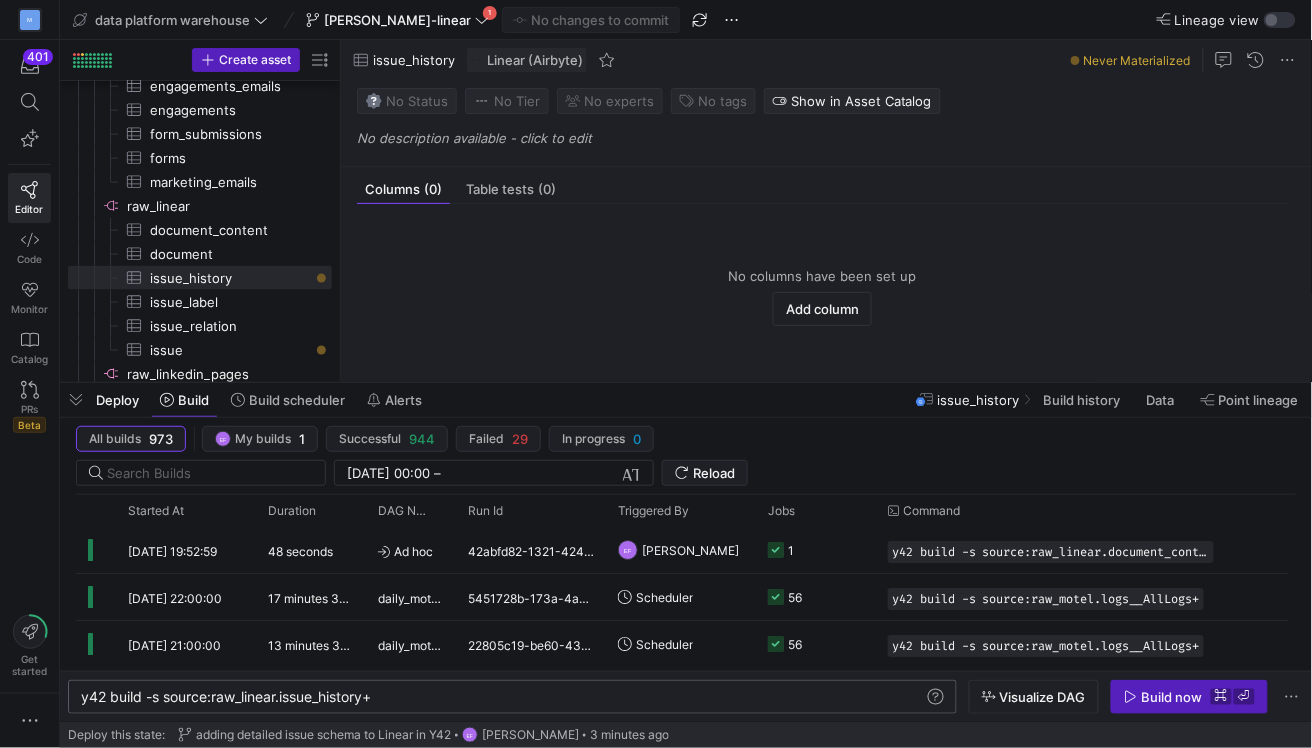 scroll, scrollTop: 0, scrollLeft: 286, axis: horizontal 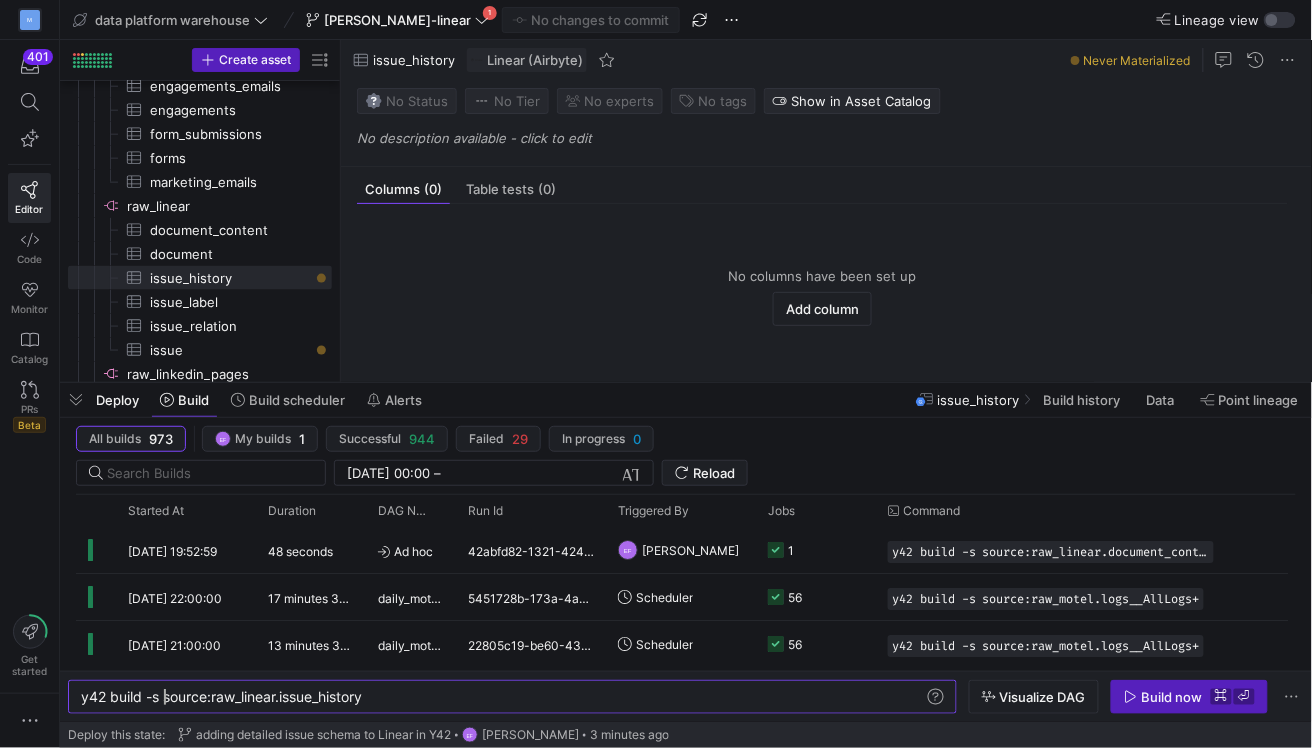 click on "y42 build -s source:raw_linear.issue_history" 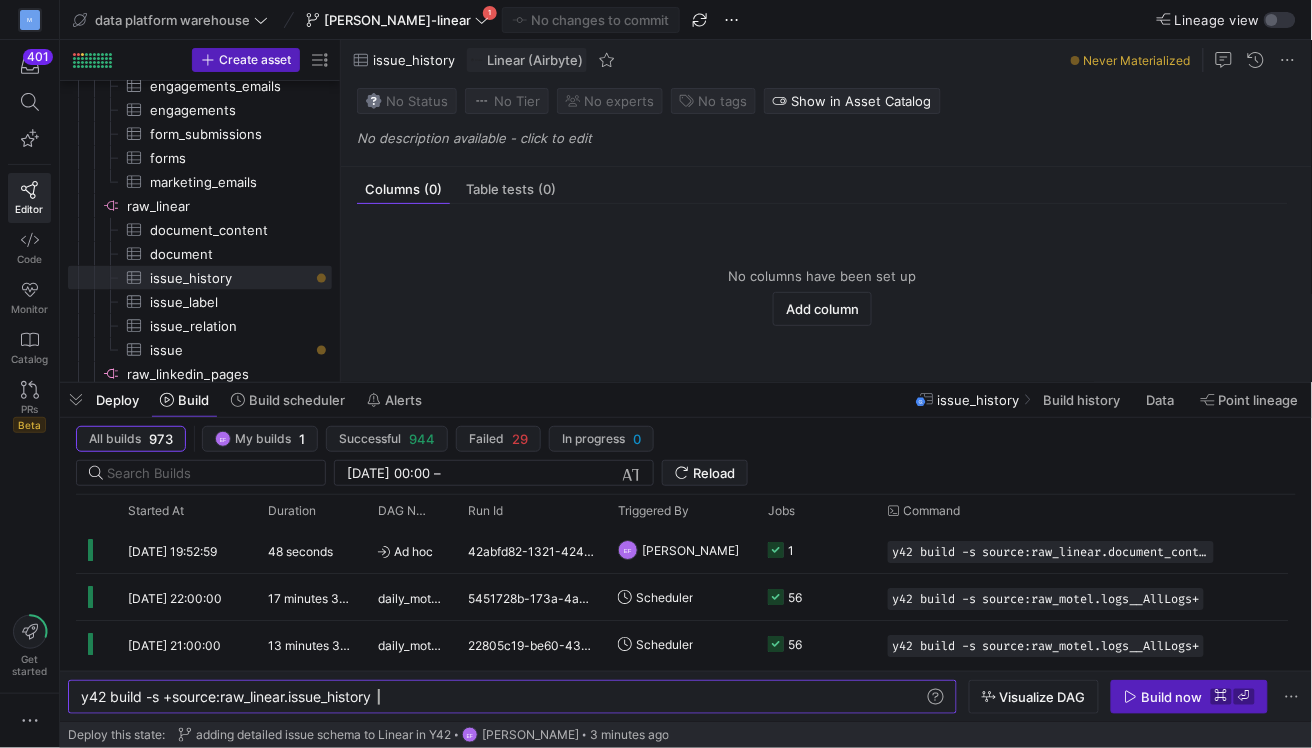scroll, scrollTop: 0, scrollLeft: 305, axis: horizontal 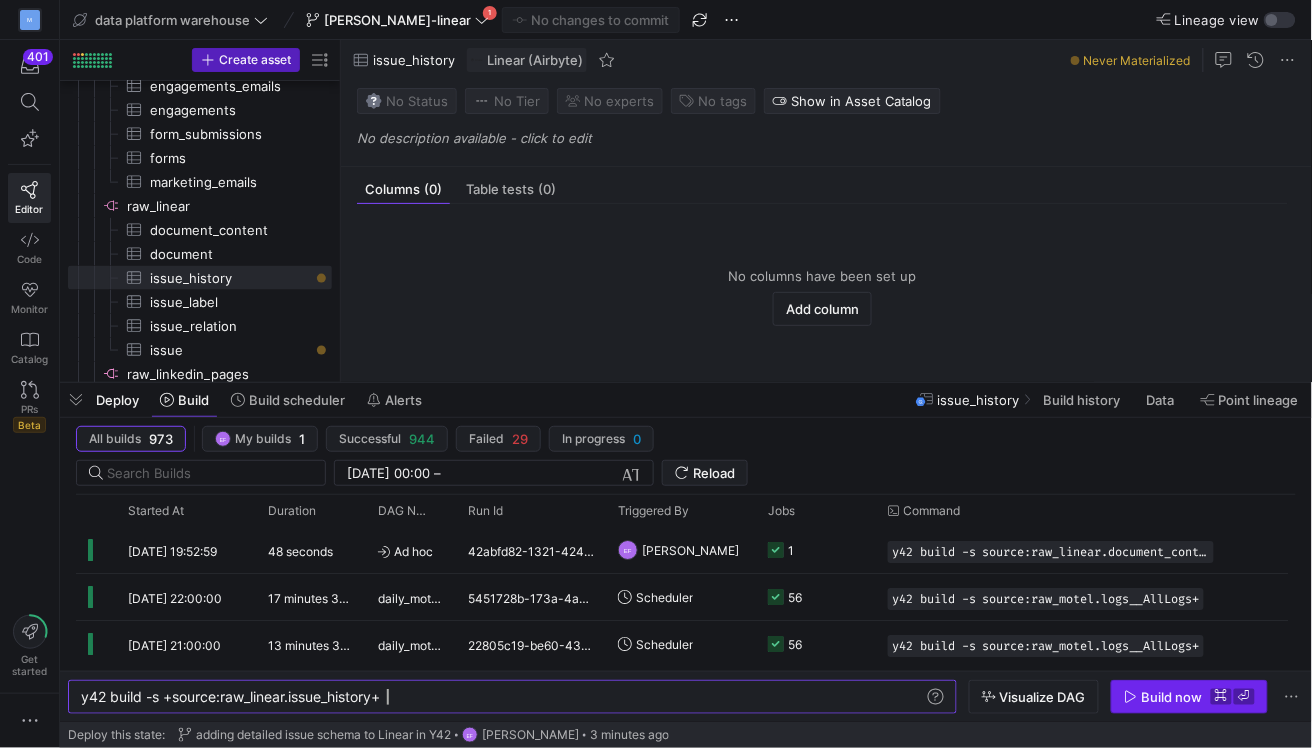click on "Build now" at bounding box center [1172, 697] 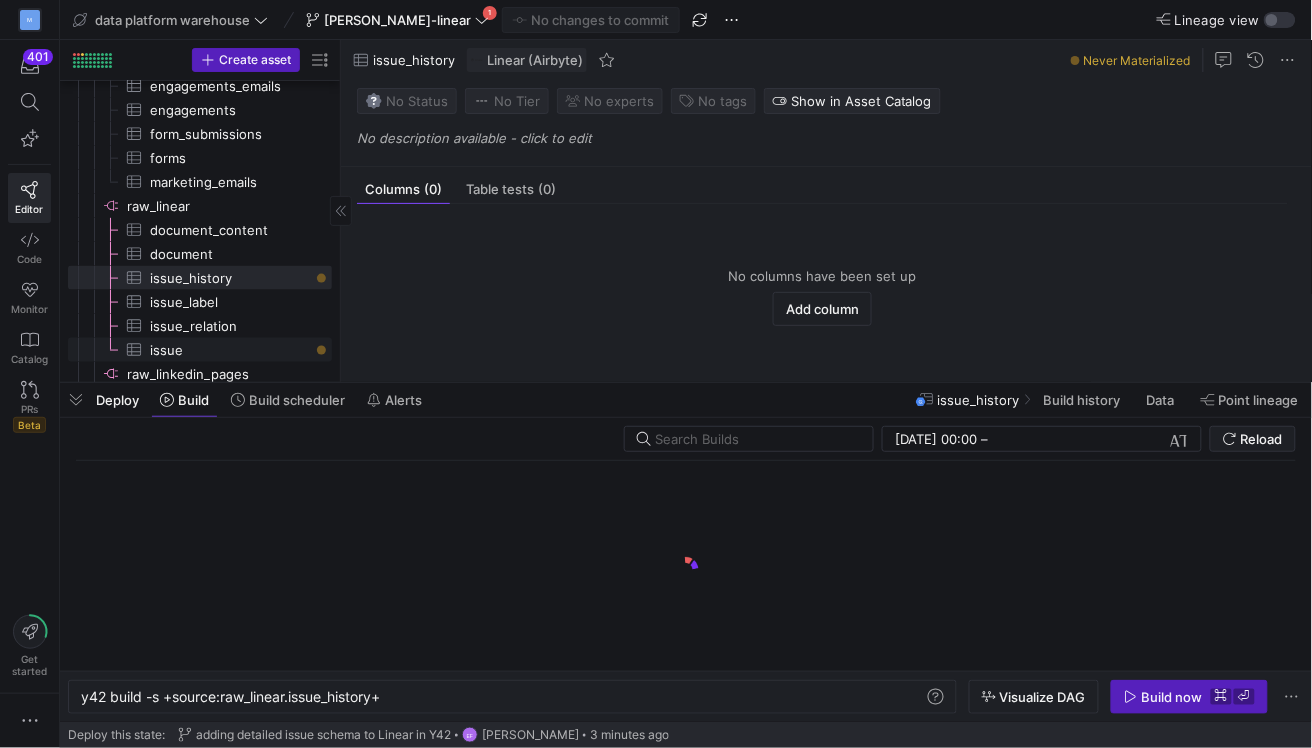 click on "issue​​​​​​​​​" 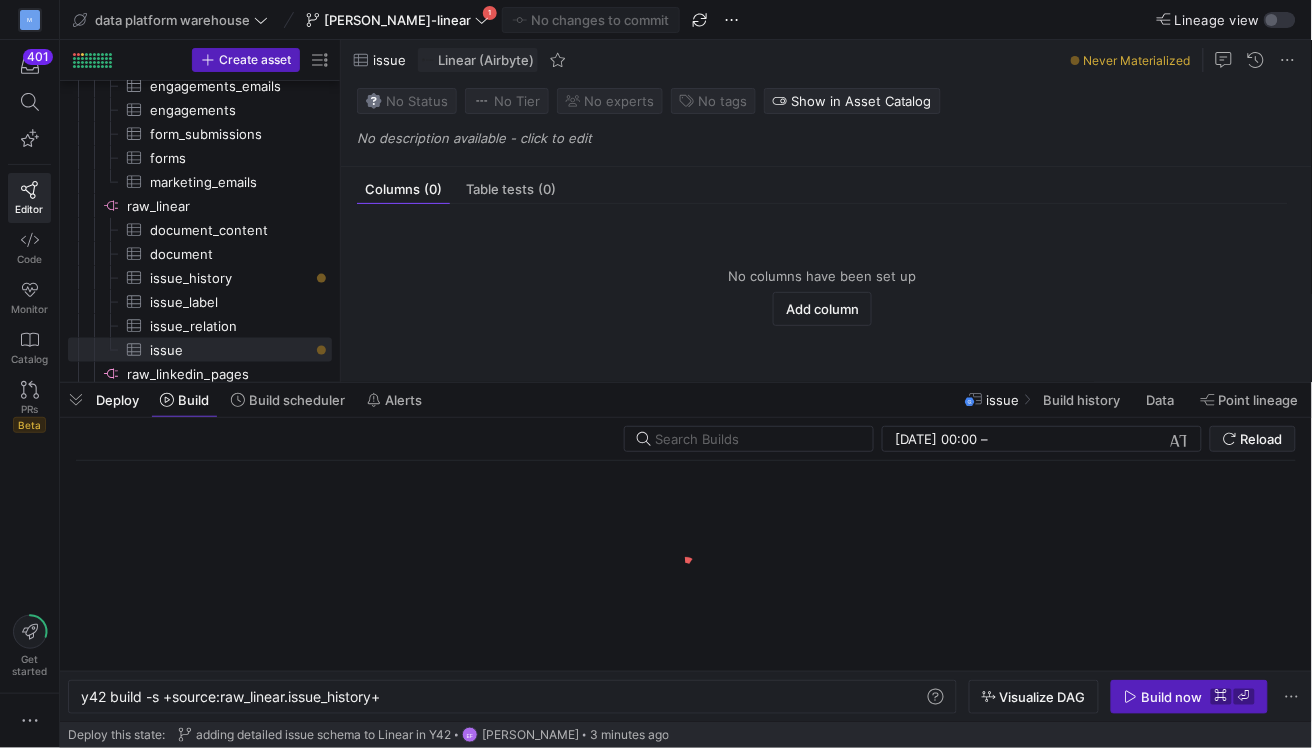 scroll, scrollTop: 0, scrollLeft: 270, axis: horizontal 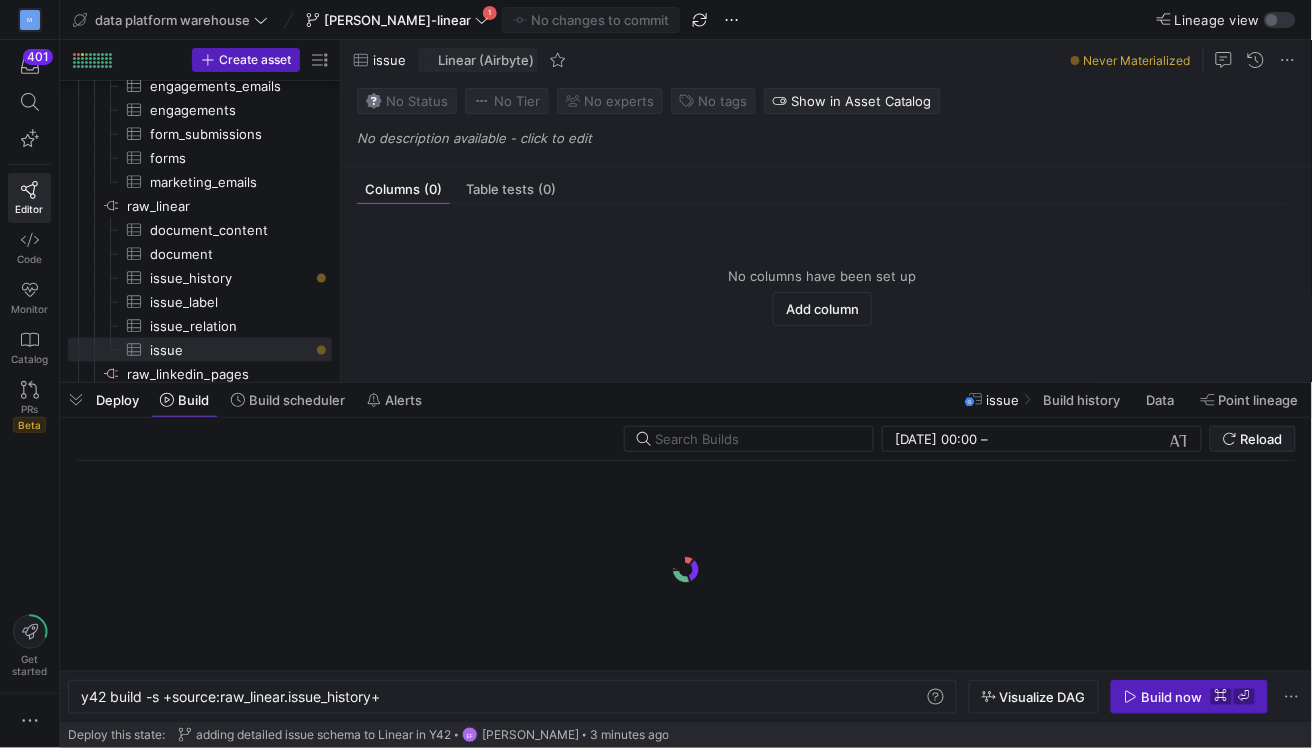 click on "y42 build -s +source:raw_linear.issue_history+" 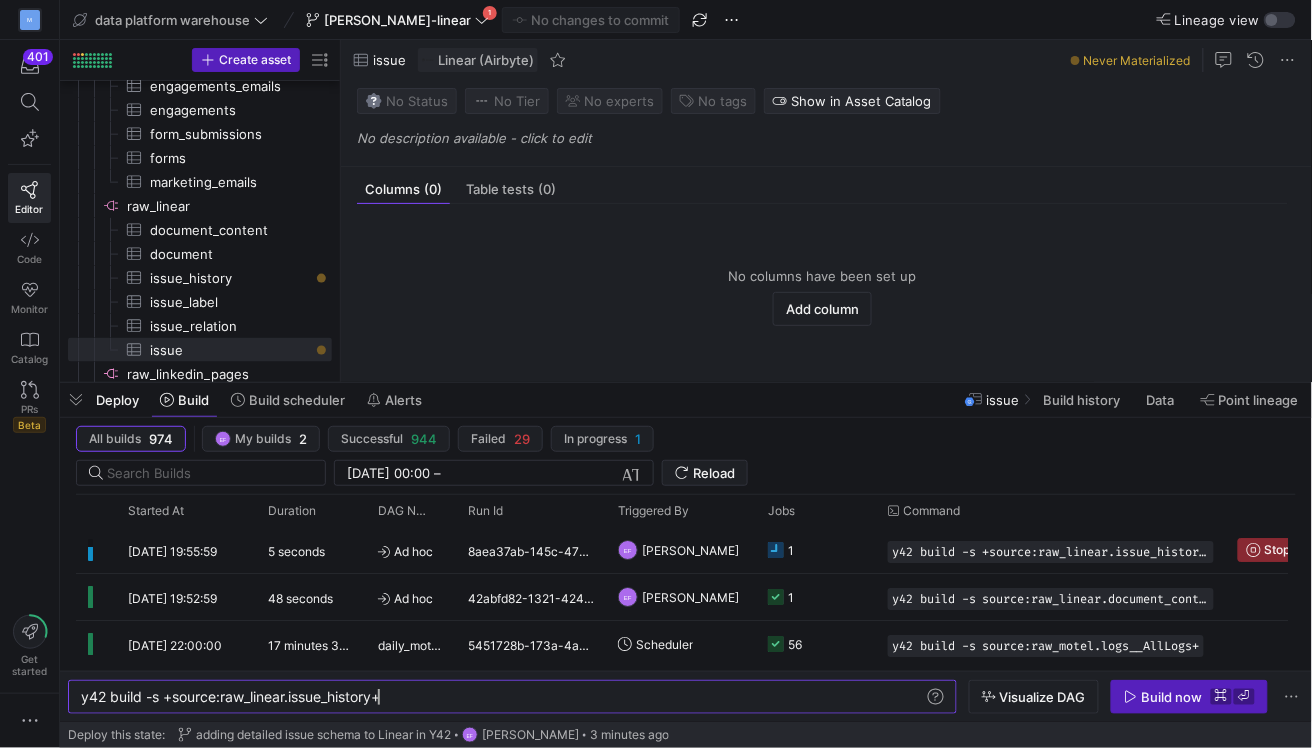 click on "y42 build -s +source:raw_linear.issue_history+" 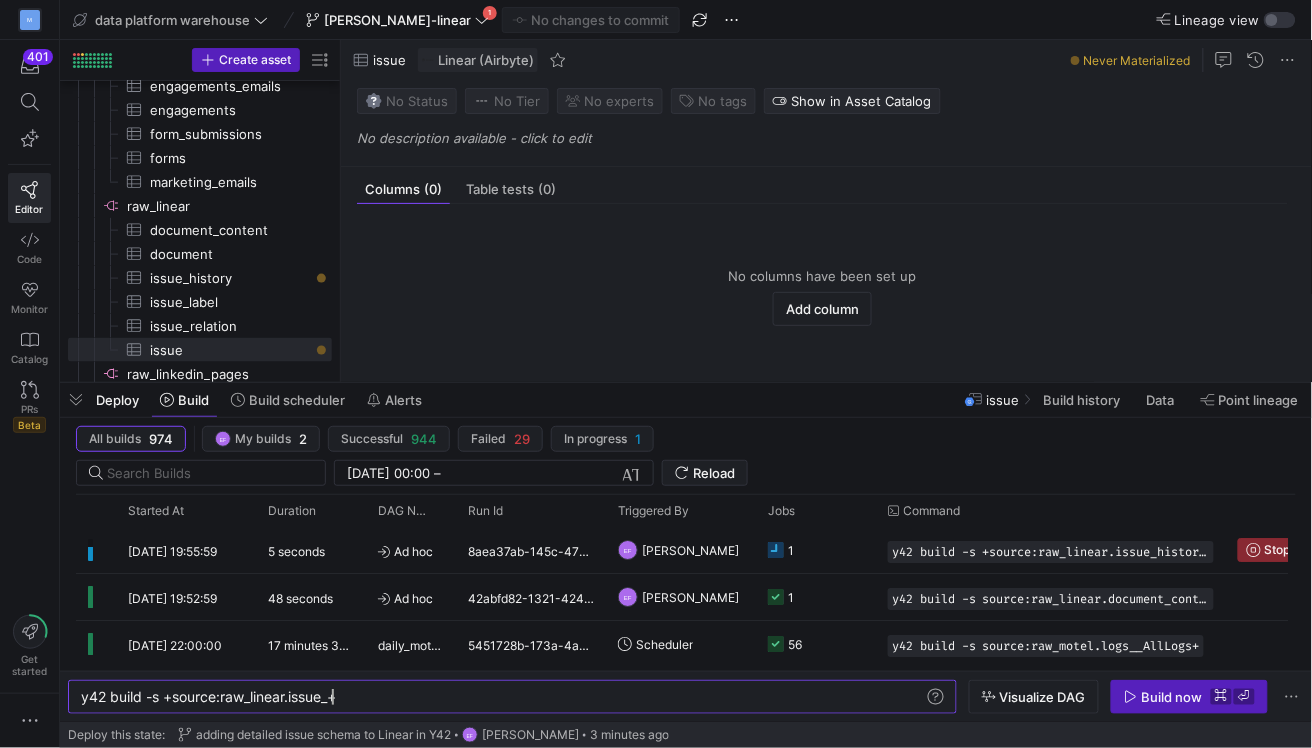 scroll, scrollTop: 0, scrollLeft: 245, axis: horizontal 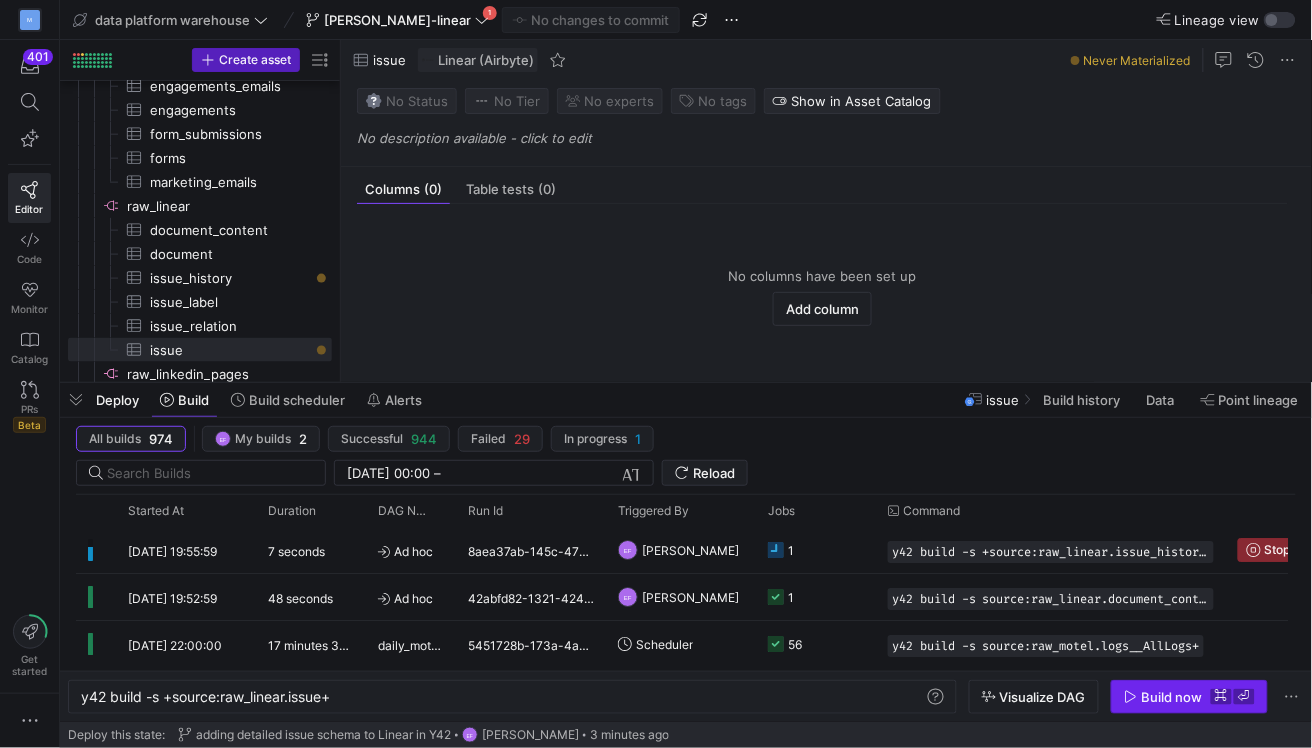 click on "Build now" at bounding box center [1172, 697] 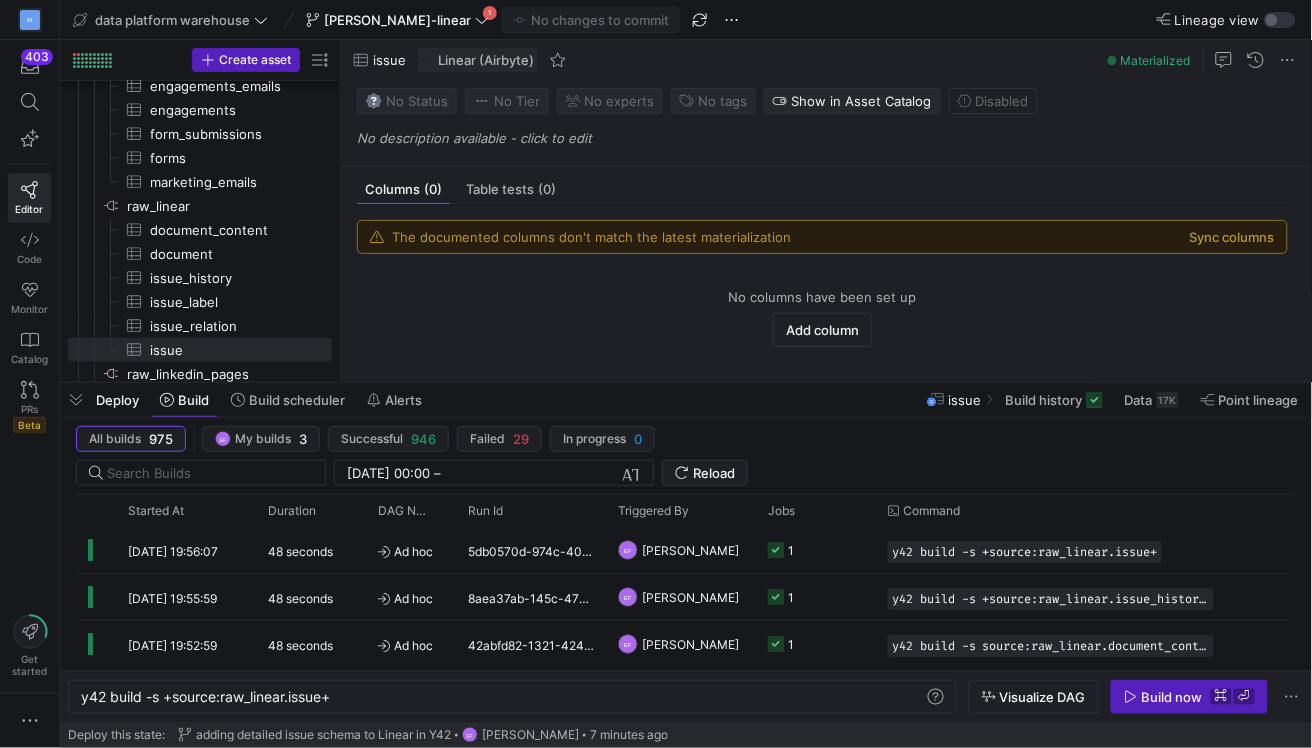 click 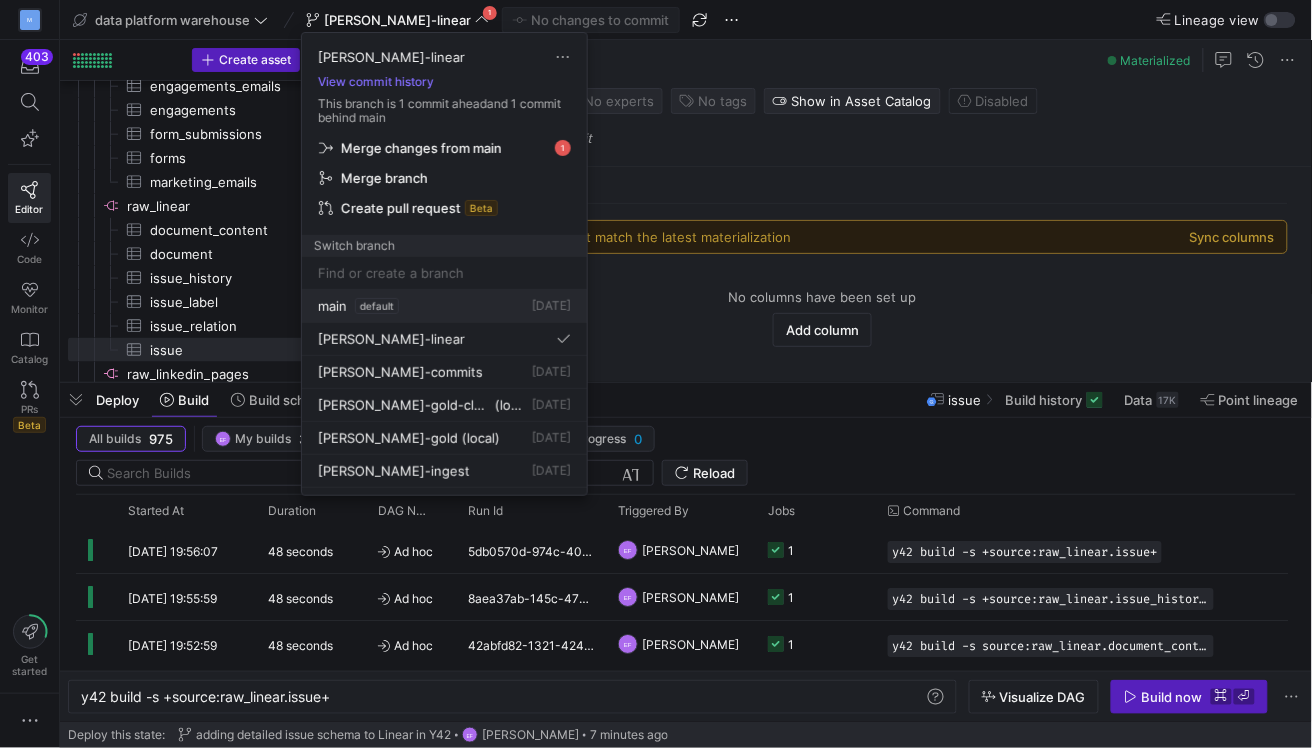 click on "main" at bounding box center (332, 306) 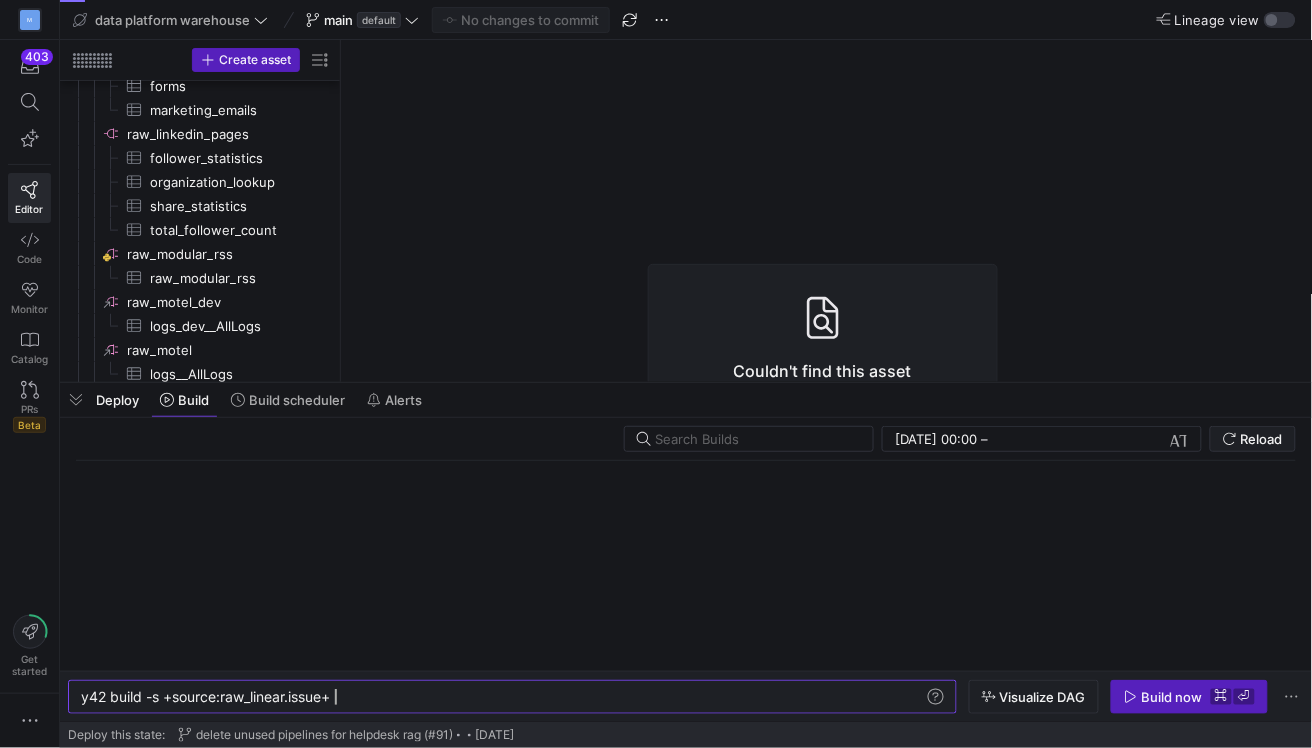 click on "y42 build -s +source:raw_linear.issue+" 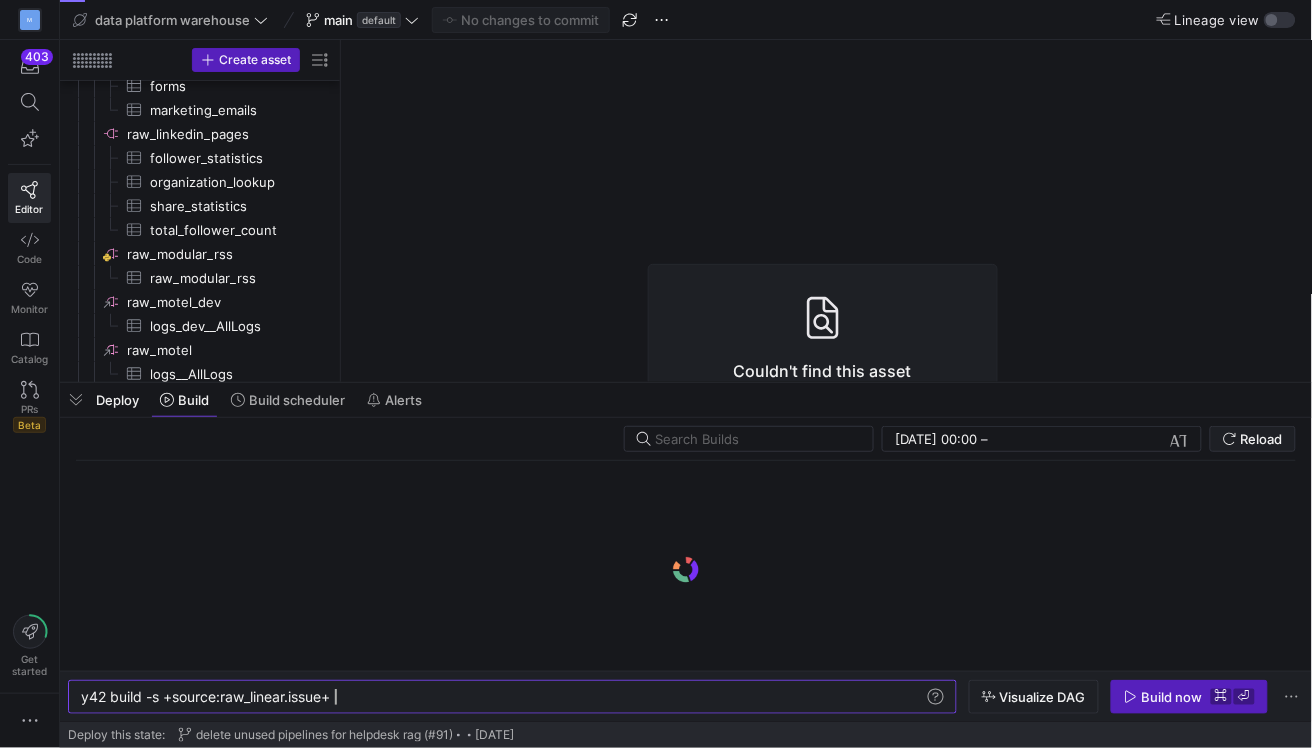 scroll, scrollTop: 0, scrollLeft: 253, axis: horizontal 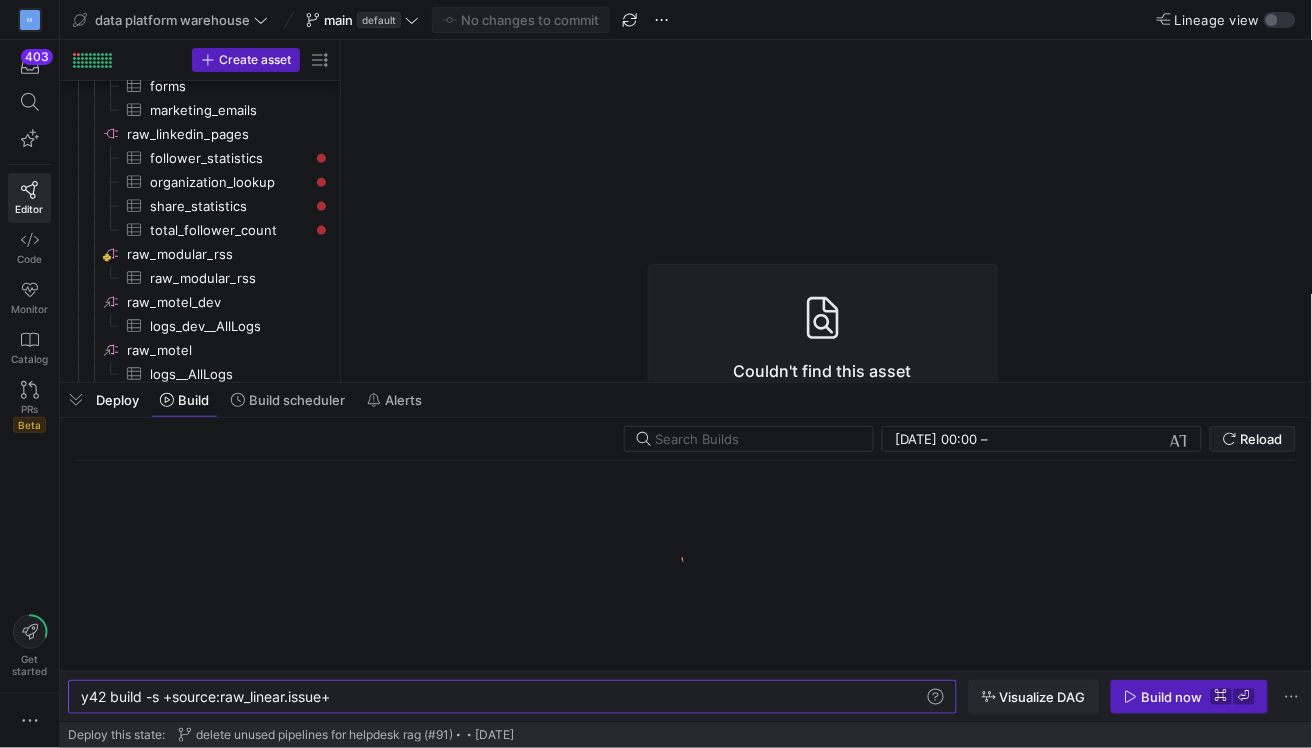 click on "Visualize DAG" at bounding box center [1043, 697] 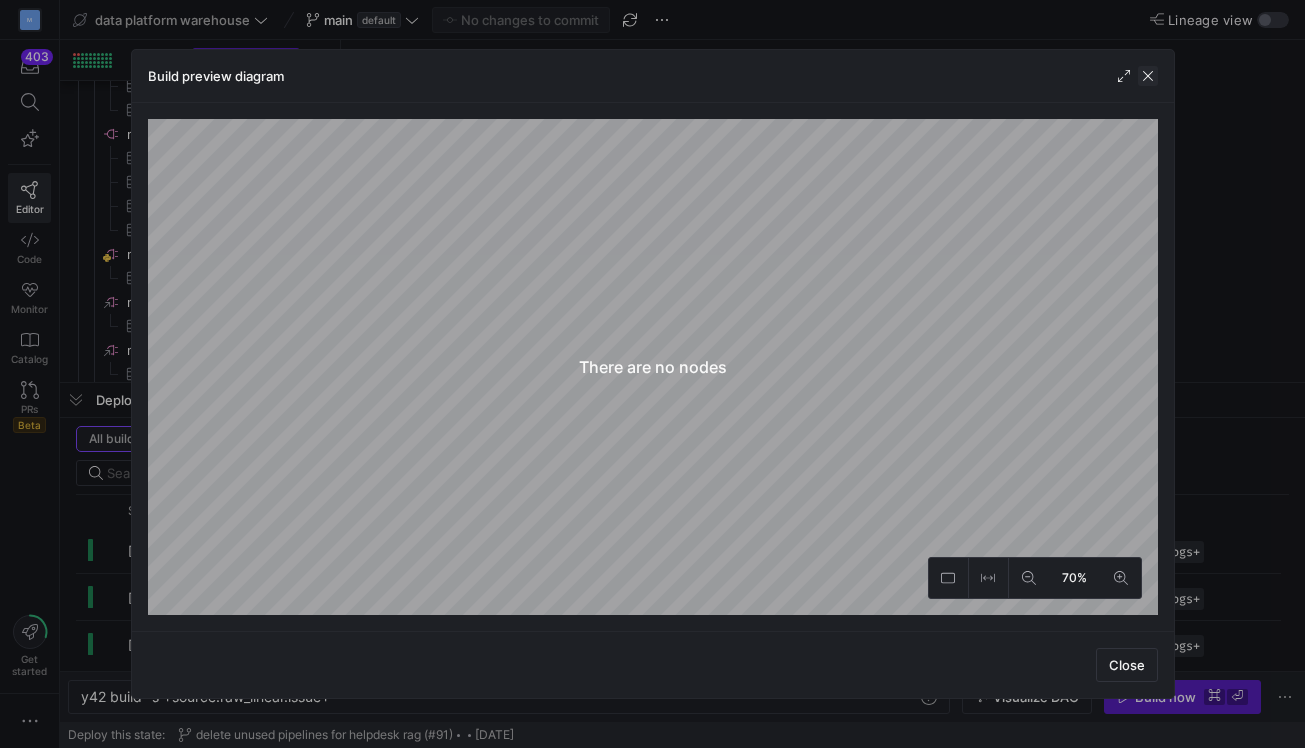 click 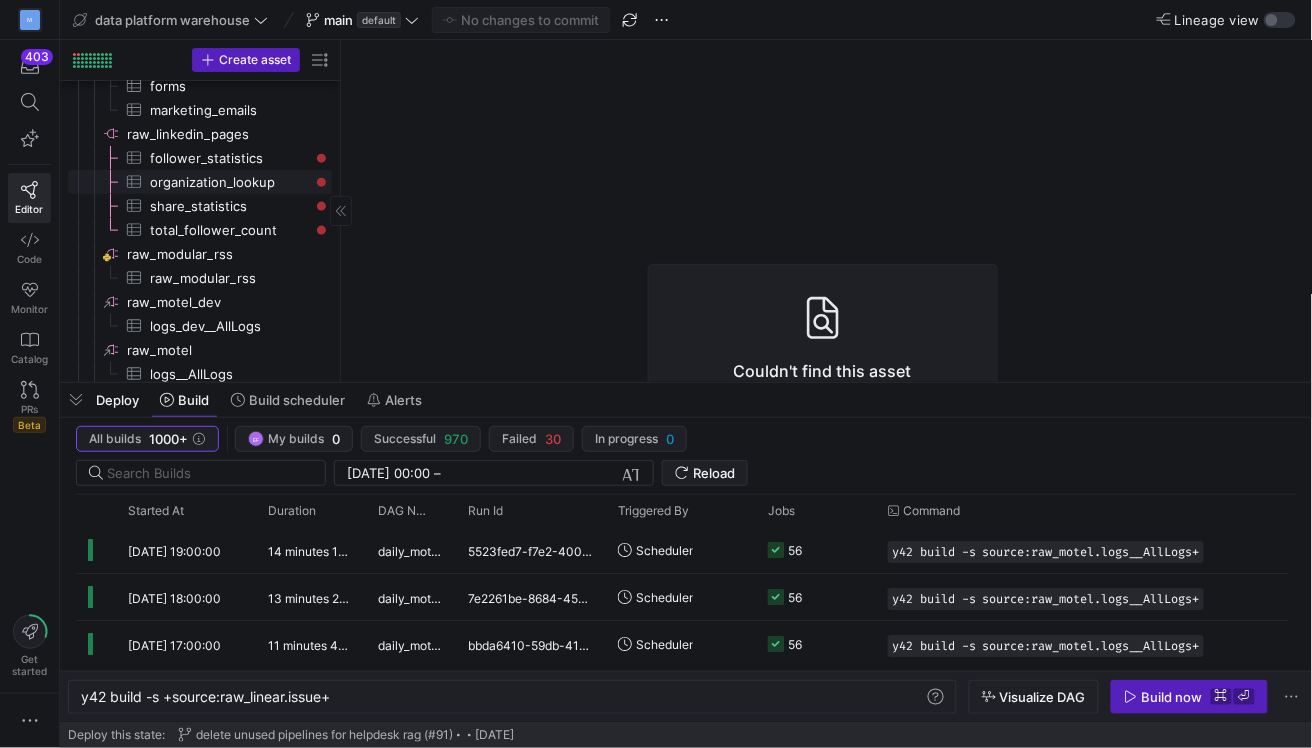 scroll, scrollTop: 491, scrollLeft: 0, axis: vertical 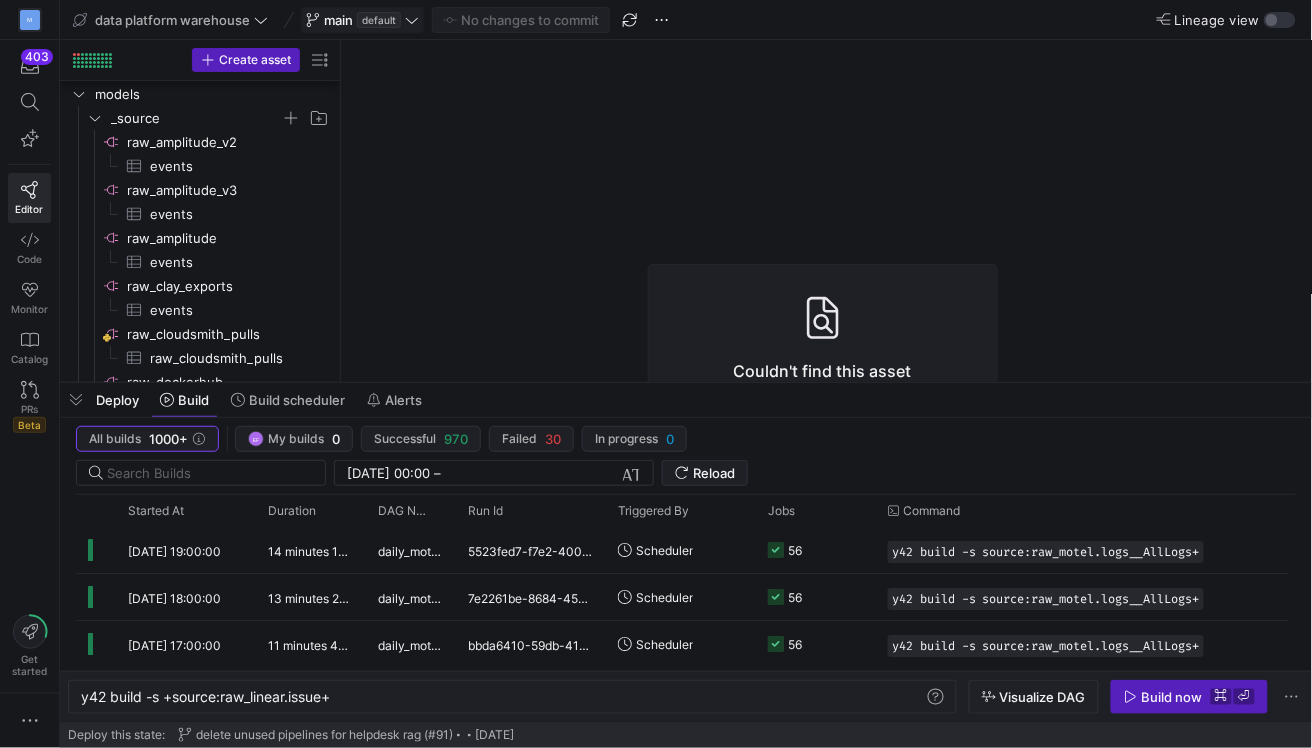 click on "main" 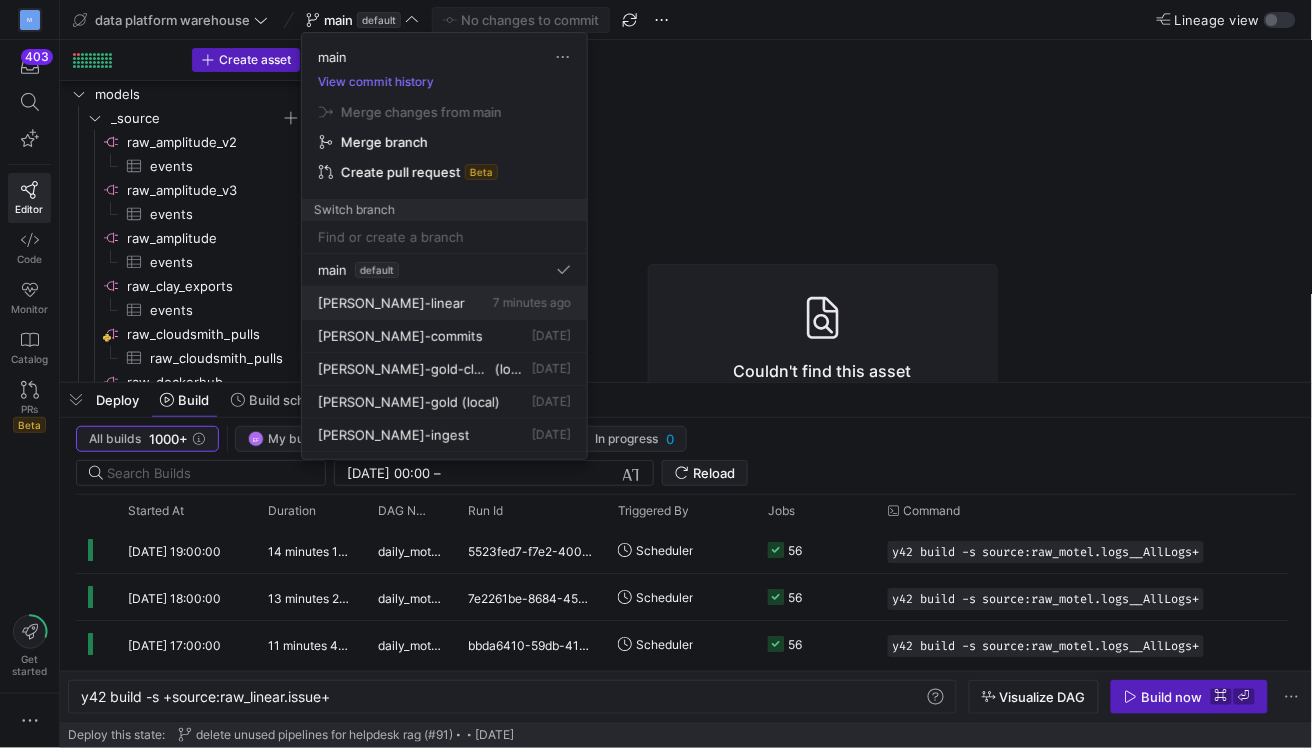 click on "[PERSON_NAME]-linear" at bounding box center [391, 303] 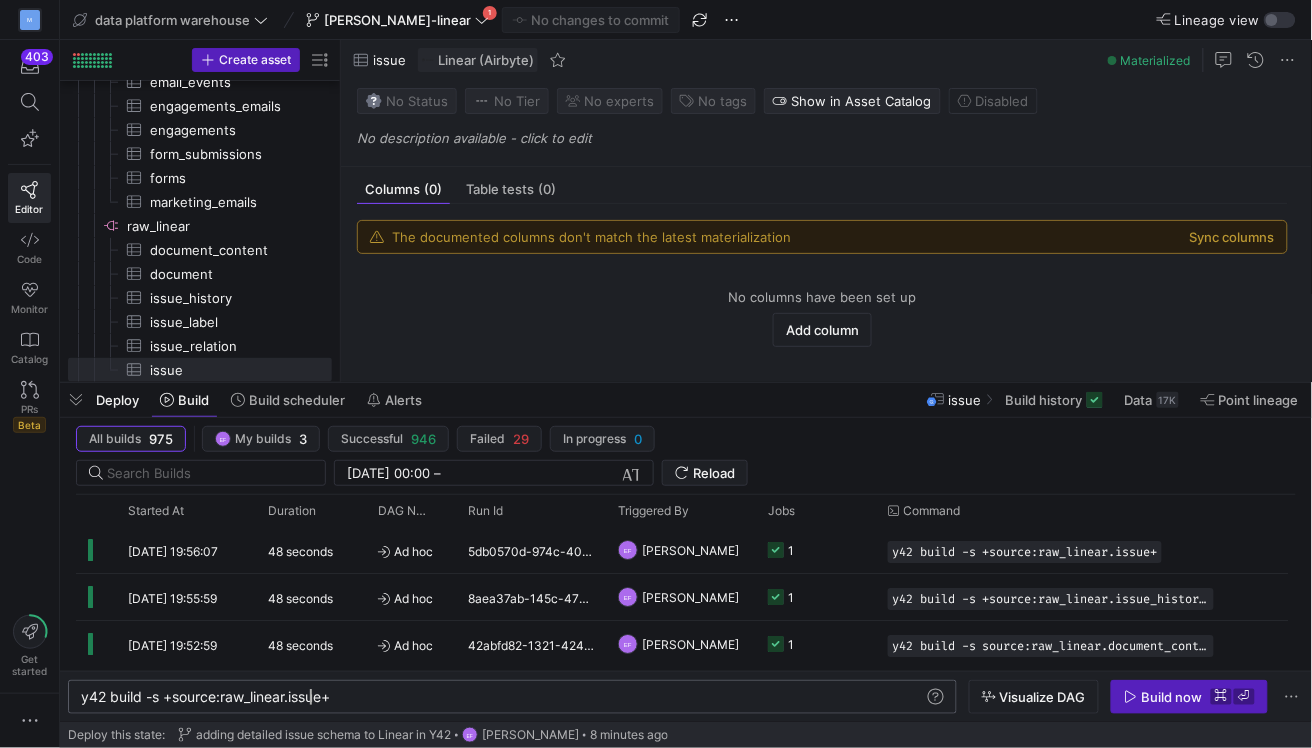 click on "y42 build -s +source:raw_linear.issue+" 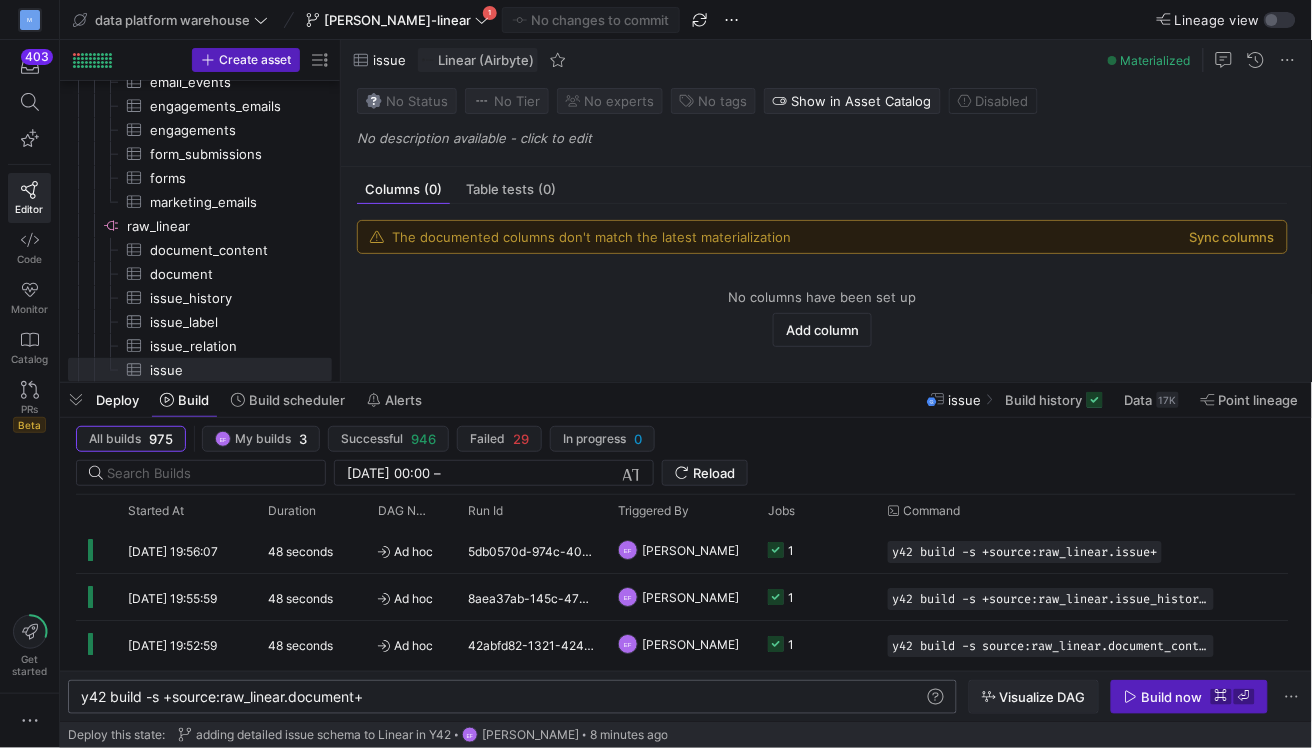 click on "Visualize DAG" at bounding box center [1043, 697] 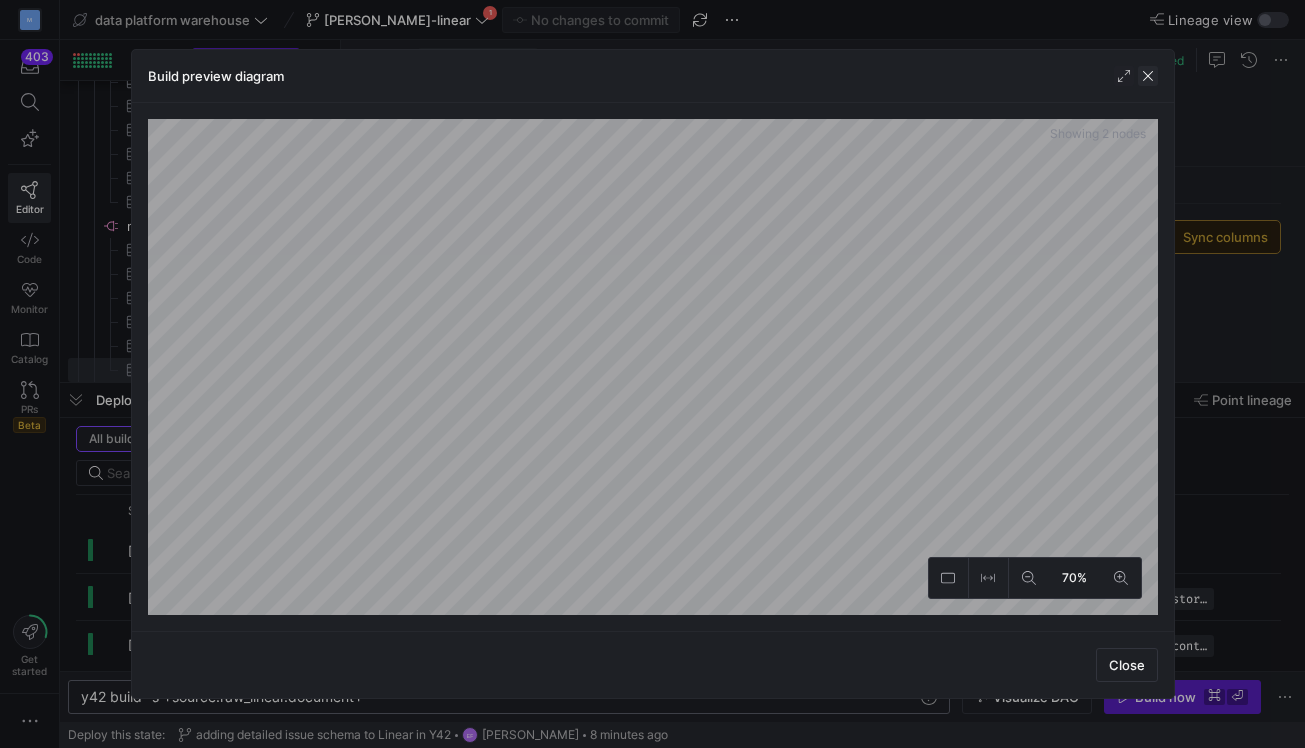 click 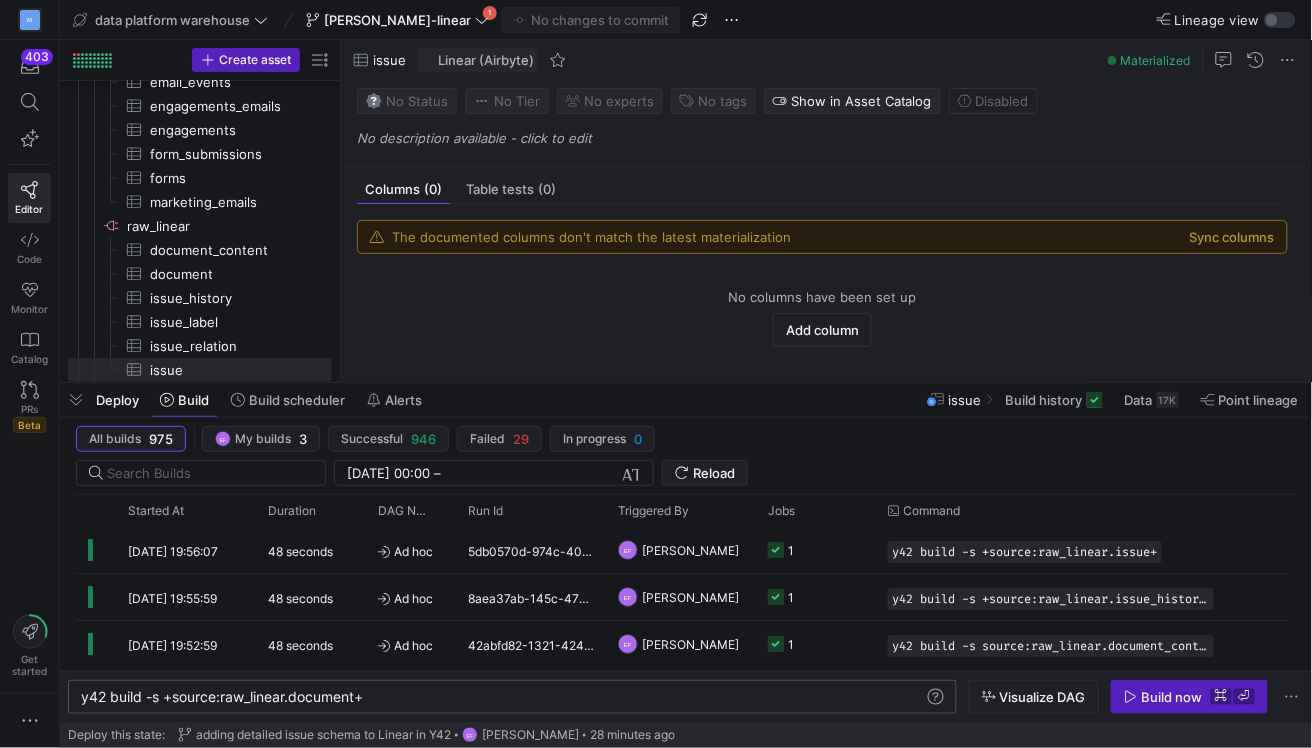 click 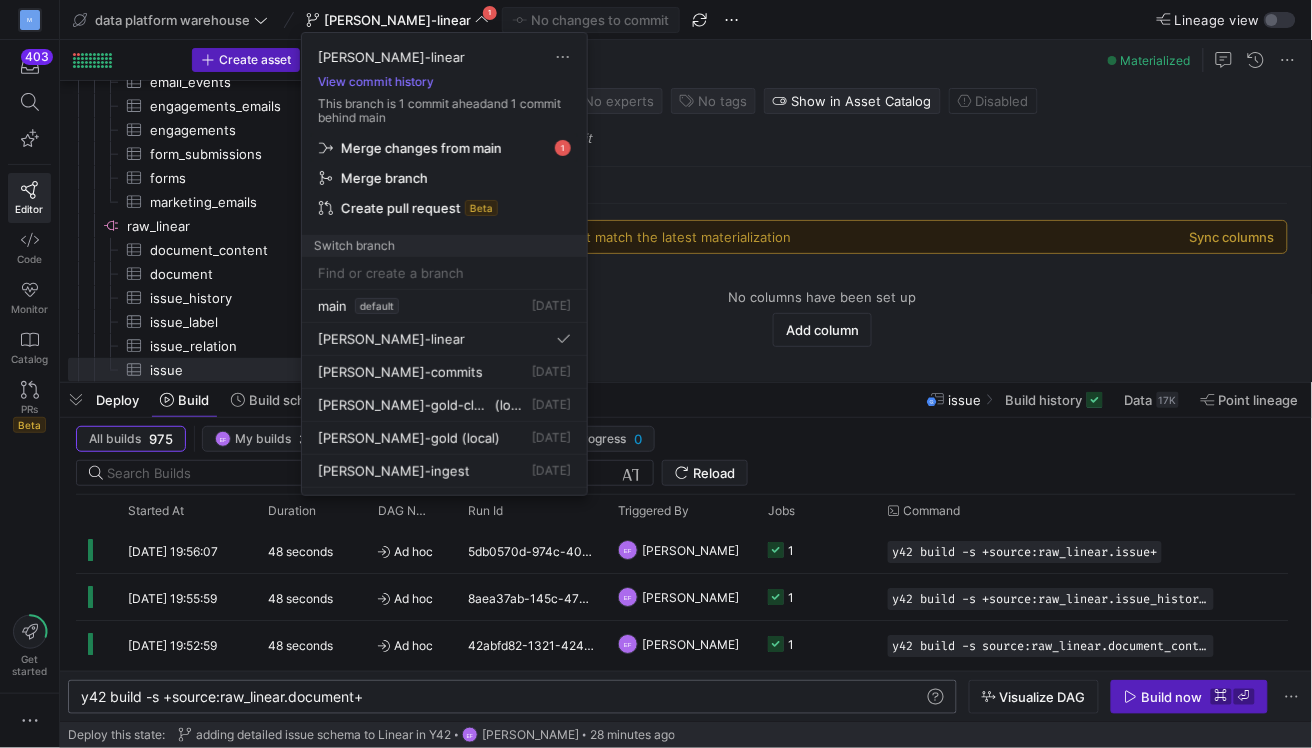 click at bounding box center [444, 148] 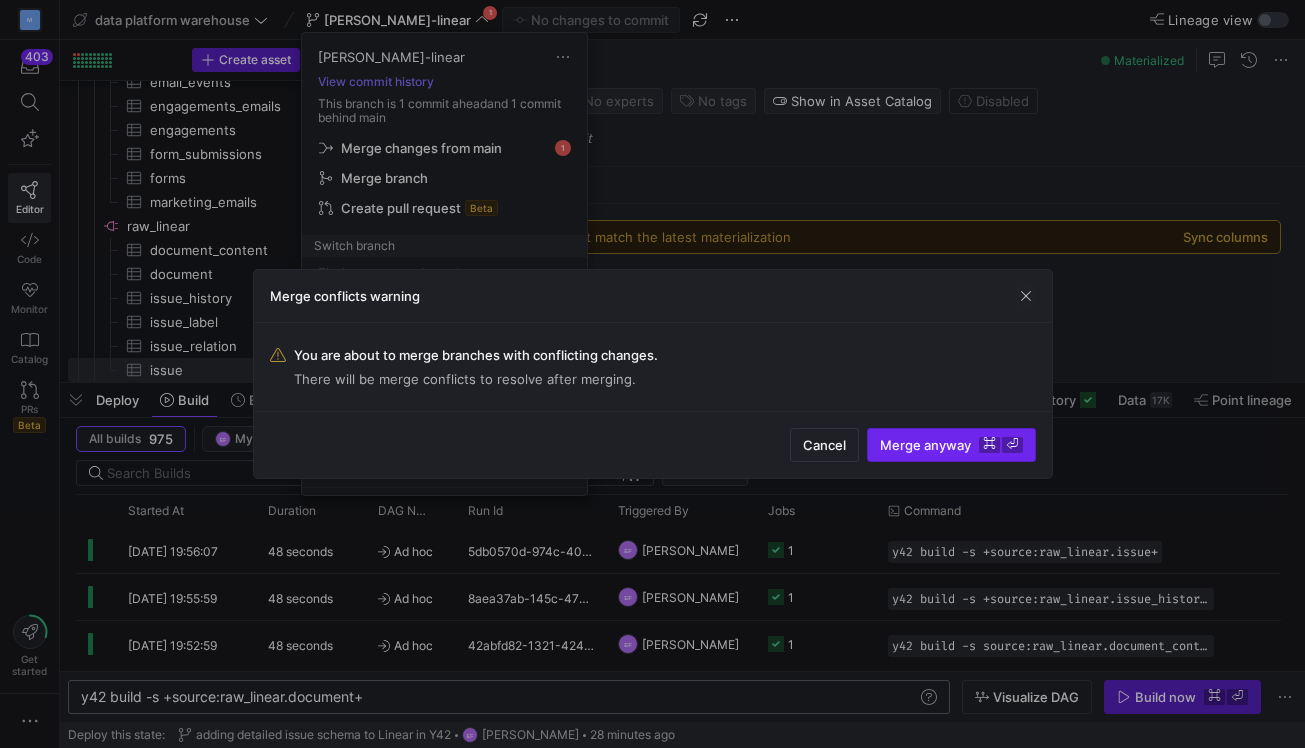 click on "Merge anyway  ⌘ ⏎" at bounding box center (951, 445) 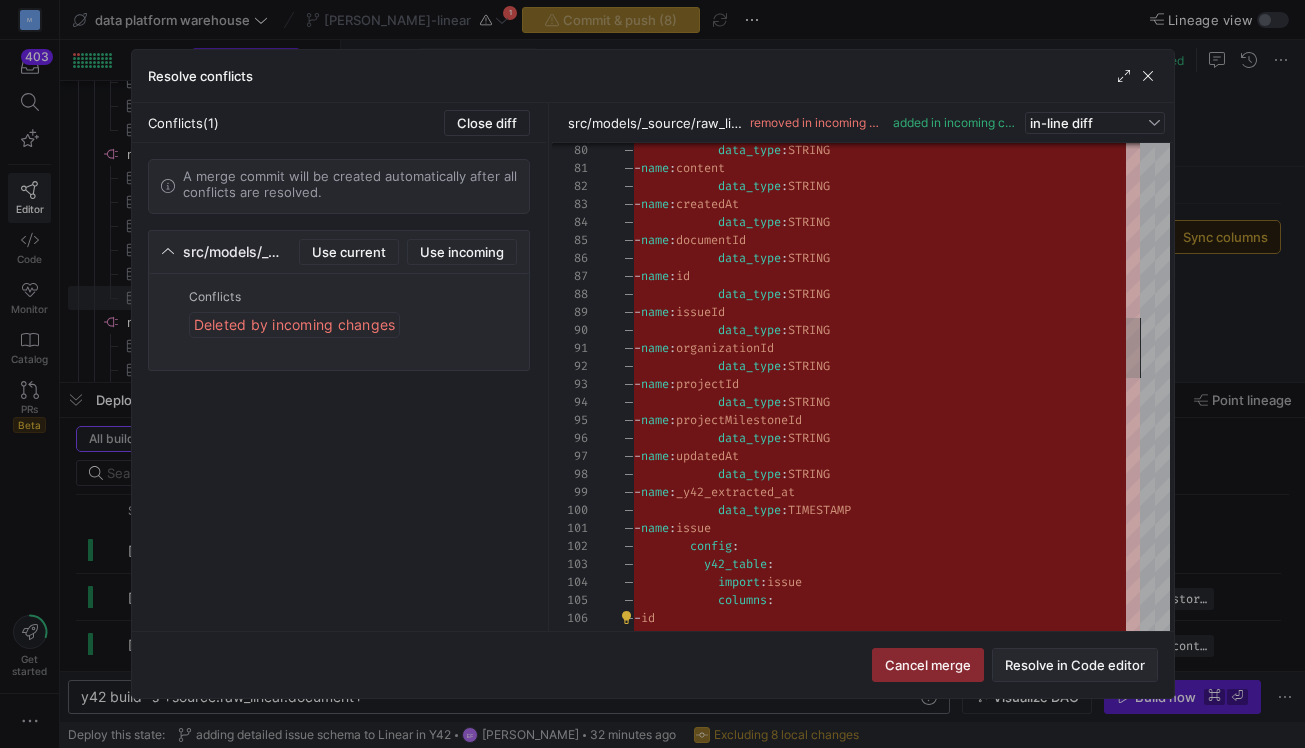 click at bounding box center (1075, 665) 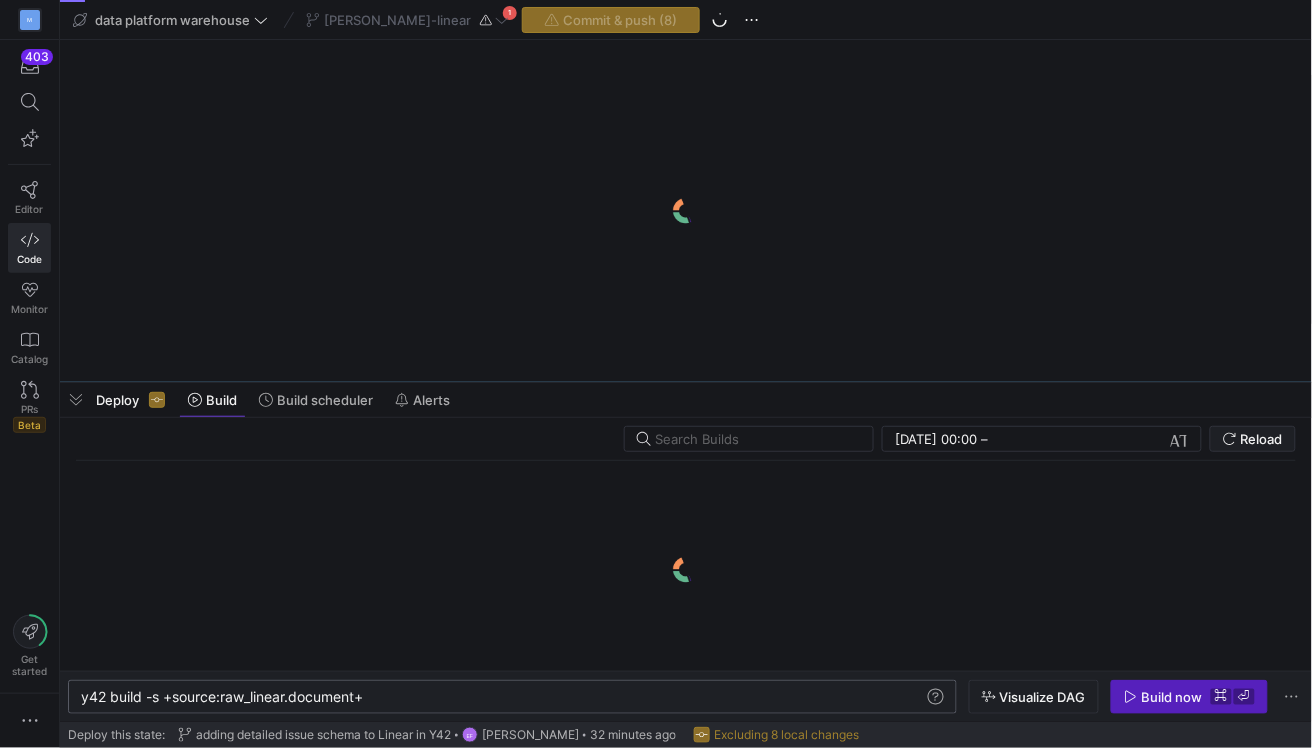 scroll, scrollTop: 0, scrollLeft: 0, axis: both 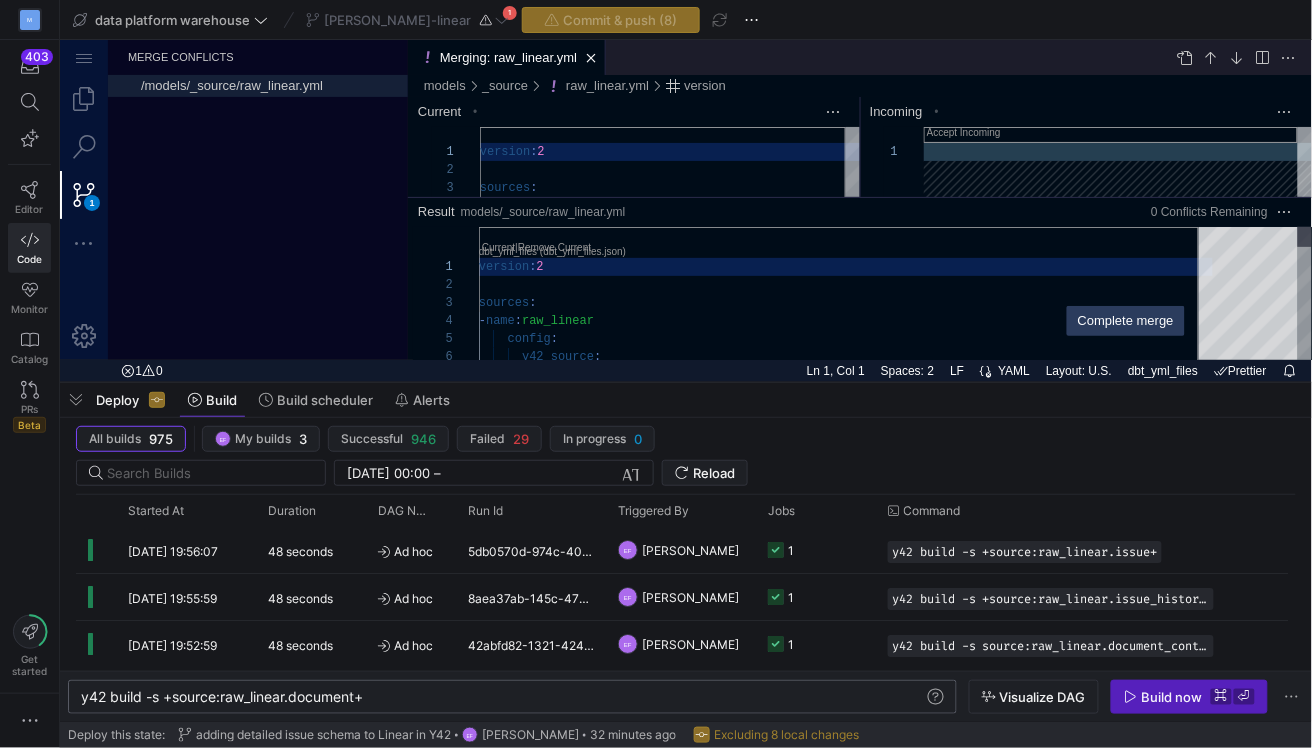 click on "Complete merge" at bounding box center [1125, 320] 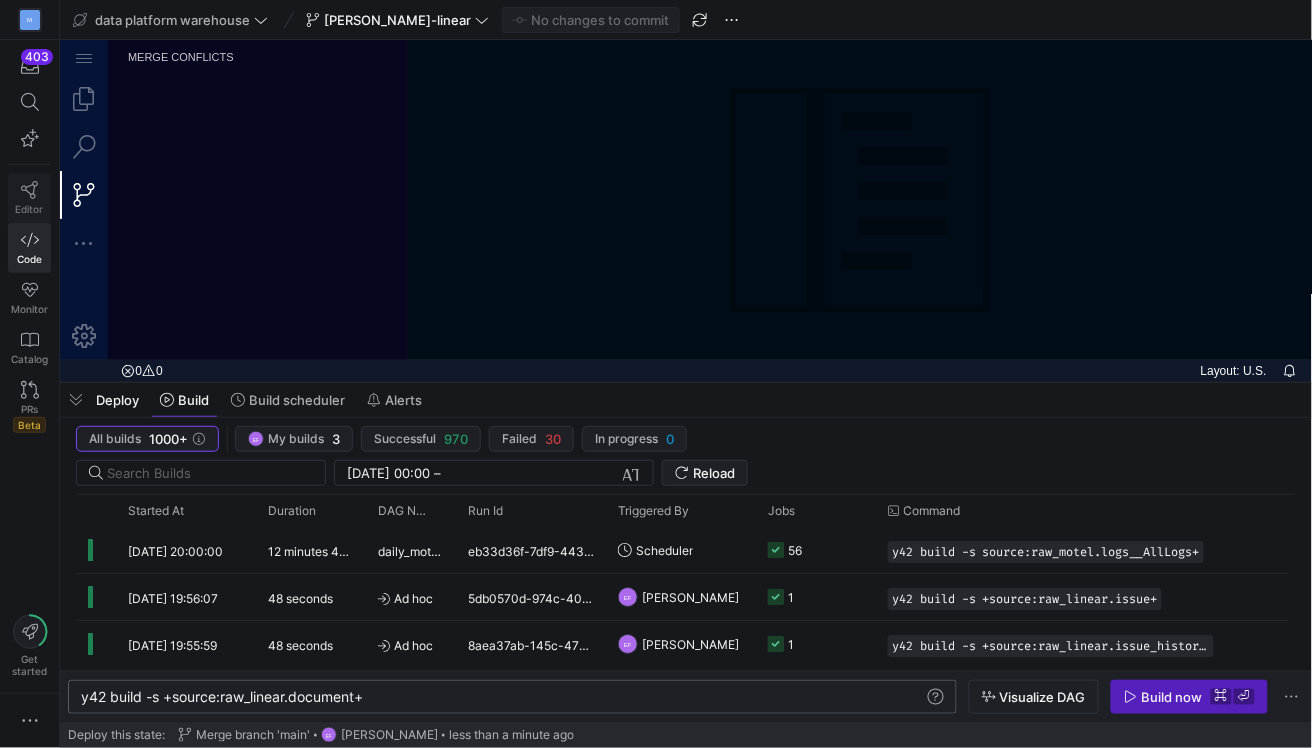 click on "Editor" 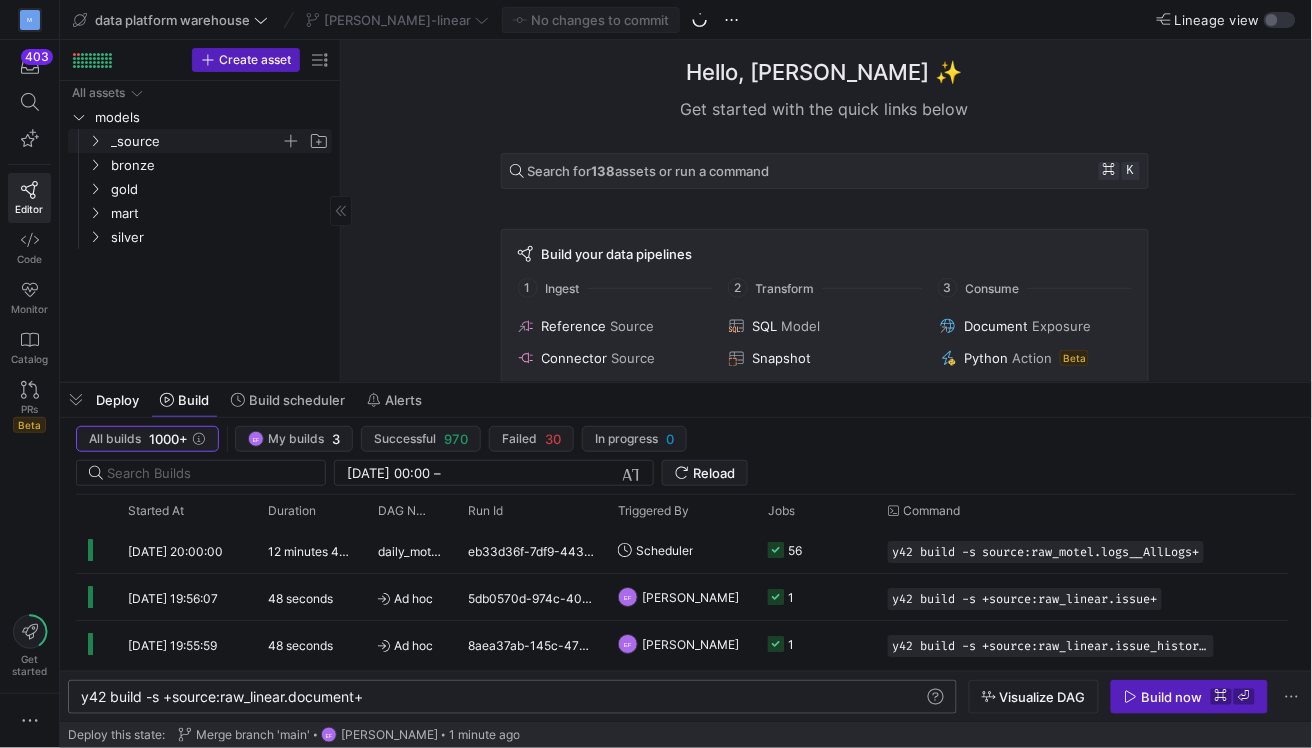 click 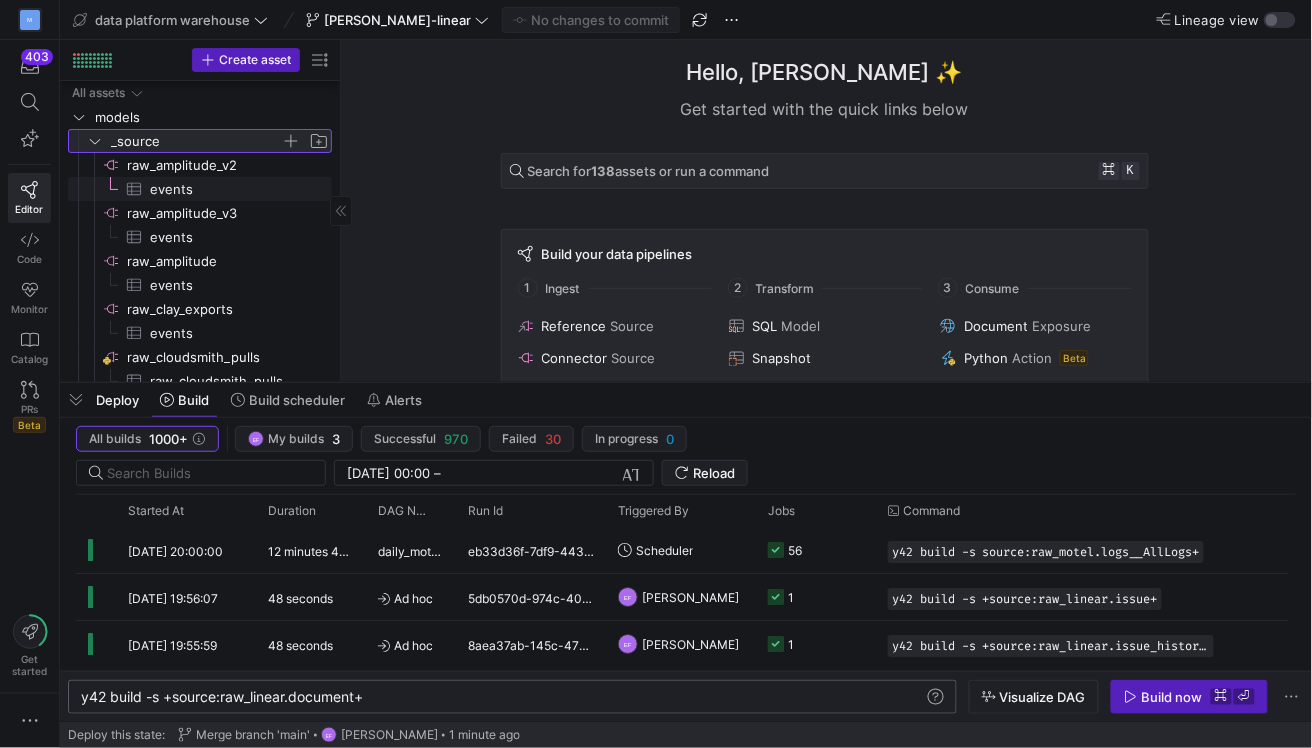 scroll, scrollTop: 68, scrollLeft: 0, axis: vertical 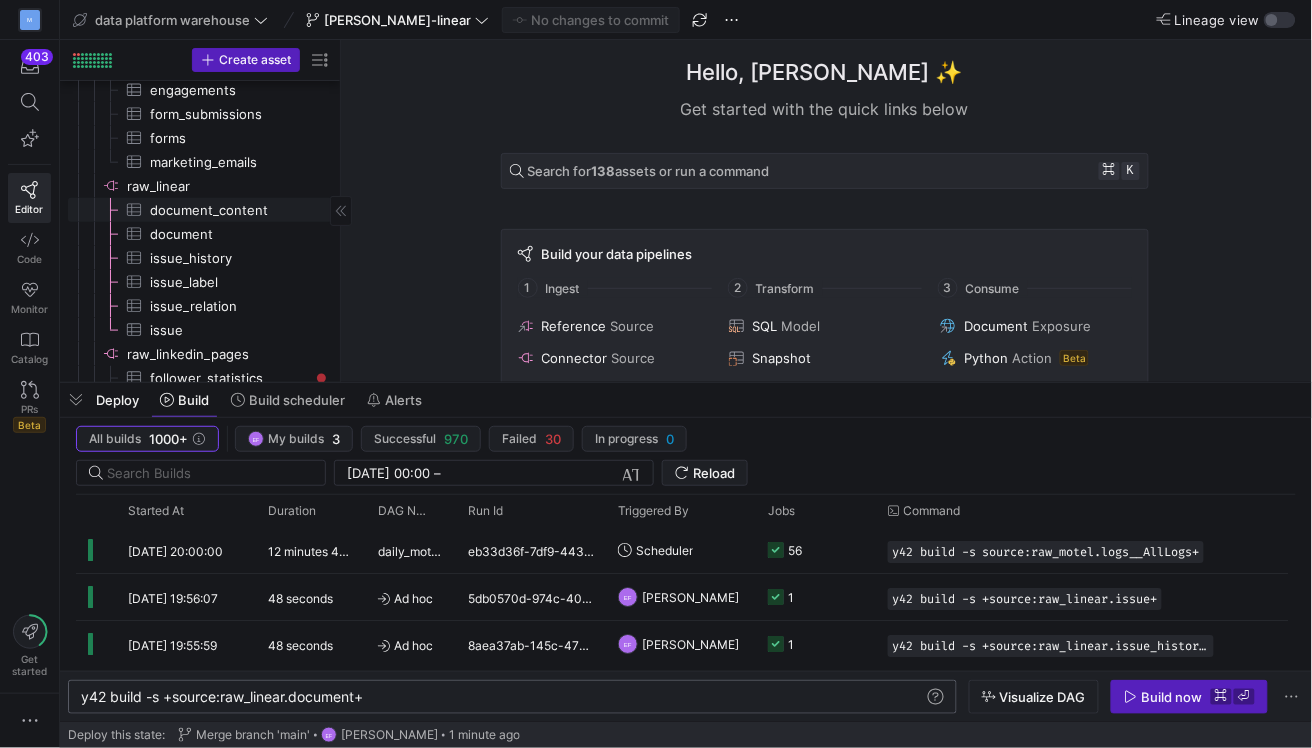 click on "document_content​​​​​​​​​" 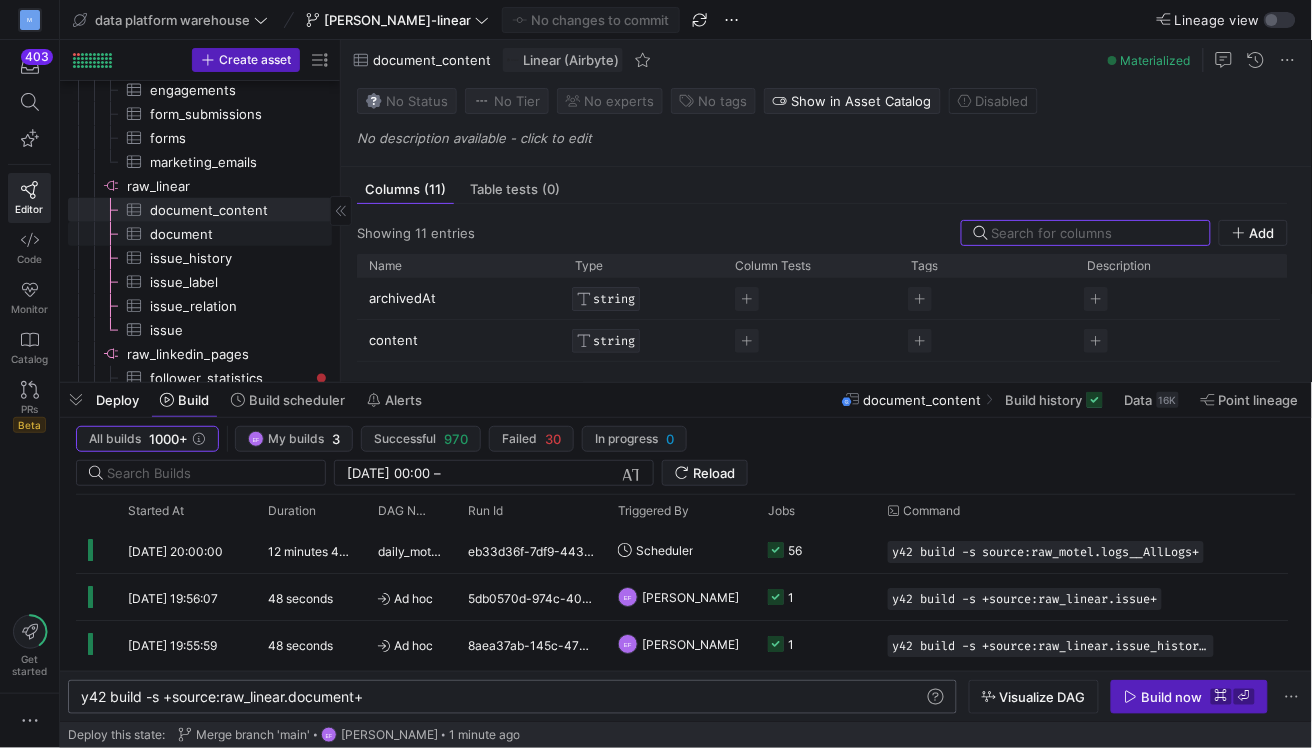 click on "document​​​​​​​​​" 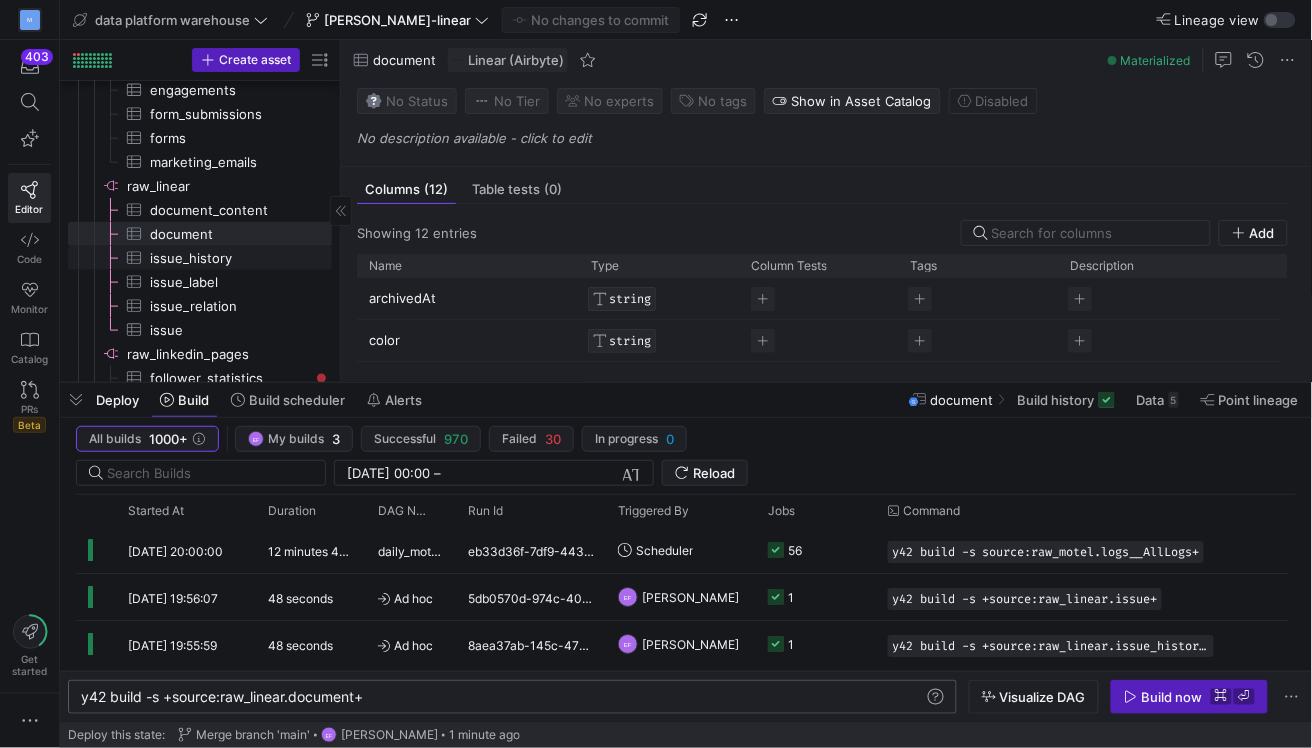 click on "issue_history​​​​​​​​​" 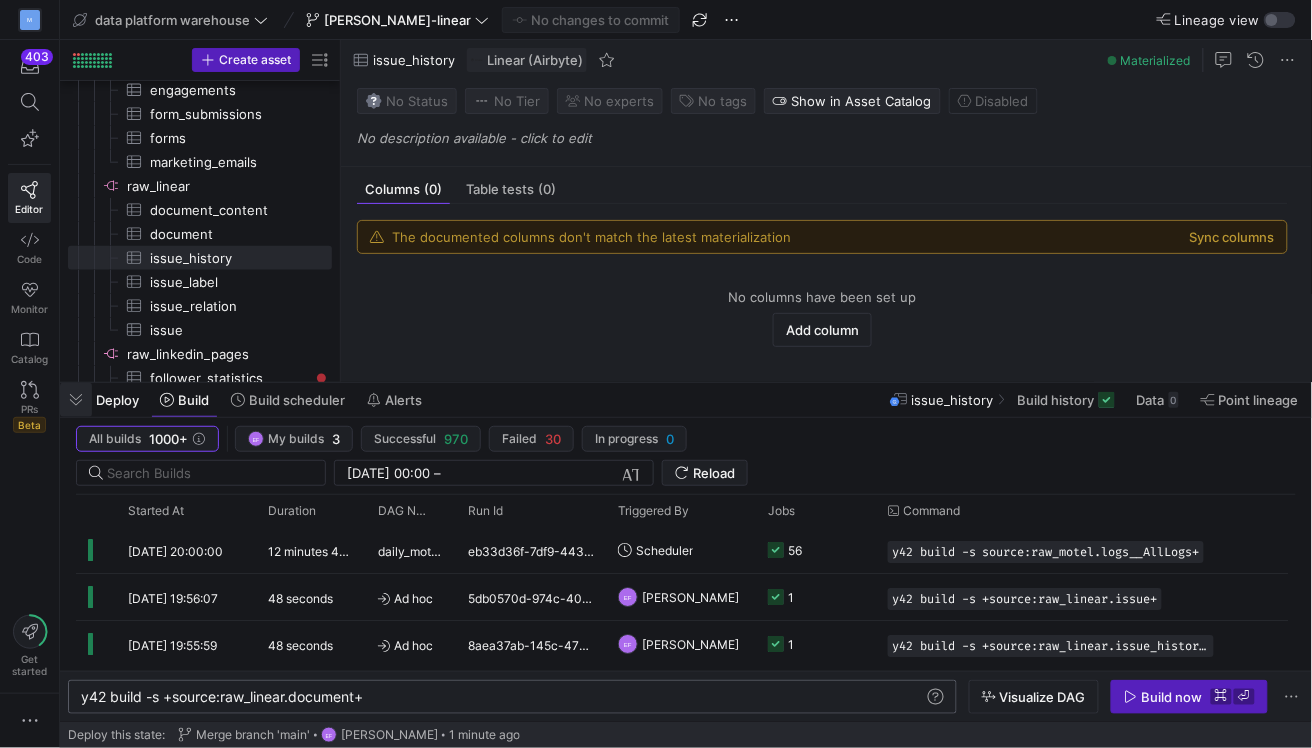 click 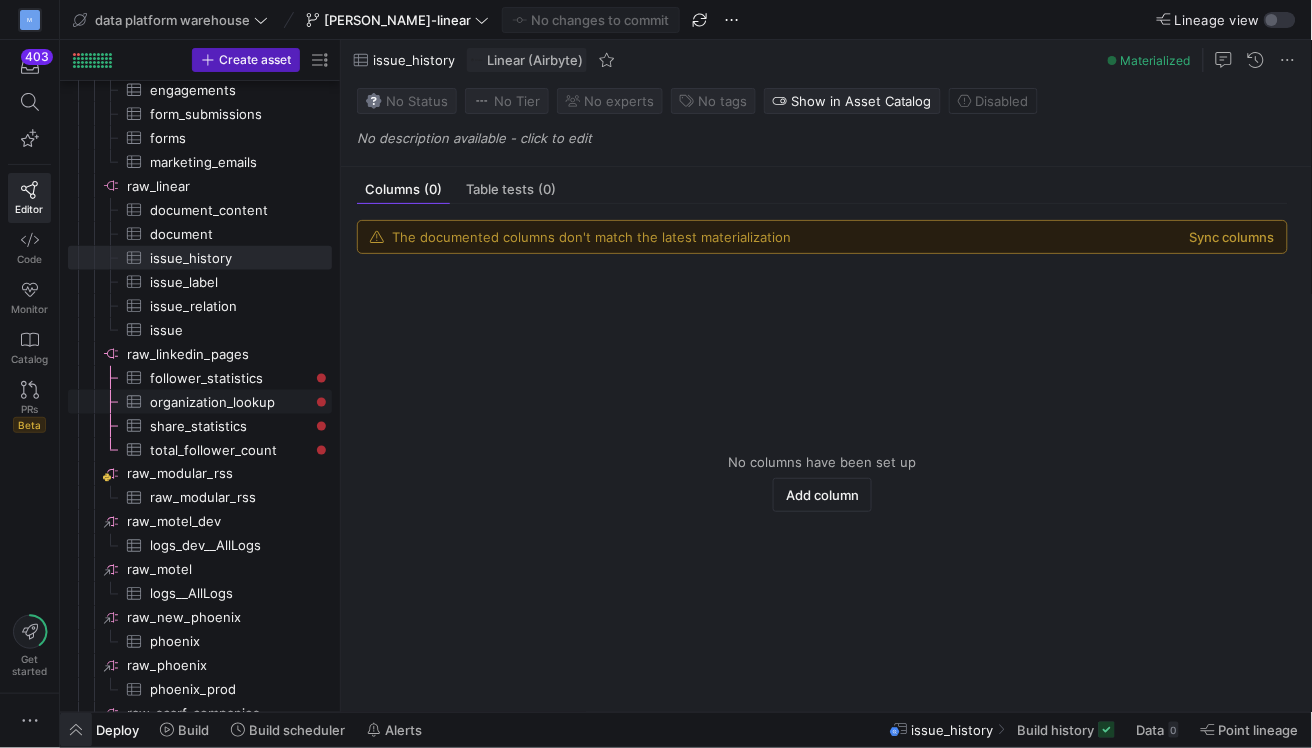 click 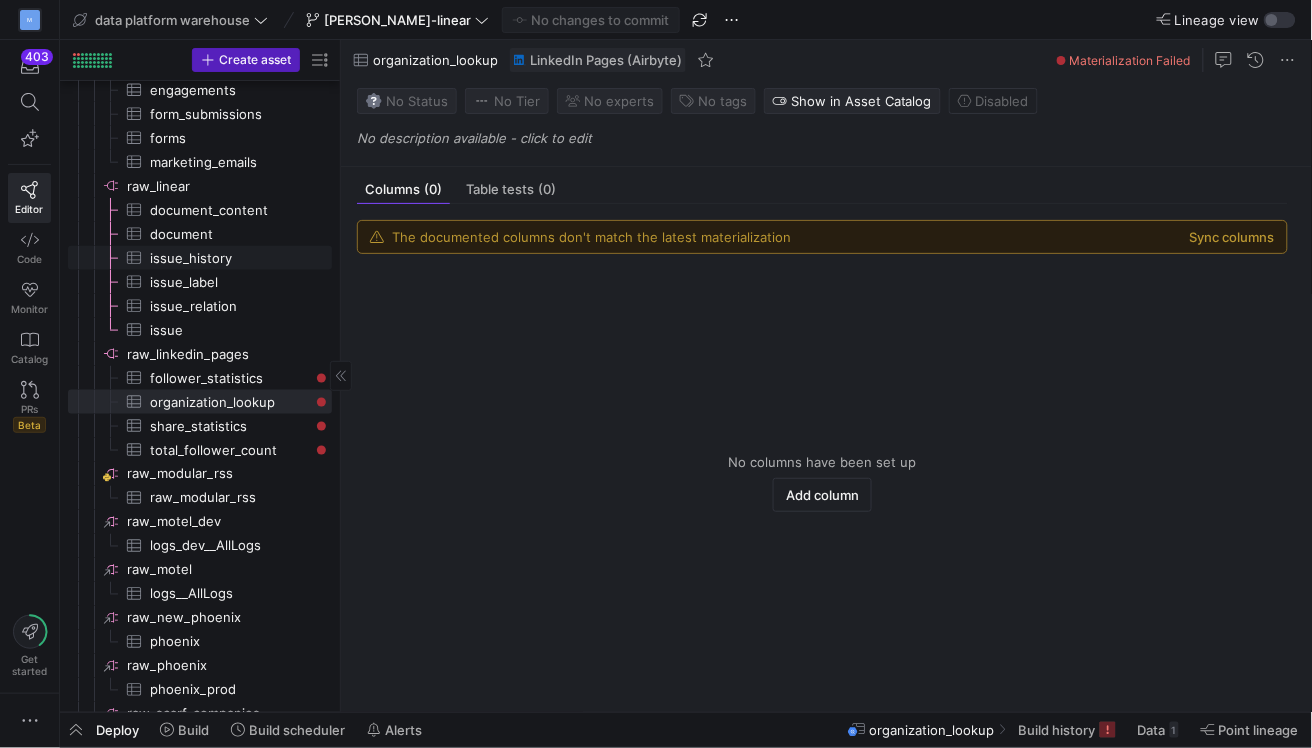 click on "issue_history​​​​​​​​​" 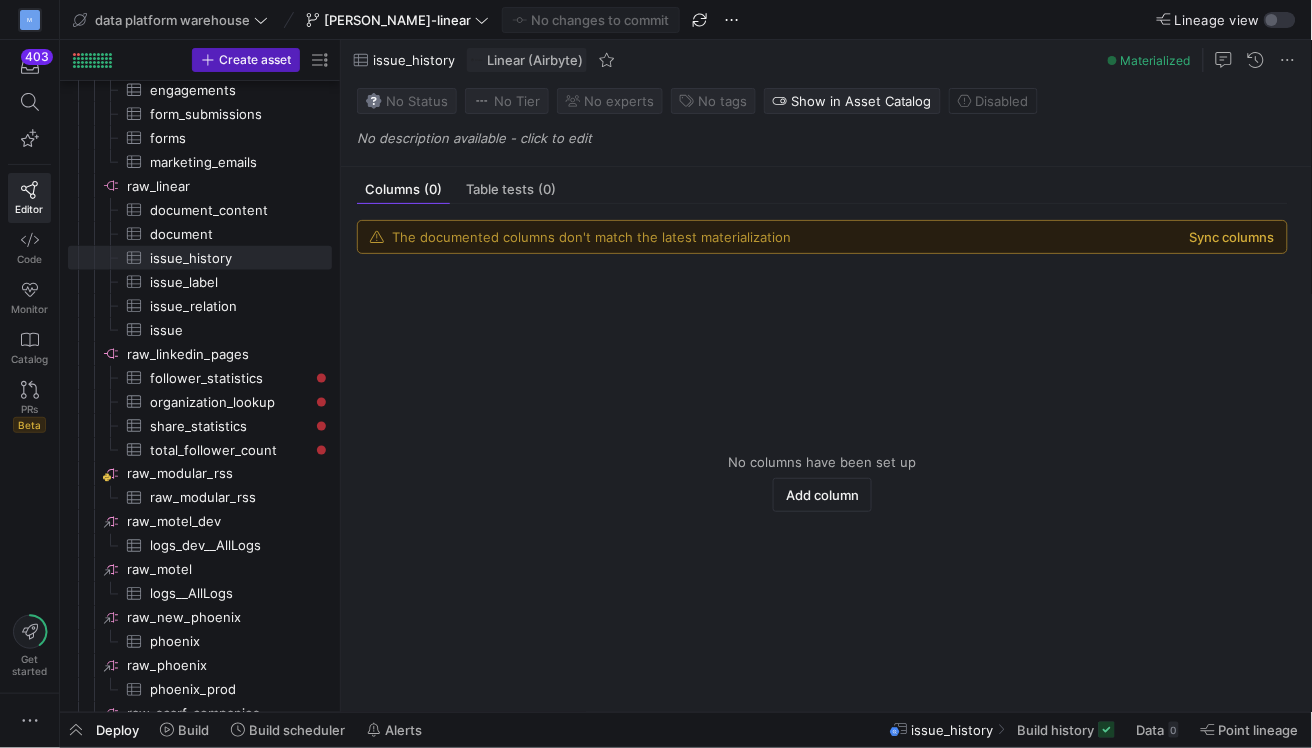 click on "Sync columns" 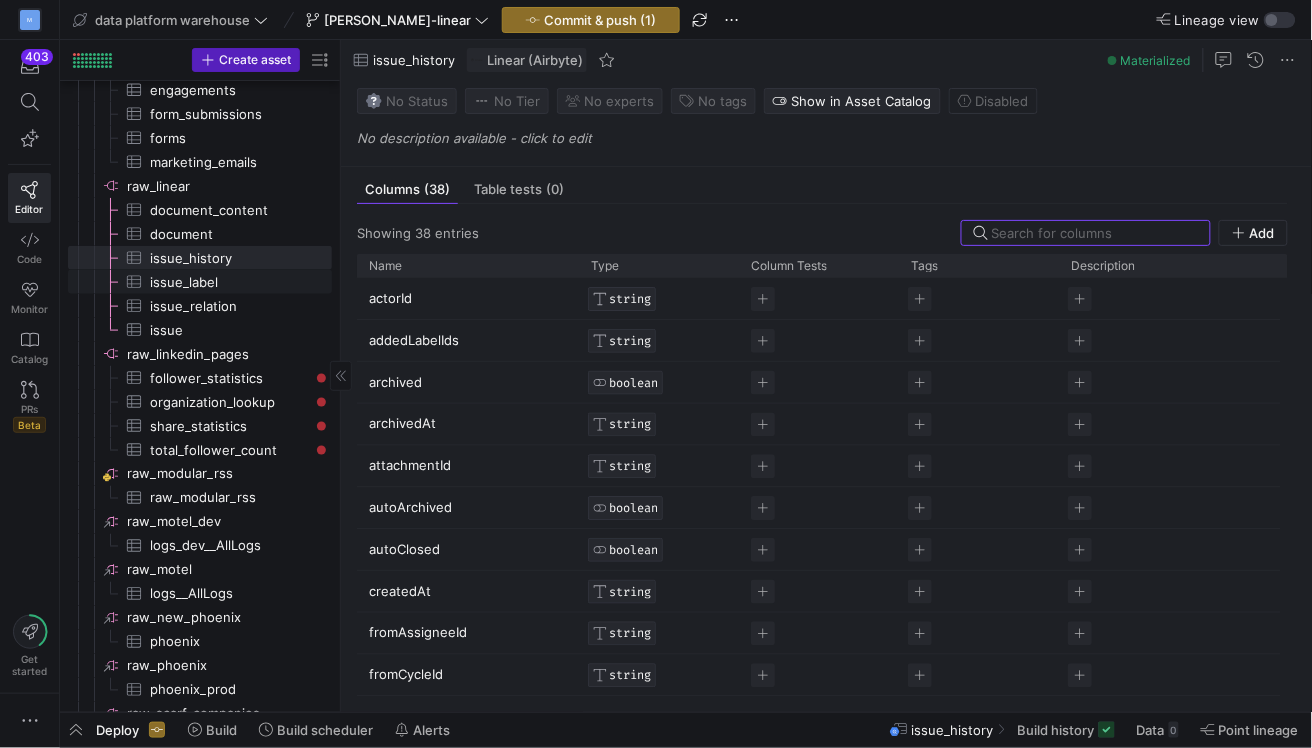 click on "issue_label​​​​​​​​​" 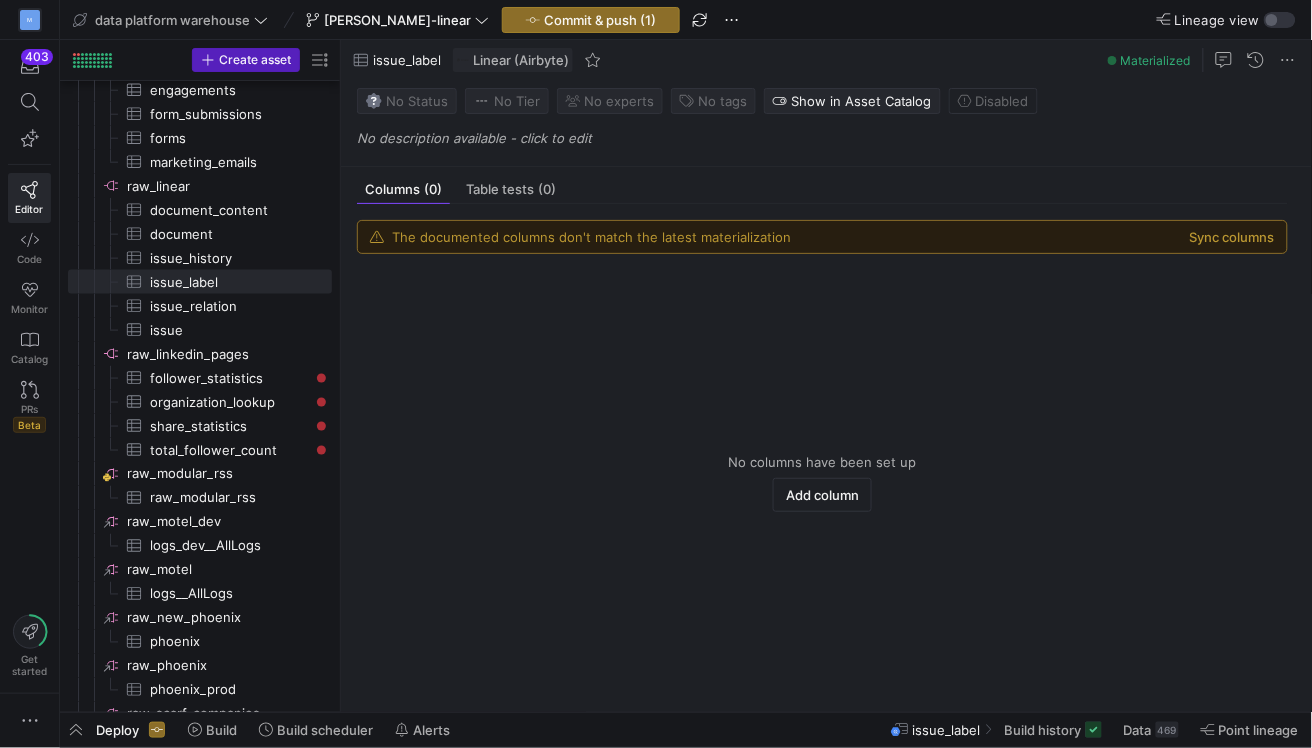 click on "The documented columns don't match the latest materialization  Sync columns" 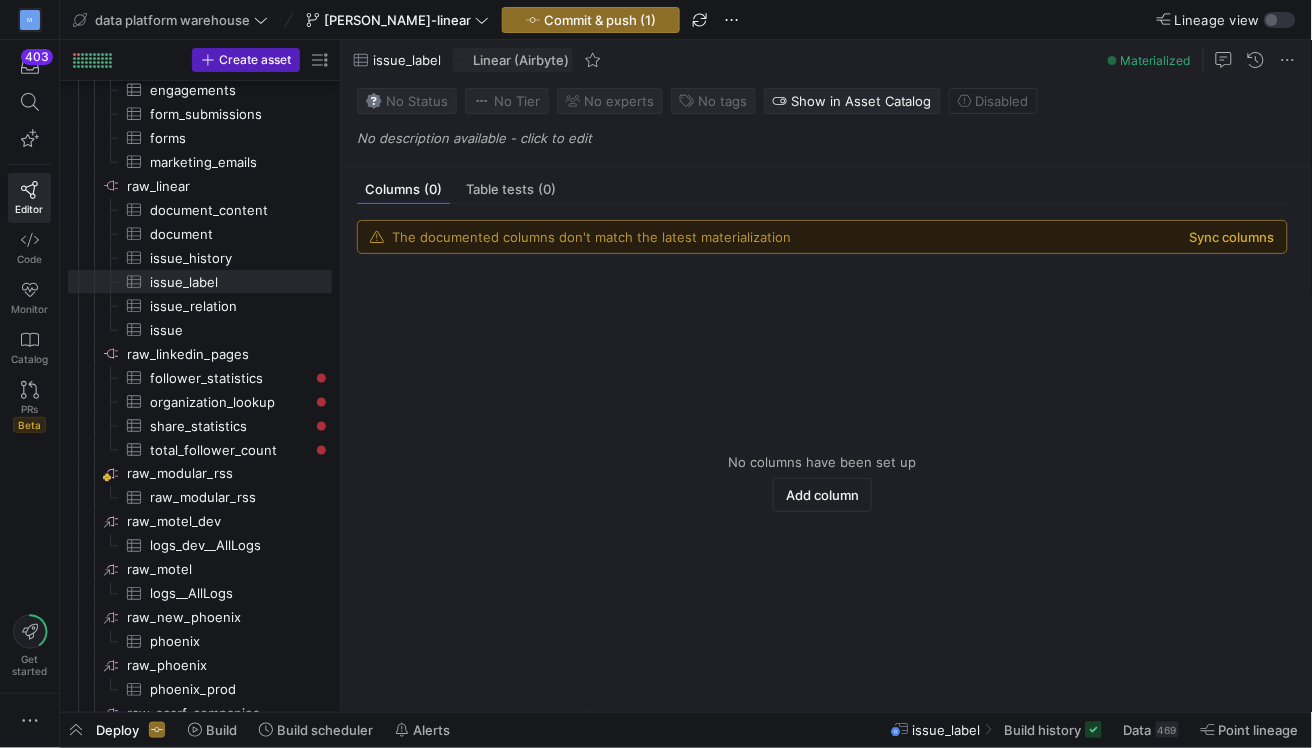 click on "Sync columns" 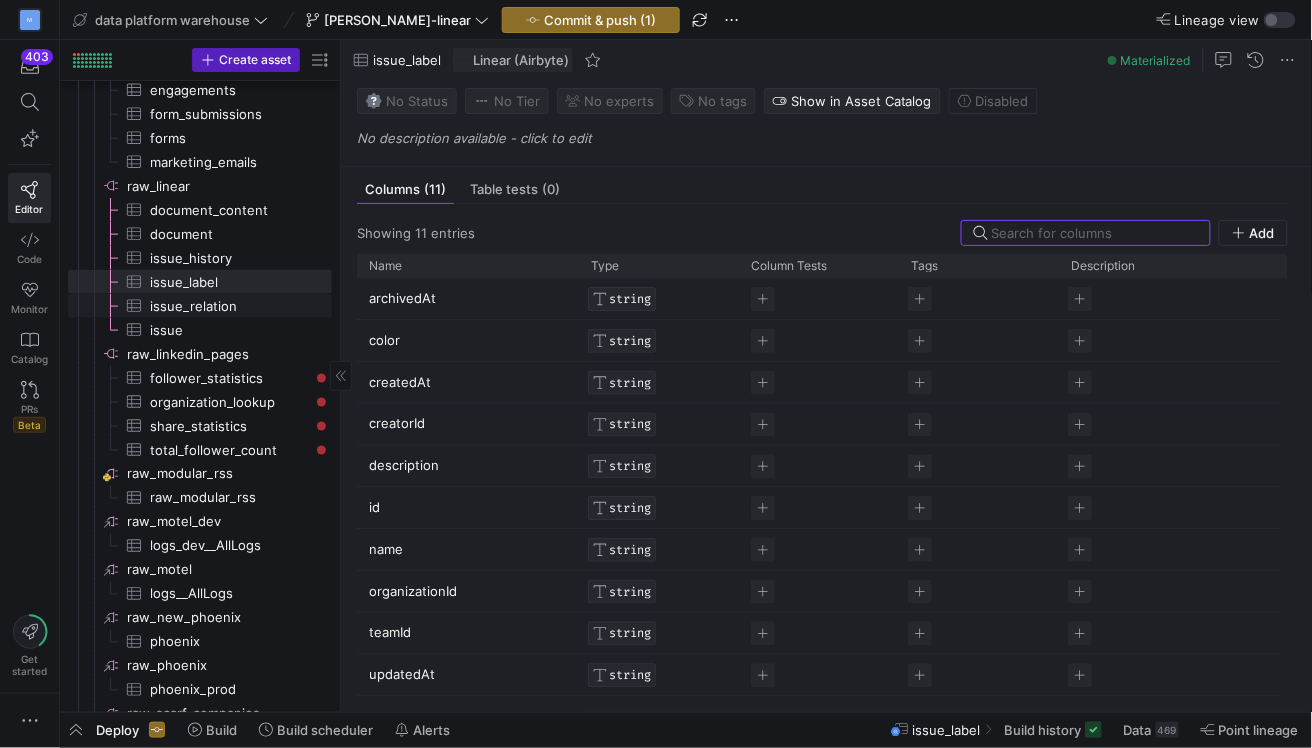 click on "issue_relation​​​​​​​​​" 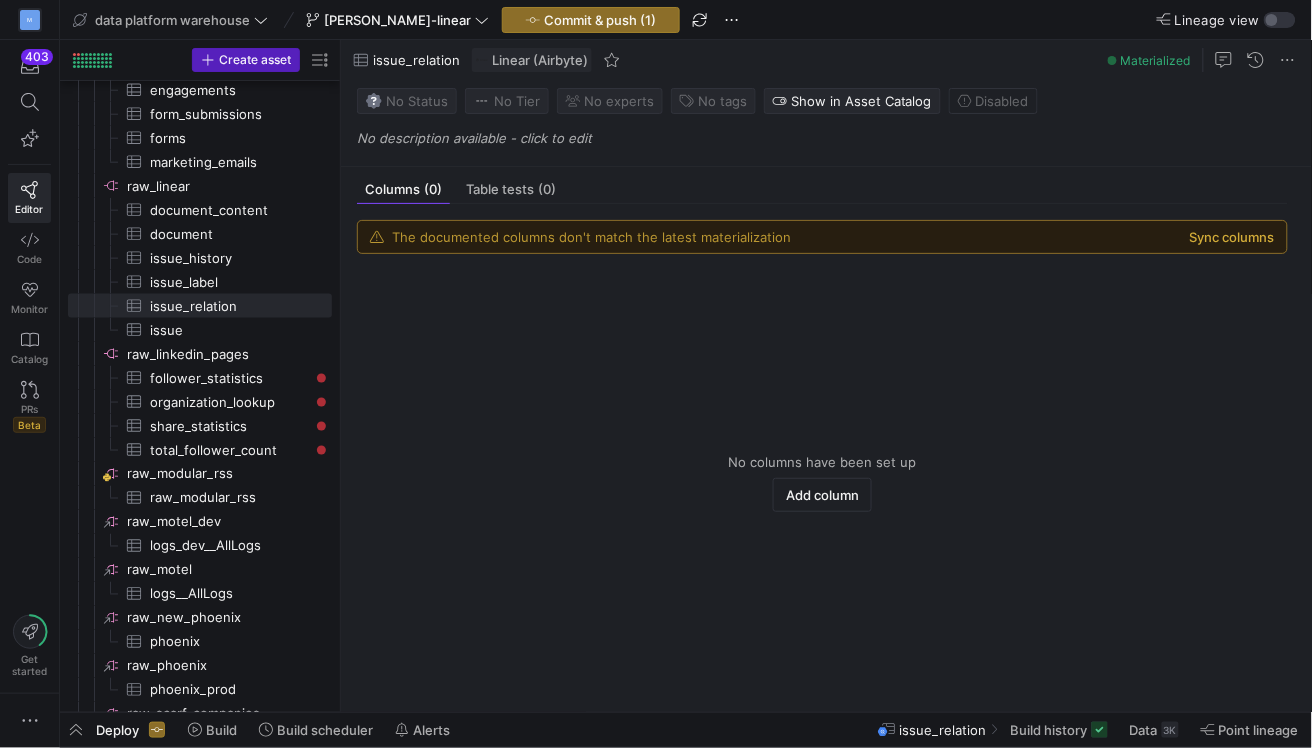 click on "Sync columns" 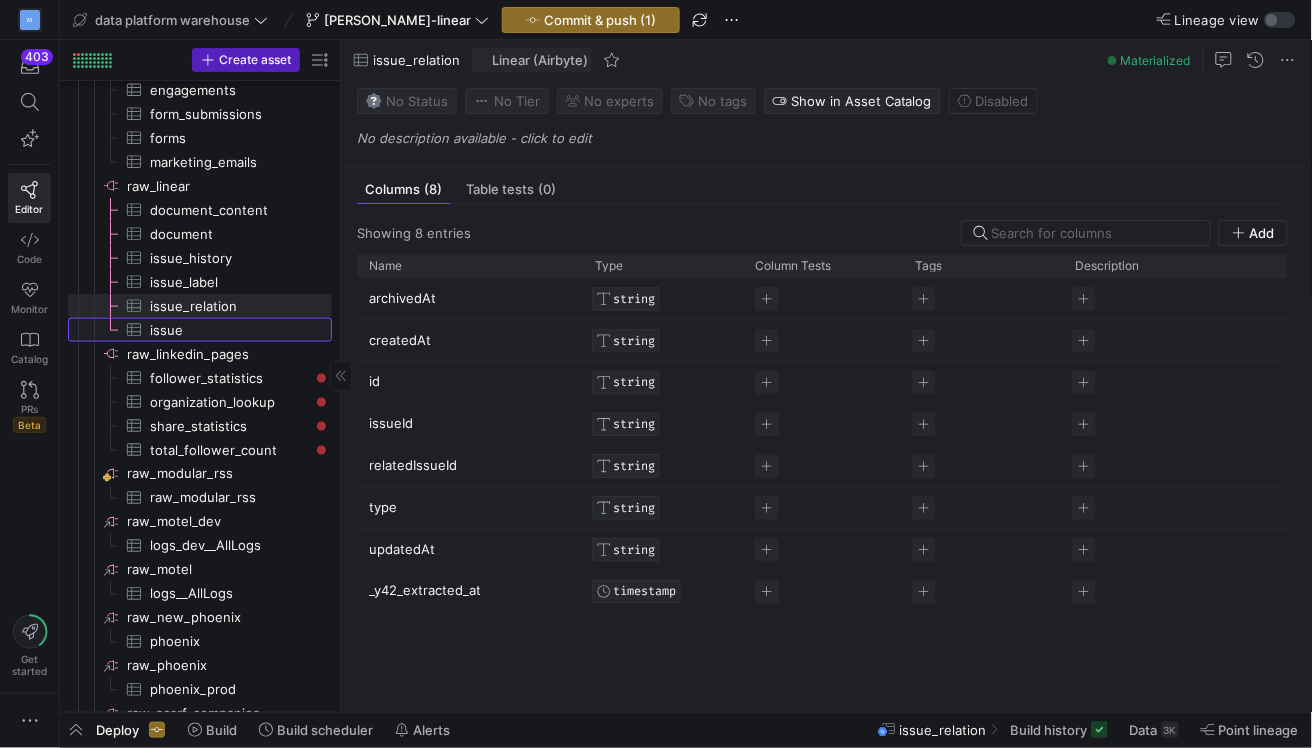 click on "issue​​​​​​​​​" 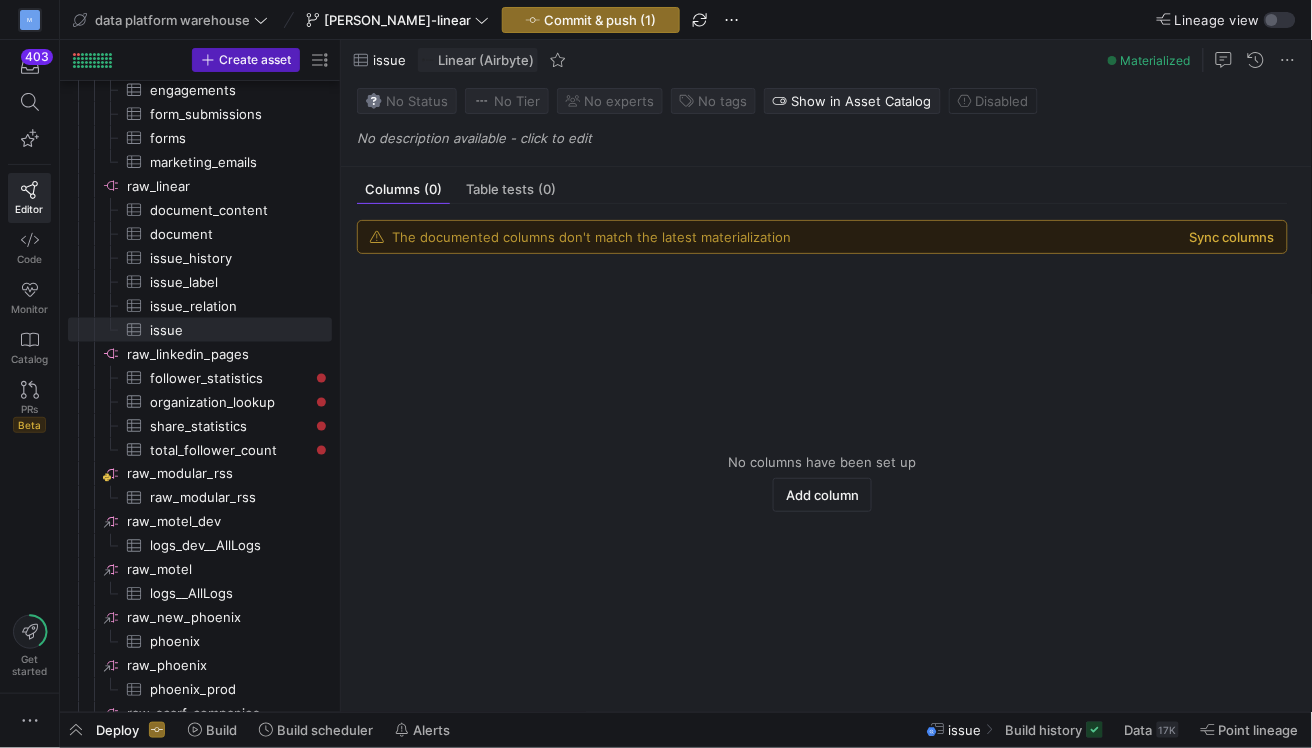 click on "Sync columns" 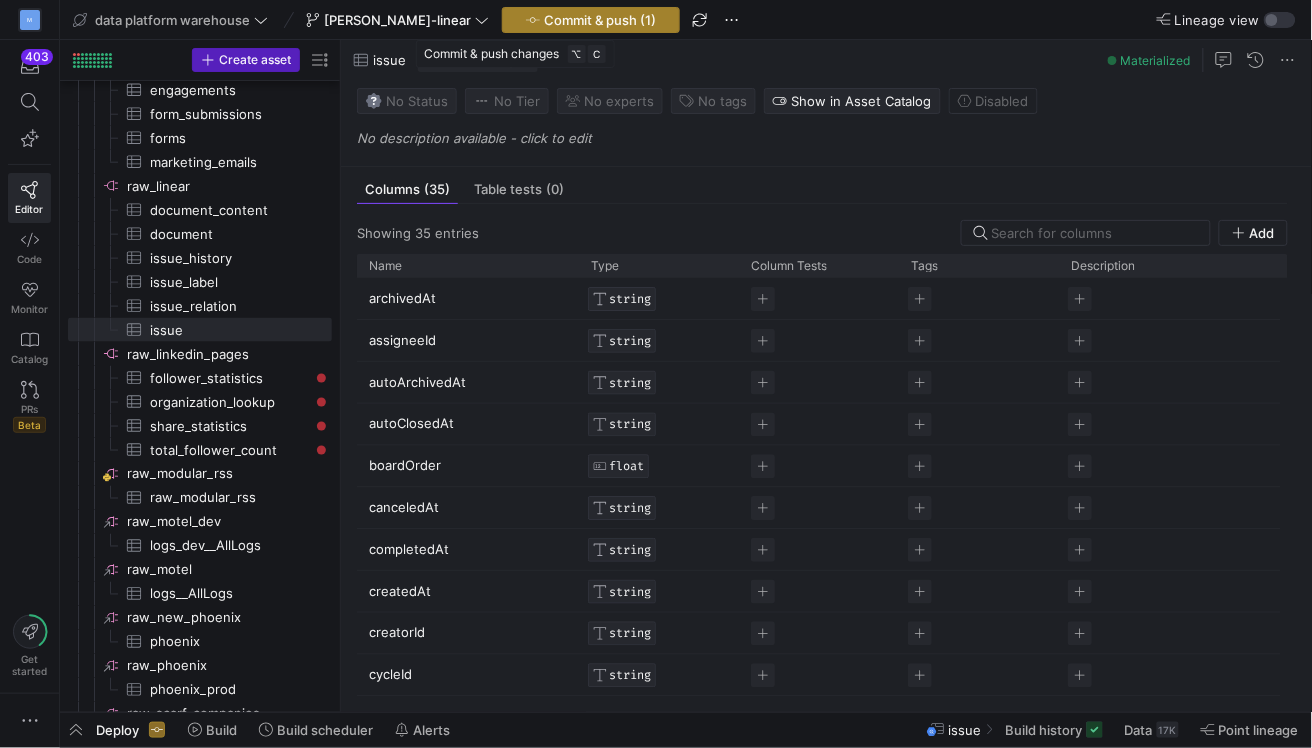 click on "Commit & push (1)" at bounding box center [600, 20] 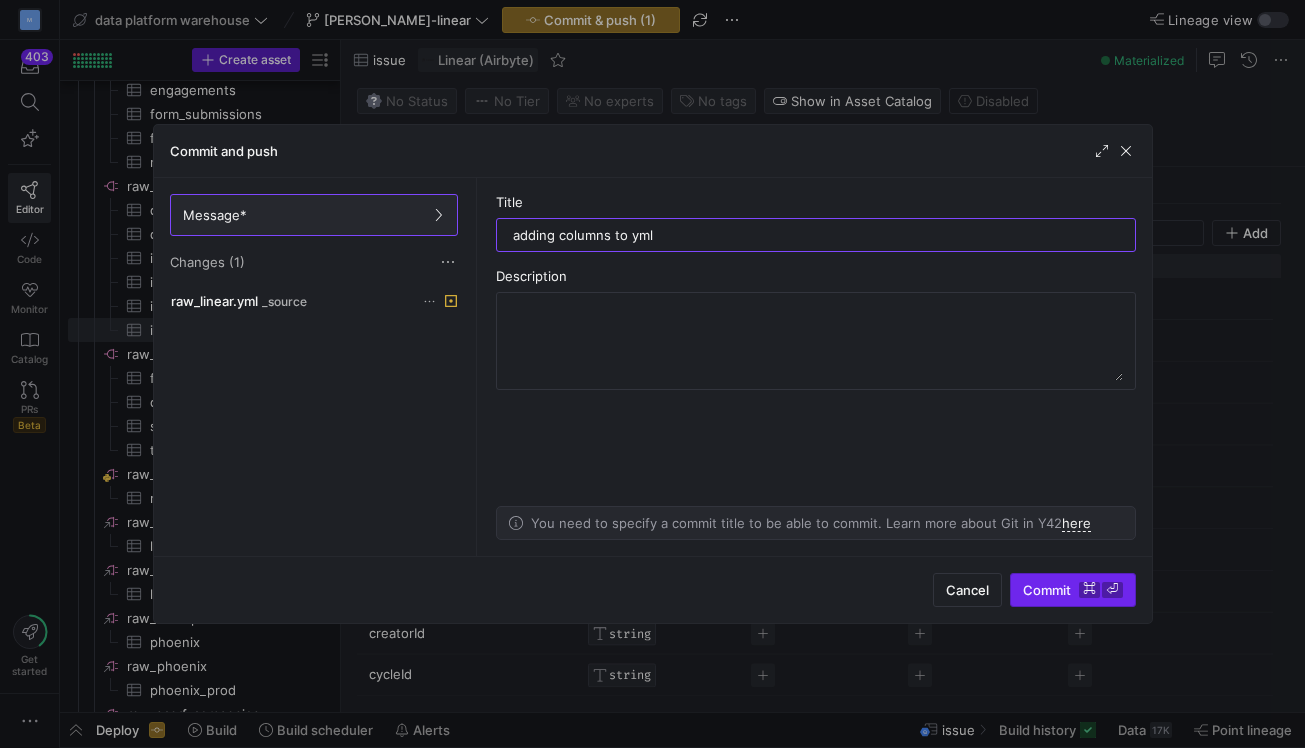 click on "Commit  ⌘ ⏎" at bounding box center [1073, 590] 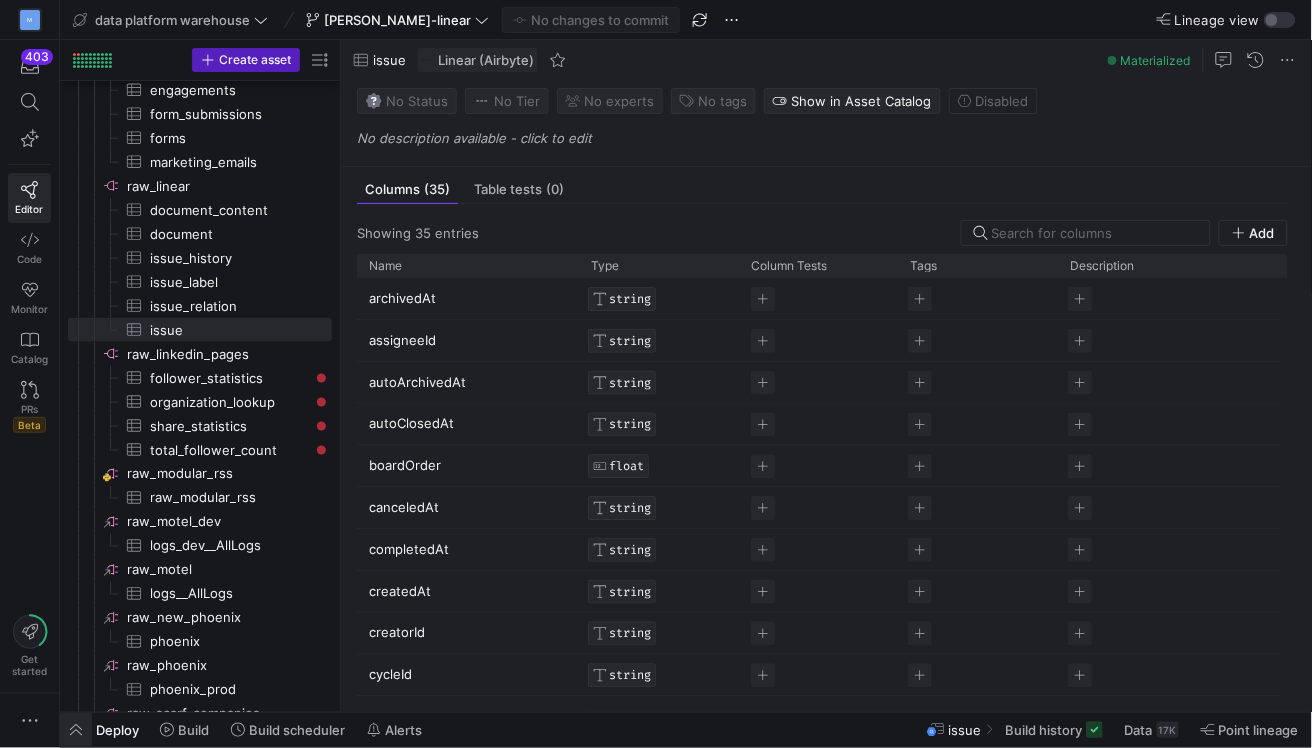 click 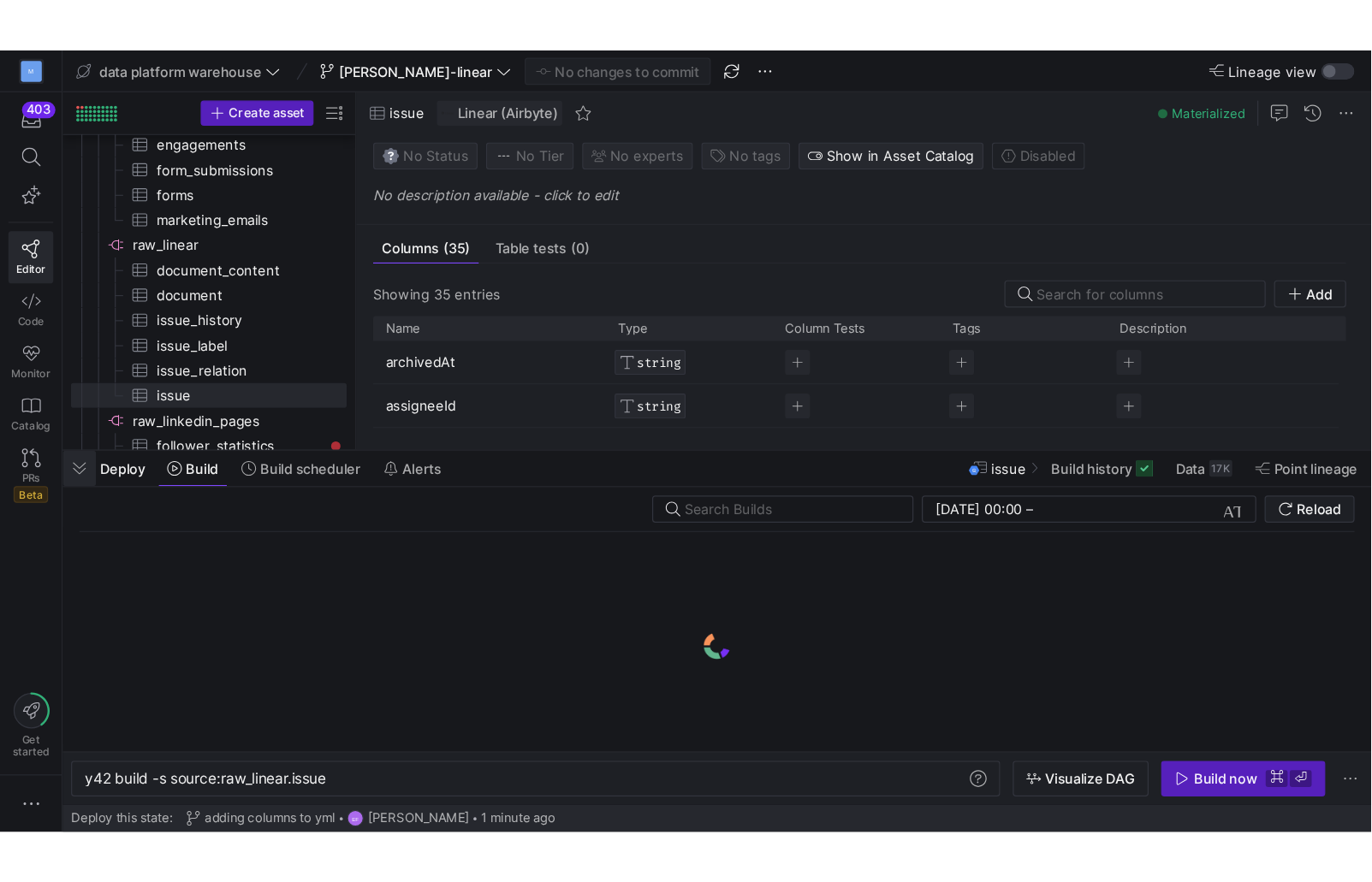scroll, scrollTop: 0, scrollLeft: 201, axis: horizontal 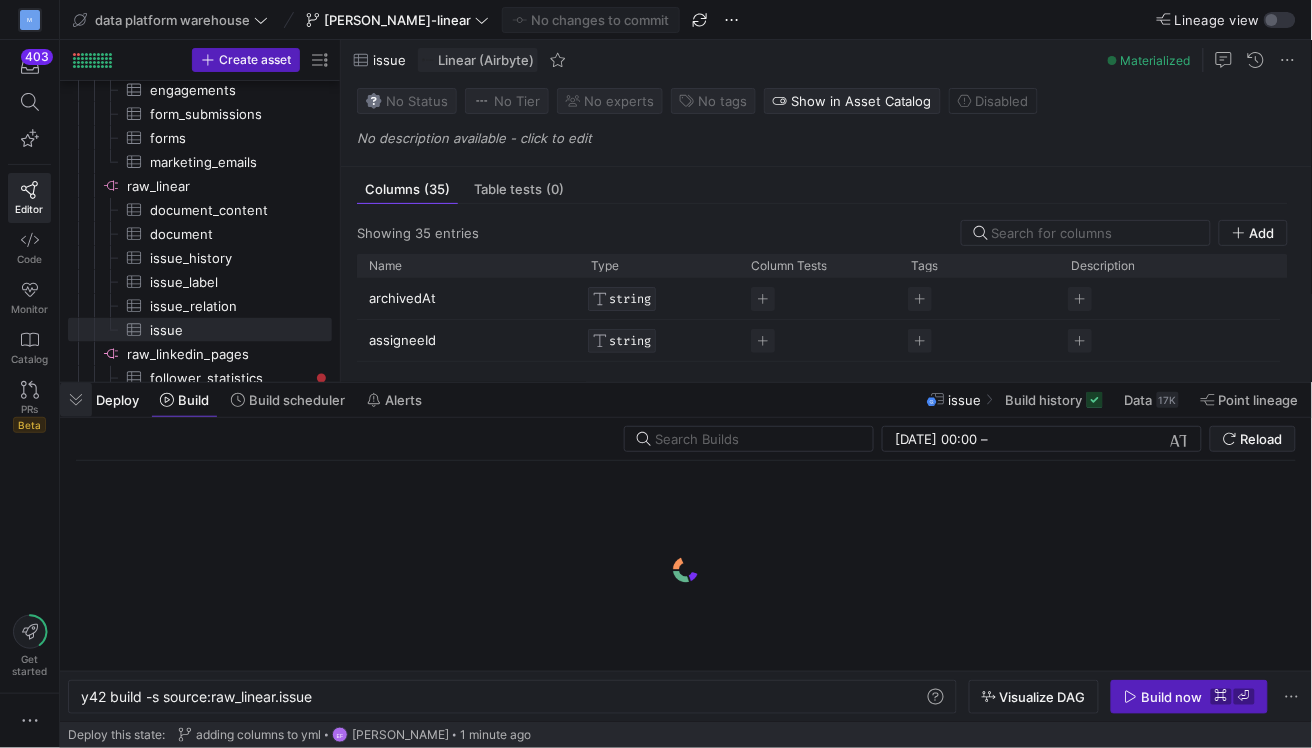 click 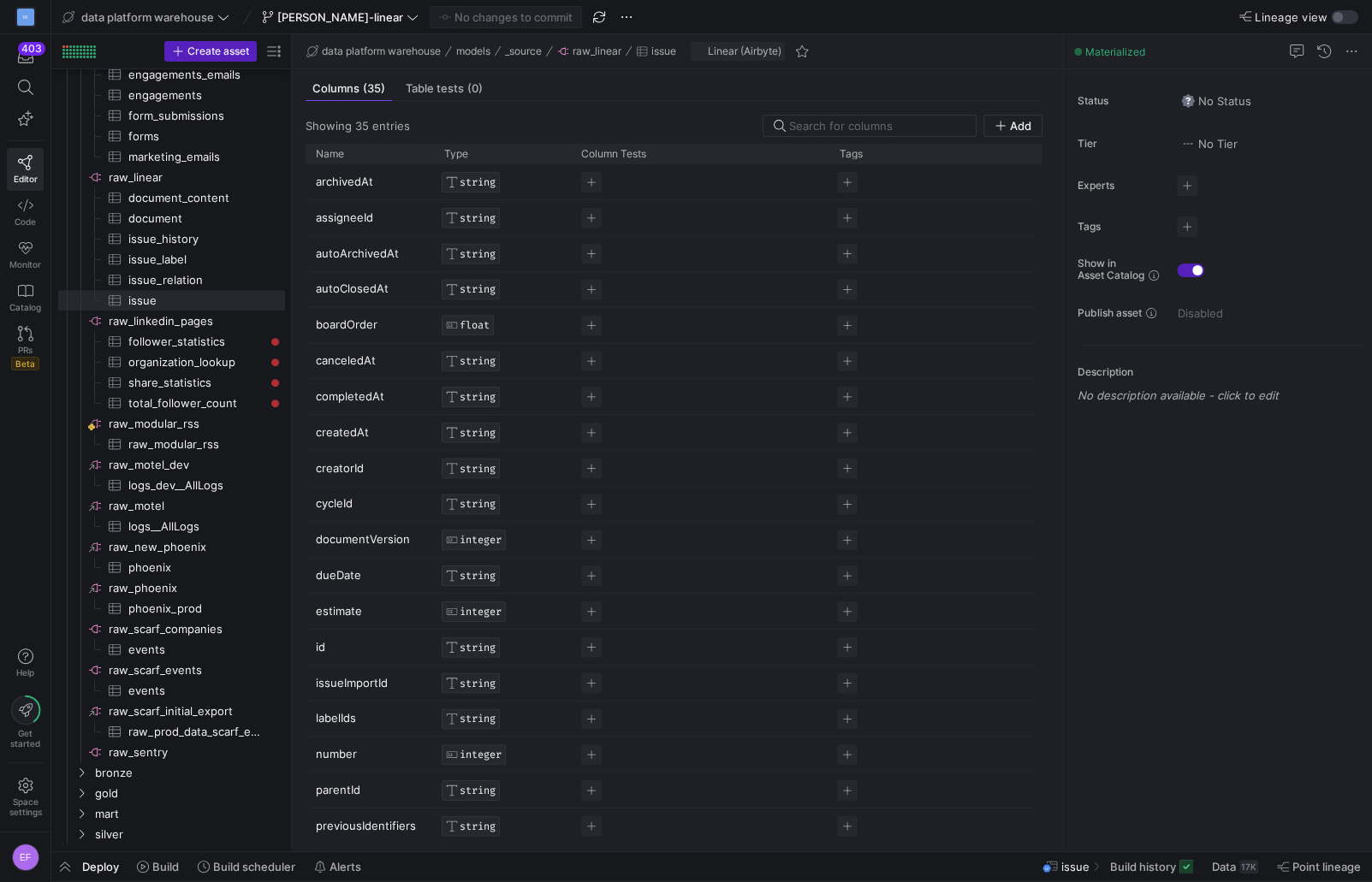 scroll, scrollTop: 416, scrollLeft: 0, axis: vertical 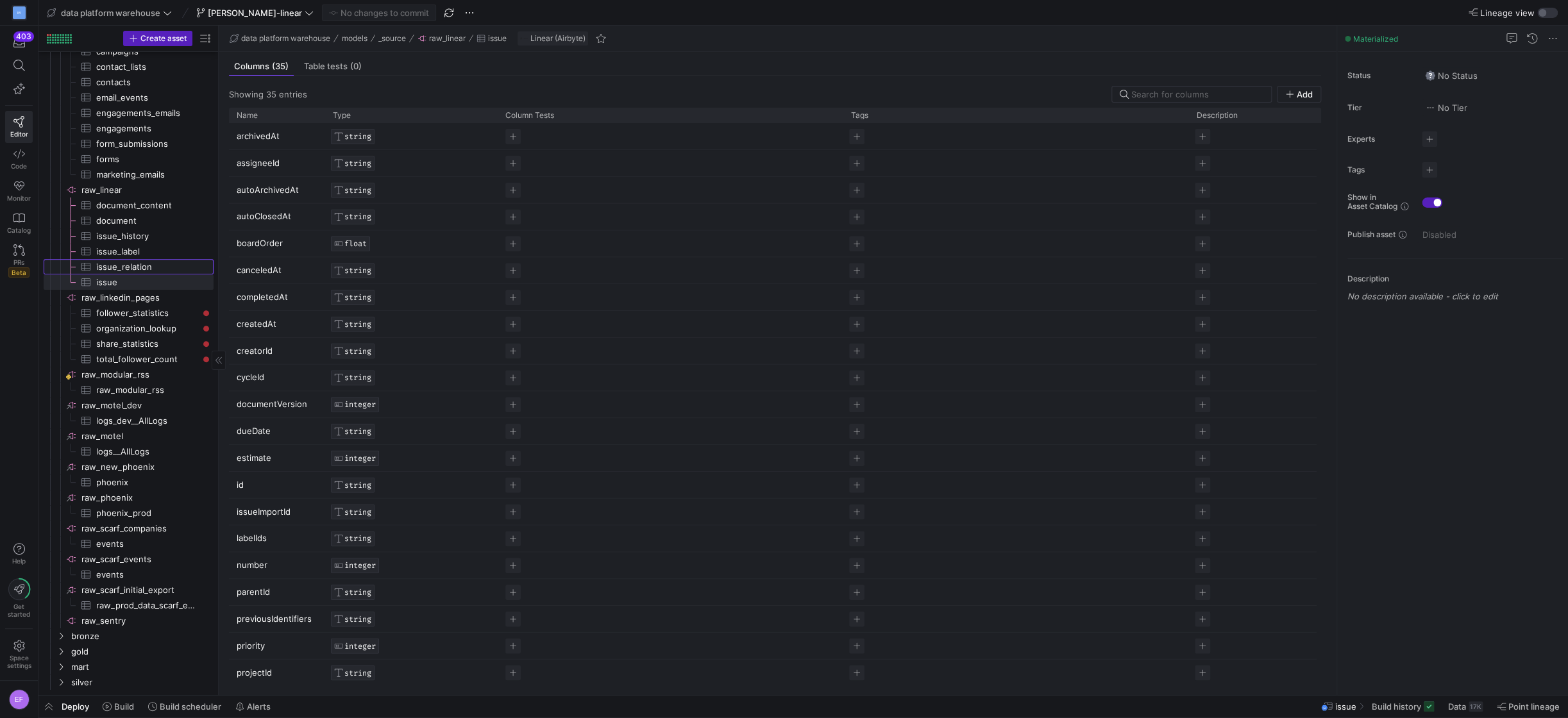 click on "issue_relation​​​​​​​​​" 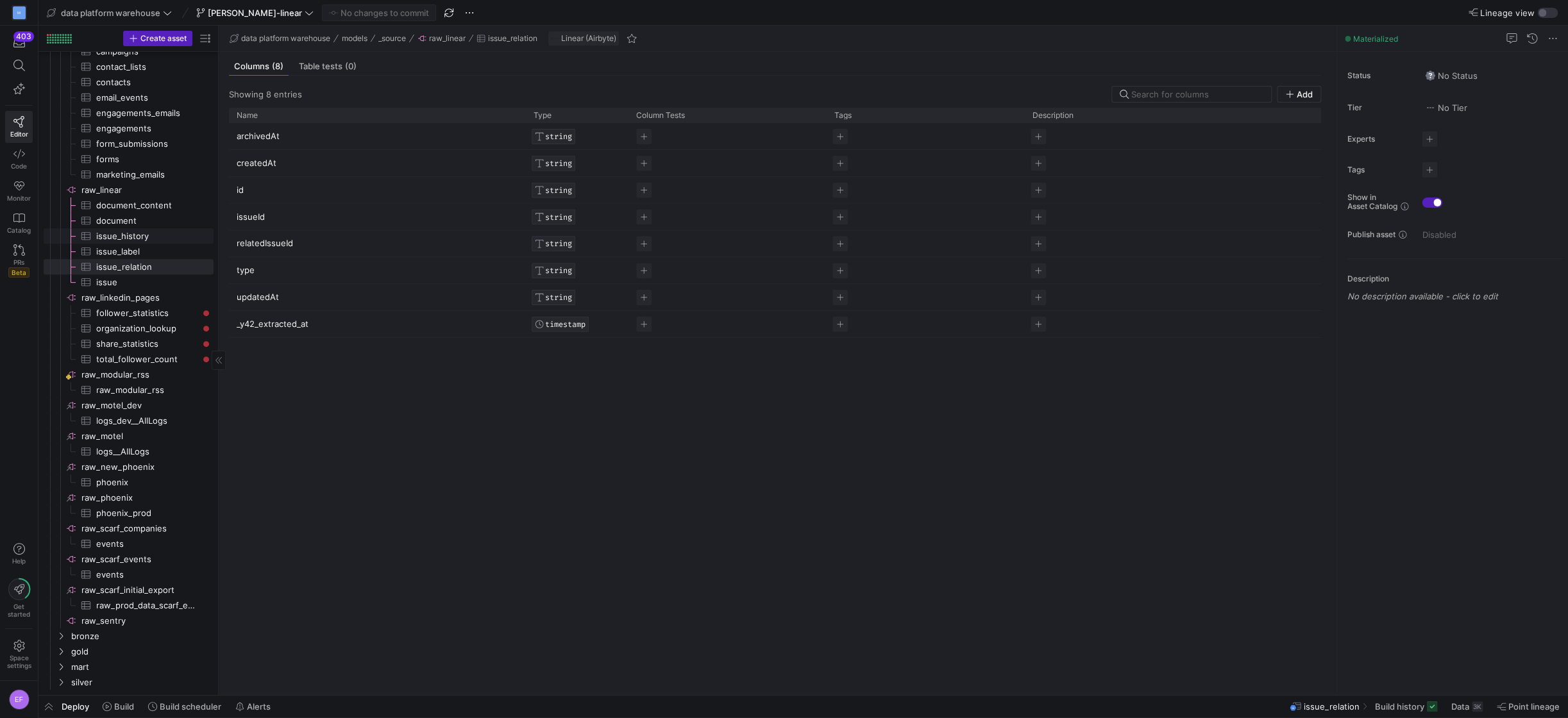 click on "issue_history​​​​​​​​​" 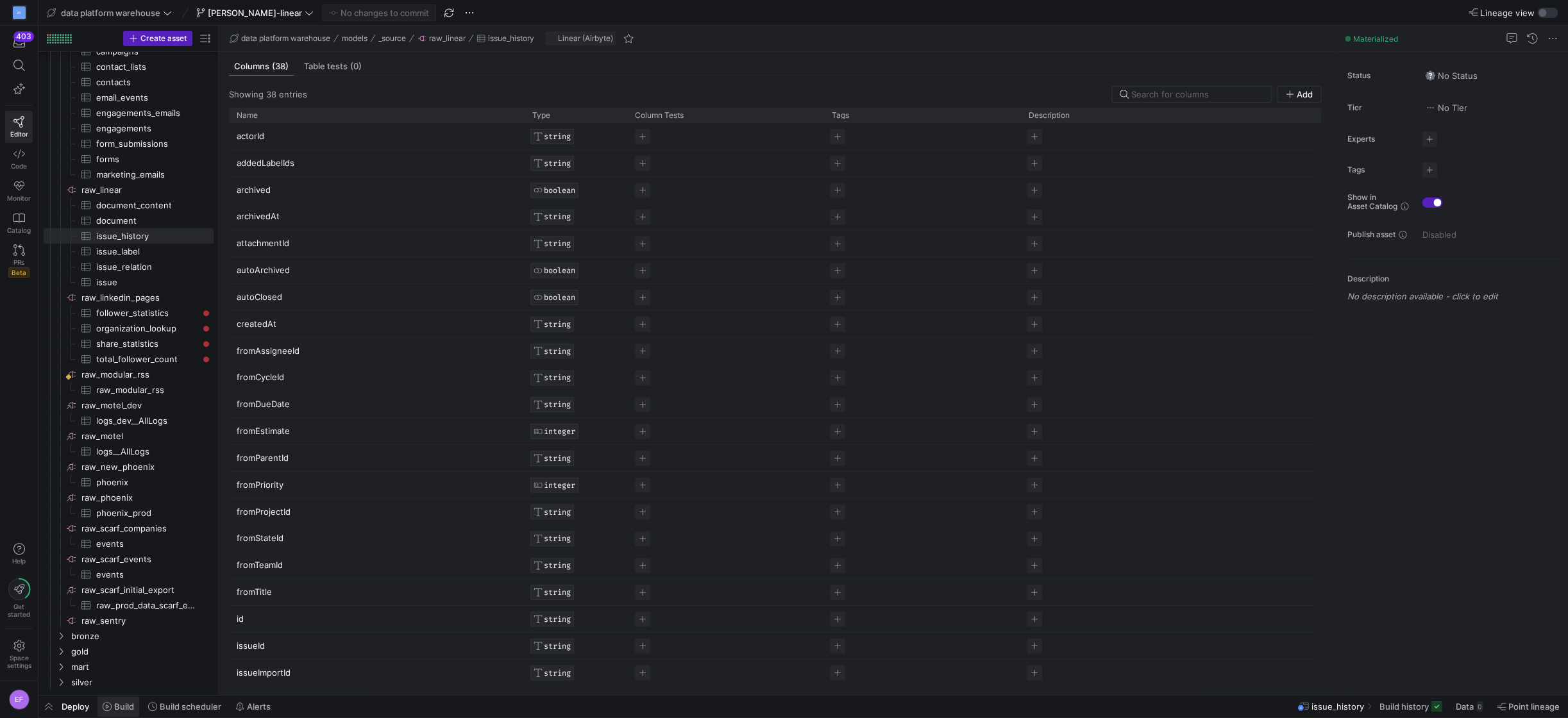 click on "Build" 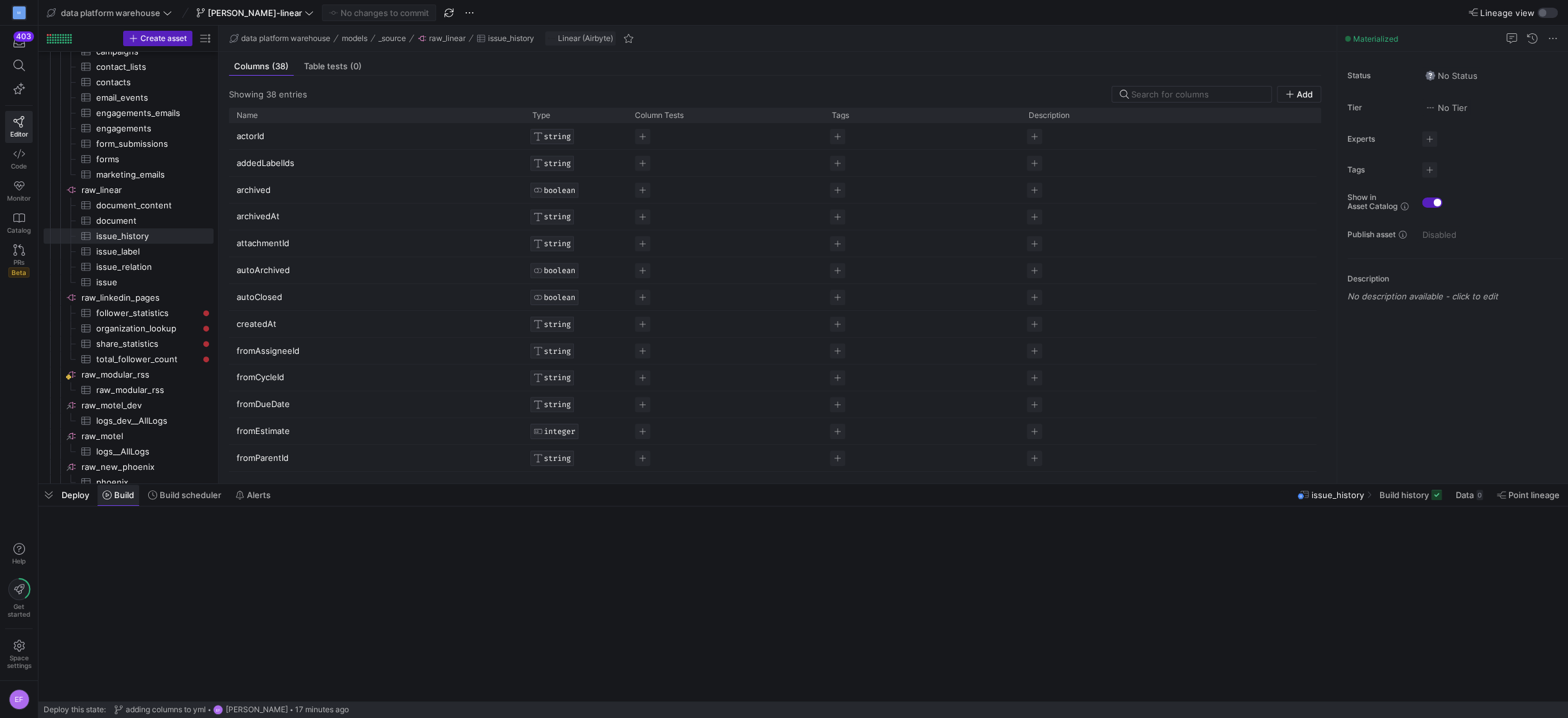 scroll, scrollTop: 255, scrollLeft: 0, axis: vertical 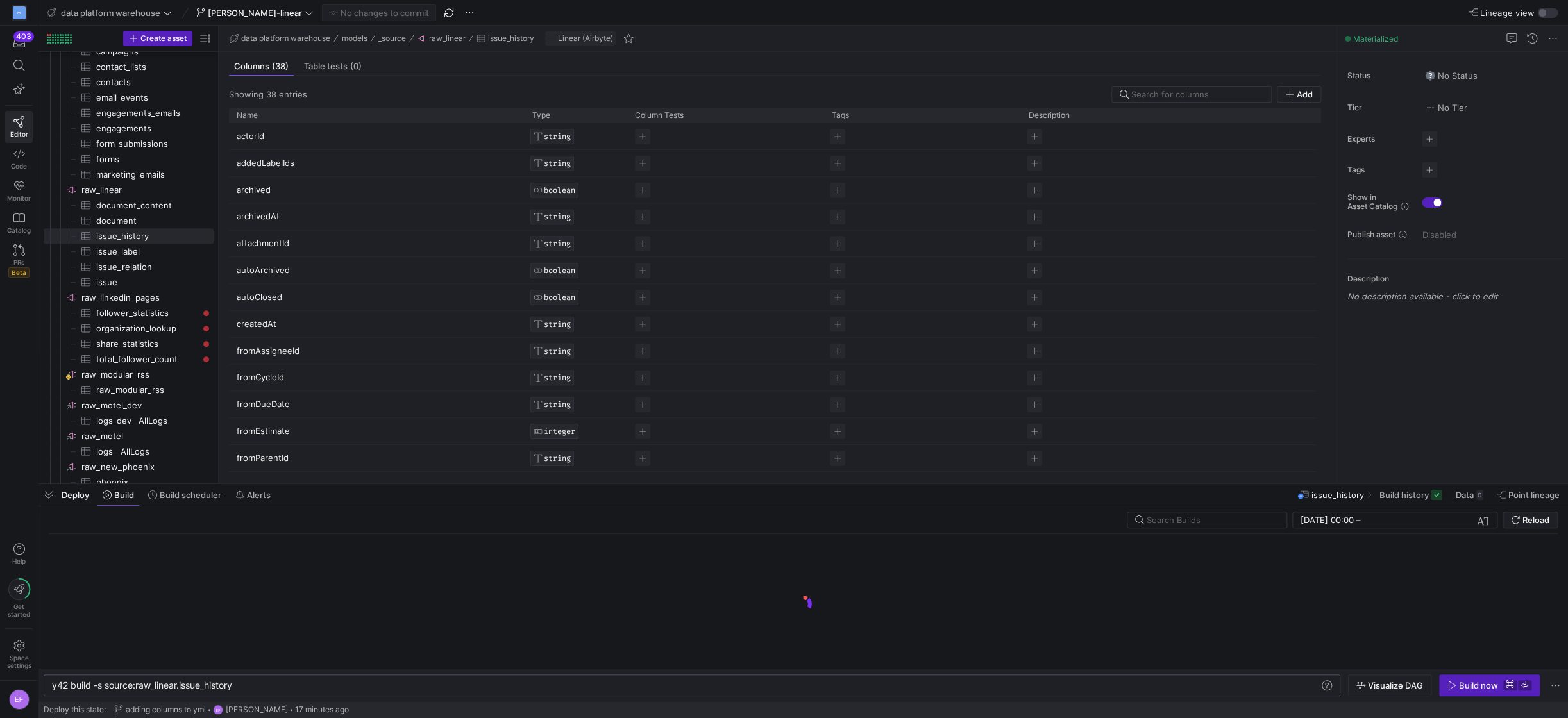 click on "y42 build -s source:raw_linear.issue_history" 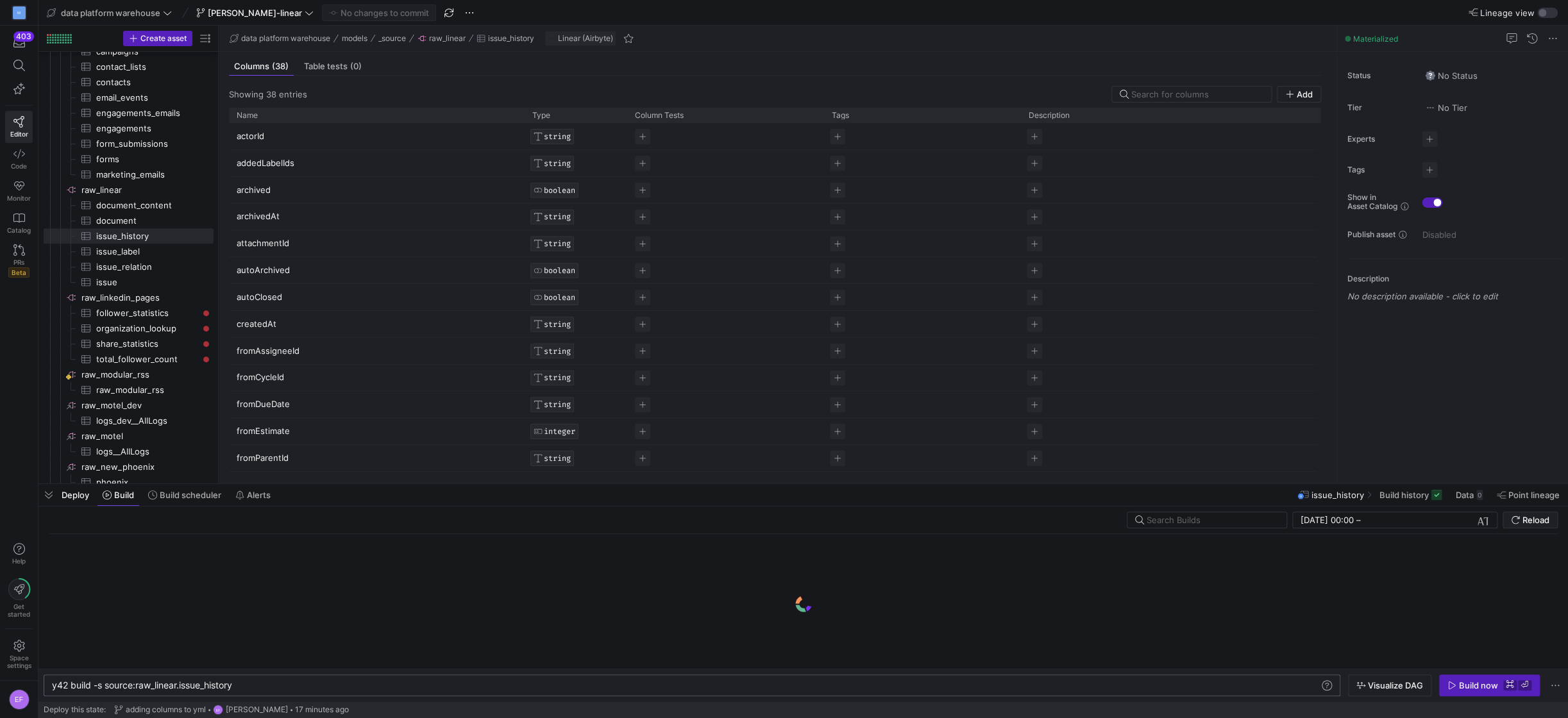 scroll, scrollTop: 0, scrollLeft: 189, axis: horizontal 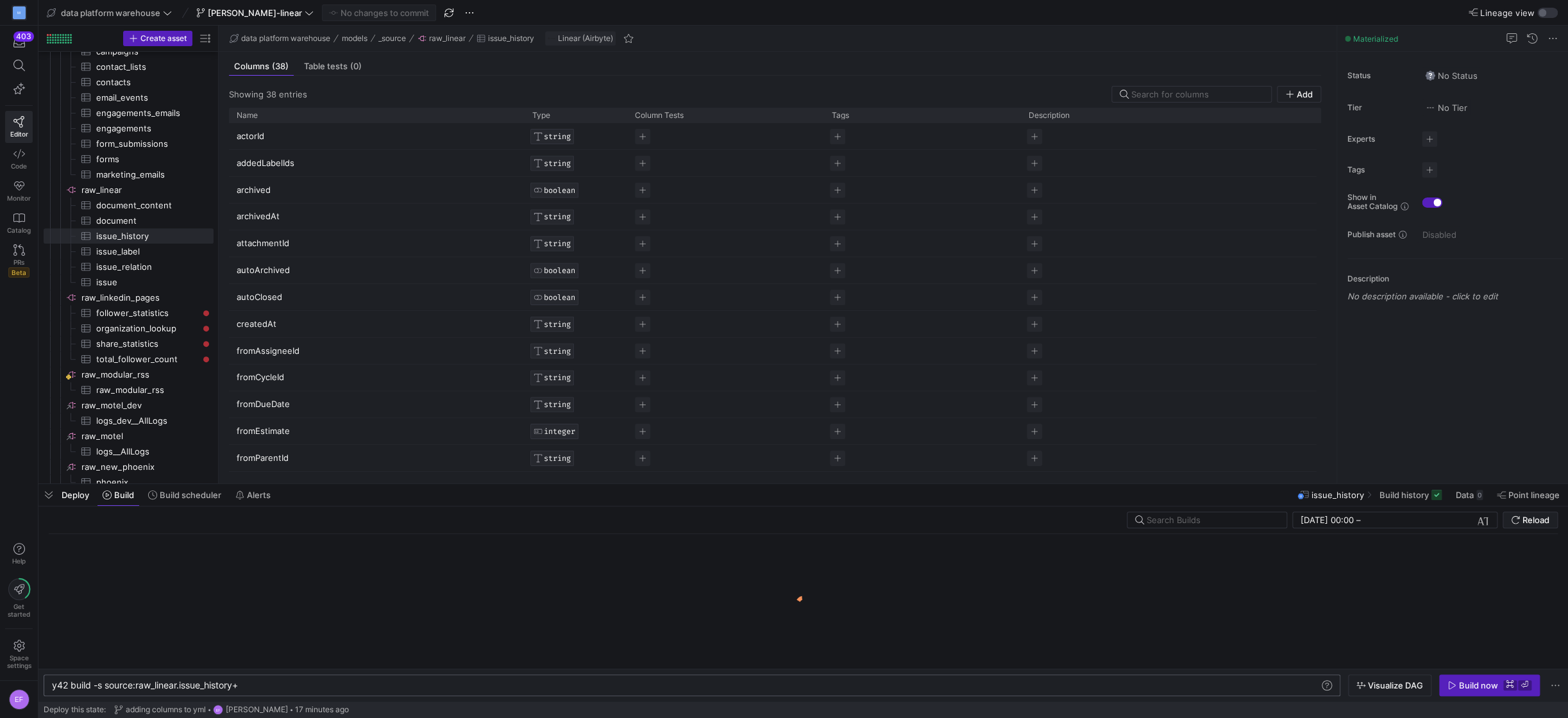 click on "y42 build -s source:raw_linear.issue_history+" 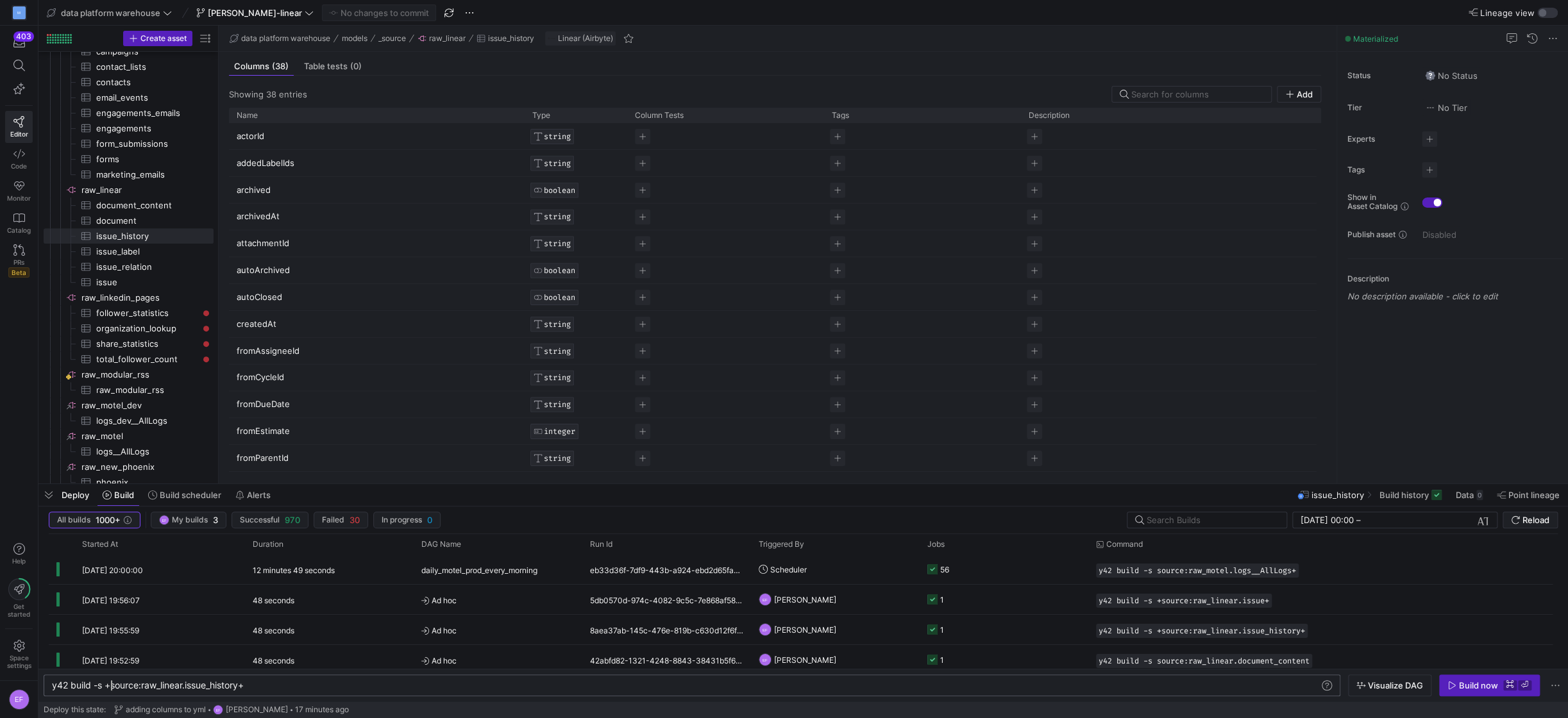 scroll, scrollTop: 0, scrollLeft: 58, axis: horizontal 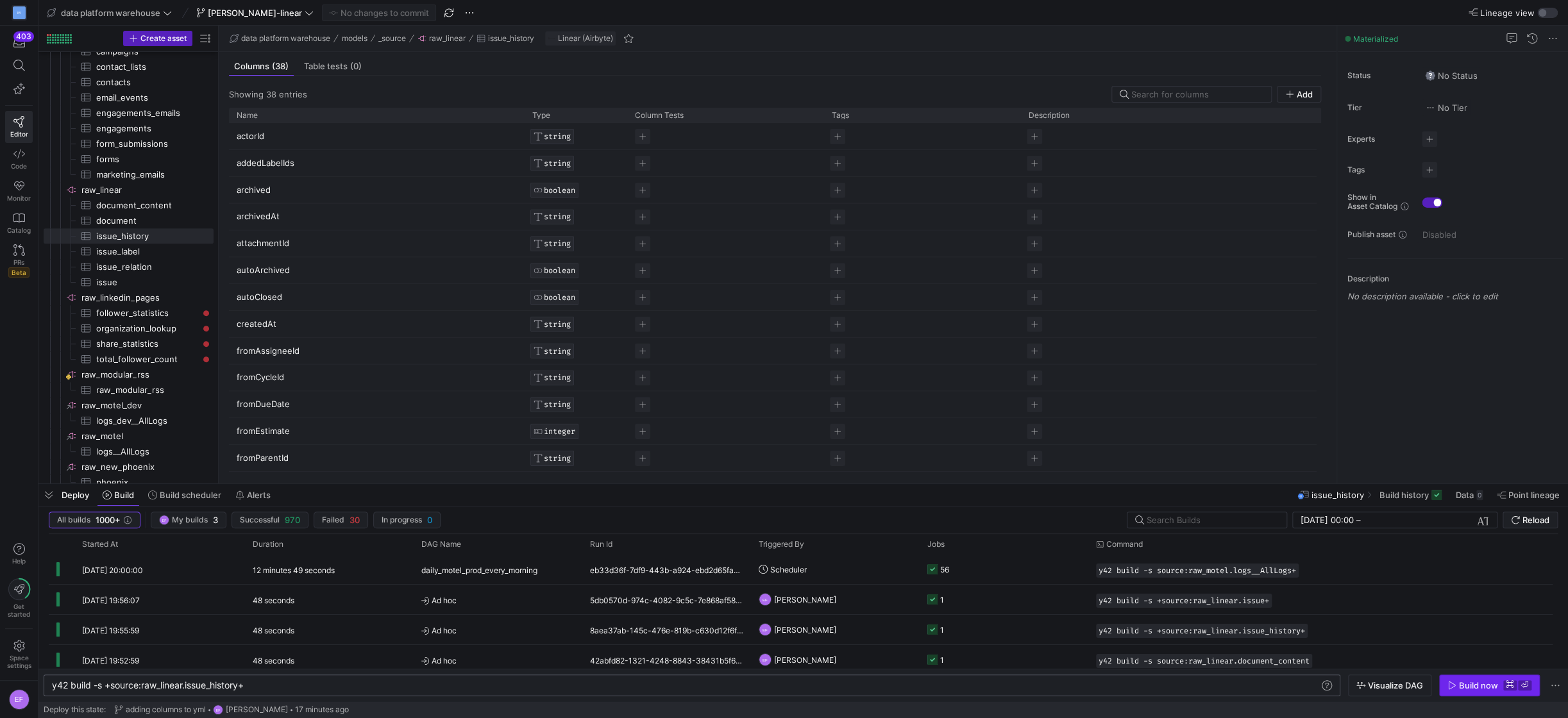 click on "Build now" at bounding box center (1478, 685) 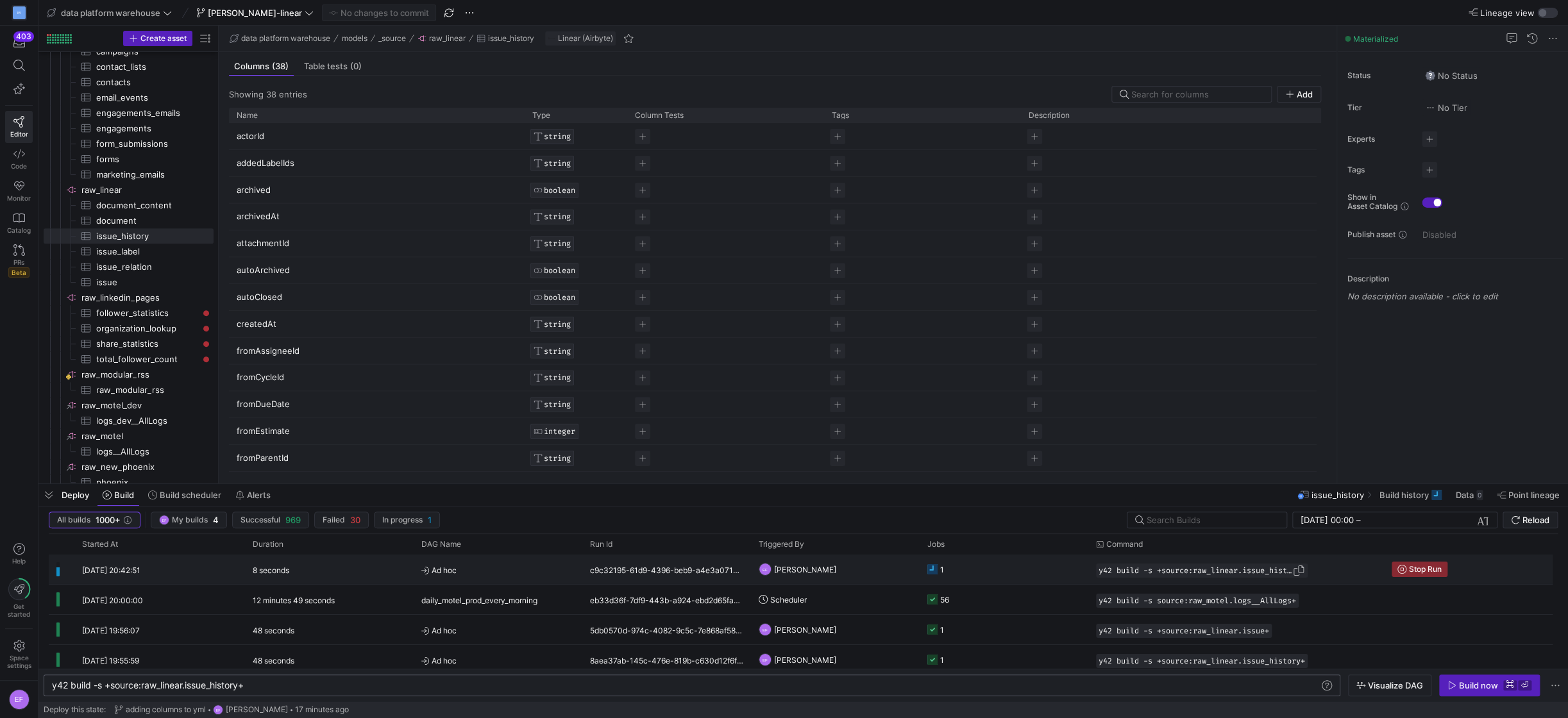 click on "y42 build -s +source:raw_linear.issue_history+" 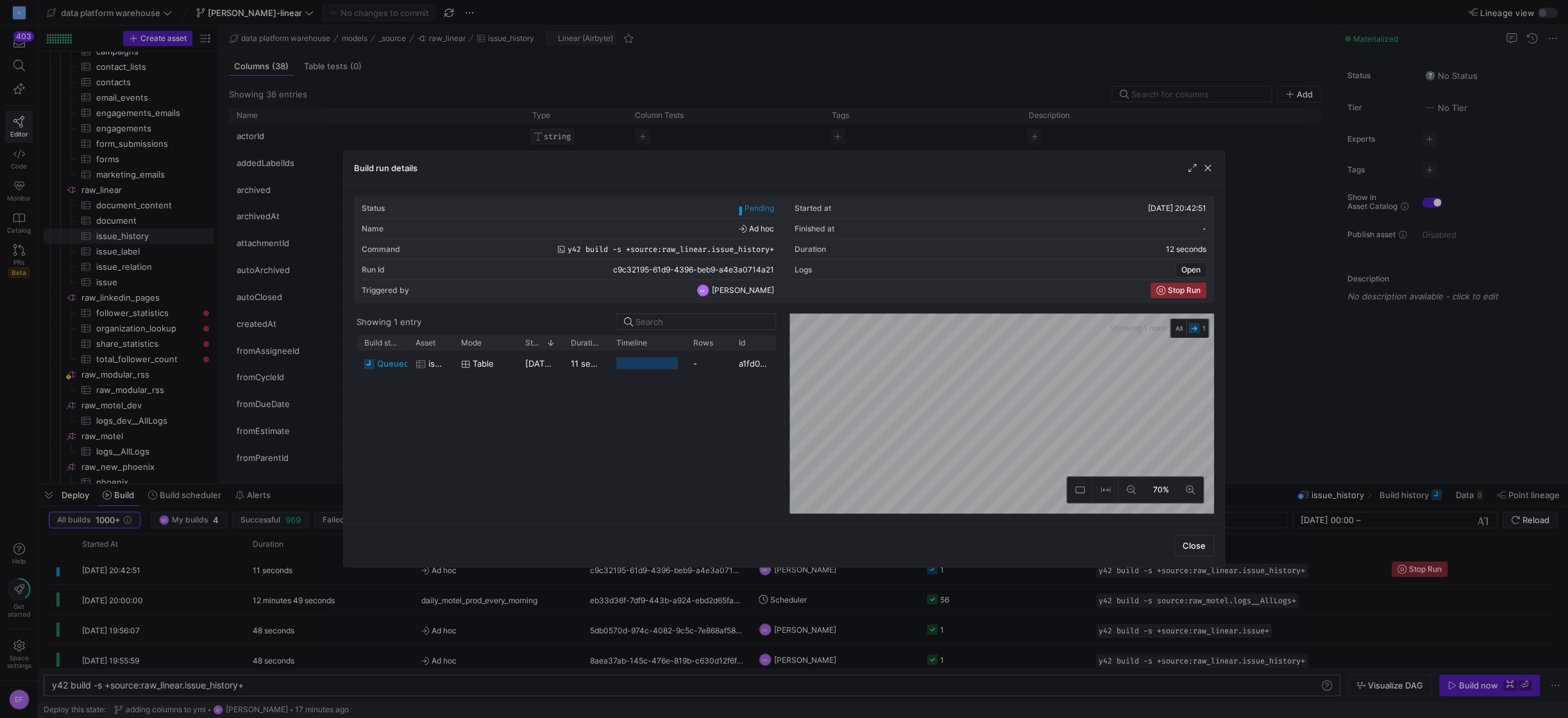 drag, startPoint x: 604, startPoint y: 269, endPoint x: 766, endPoint y: 263, distance: 162.11107 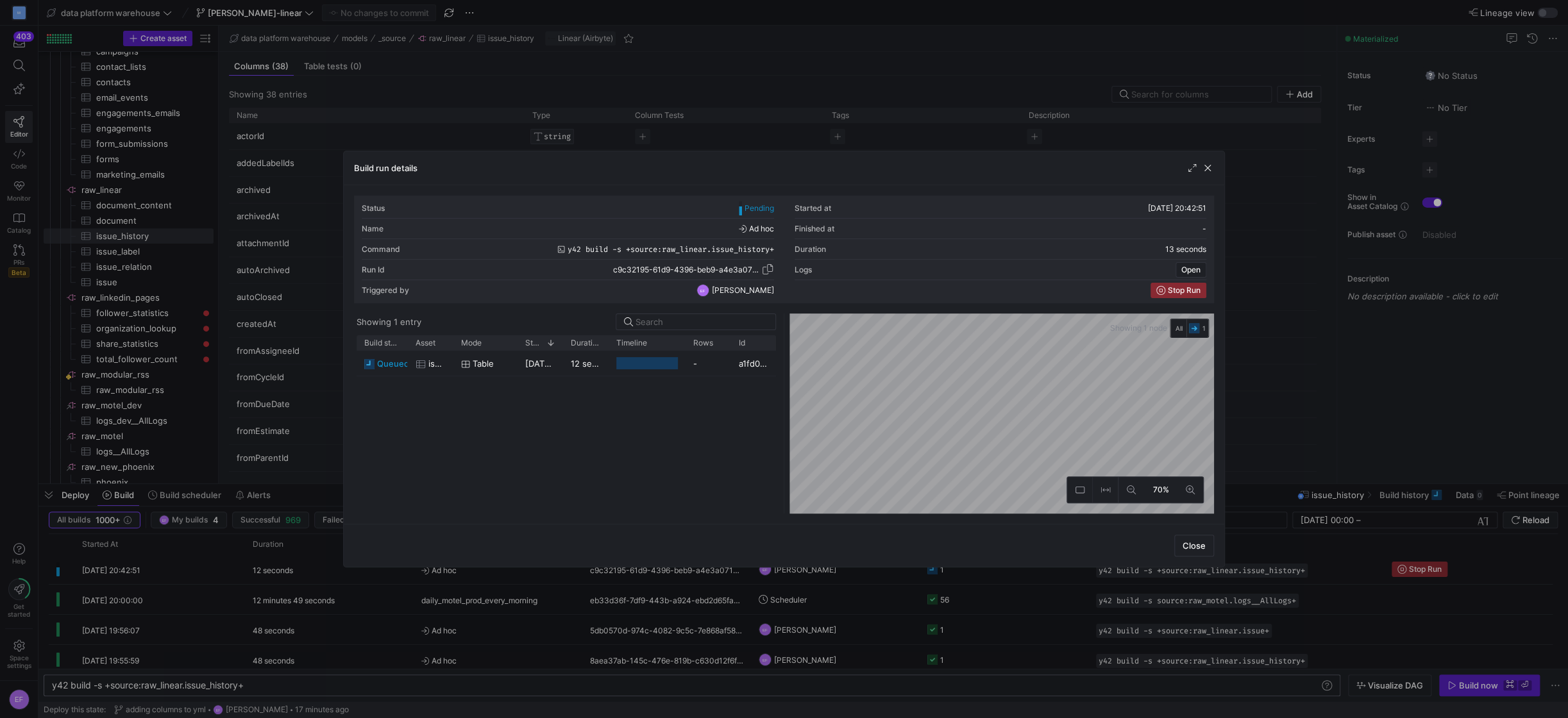 click at bounding box center (768, 269) 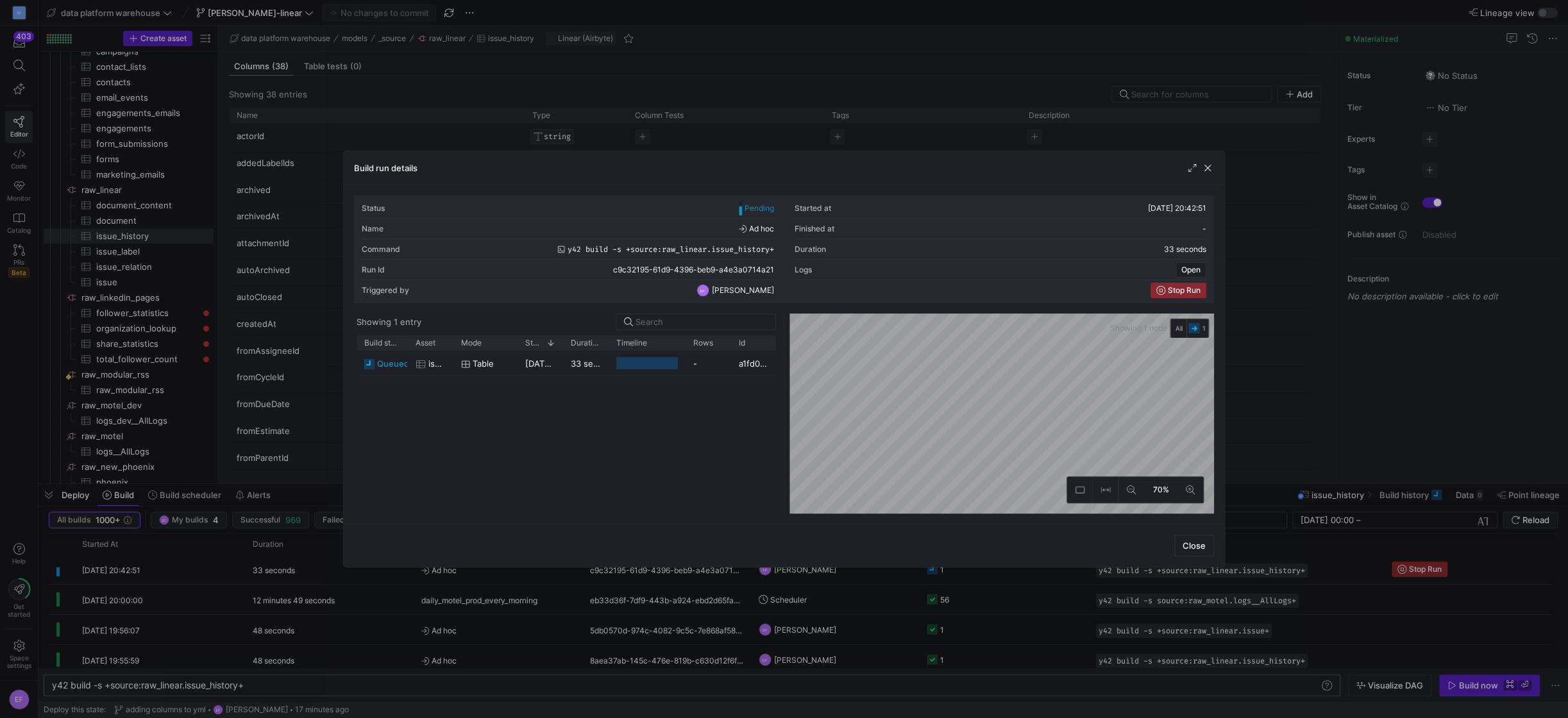 drag, startPoint x: 721, startPoint y: 270, endPoint x: 776, endPoint y: 269, distance: 55.00909 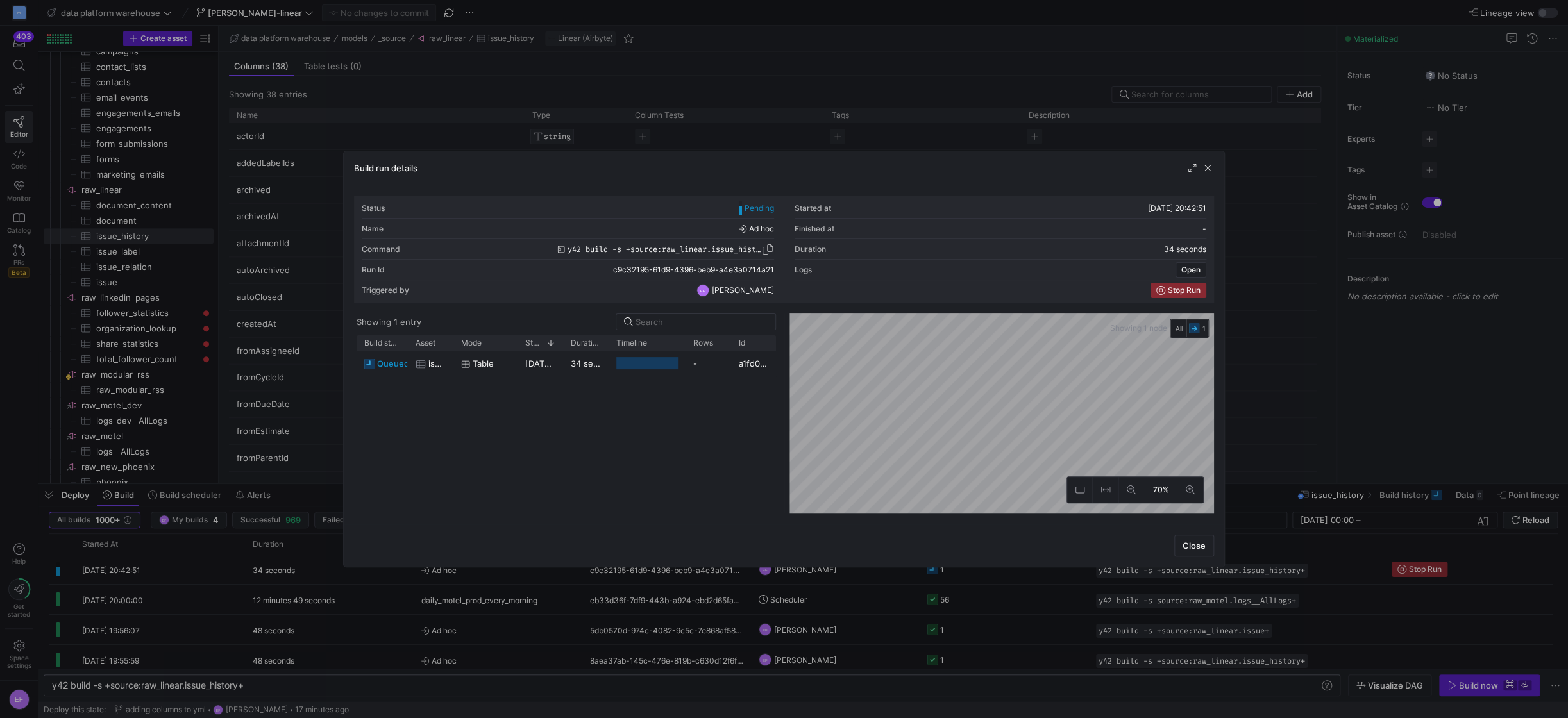copy on "a4e3a0714a21" 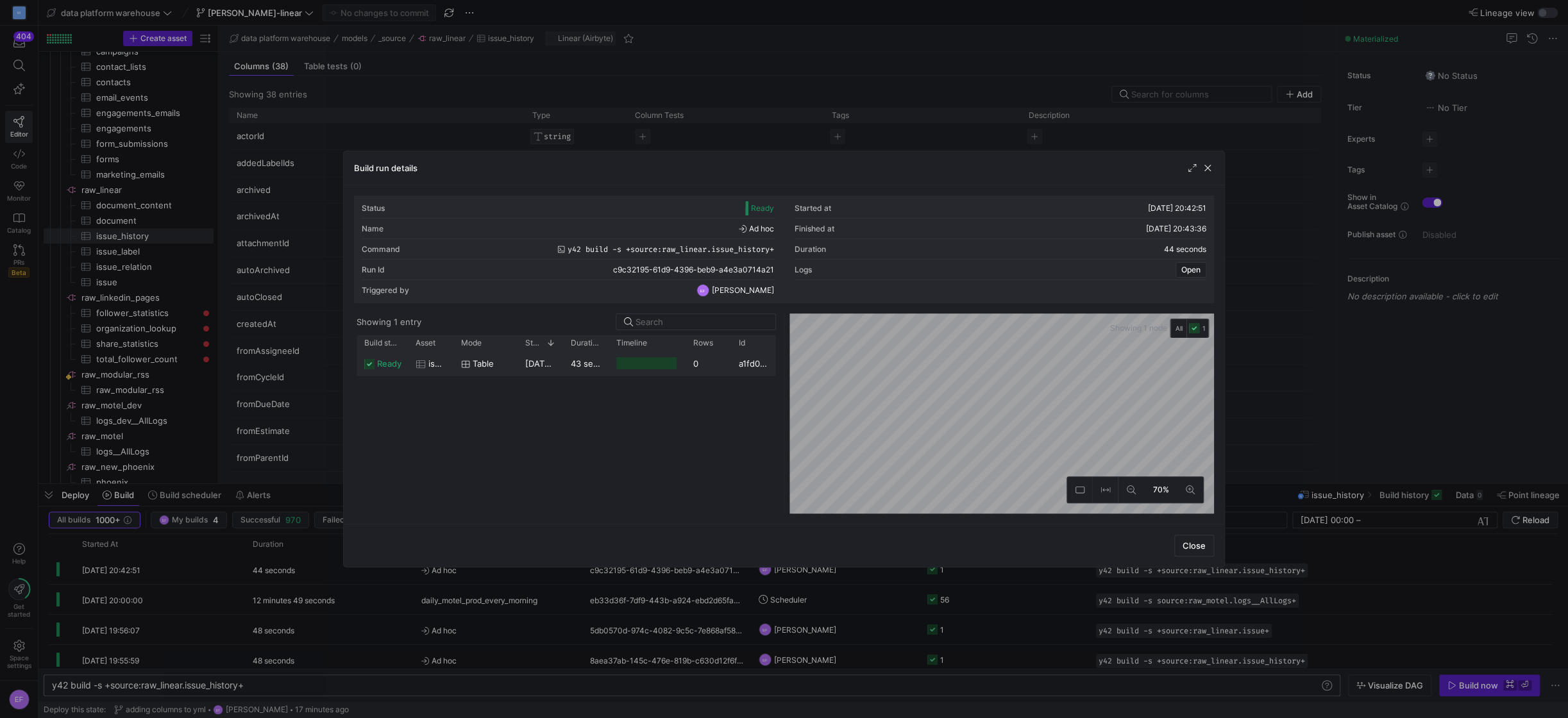 click on "table" 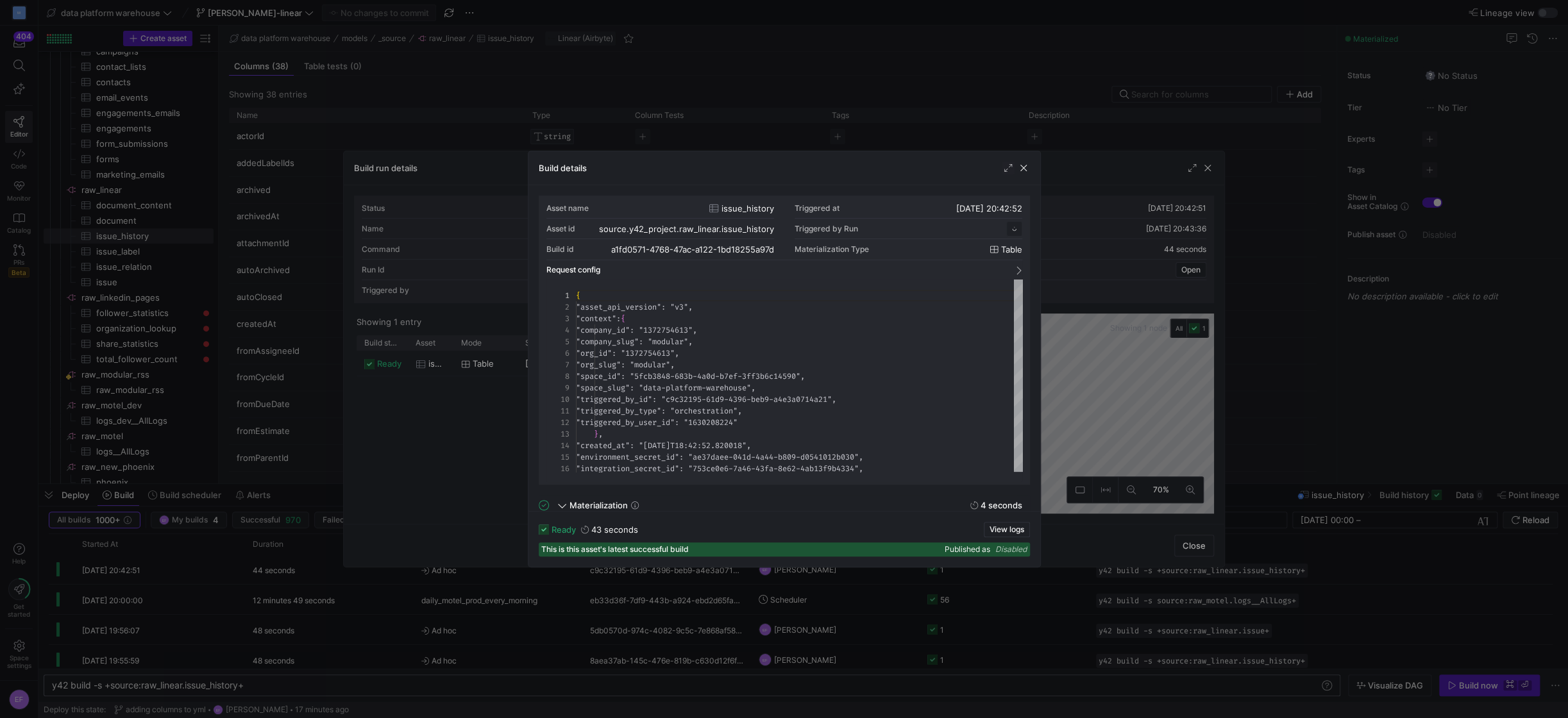 scroll, scrollTop: 115, scrollLeft: 0, axis: vertical 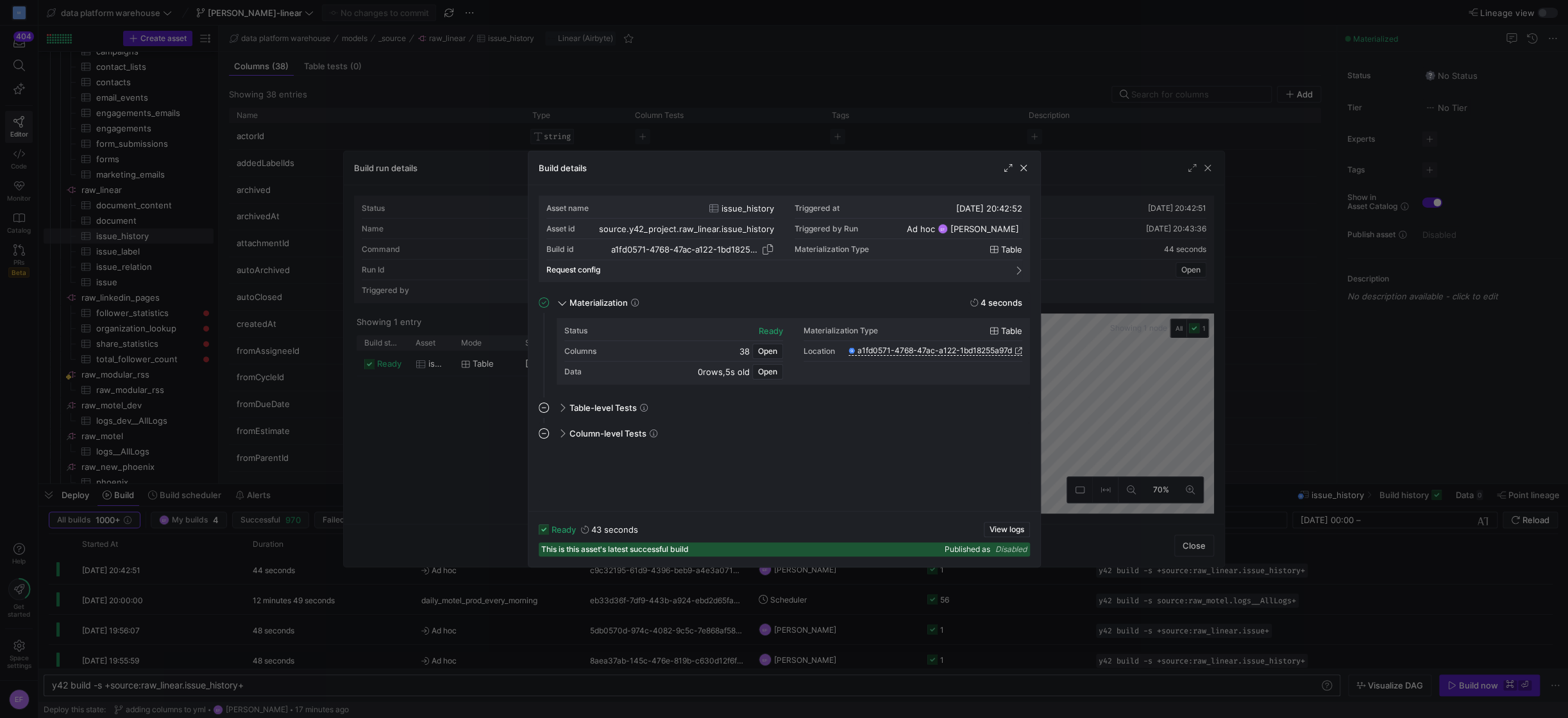 click at bounding box center (768, 249) 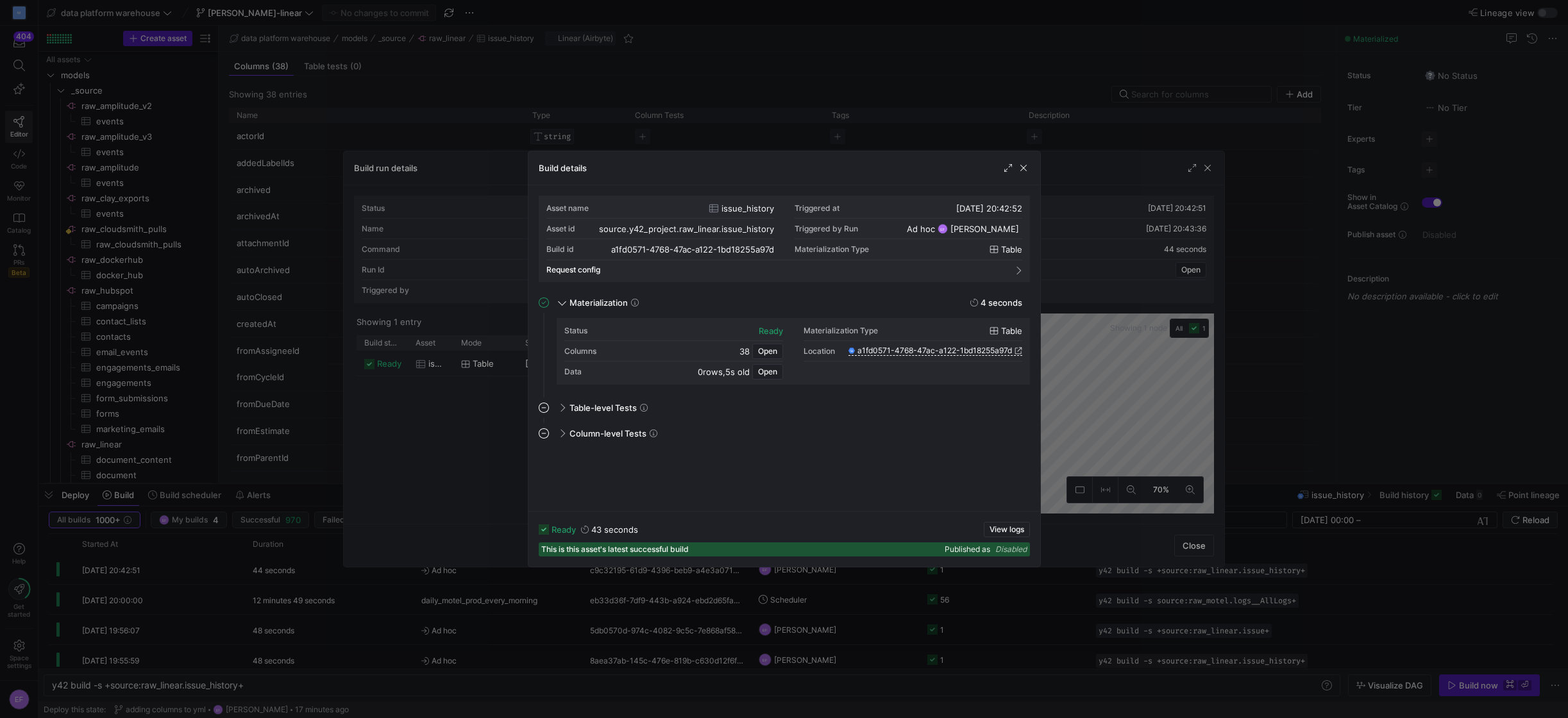 scroll, scrollTop: 0, scrollLeft: 0, axis: both 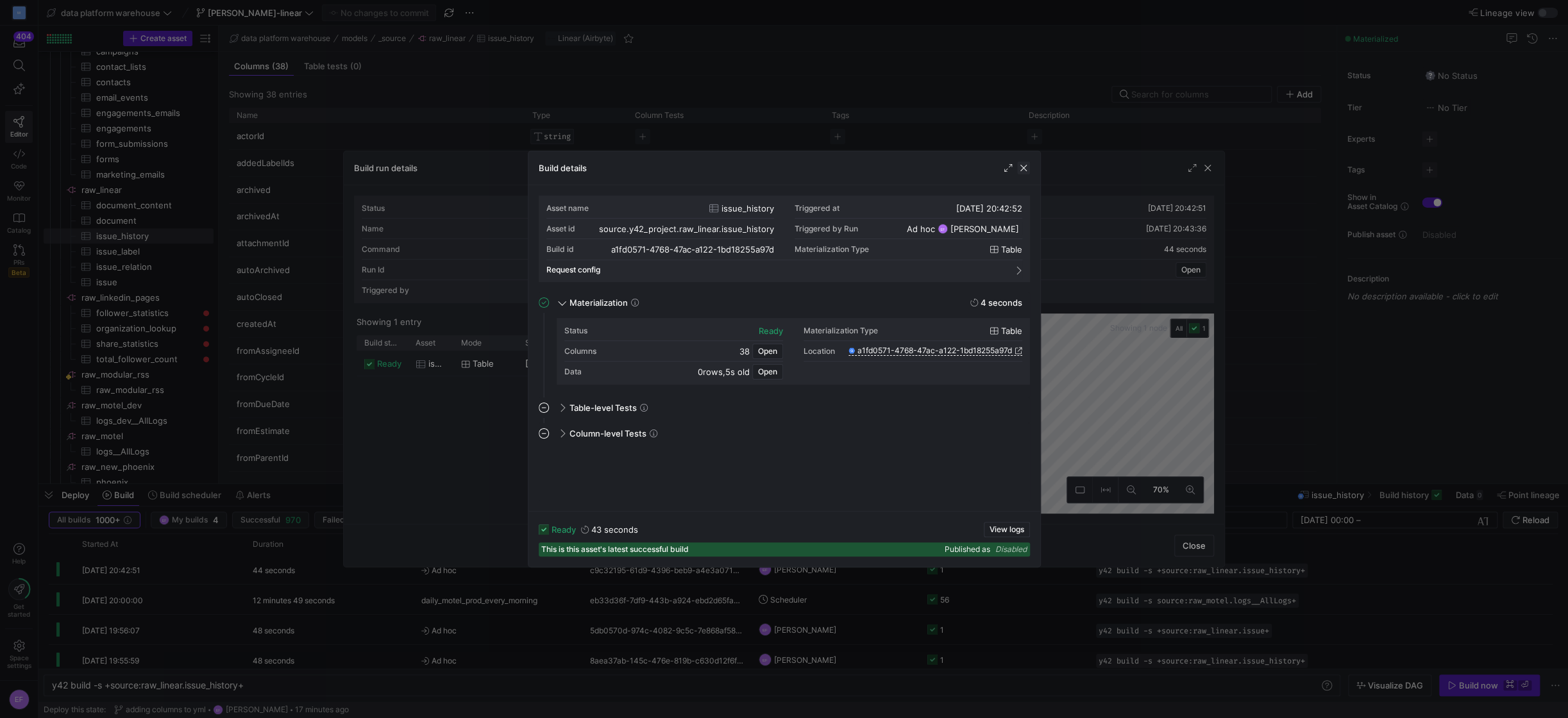 click 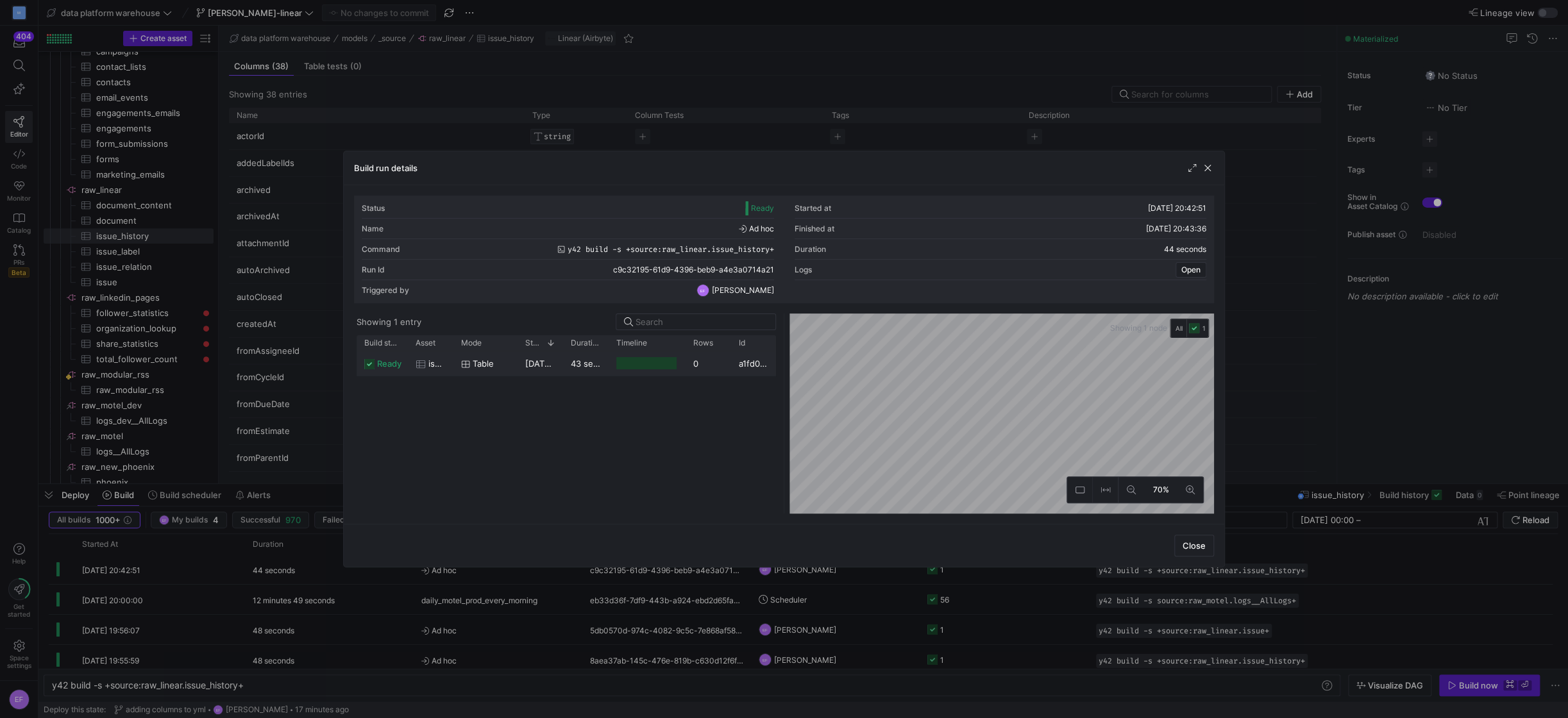 click on "[DATE] 20:42:52" 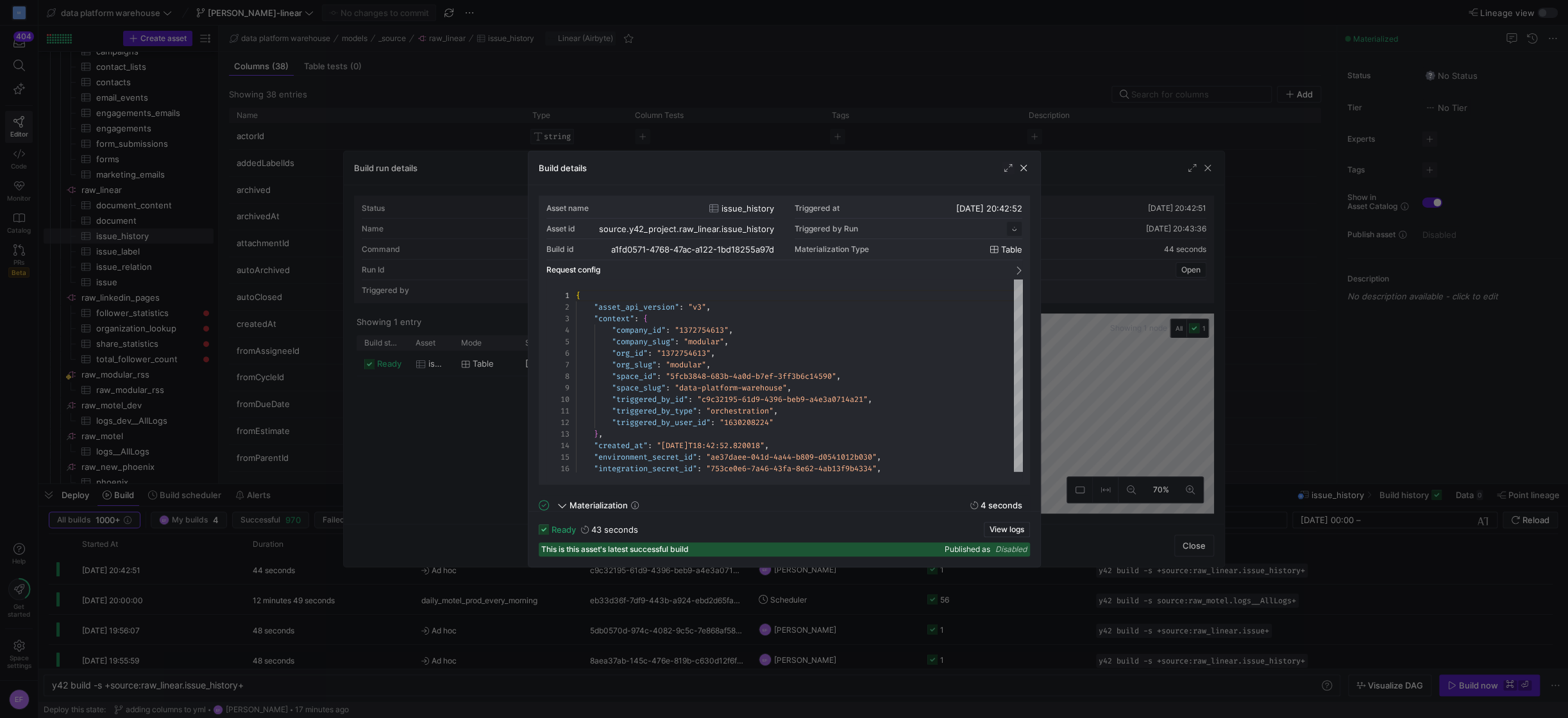 scroll, scrollTop: 115, scrollLeft: 0, axis: vertical 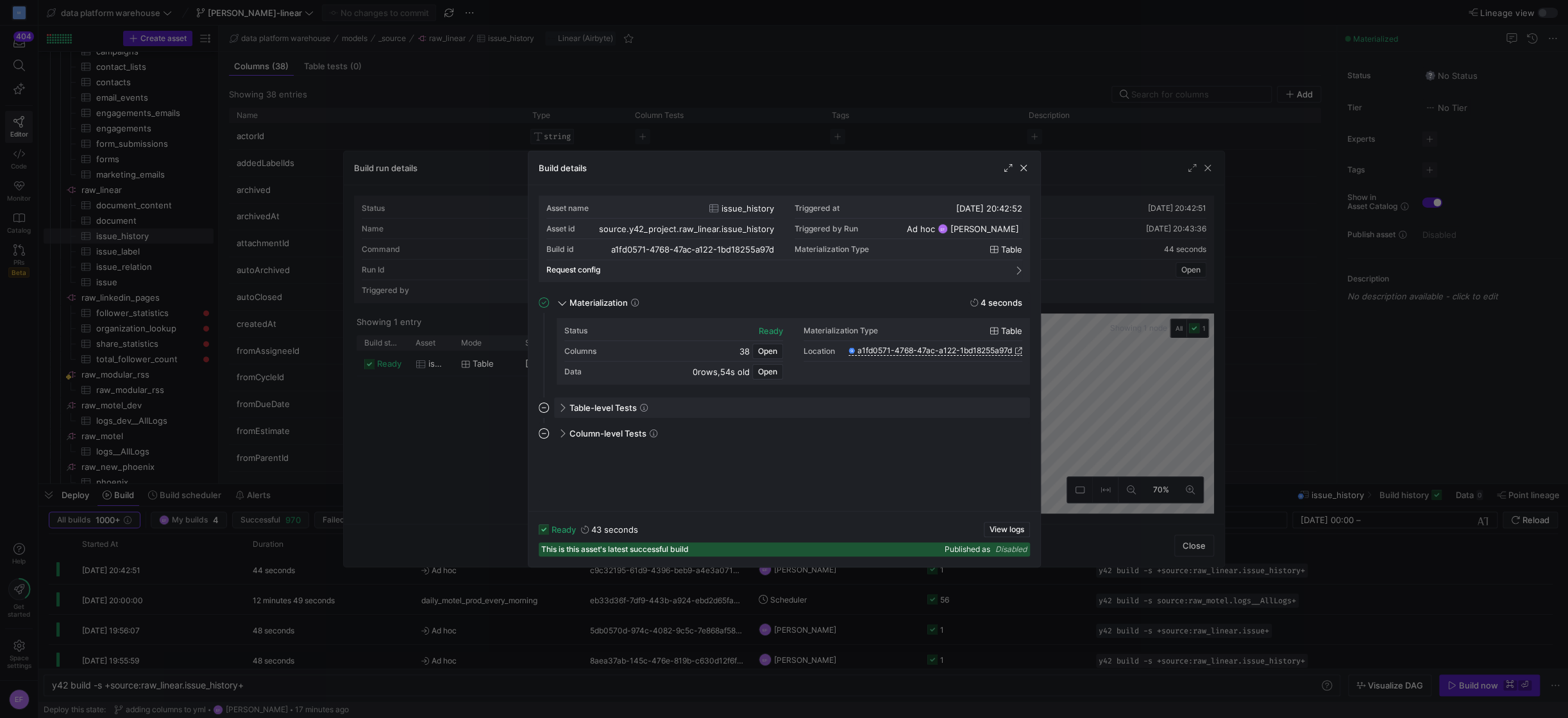 click on "Table-level Tests" at bounding box center (792, 408) 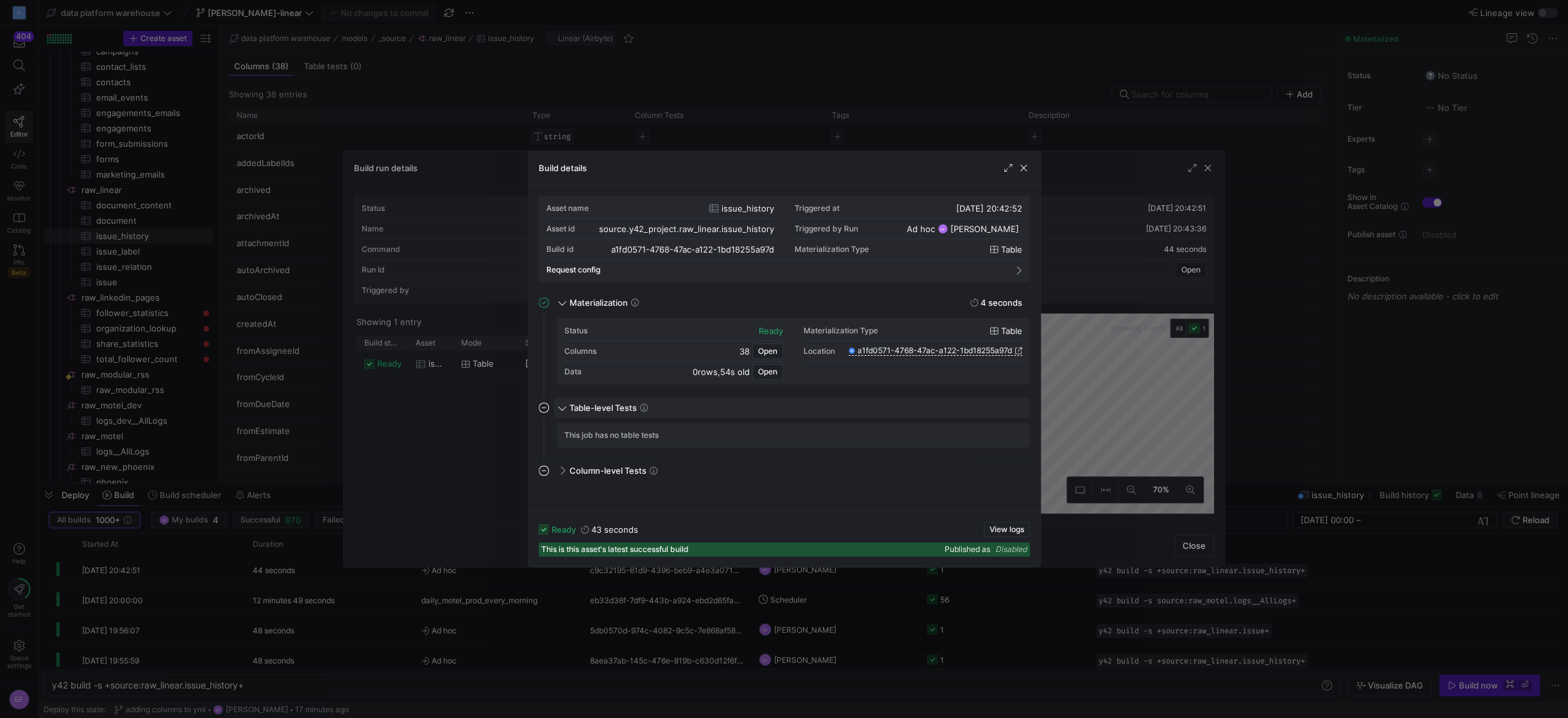 click on "Table-level Tests" at bounding box center [792, 408] 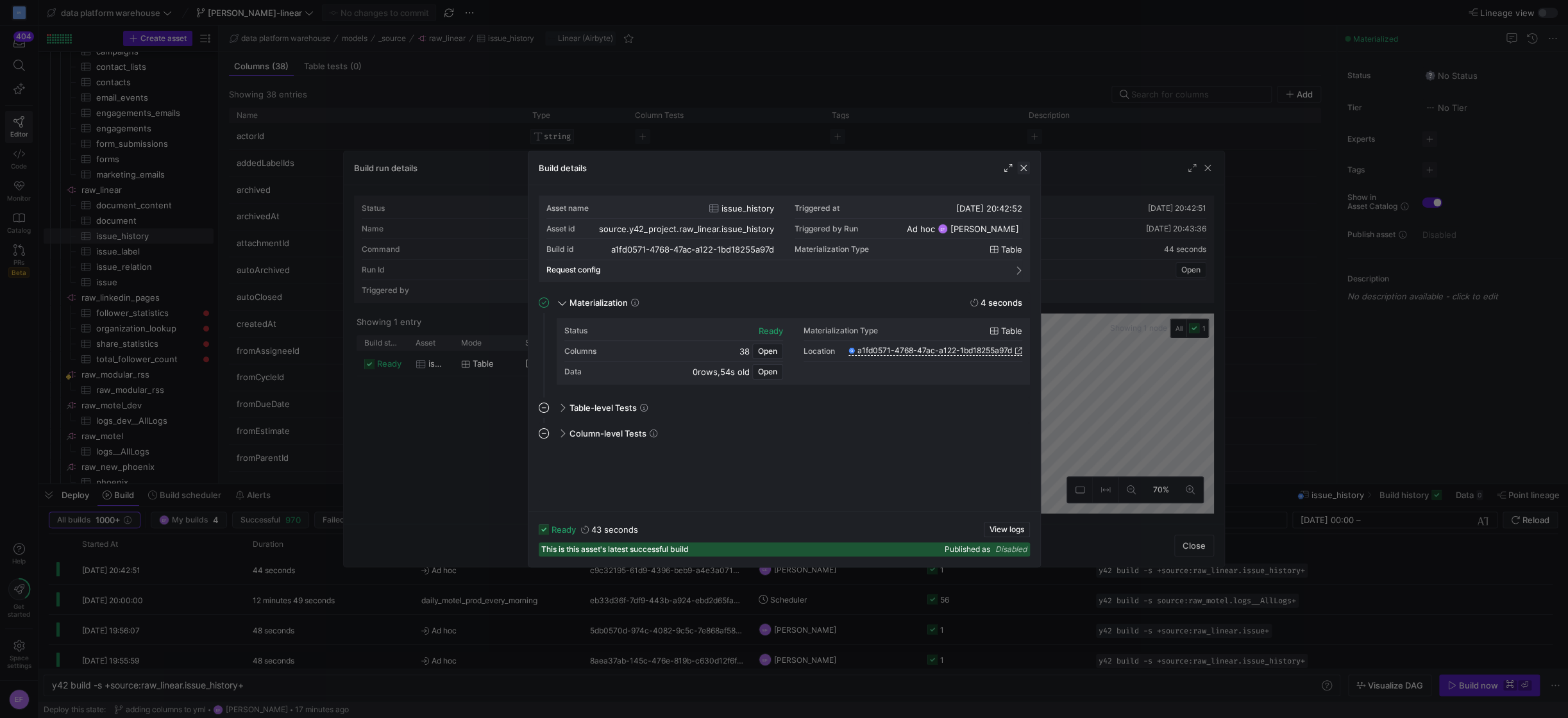 click 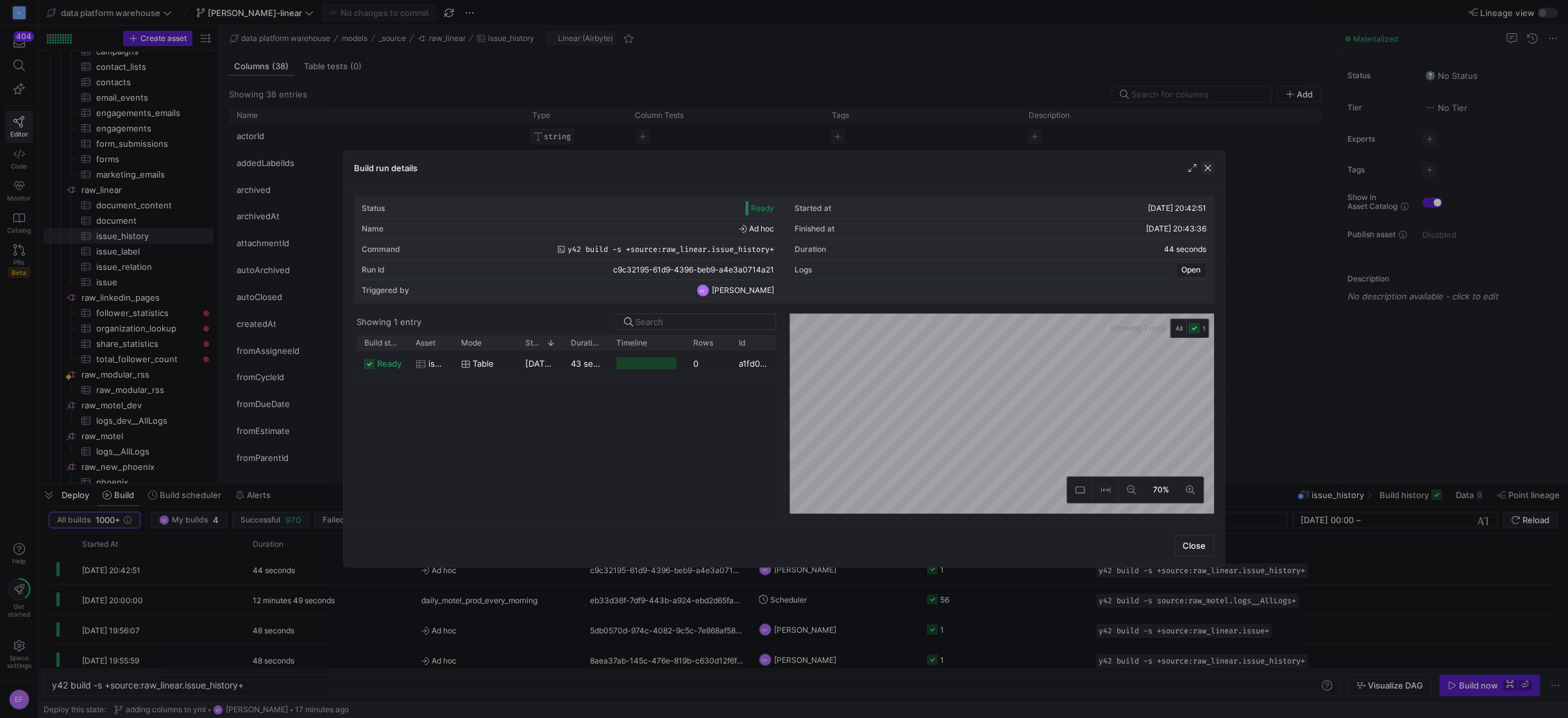 click 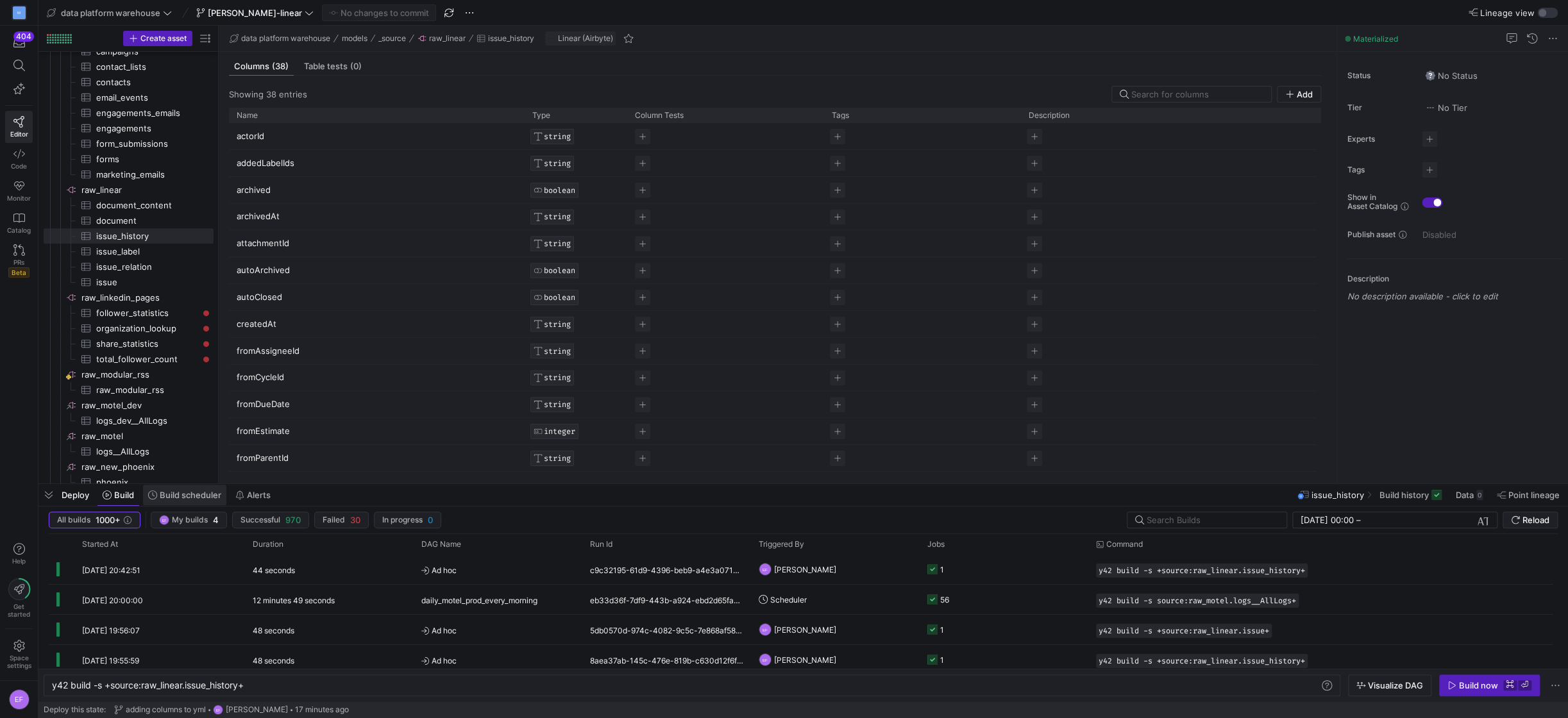 click on "Build scheduler" 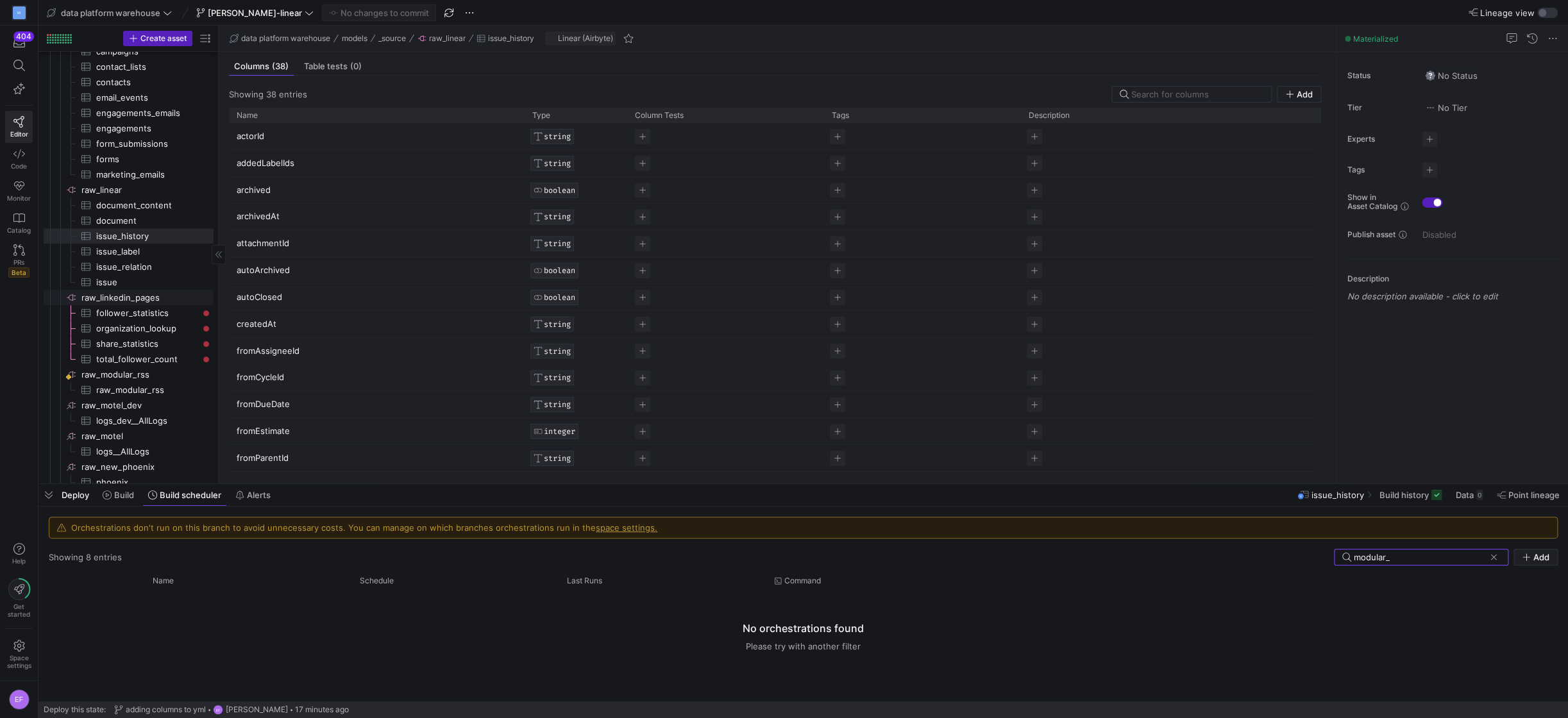scroll, scrollTop: 250, scrollLeft: 0, axis: vertical 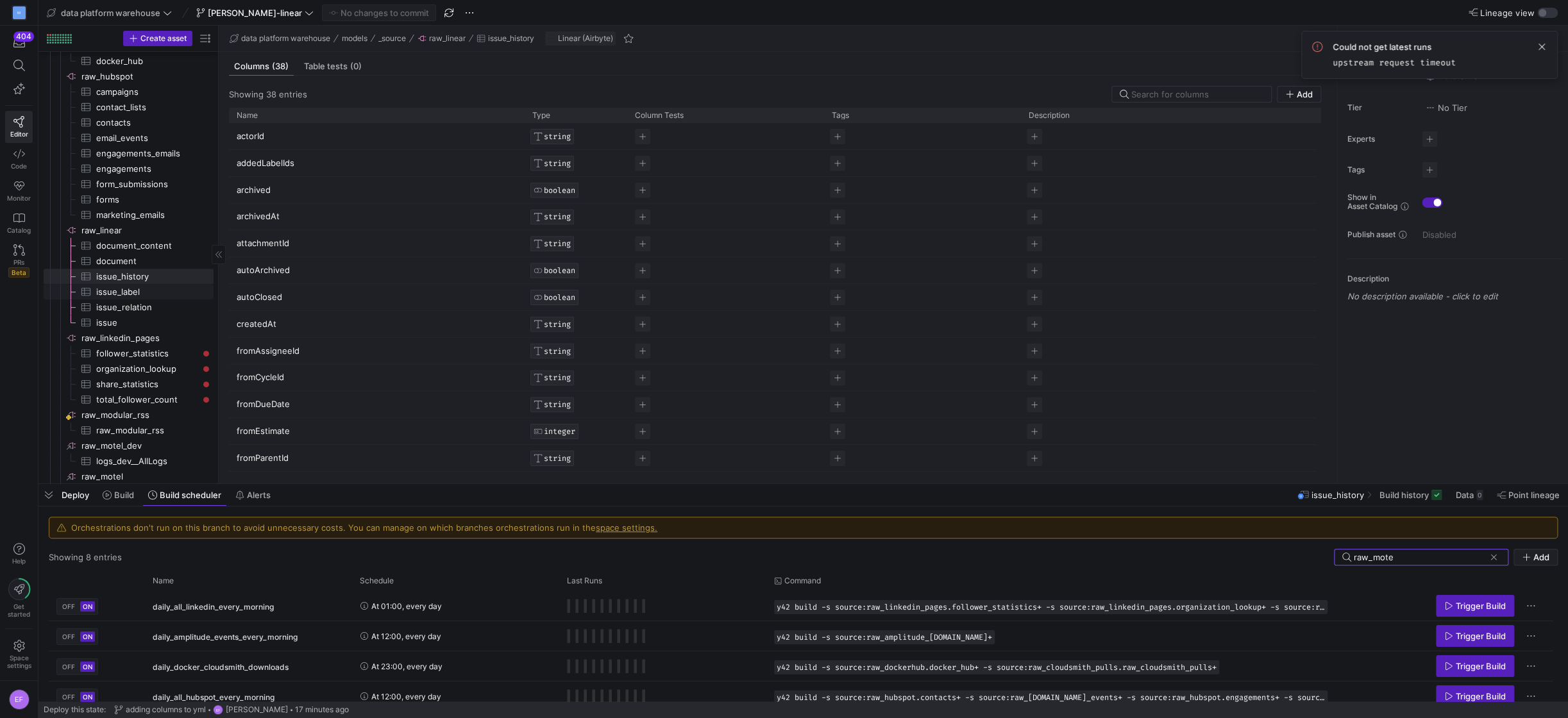 type on "raw_motel" 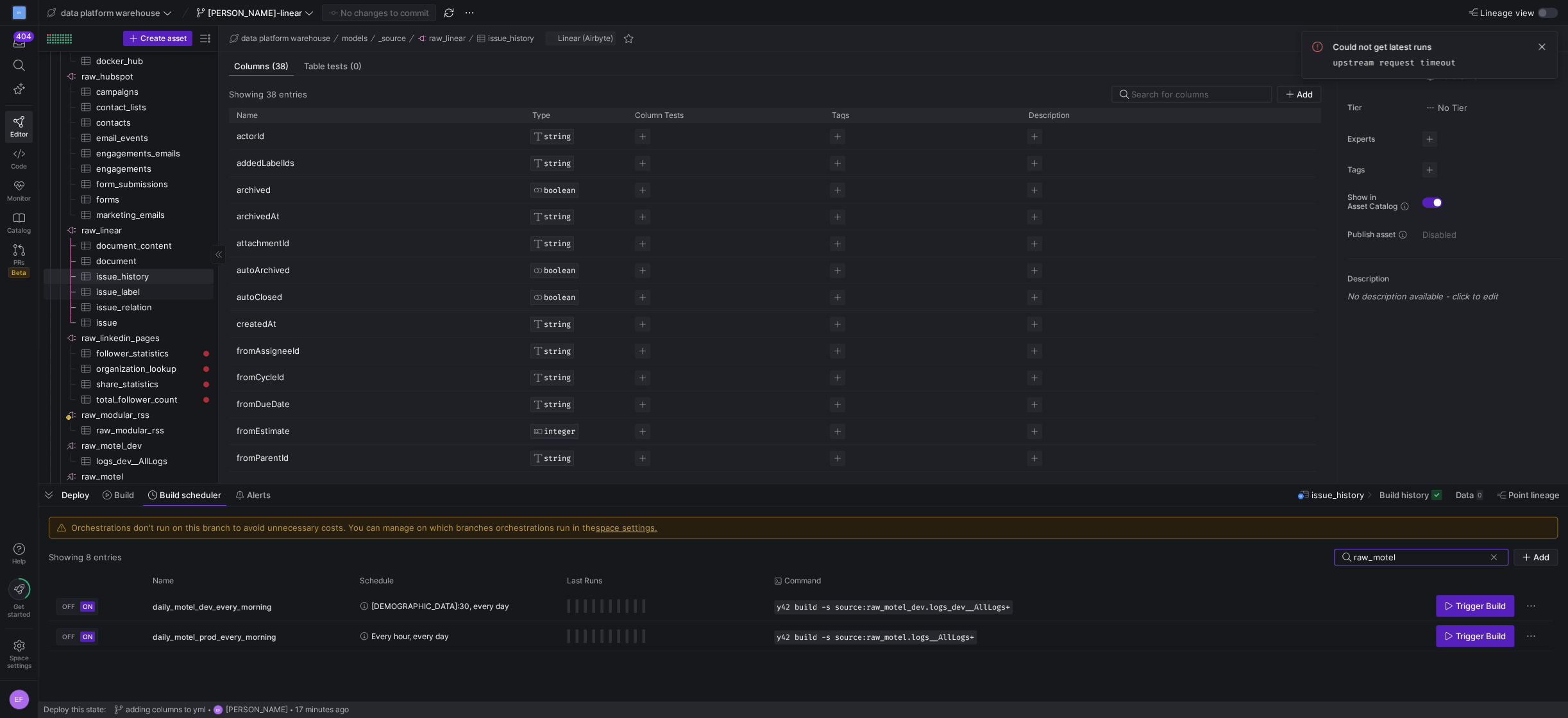 type 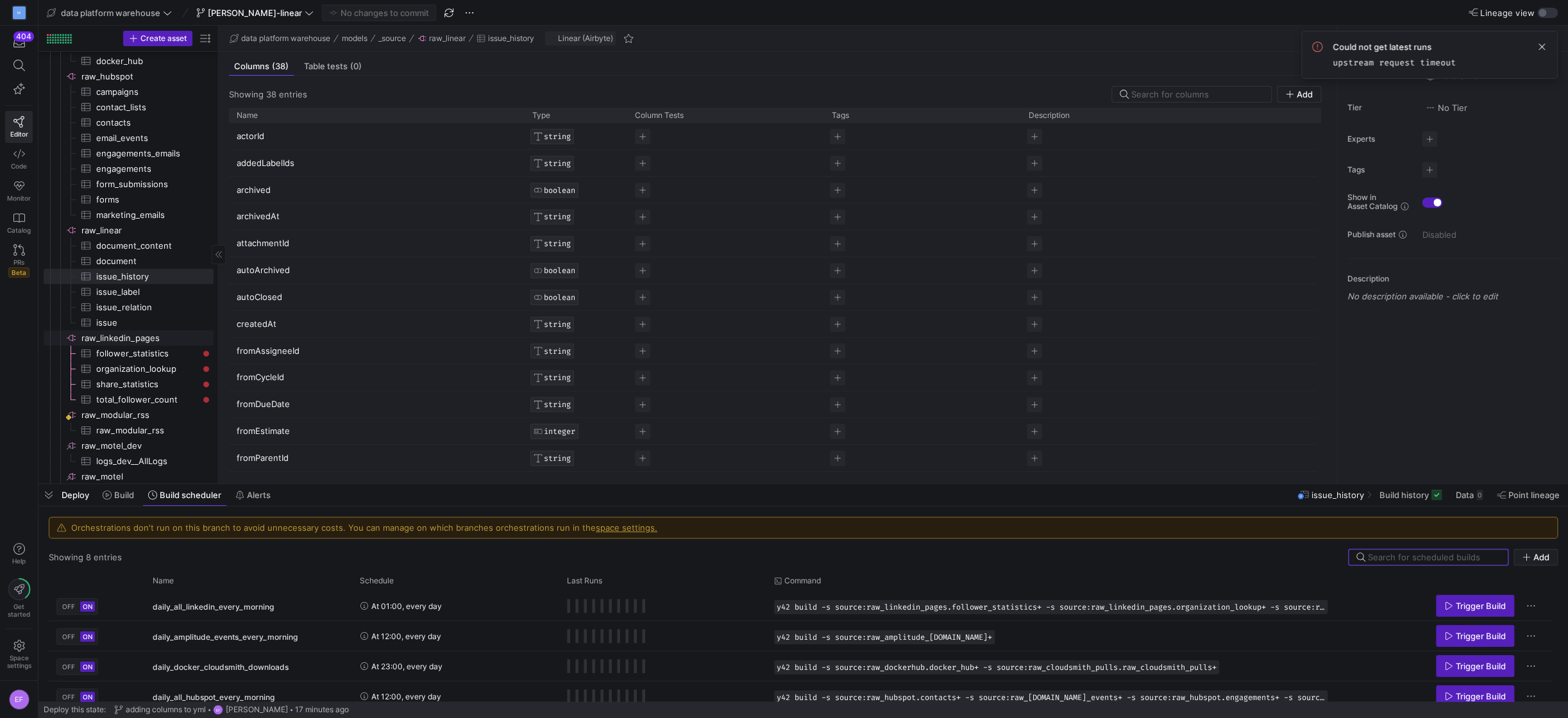 scroll, scrollTop: 83, scrollLeft: 0, axis: vertical 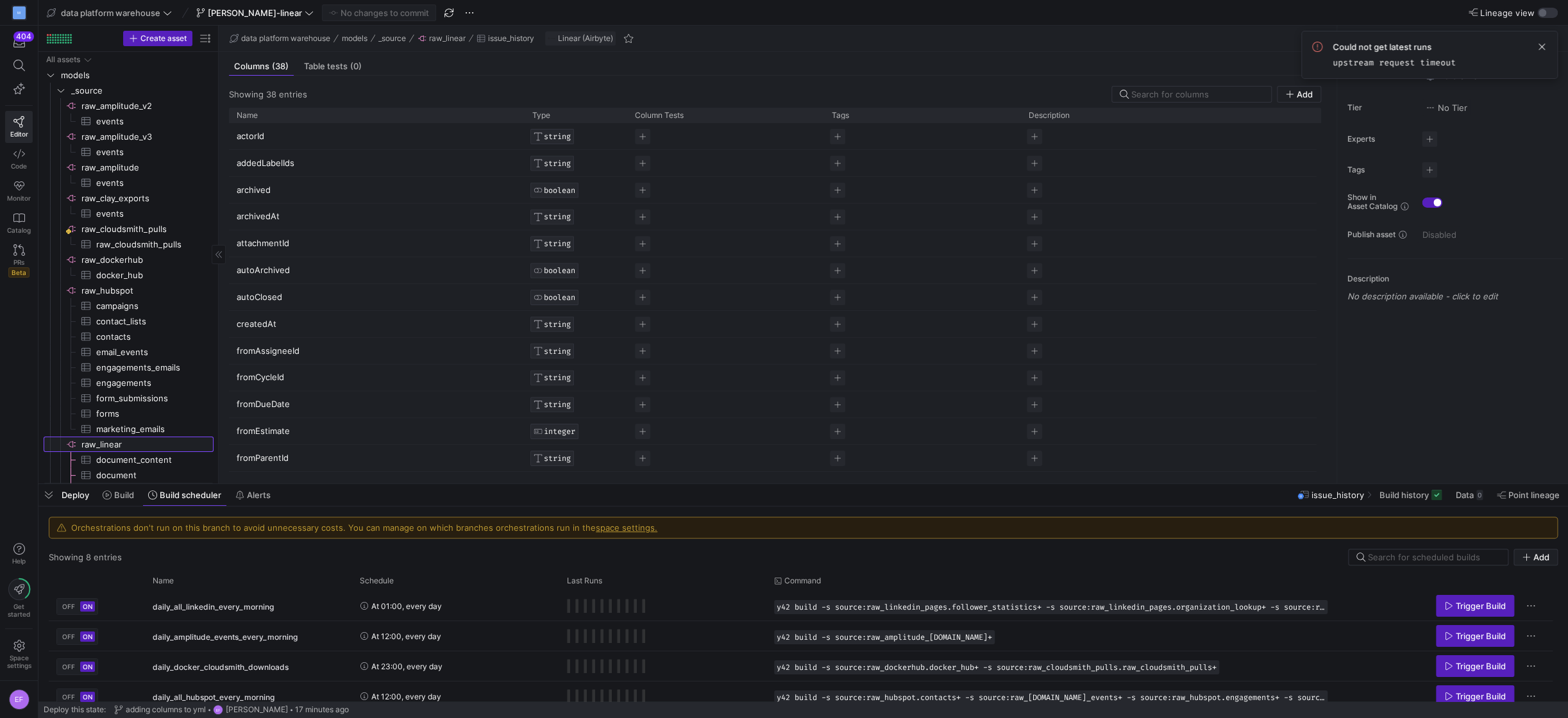 click on "raw_linear​​​​​​​​" 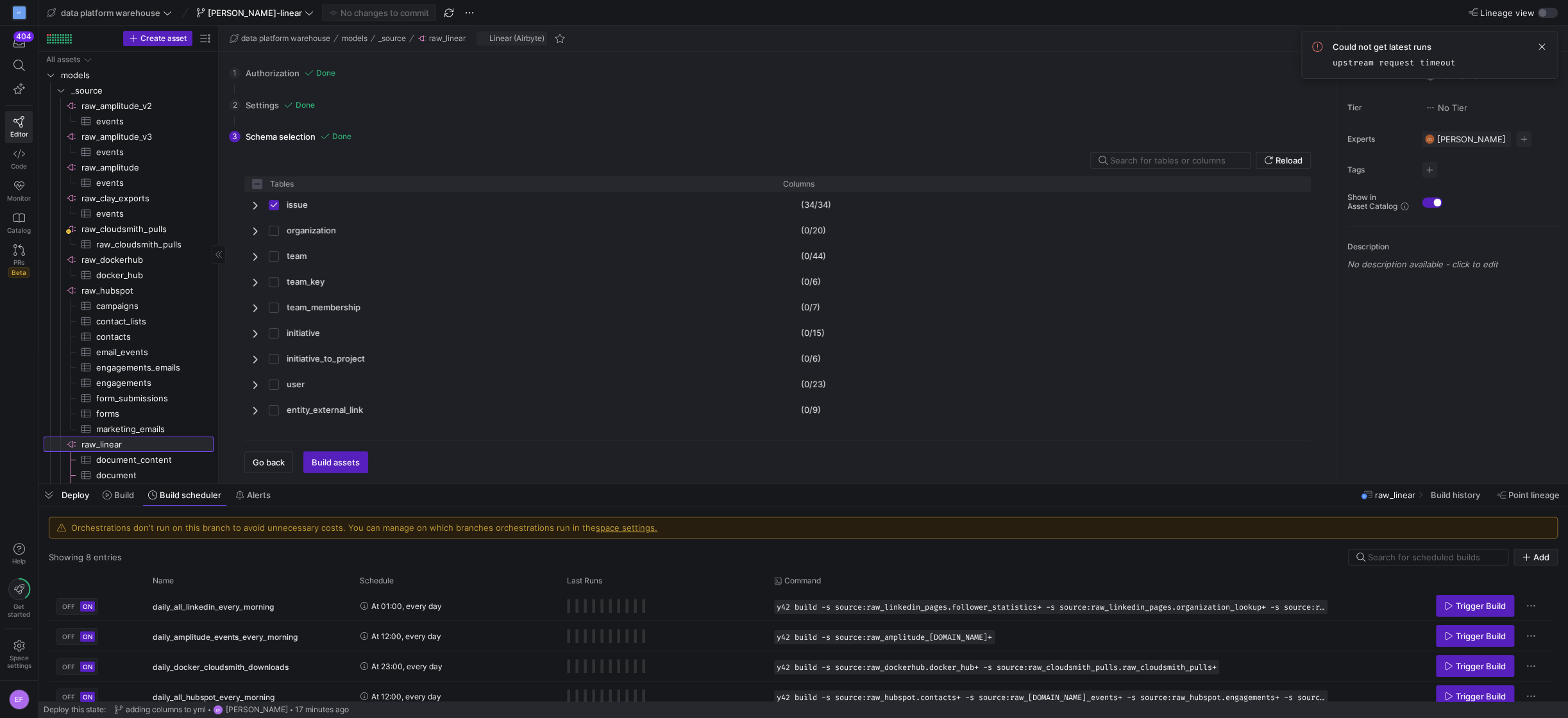 checkbox on "false" 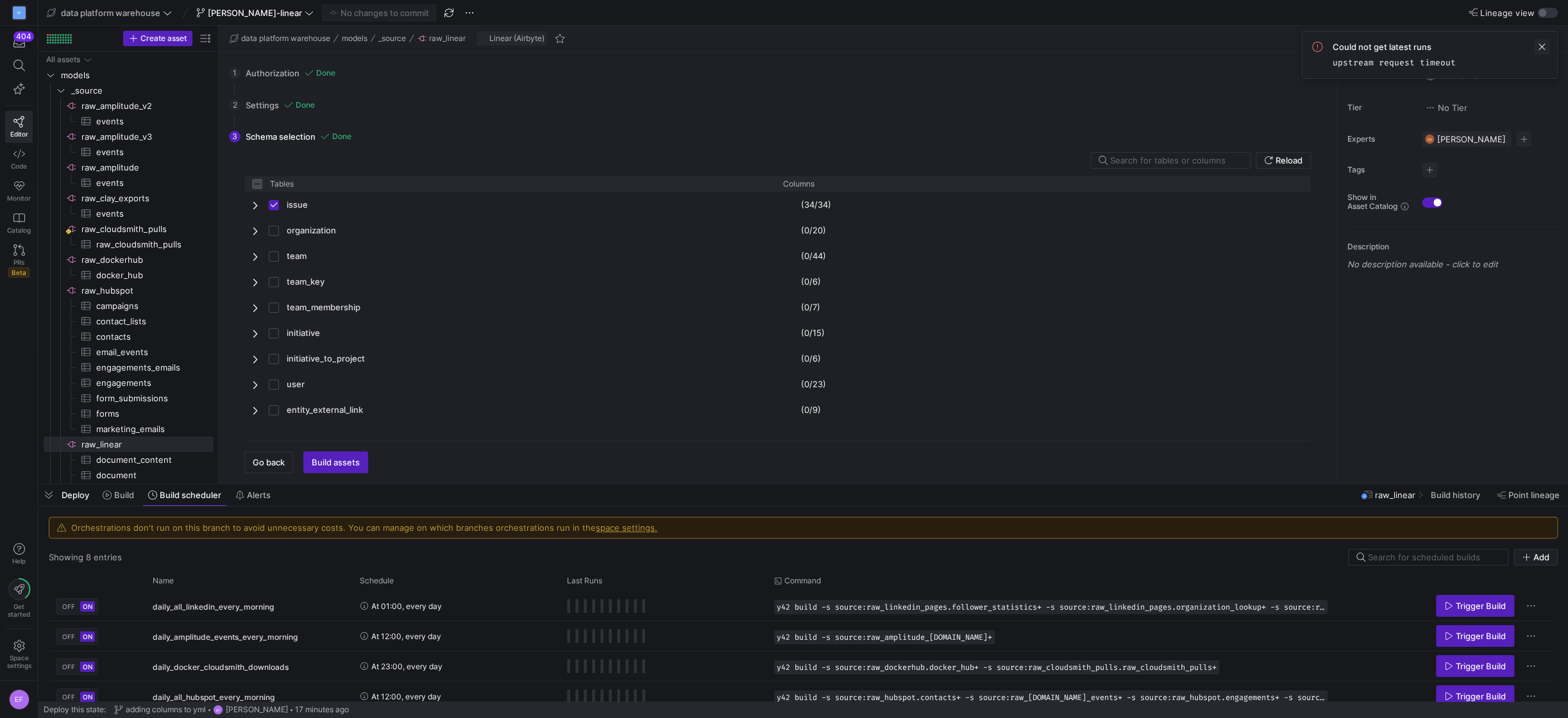 click 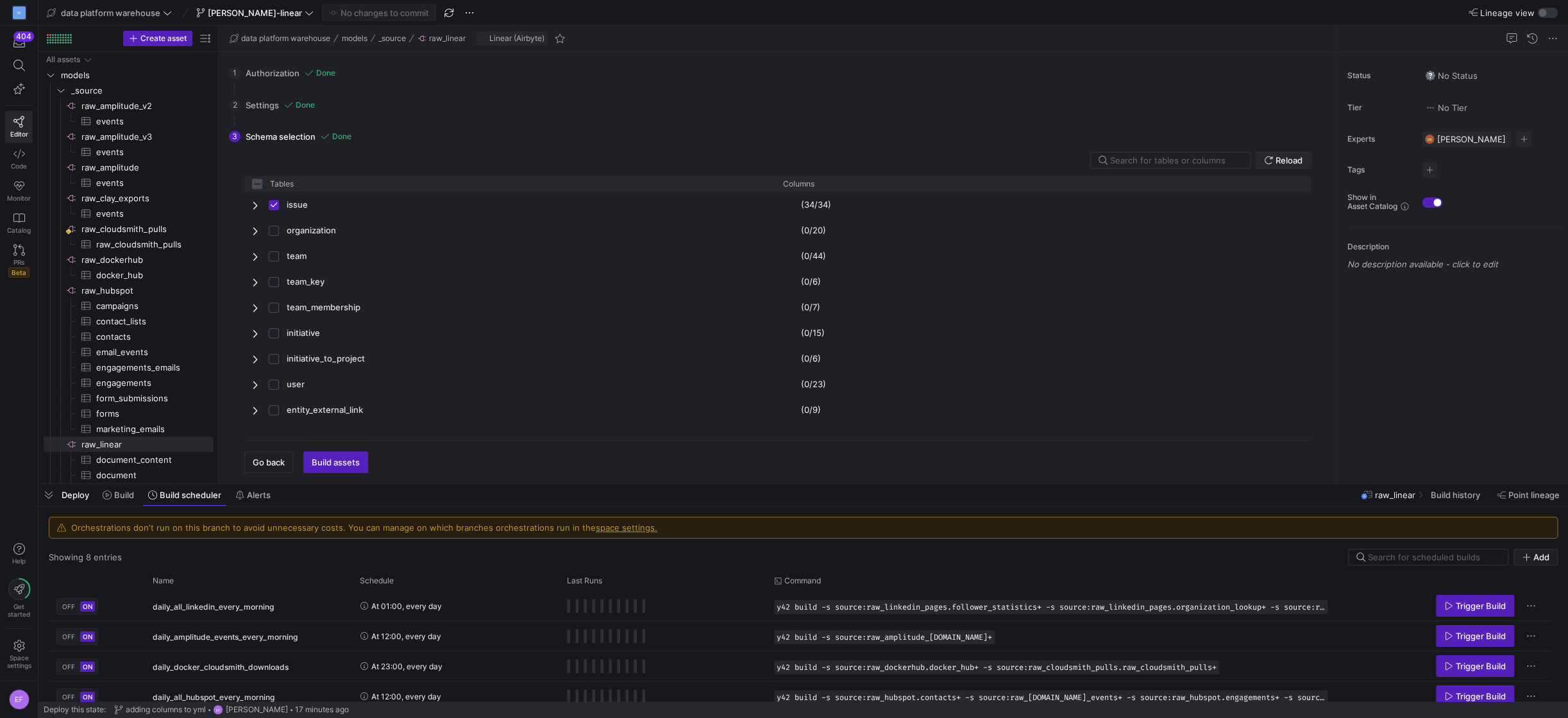click on "Reload" at bounding box center [1289, 160] 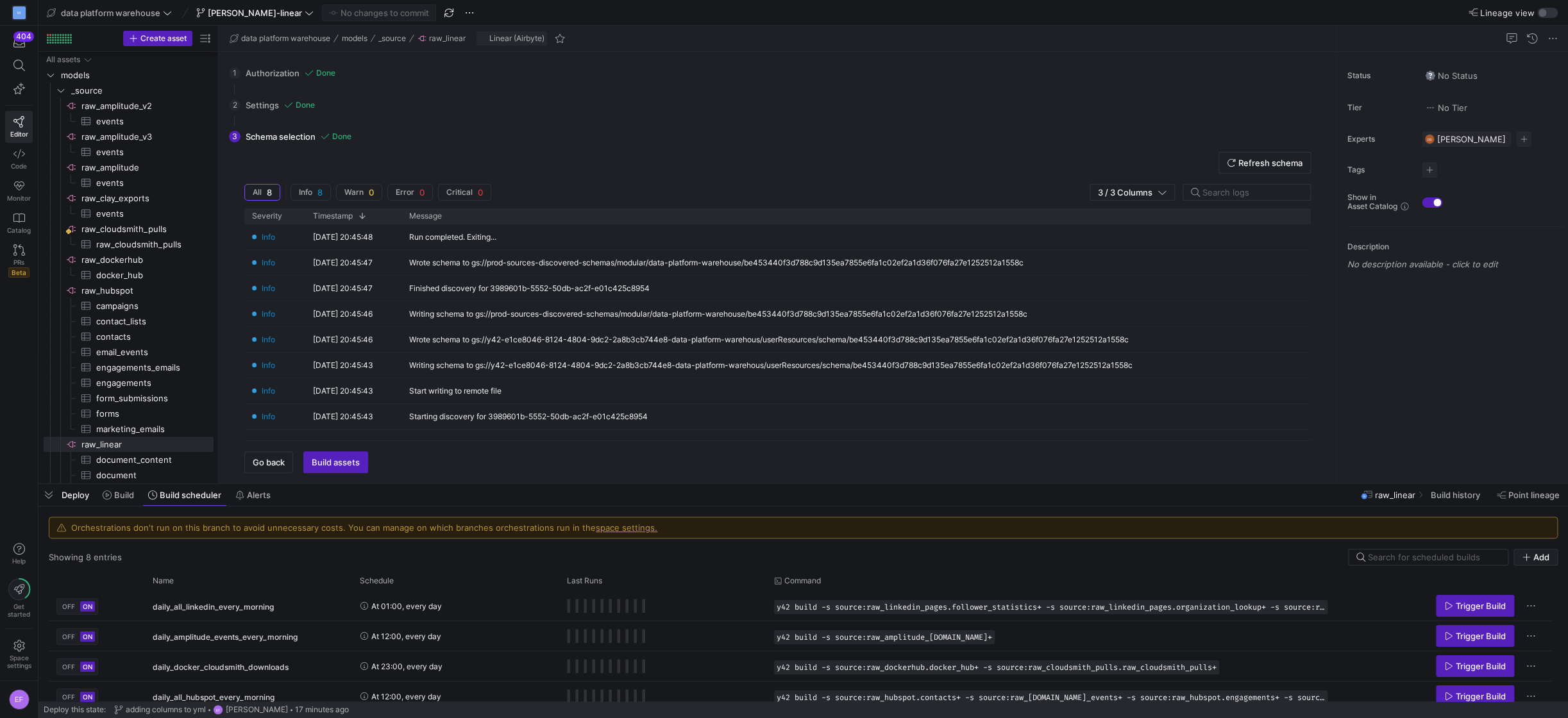 scroll, scrollTop: 147, scrollLeft: 0, axis: vertical 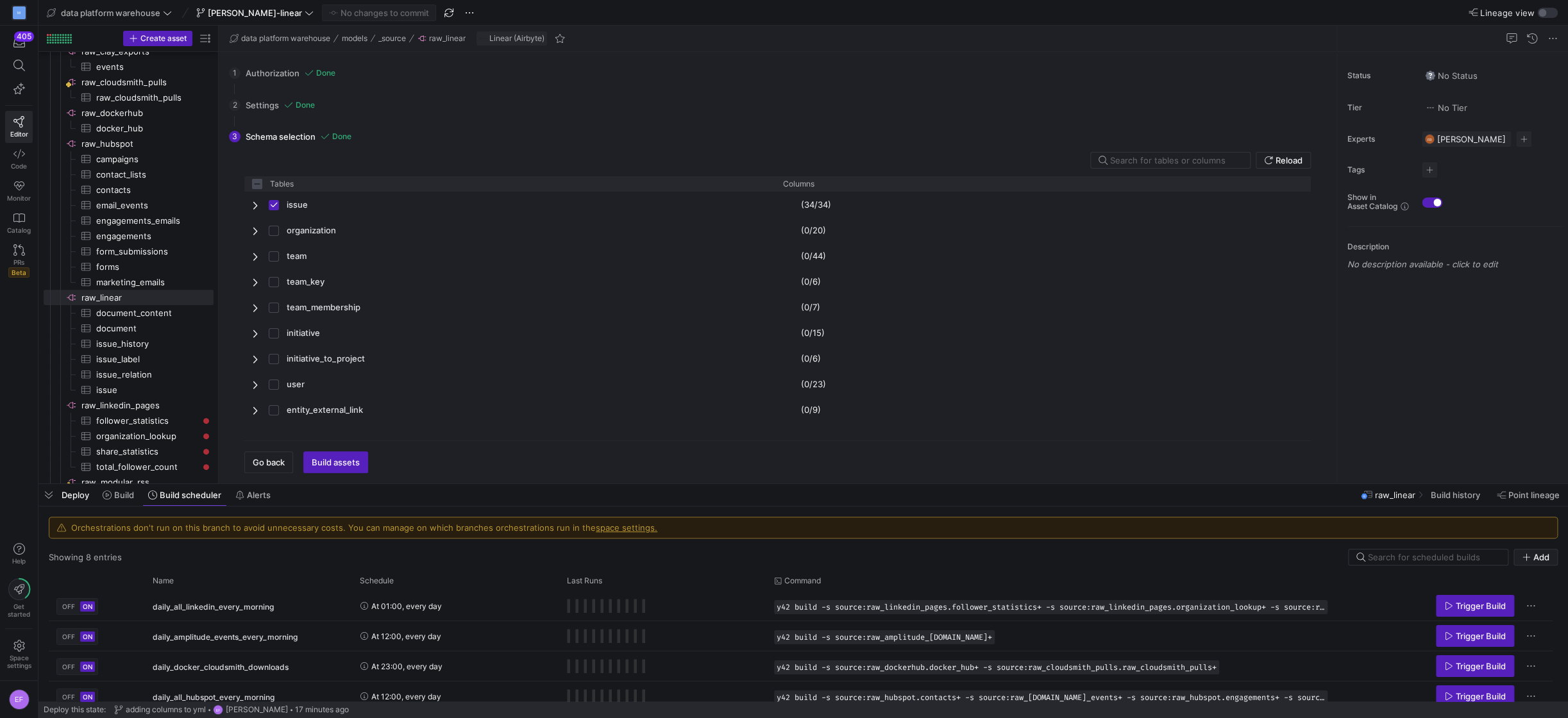 checkbox on "false" 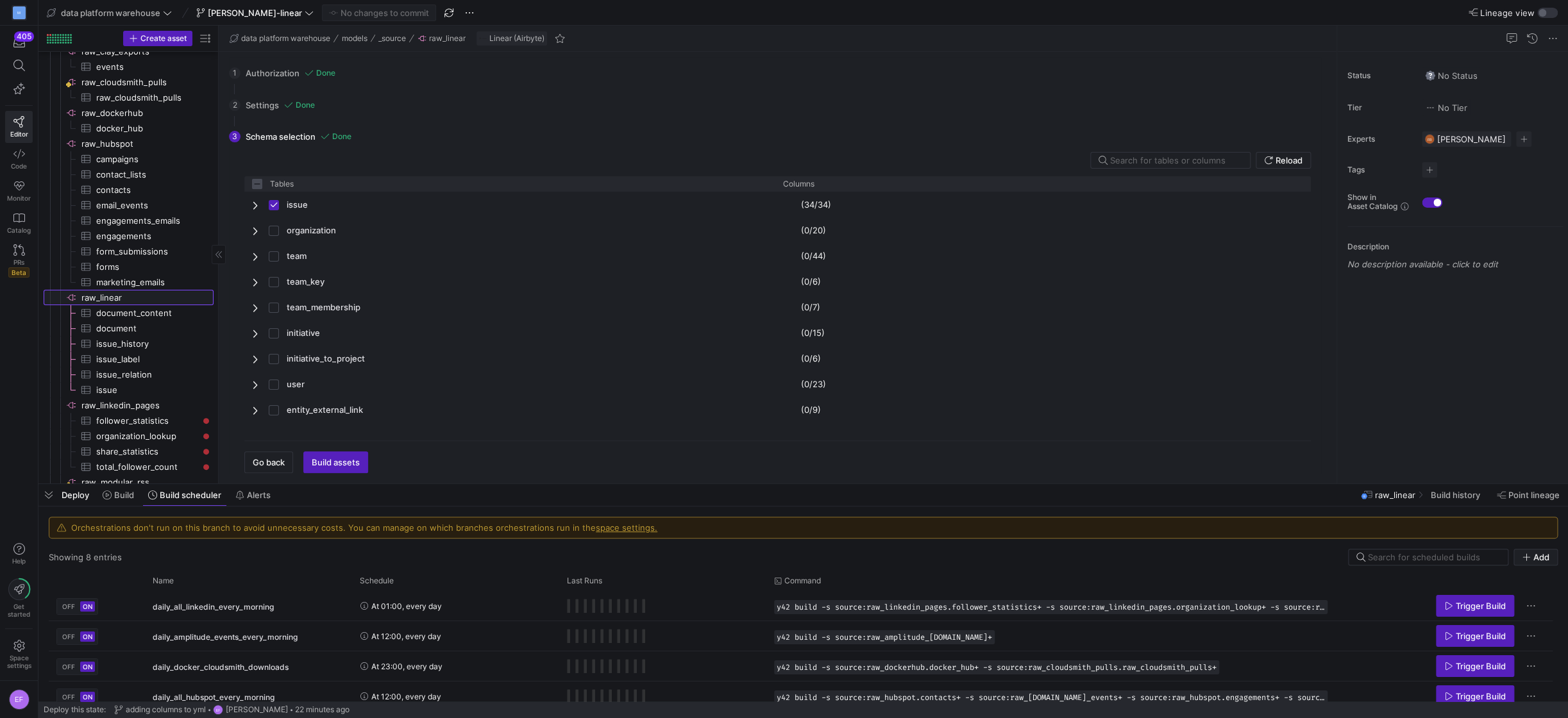 click on "raw_linear​​​​​​​​" 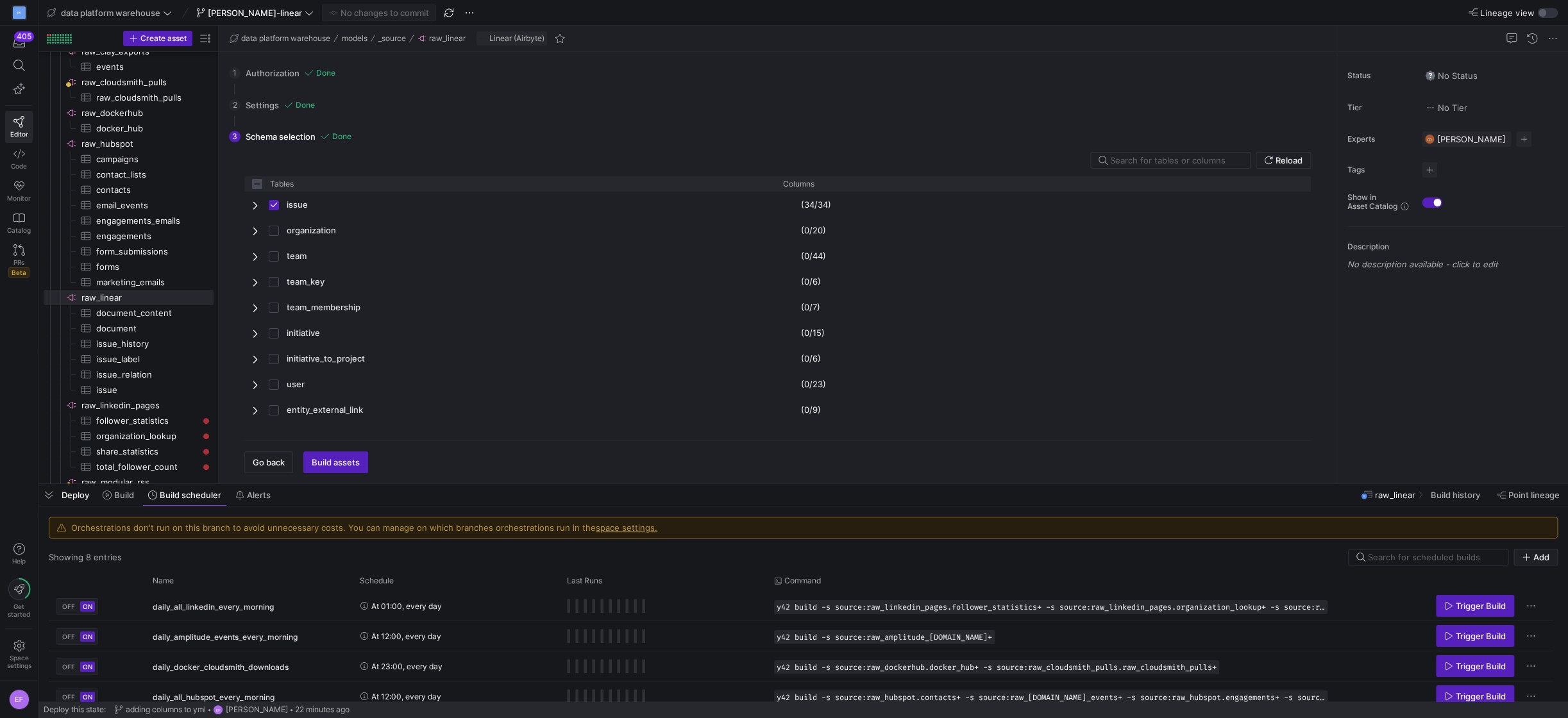 click on "2 Settings Done All settings configured. Please select the data.  Go back   Next" 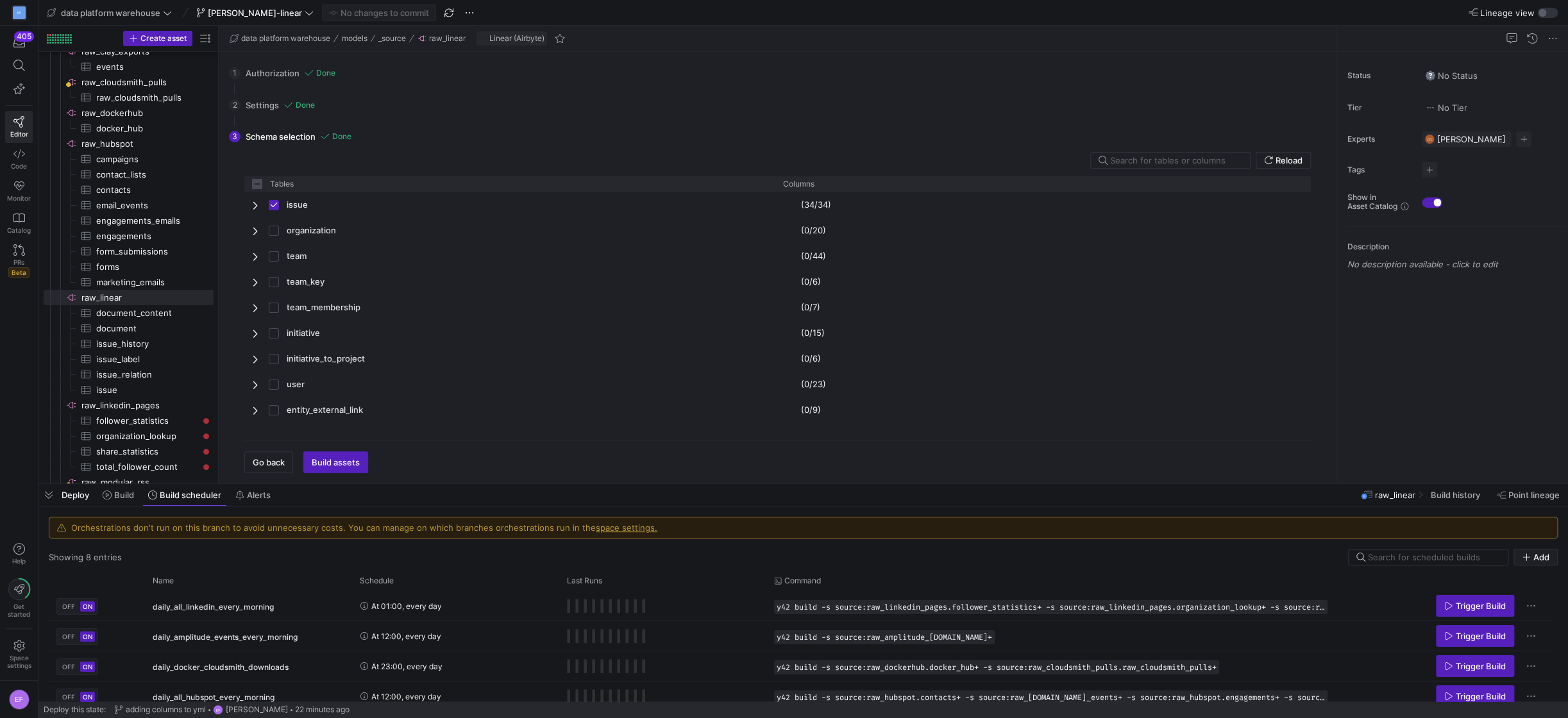 click on "2 Settings Done All settings configured. Please select the data.  Go back   Next" 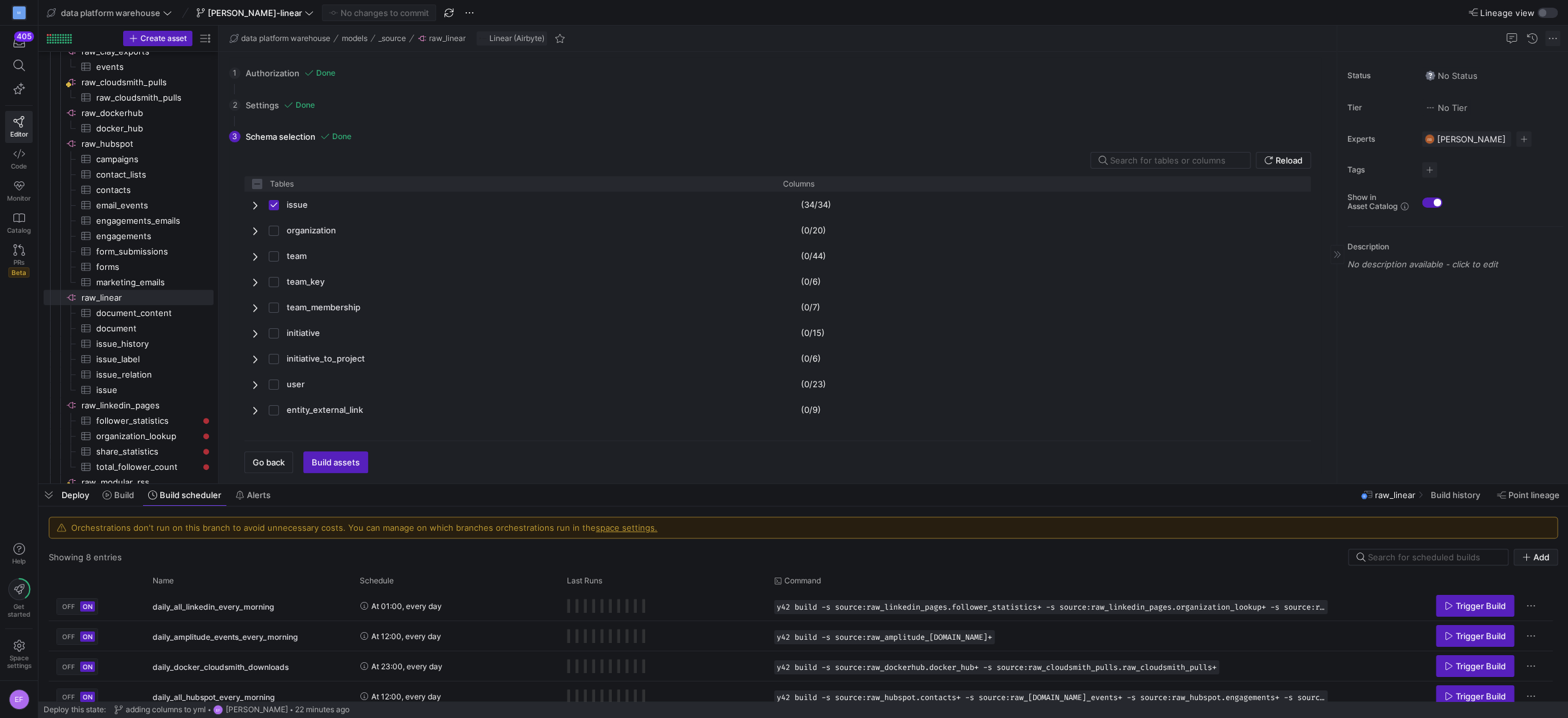 click 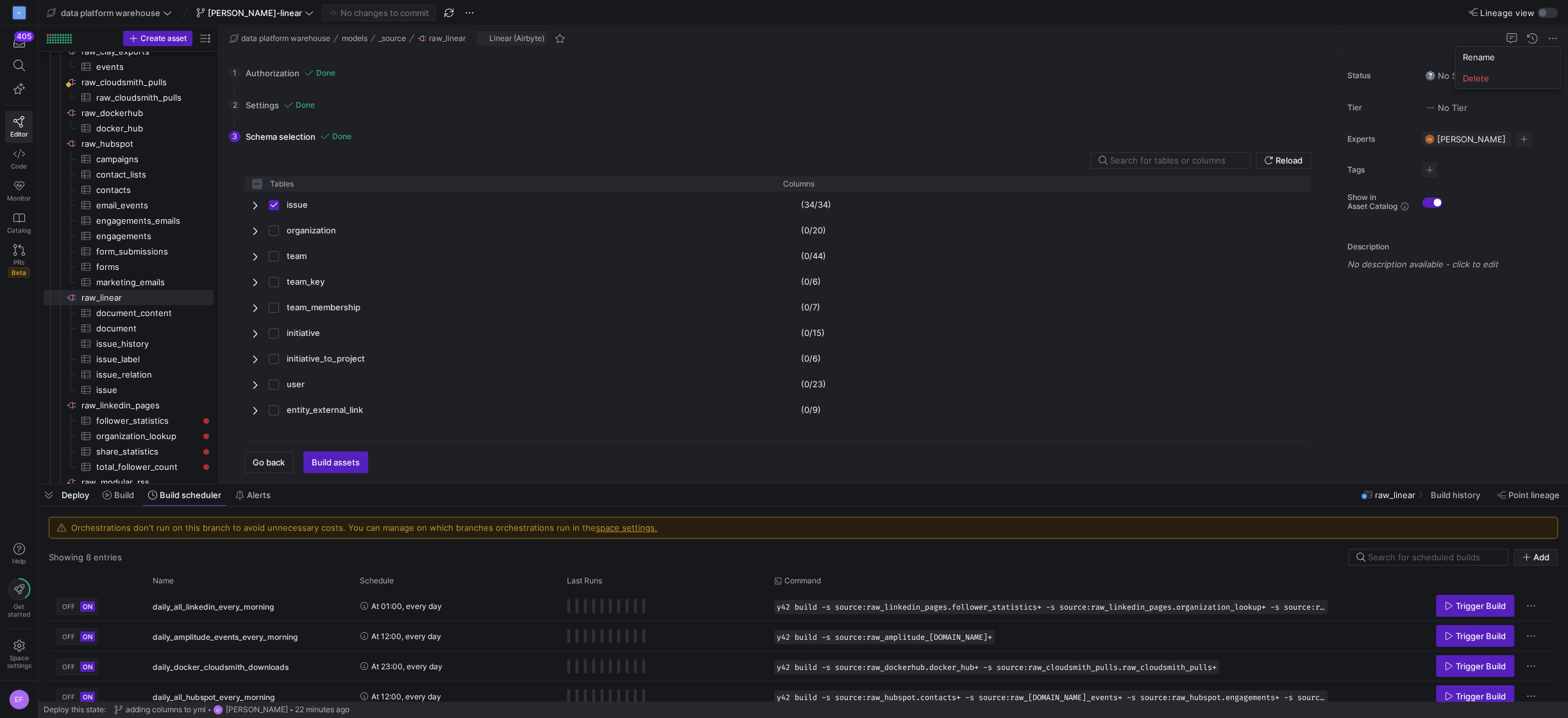 click at bounding box center [784, 359] 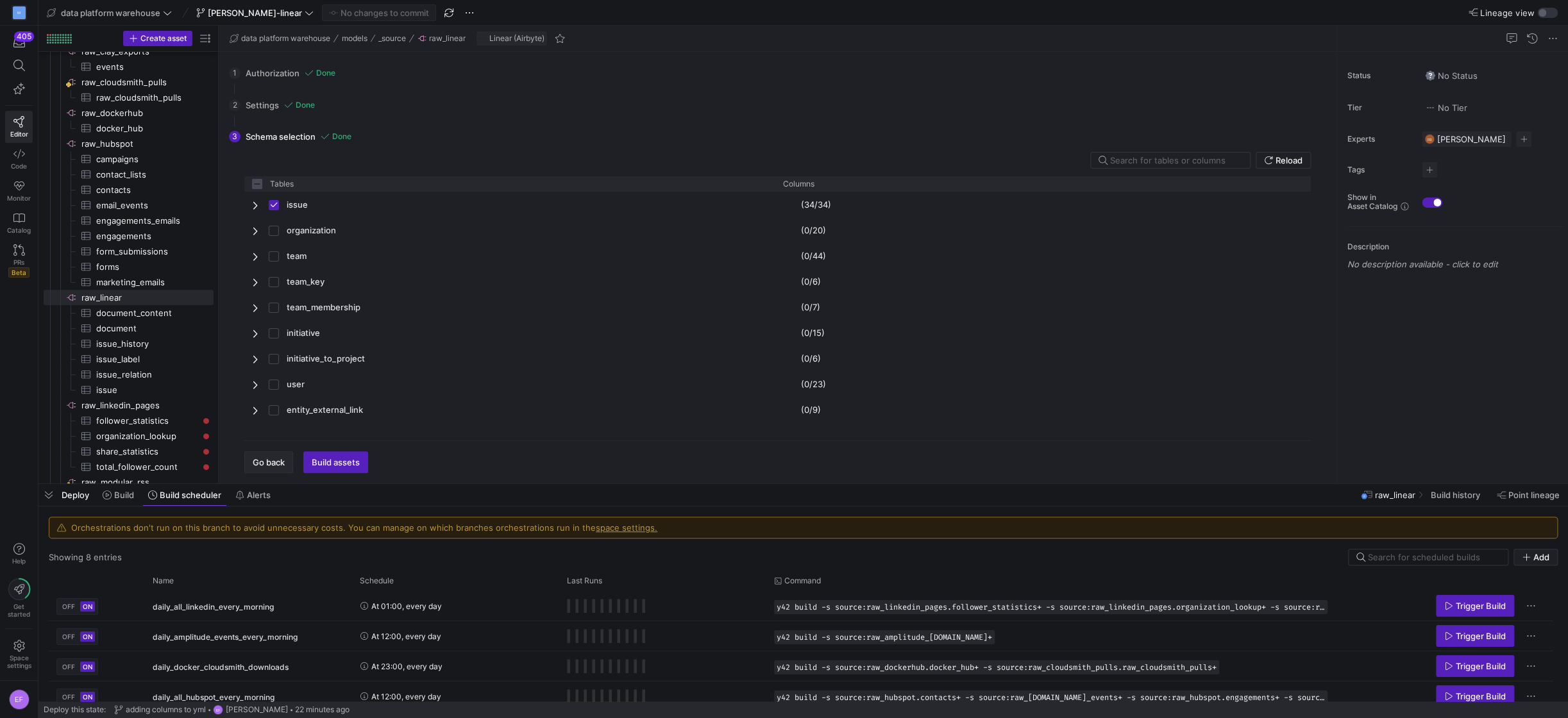 click at bounding box center [269, 462] 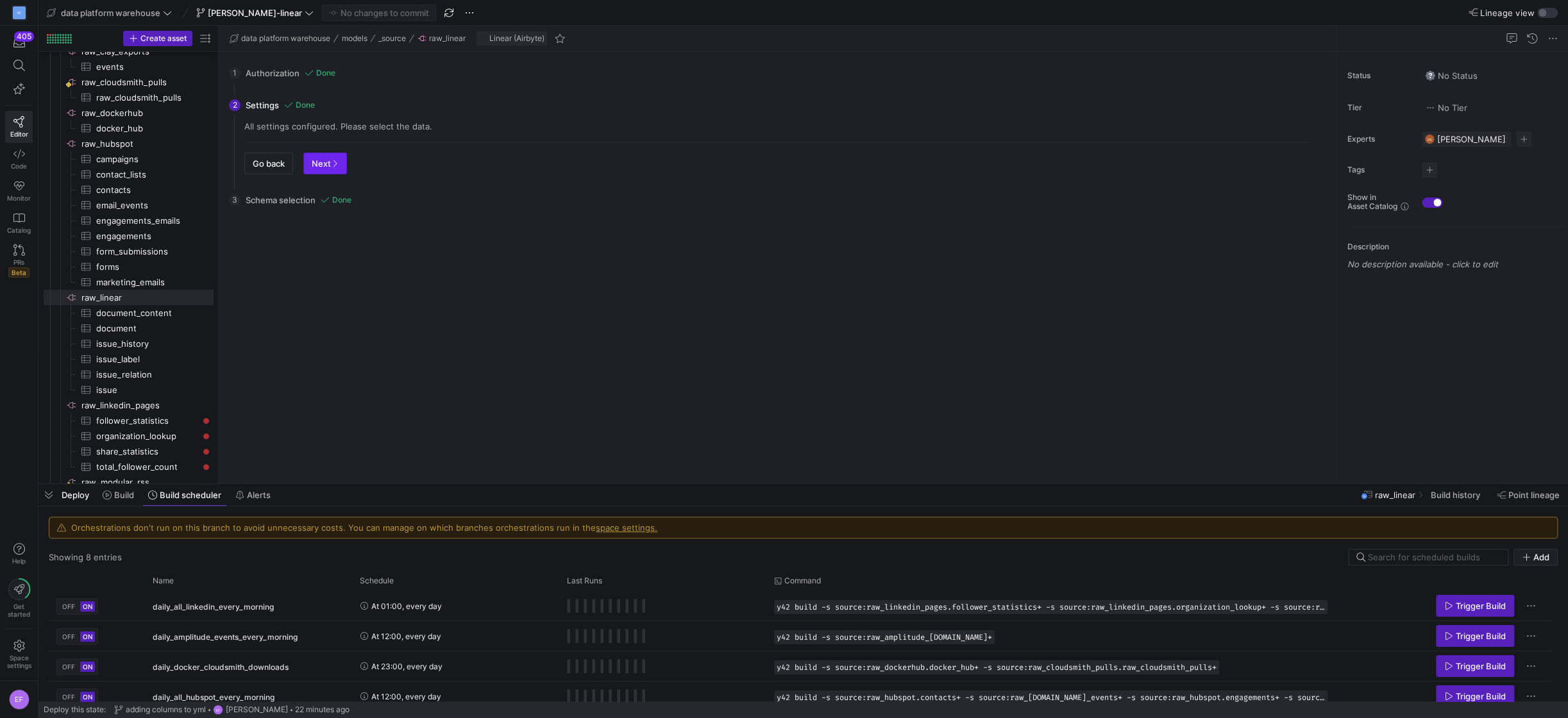 click on "Next" at bounding box center [325, 163] 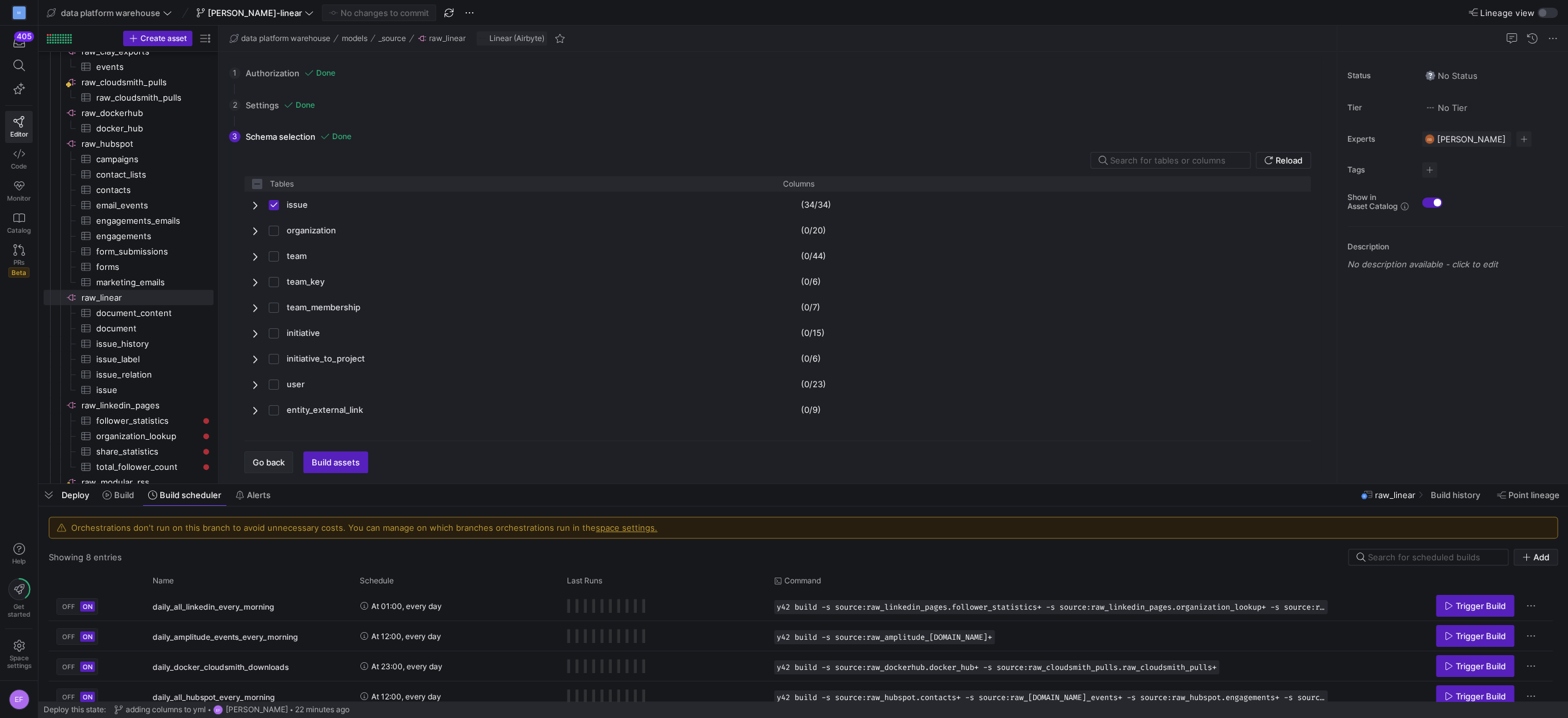 click on "Go back" at bounding box center (269, 462) 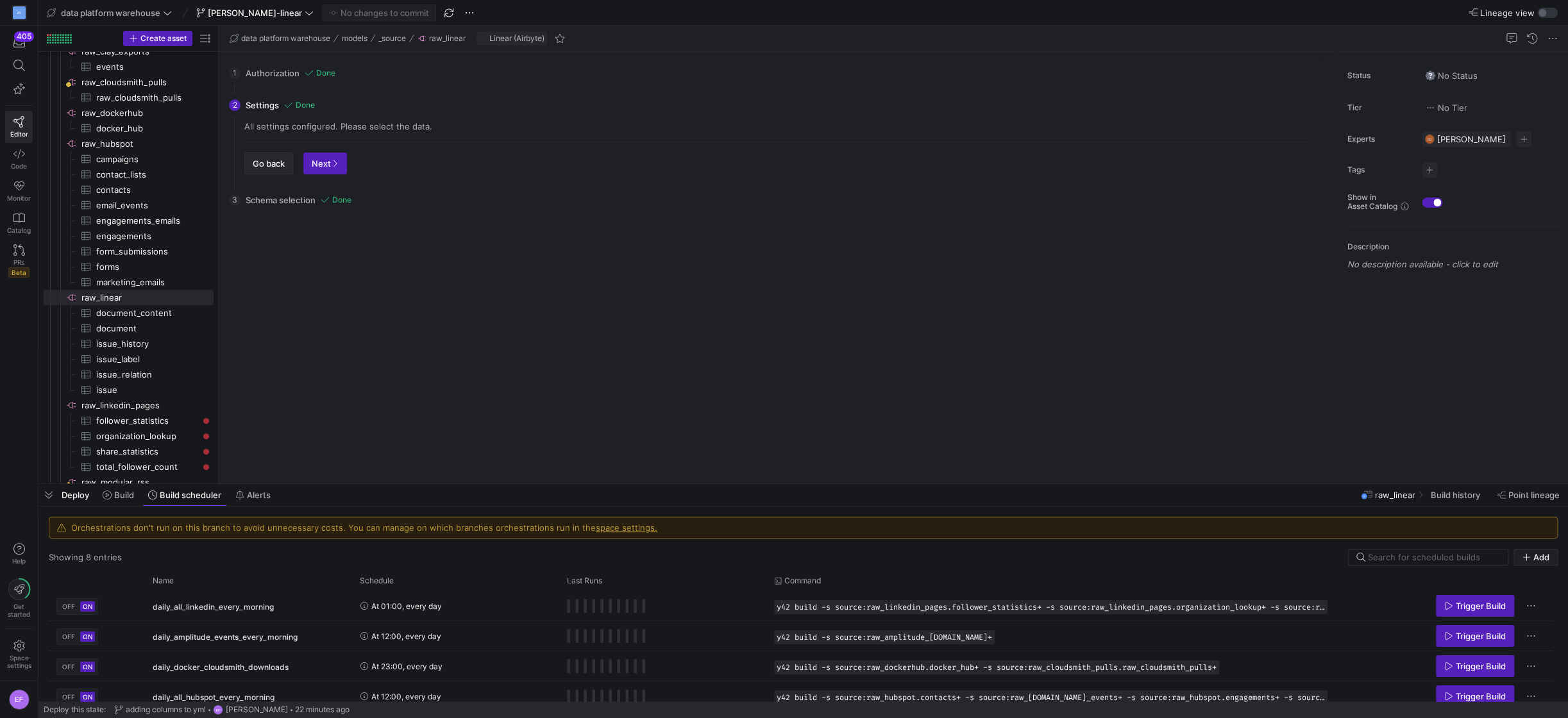 click on "Go back" at bounding box center [269, 163] 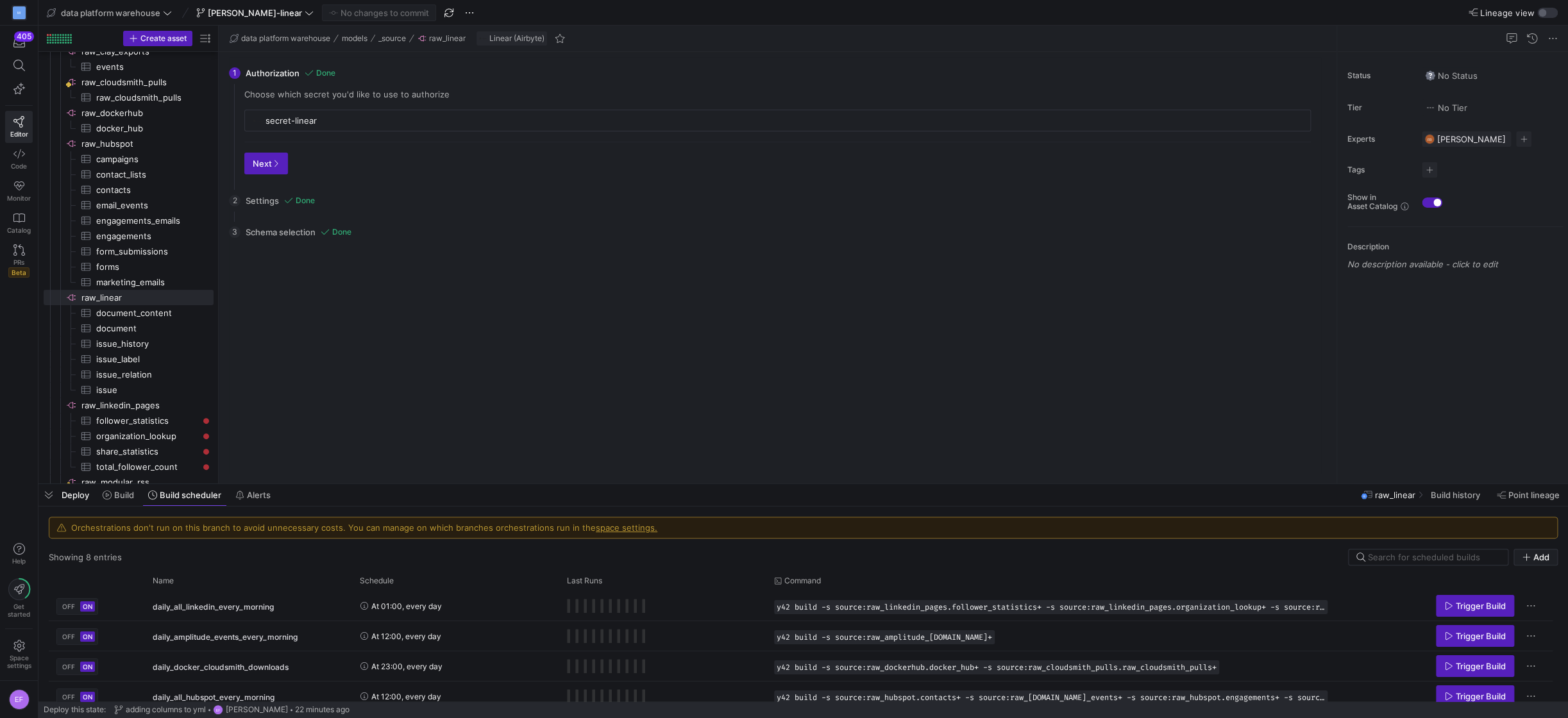 click on "Choose which secret you'd like to use to authorize secret-linear  Next" at bounding box center [777, 137] 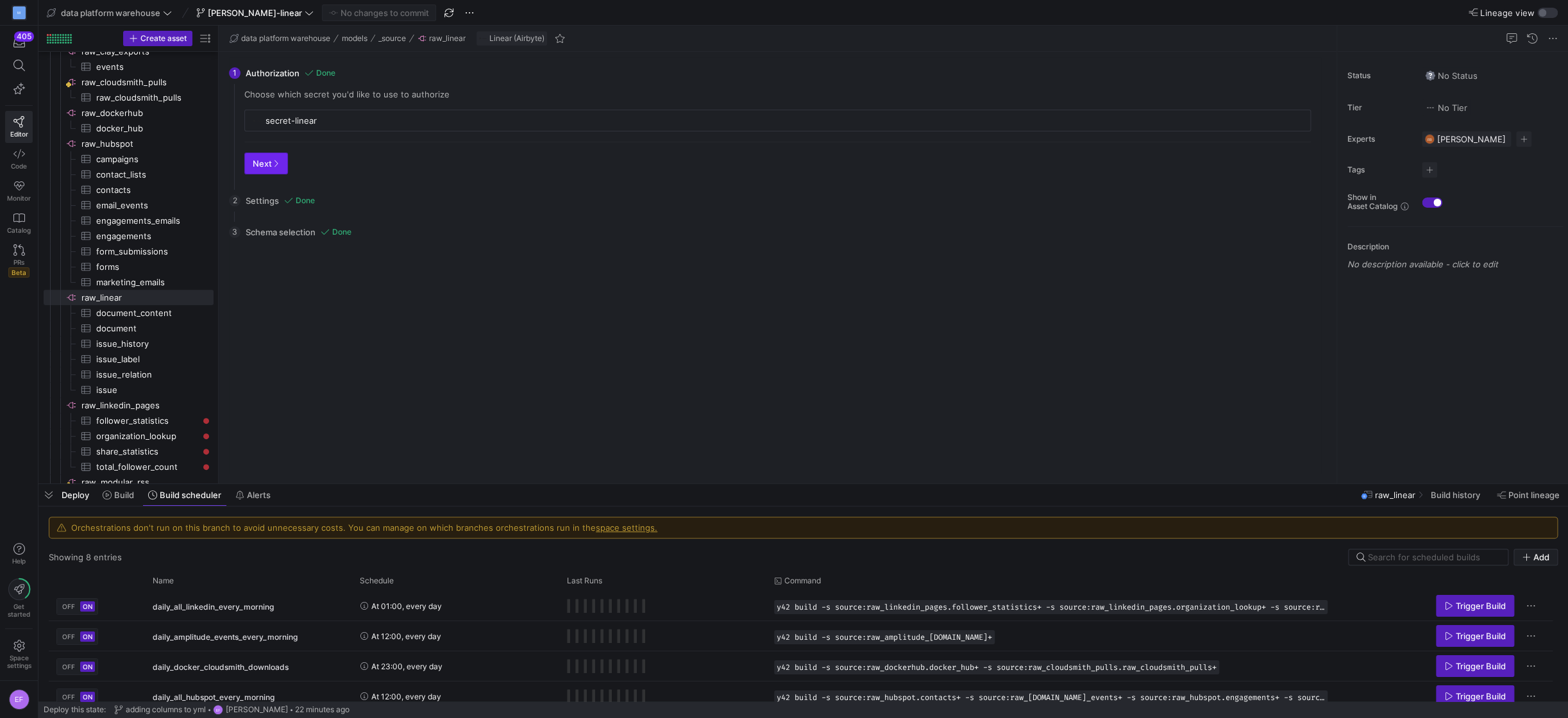 click 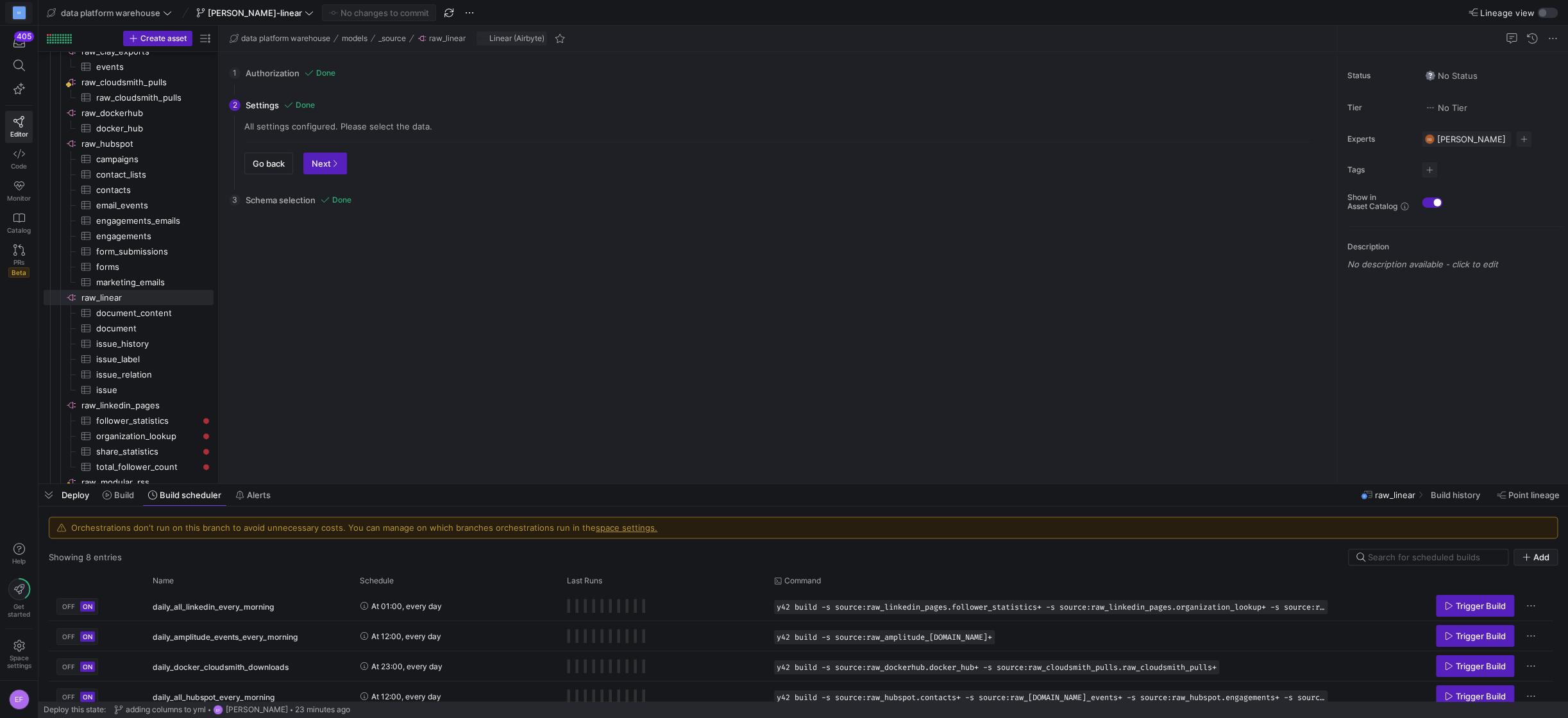 click on "M" 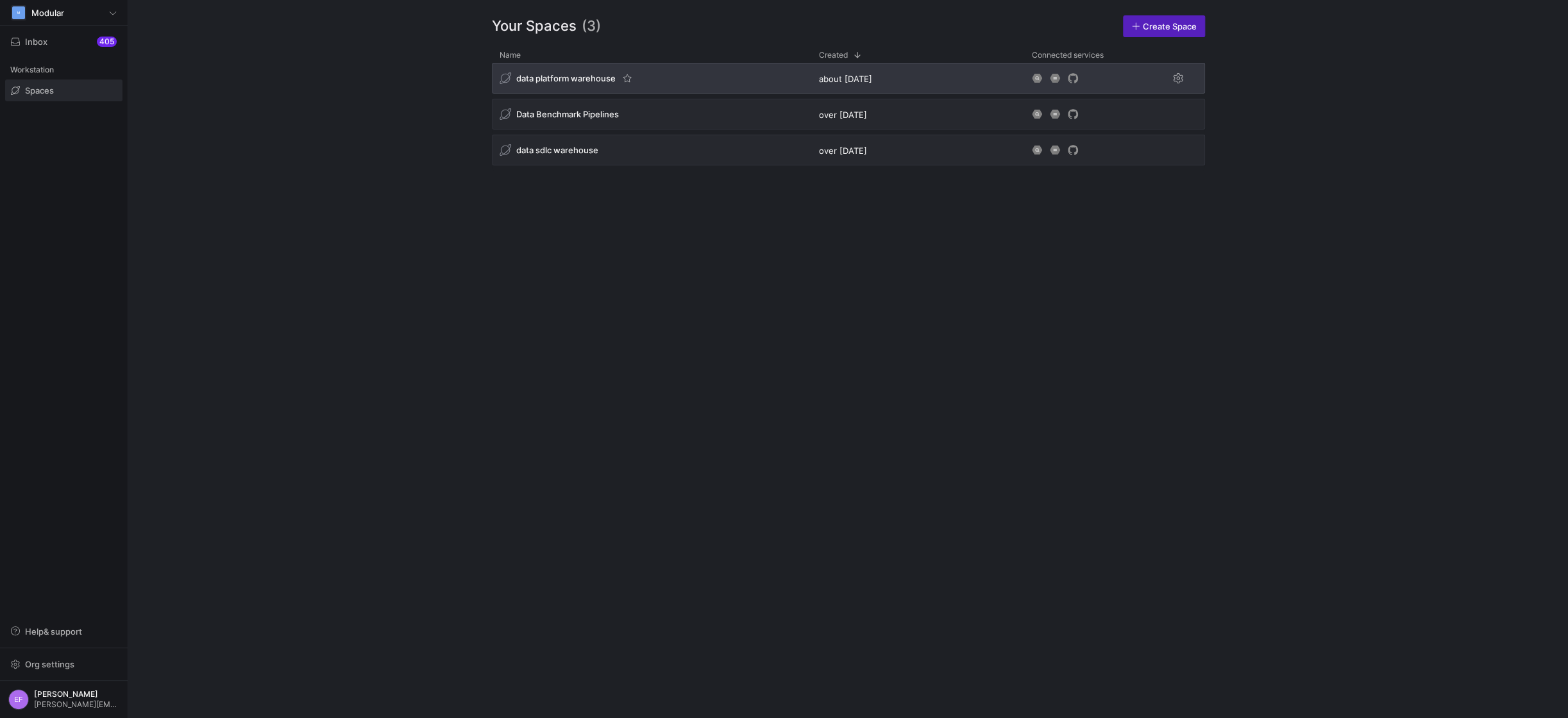 click on "data platform warehouse" 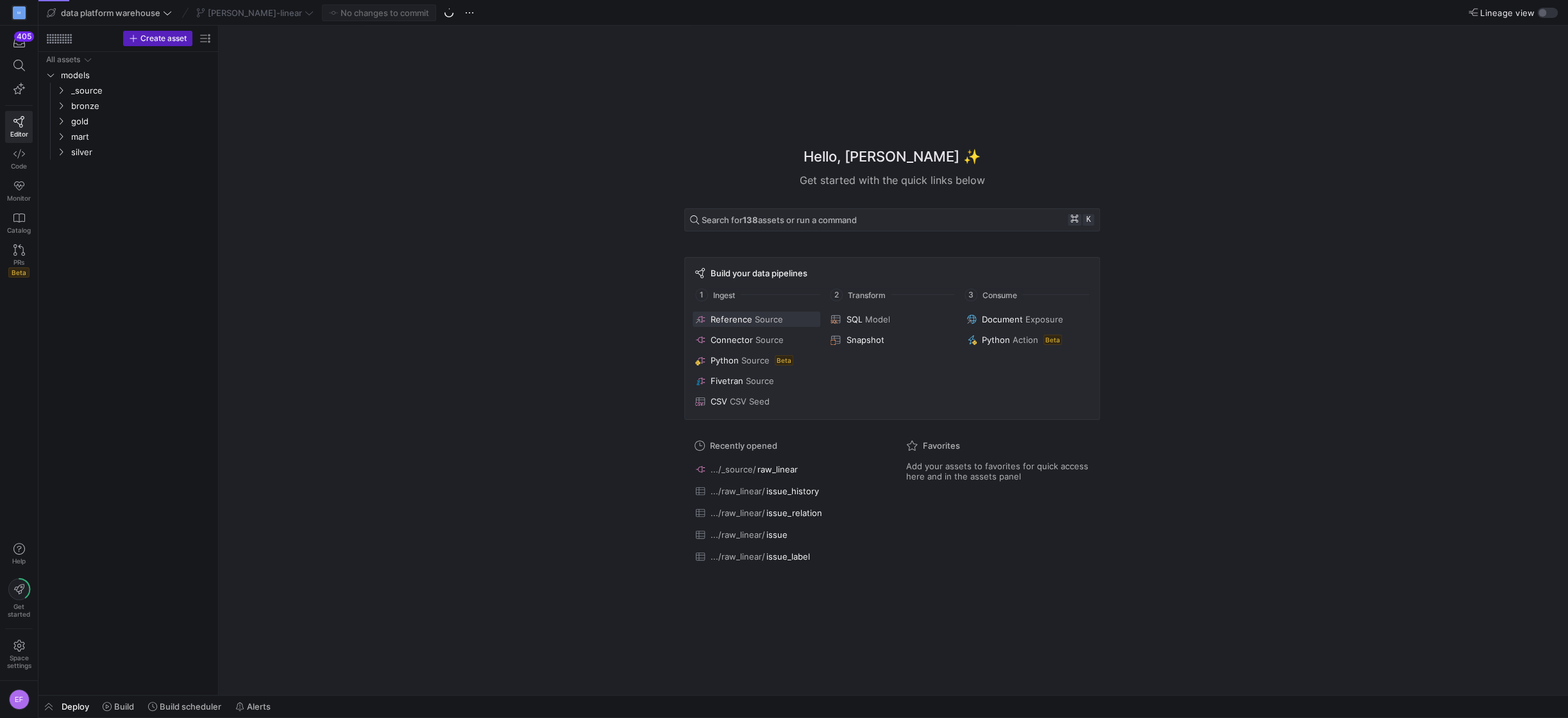 click on "Reference Source" 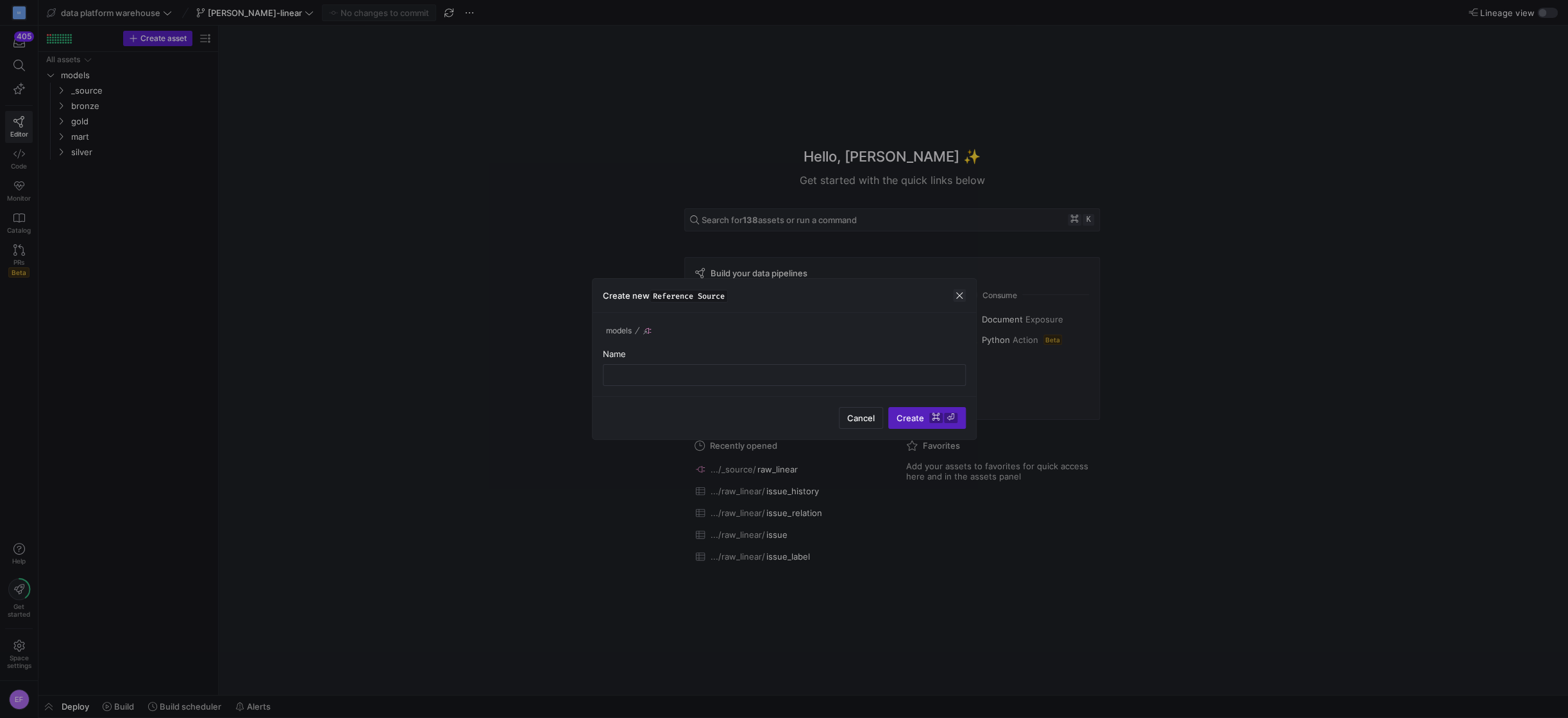 click at bounding box center (959, 296) 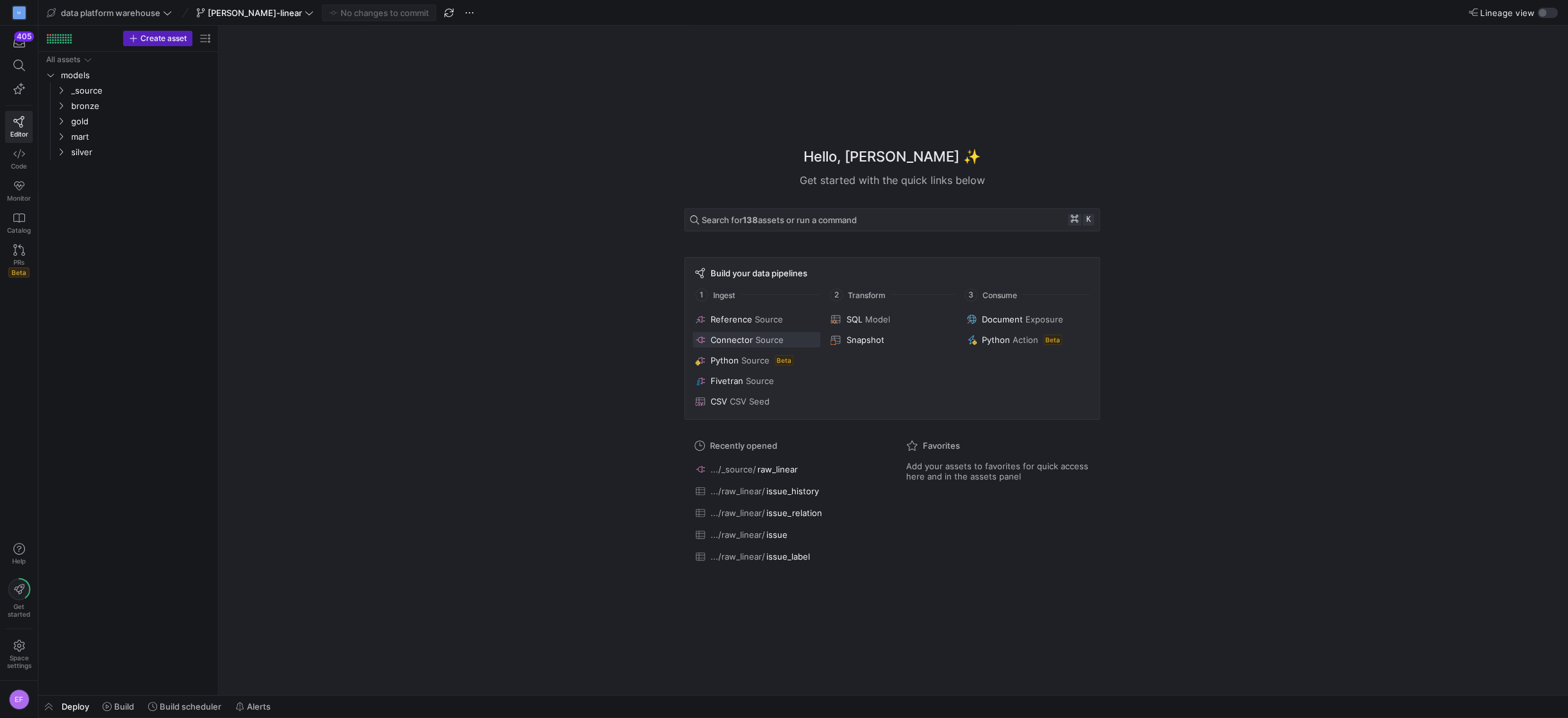 click on "Source" 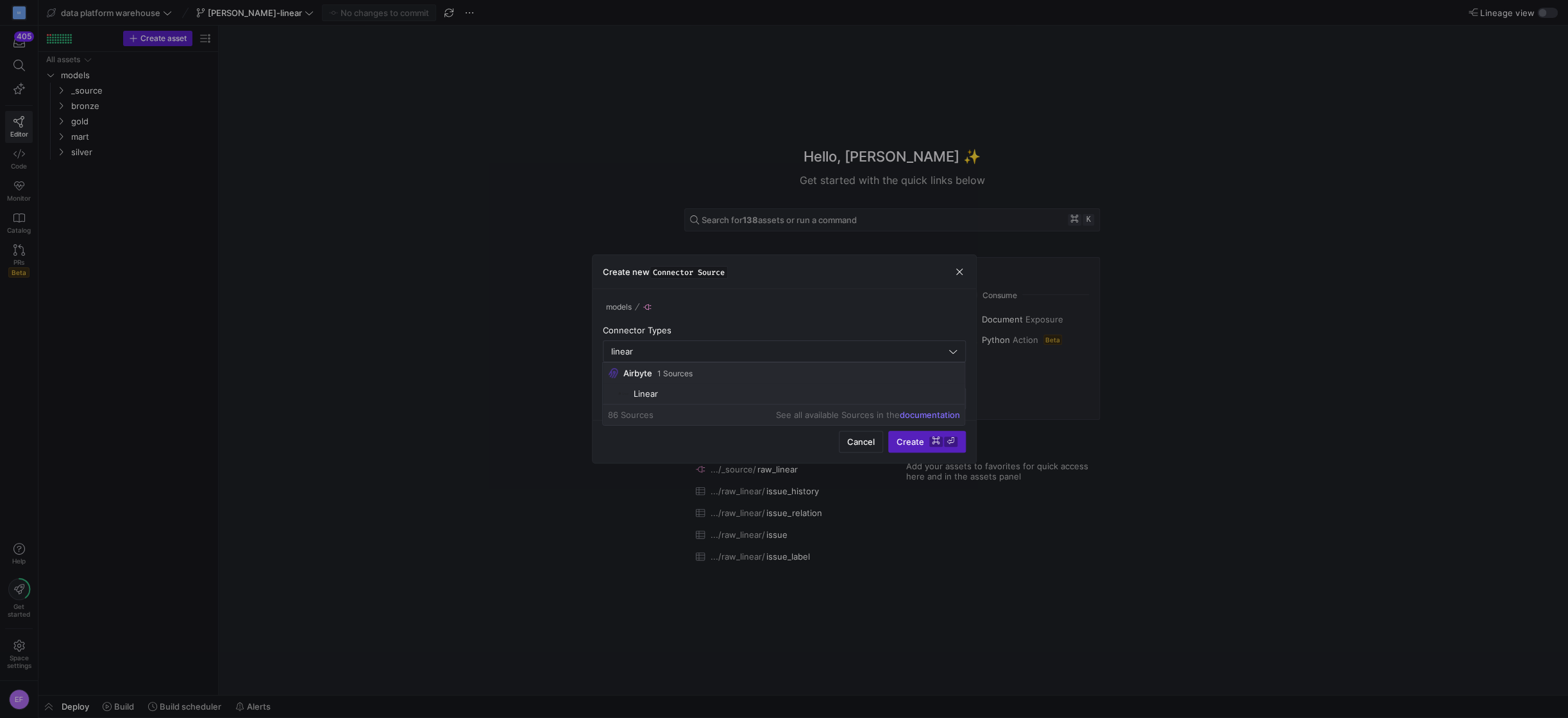 click on "Linear" at bounding box center (789, 394) 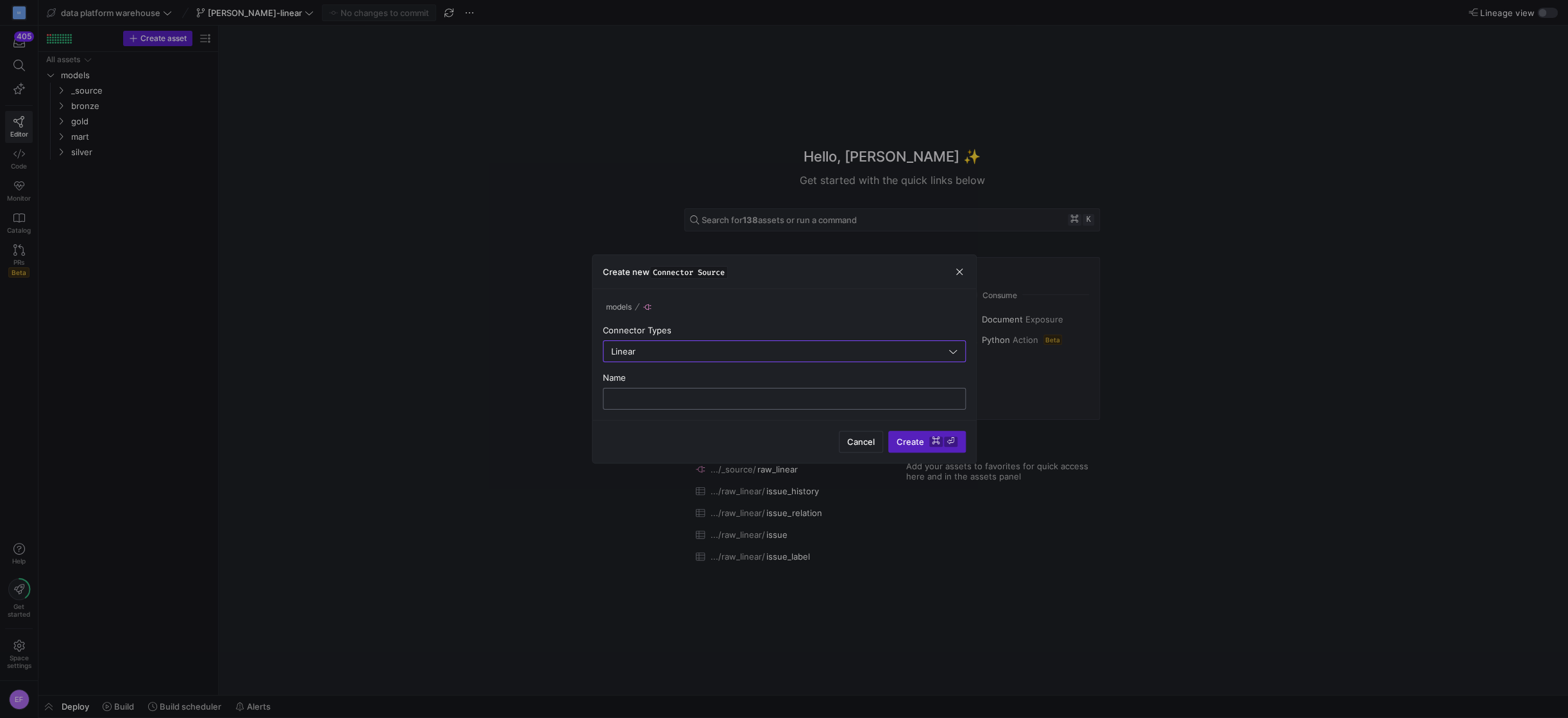 click 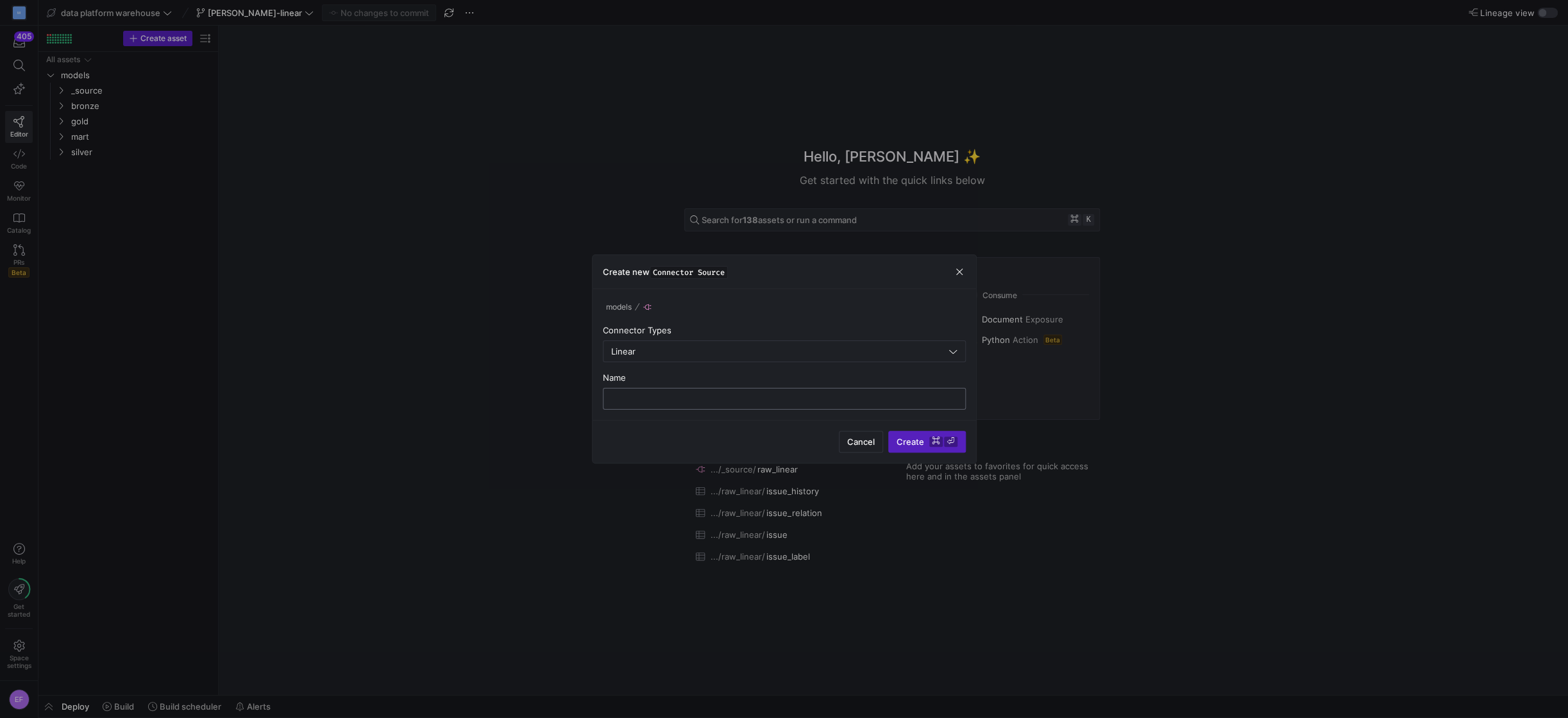 click at bounding box center [784, 399] 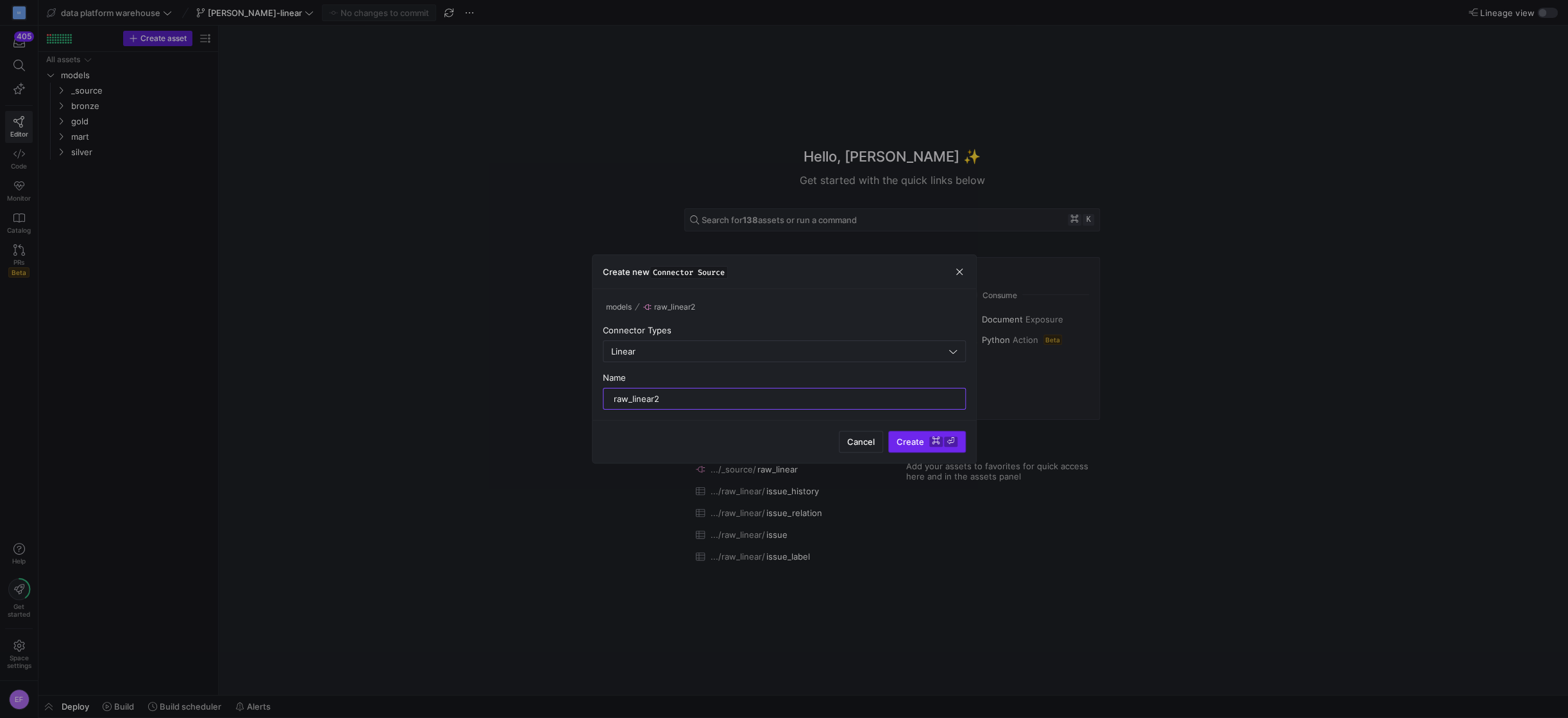 type on "raw_linear2" 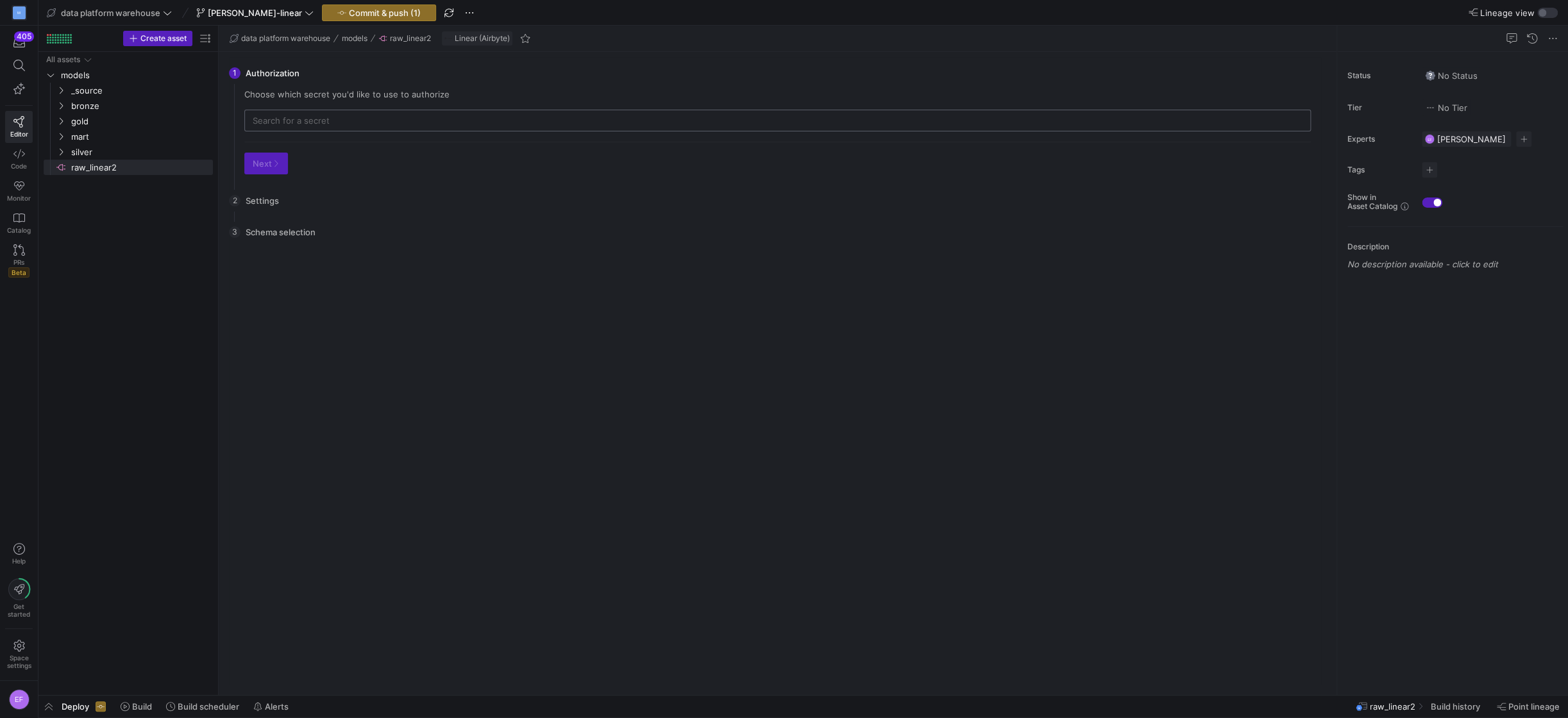 click at bounding box center [777, 121] 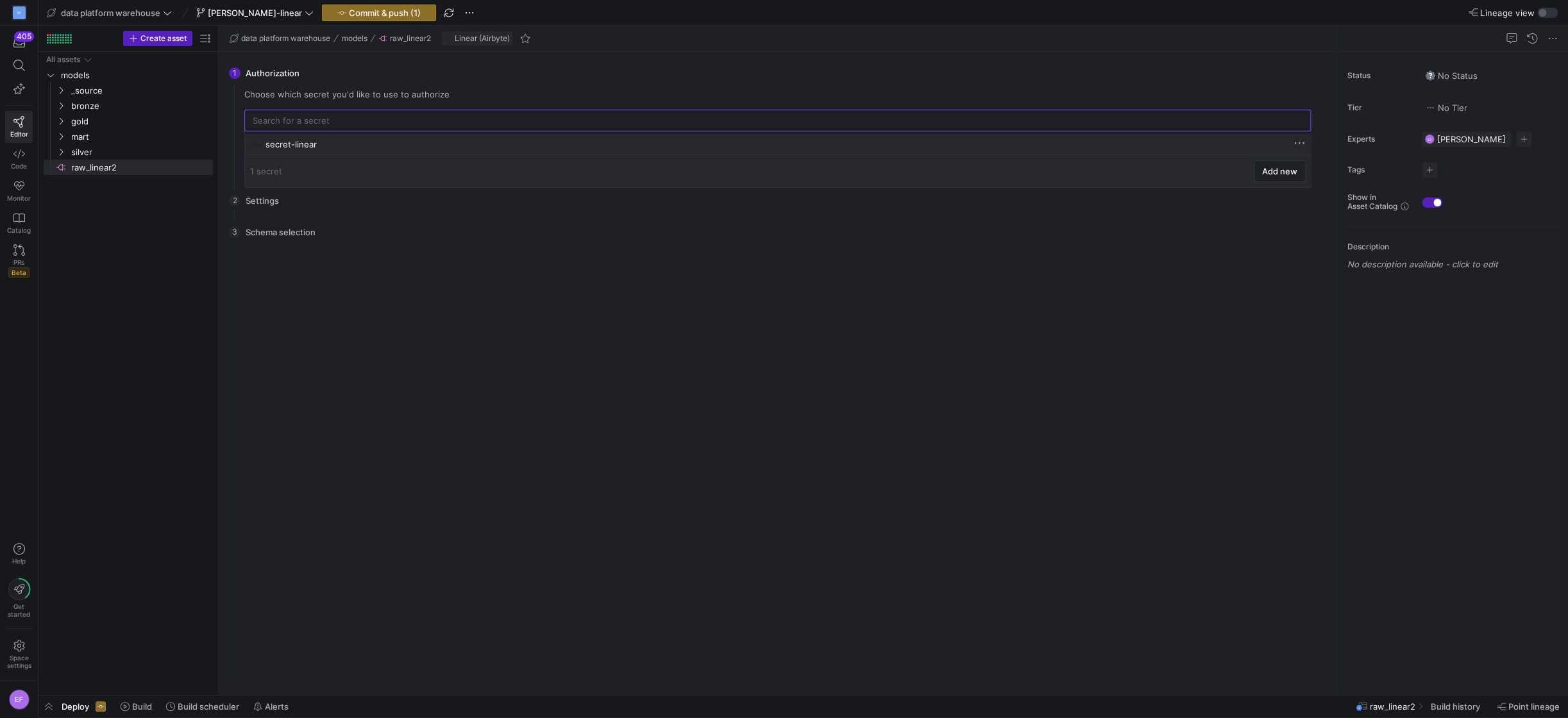 click on "secret-linear" at bounding box center (778, 144) 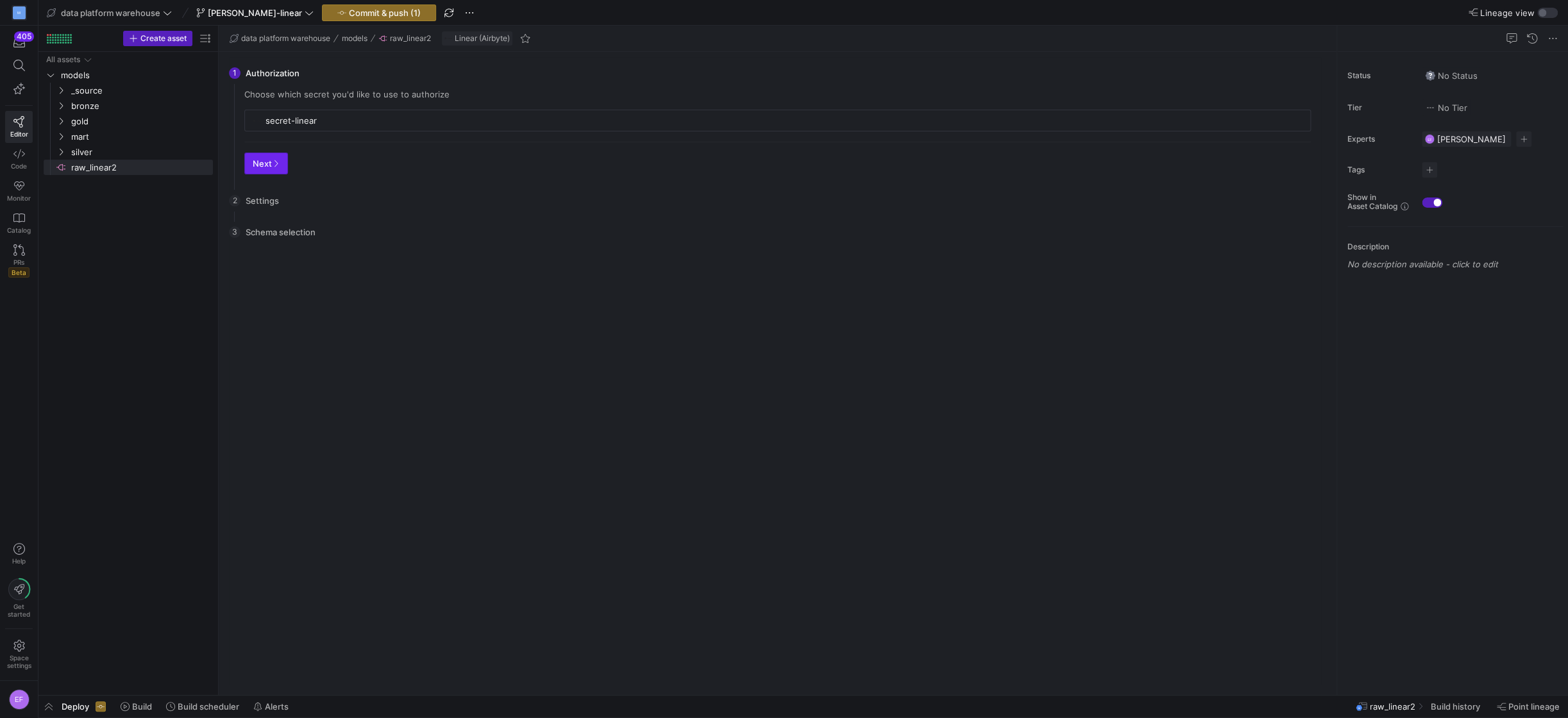 click on "Next" at bounding box center [266, 163] 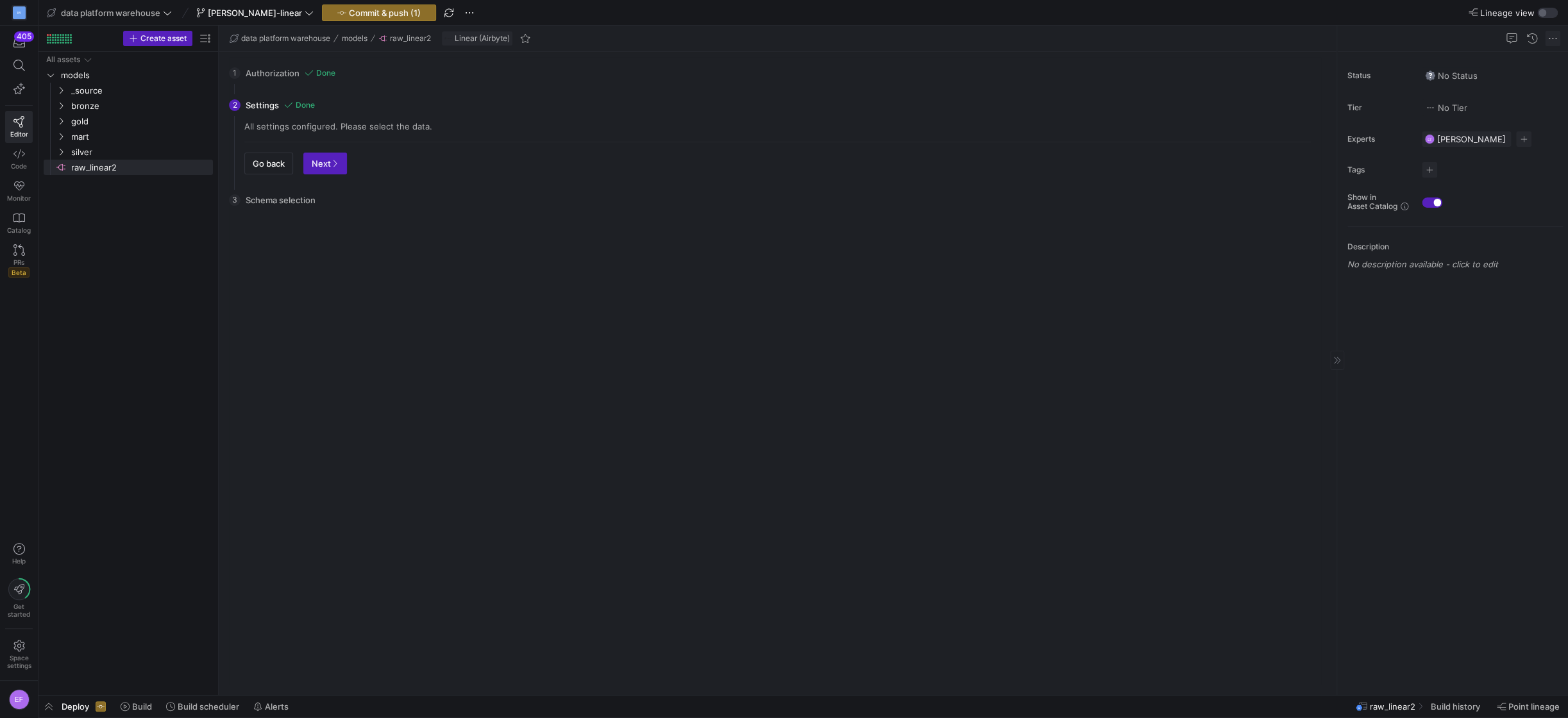 click 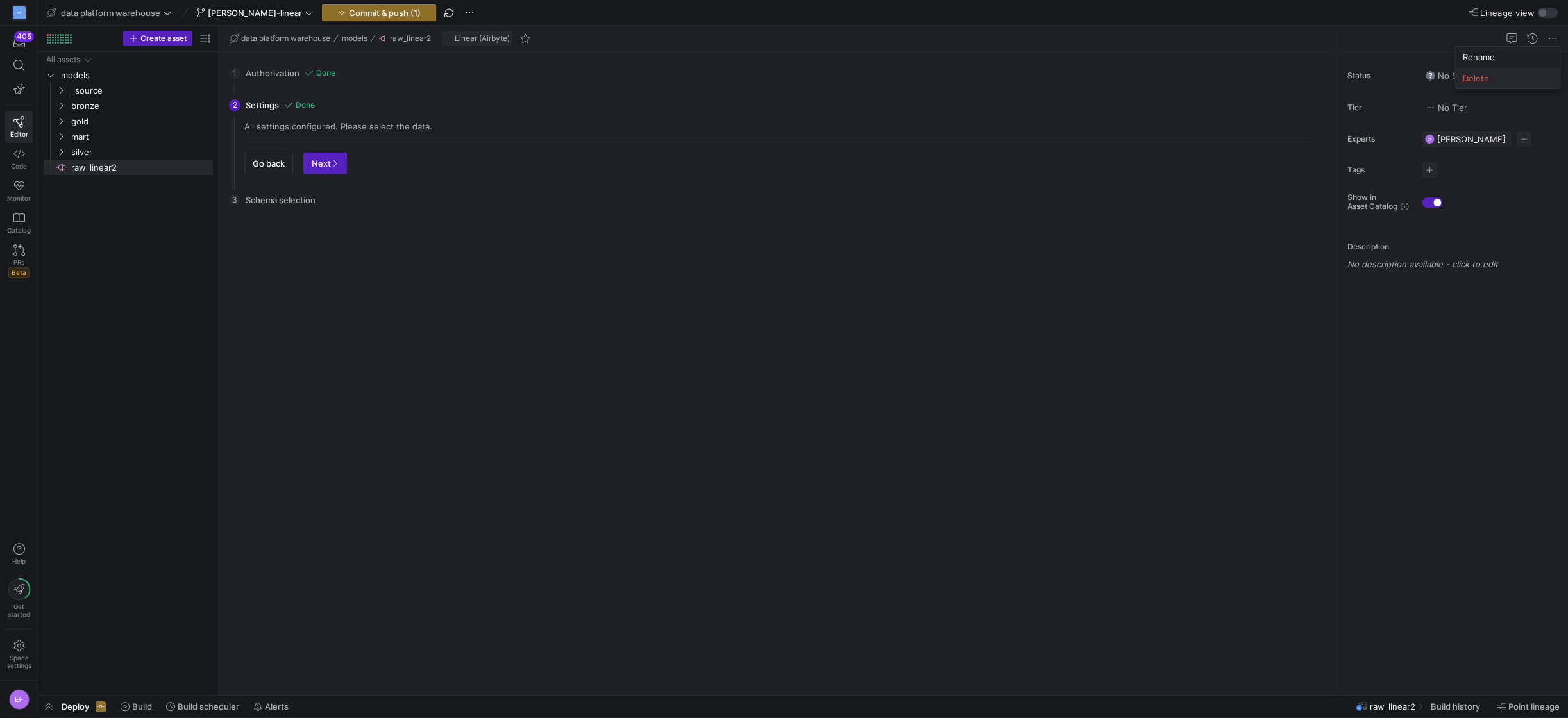 click on "Delete" at bounding box center [1476, 78] 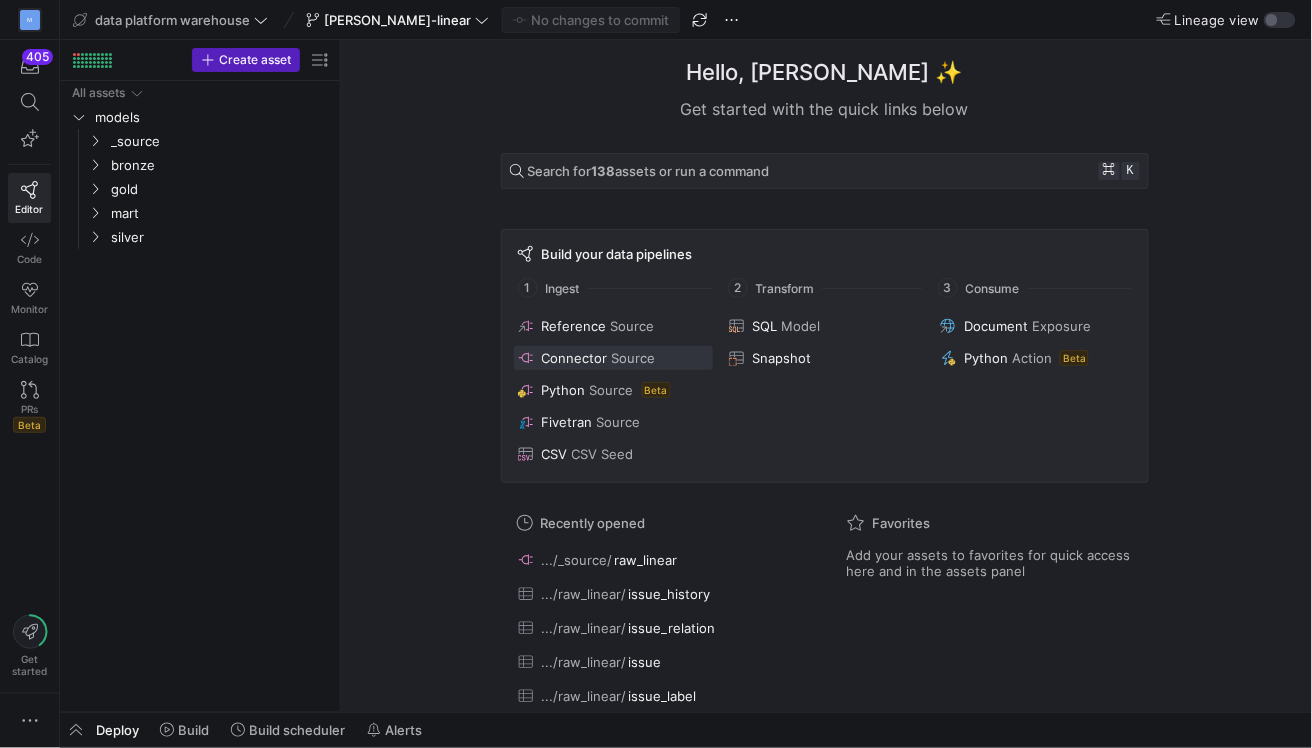click on "Connector" 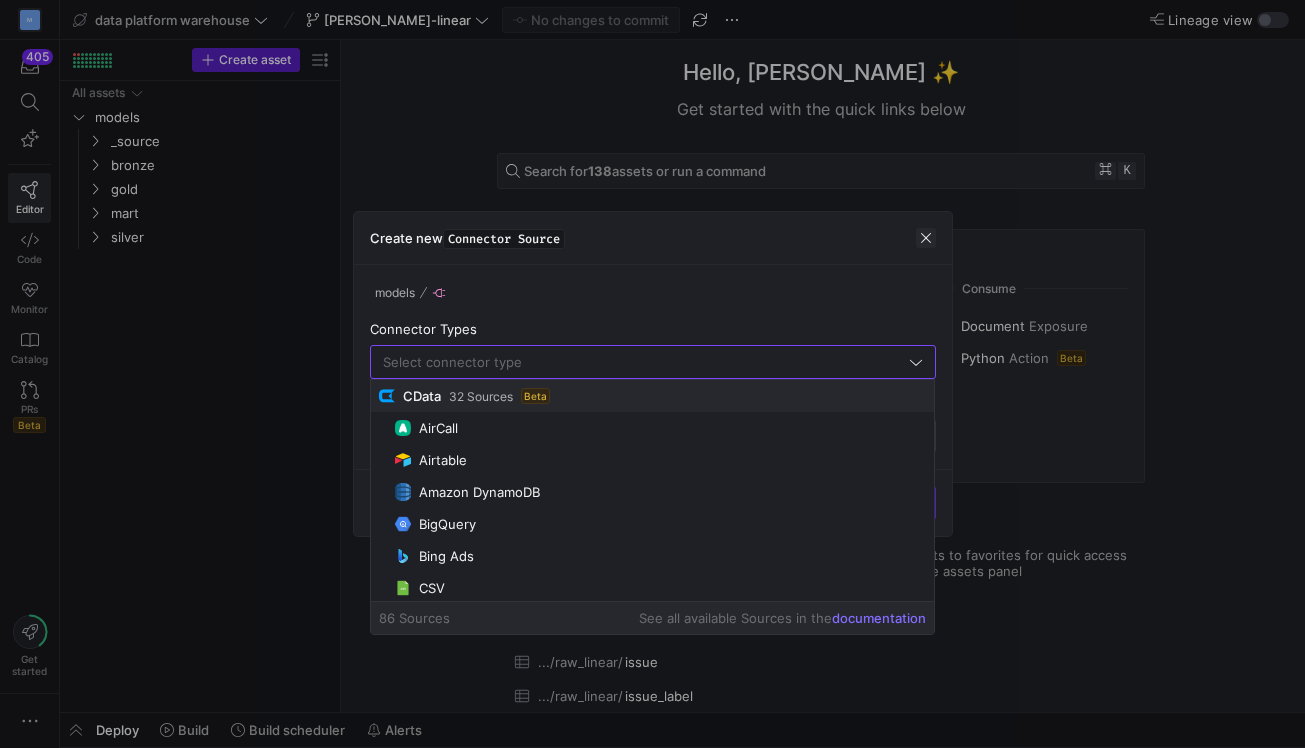 click at bounding box center (926, 238) 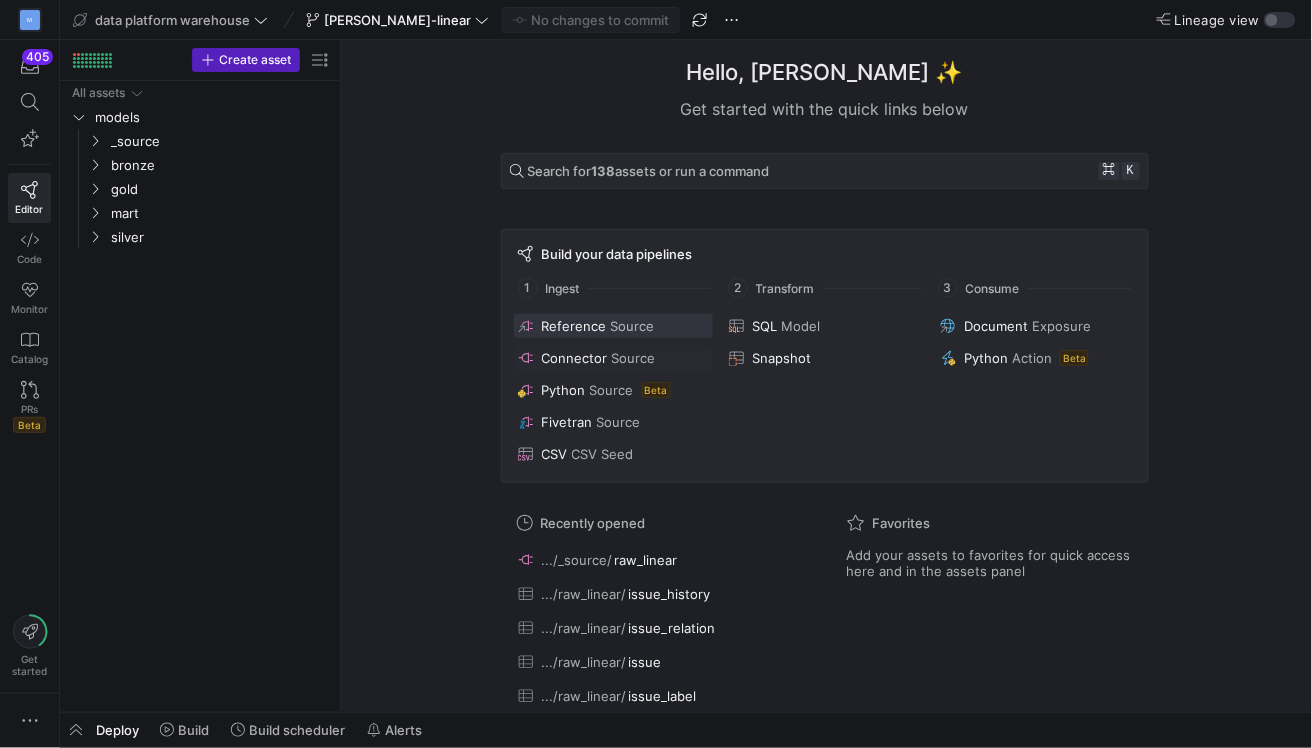 click on "Source" 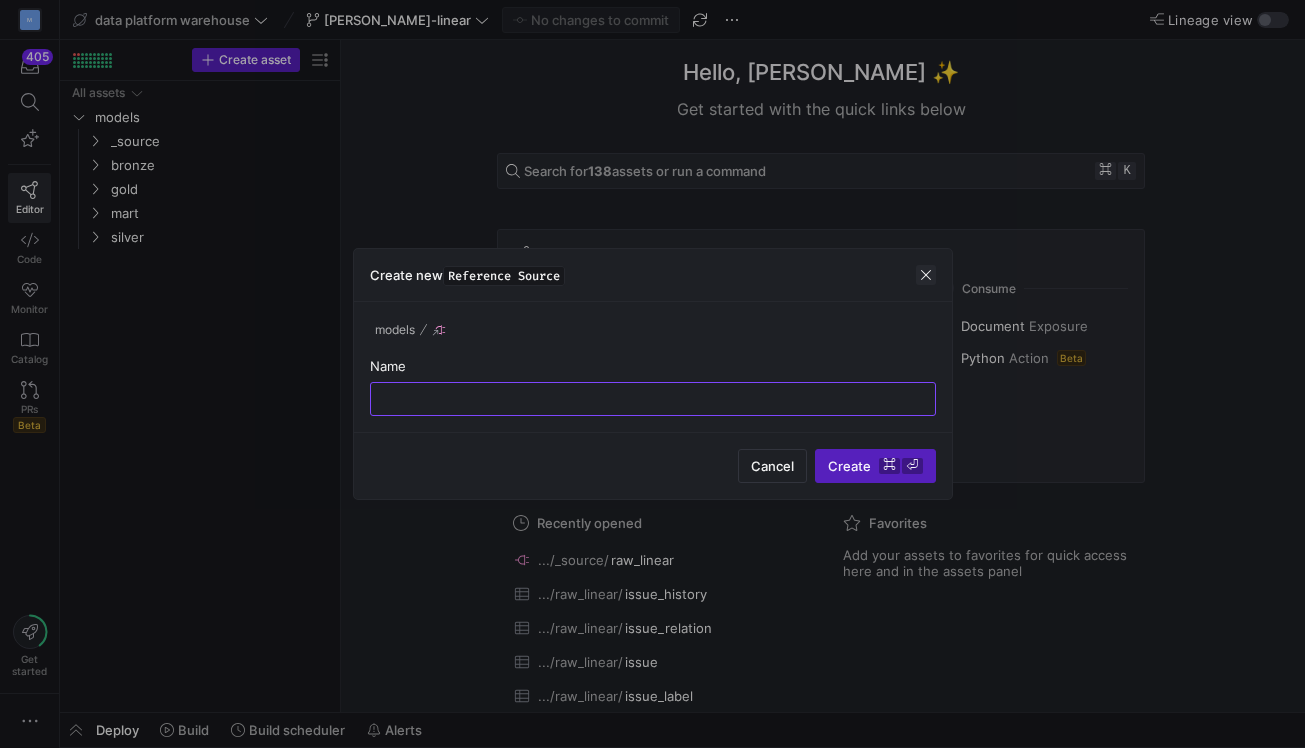 click at bounding box center [926, 275] 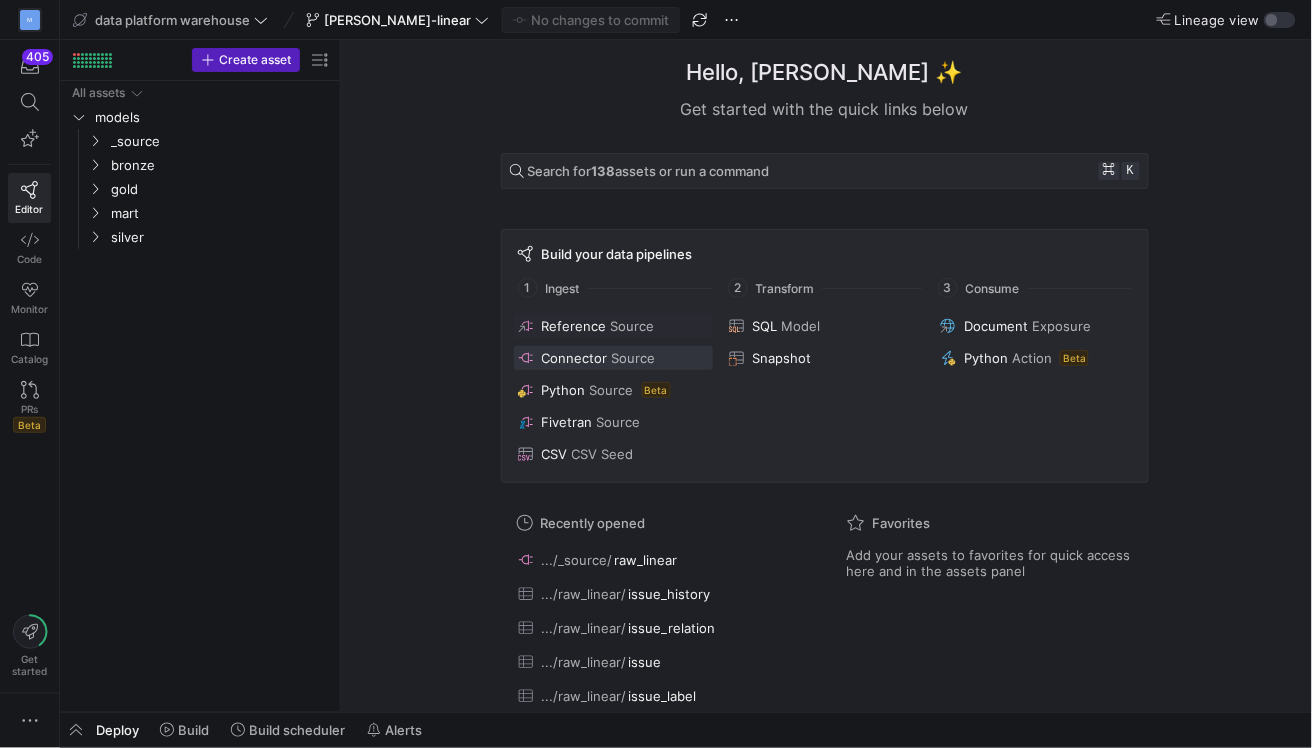 click on "Connector Source" 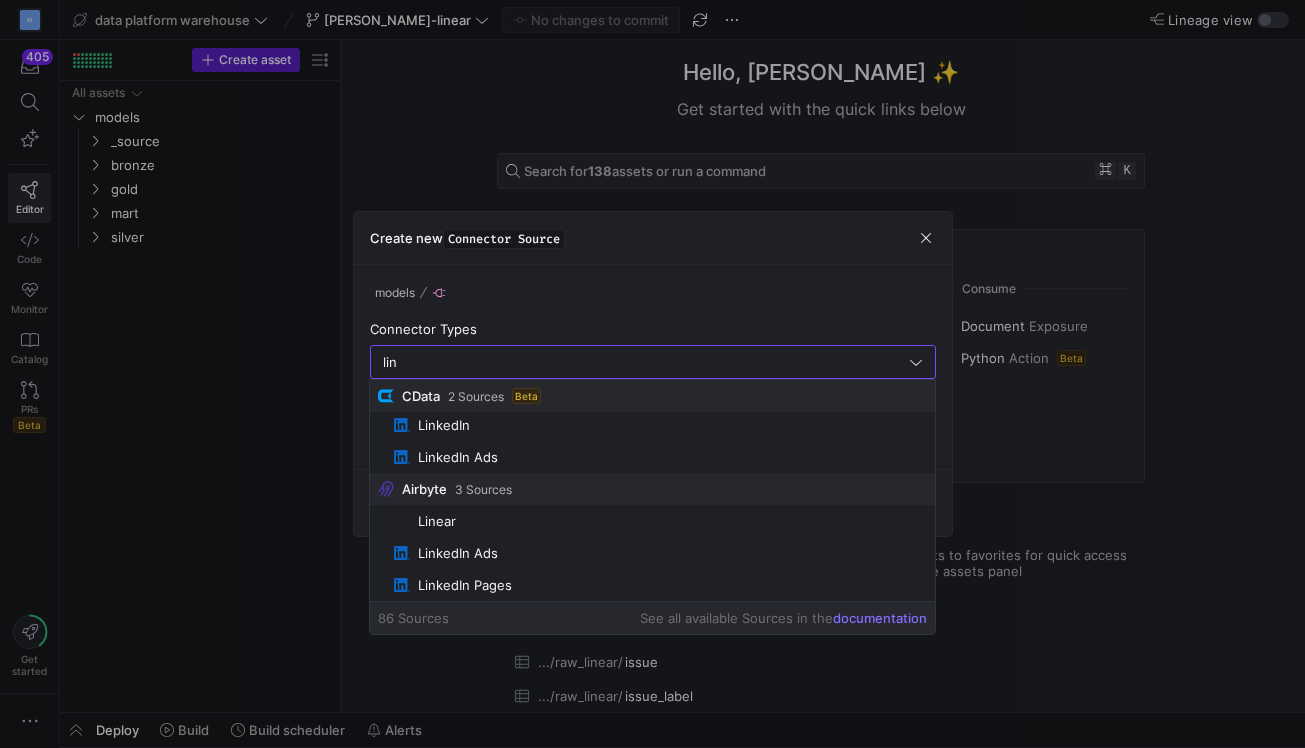 scroll, scrollTop: 2, scrollLeft: 0, axis: vertical 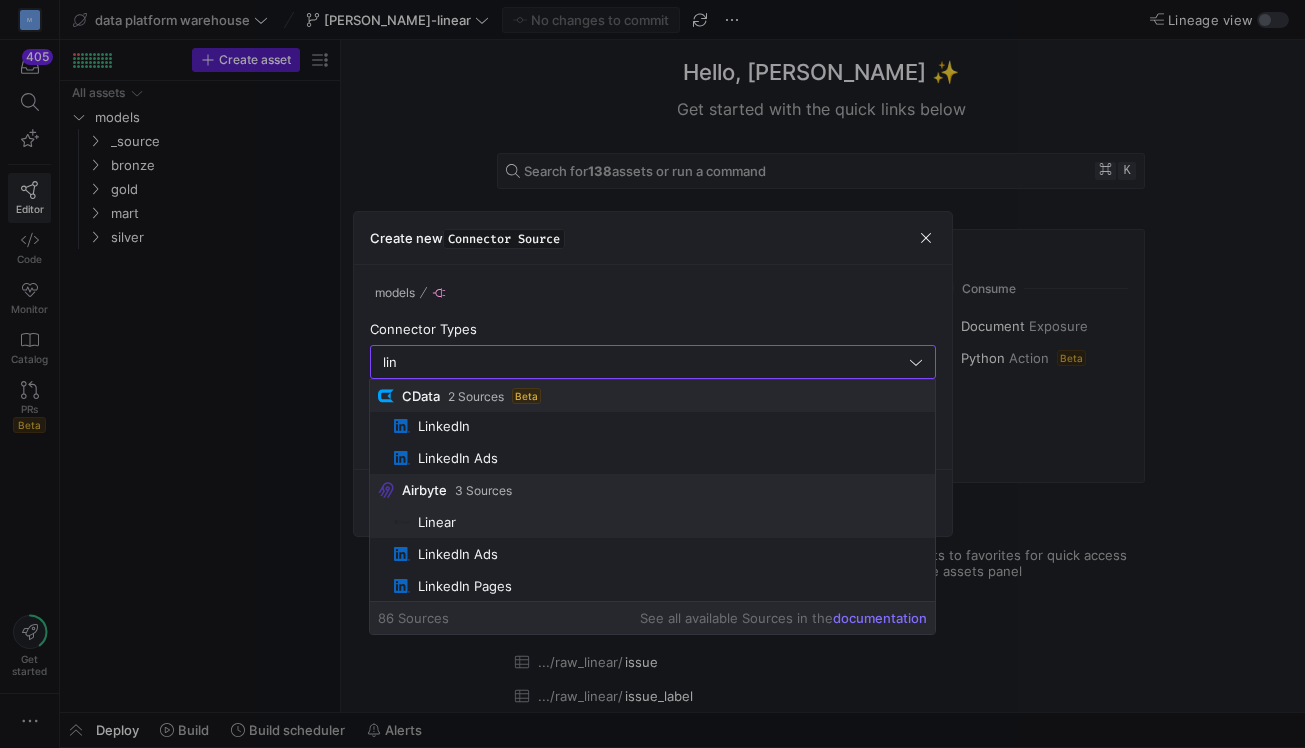 click on "Linear" at bounding box center (660, 522) 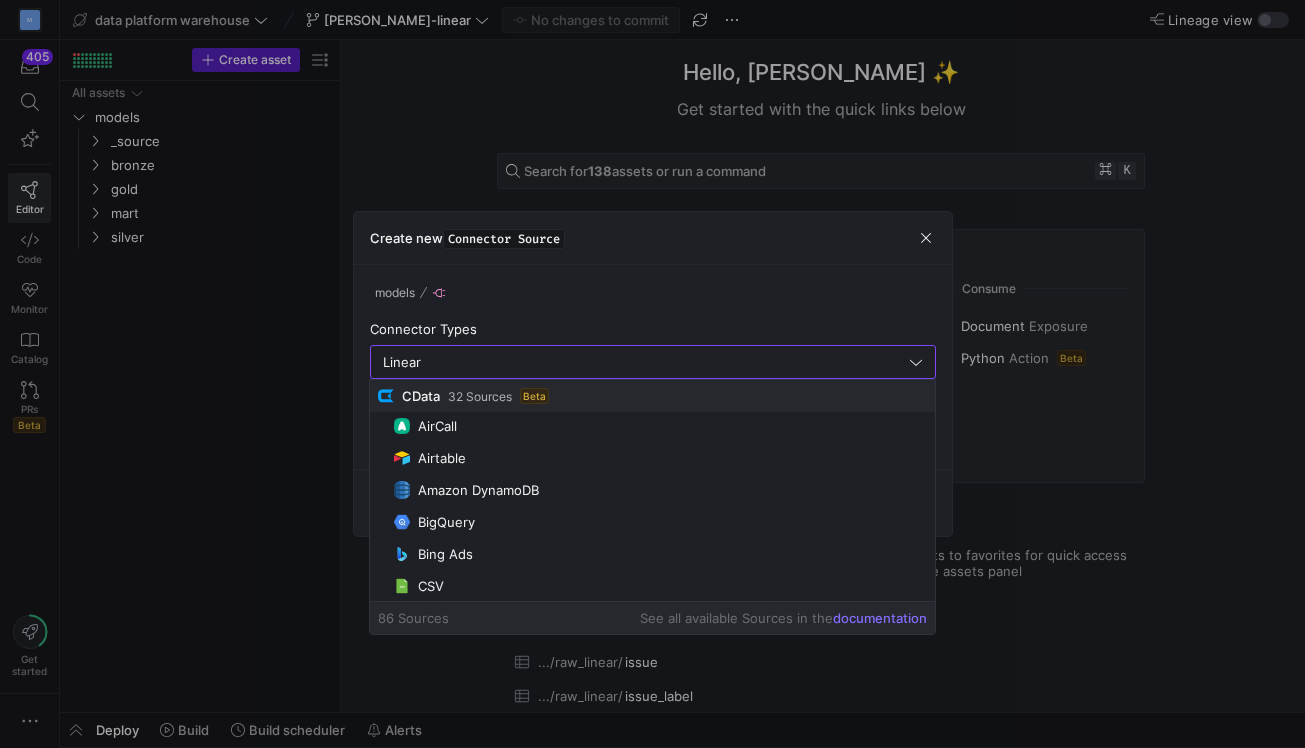 scroll, scrollTop: 512, scrollLeft: 0, axis: vertical 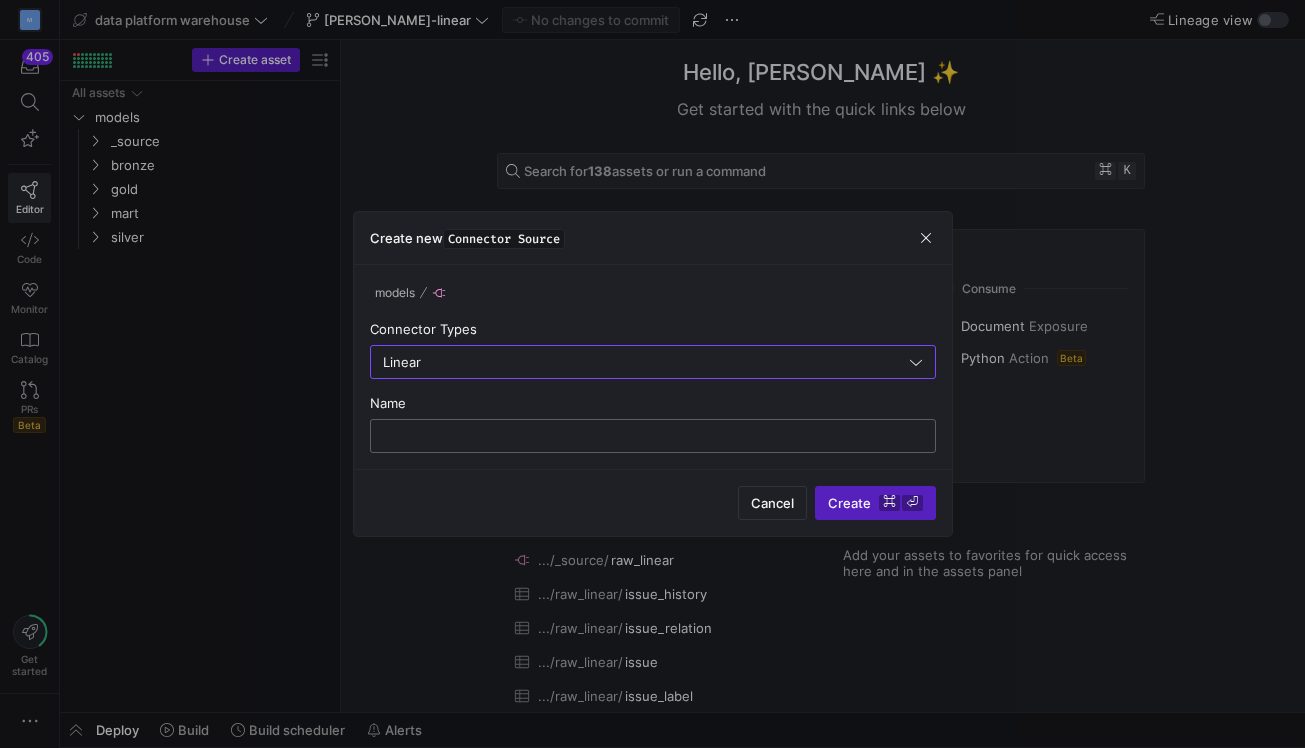click at bounding box center [653, 436] 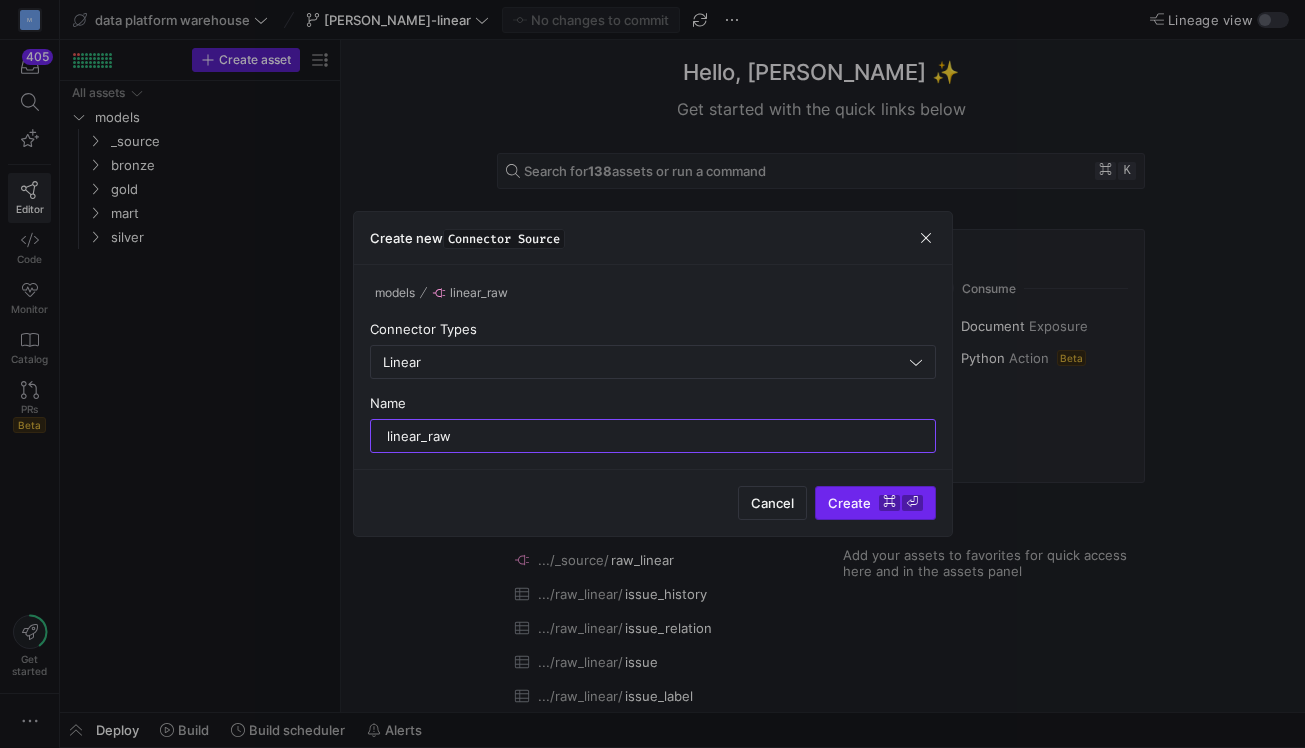 type on "linear_raw" 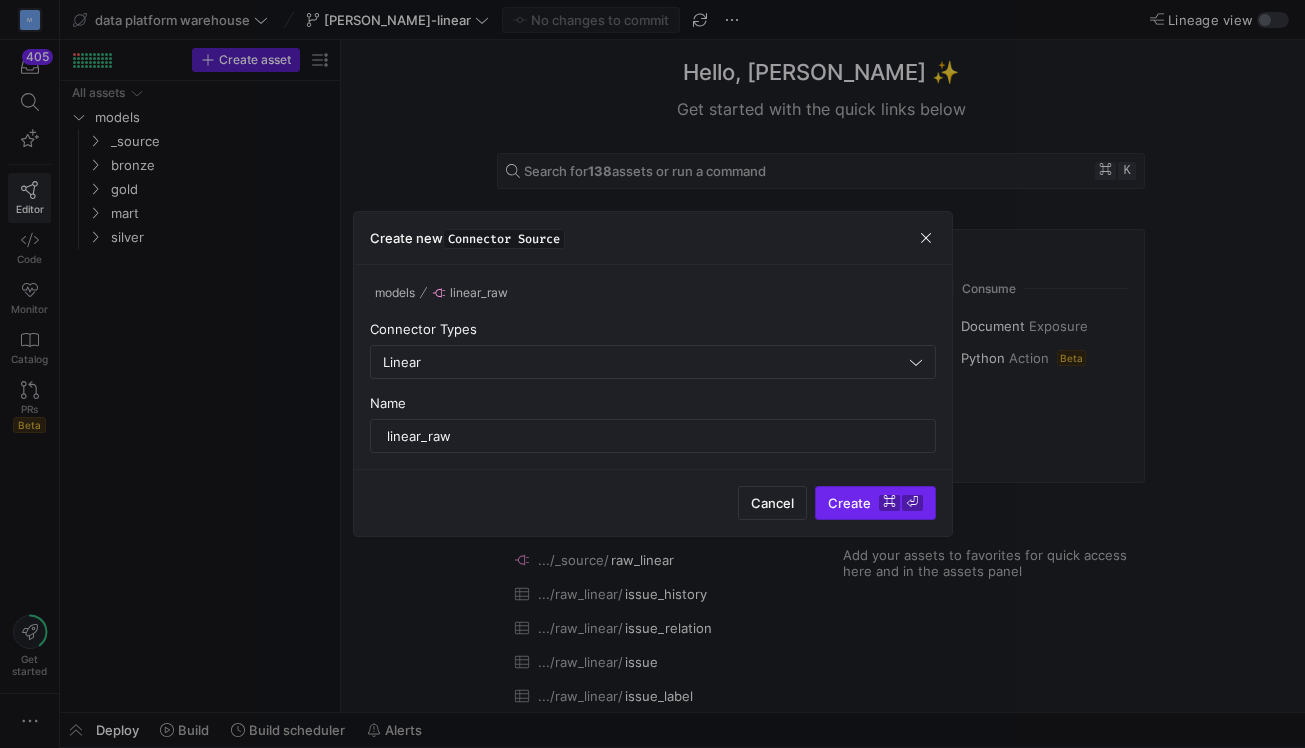 click on "Create  ⌘ ⏎" at bounding box center (875, 503) 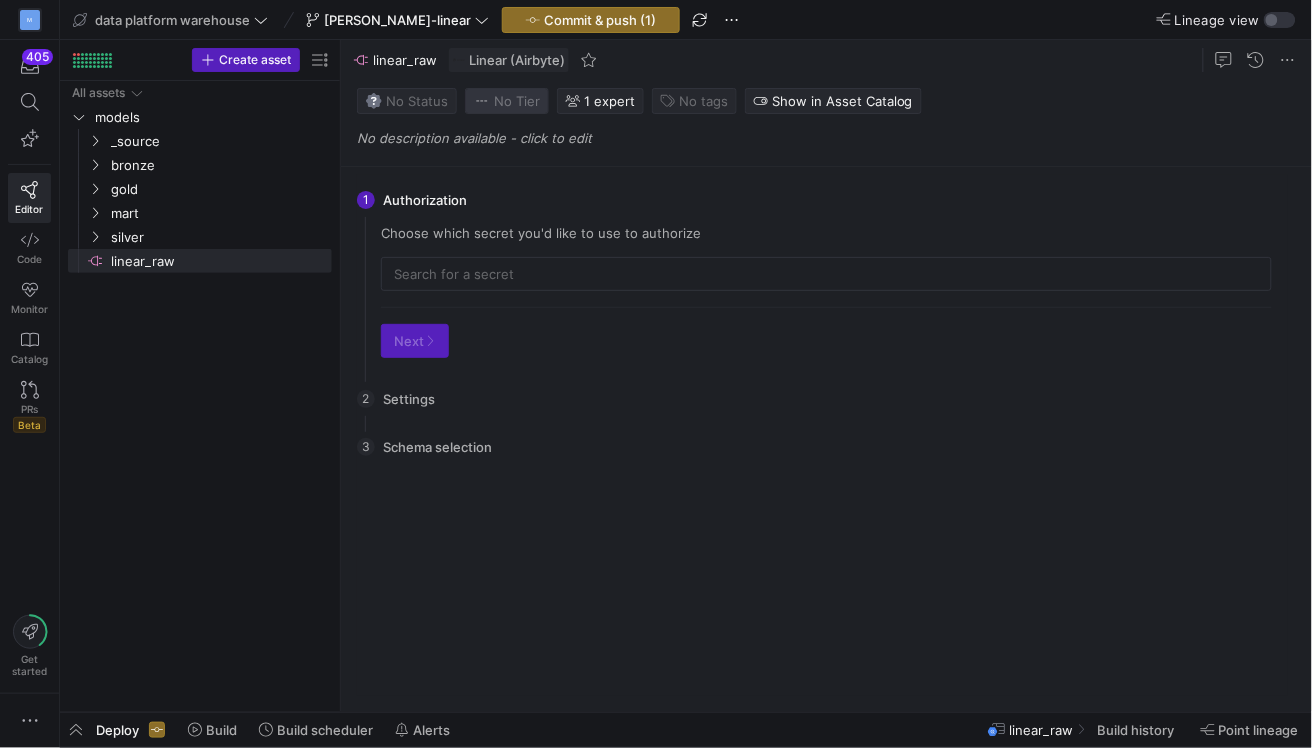 click on "No Tier" at bounding box center (507, 101) 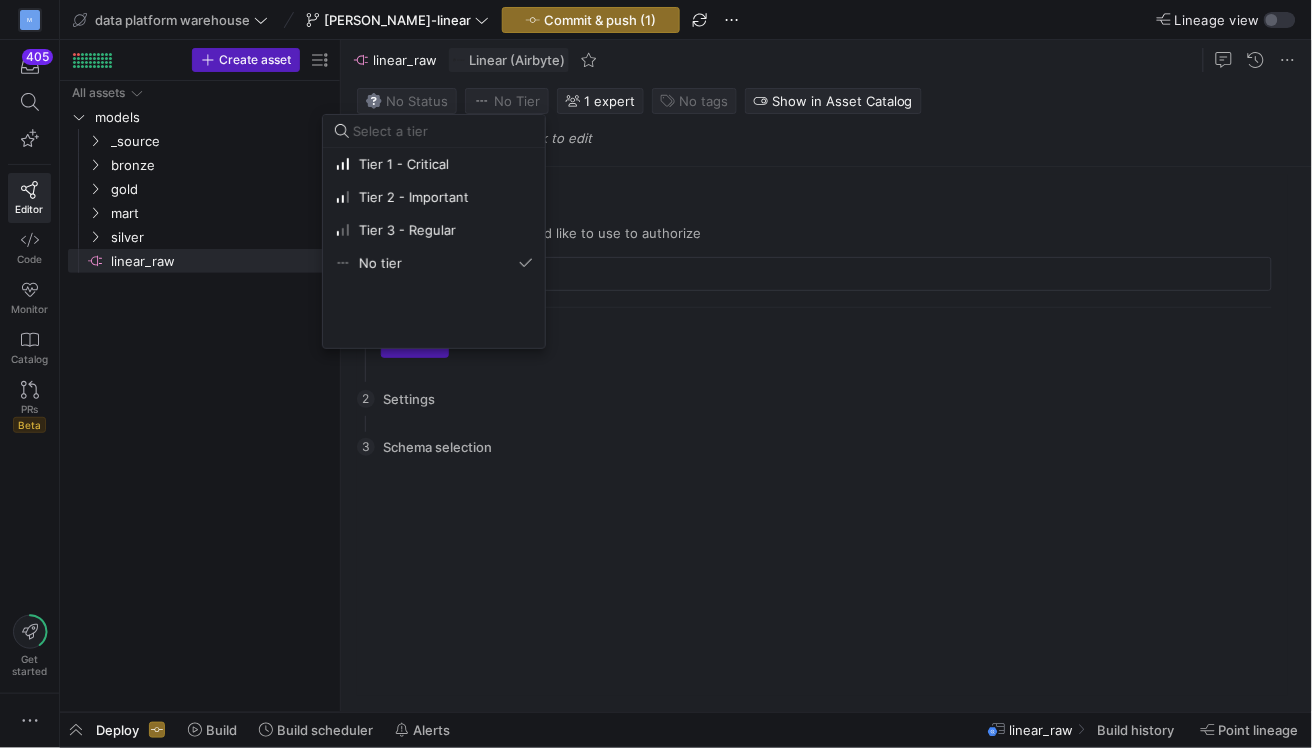 click at bounding box center [656, 374] 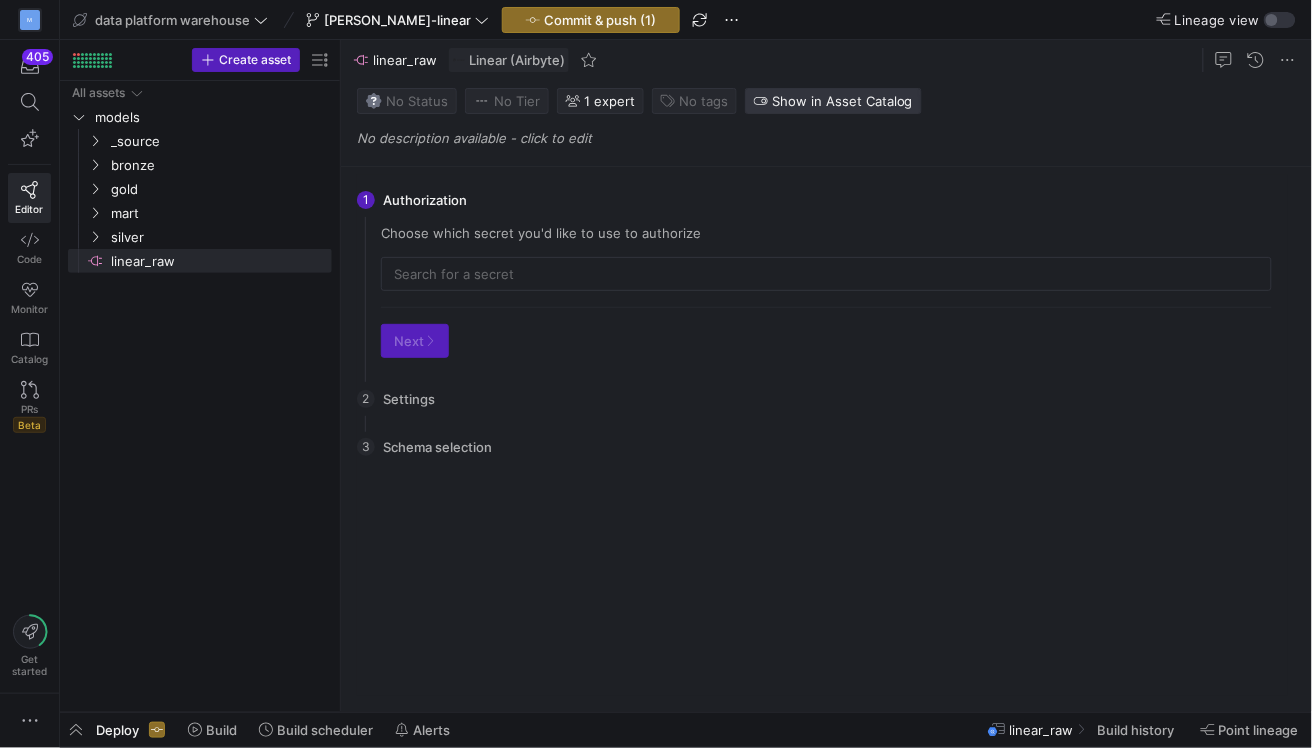 click at bounding box center (833, 101) 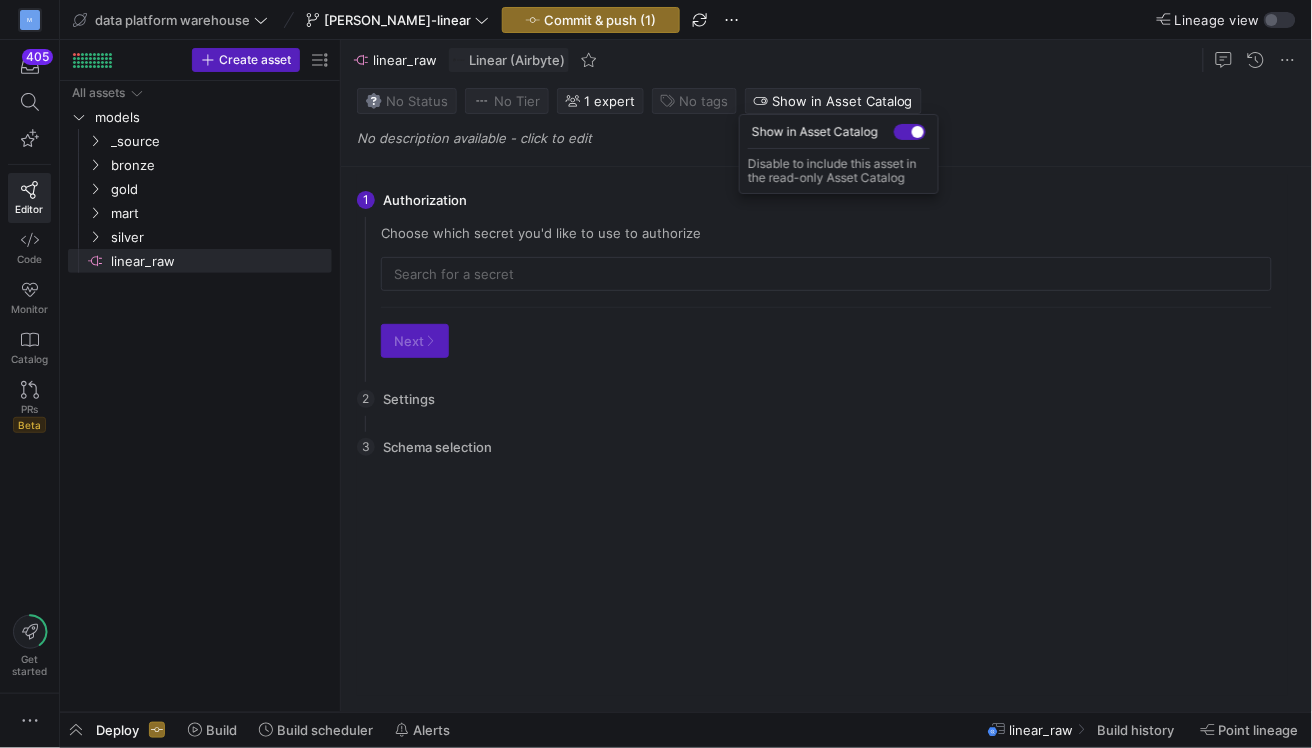 click at bounding box center (656, 374) 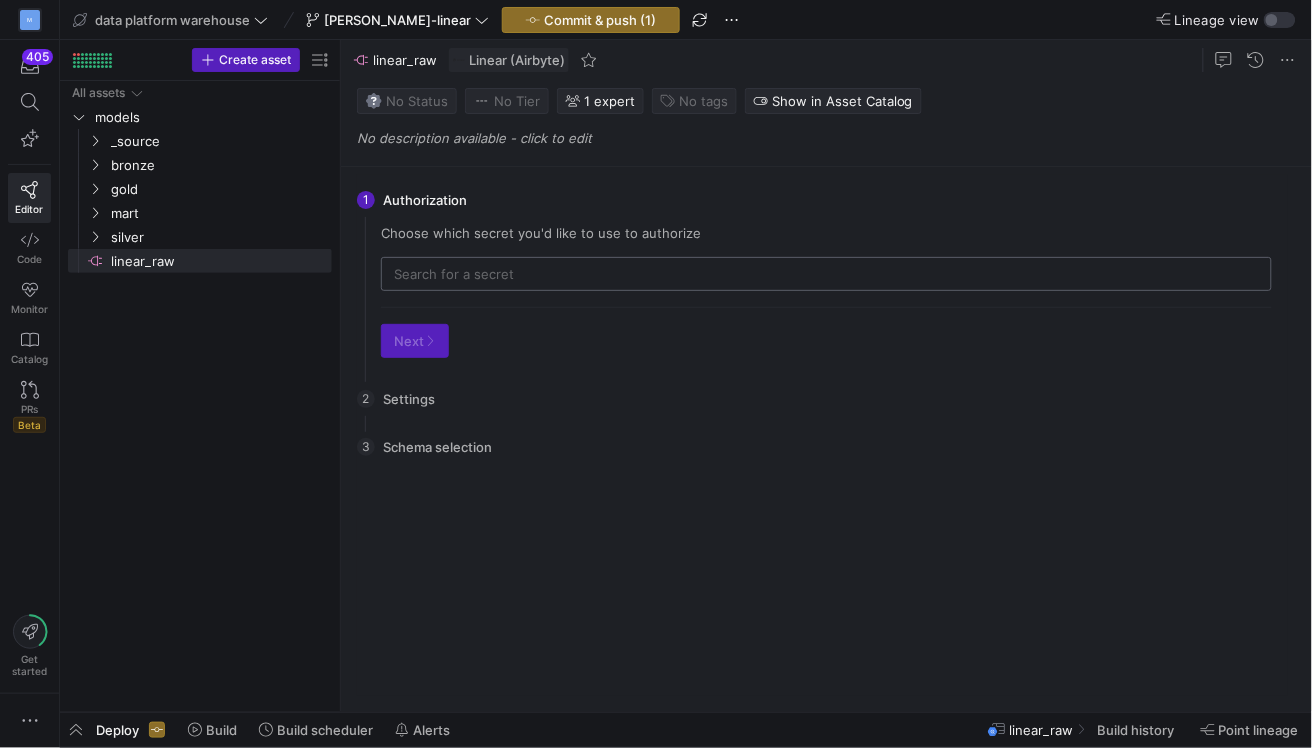 click at bounding box center (826, 274) 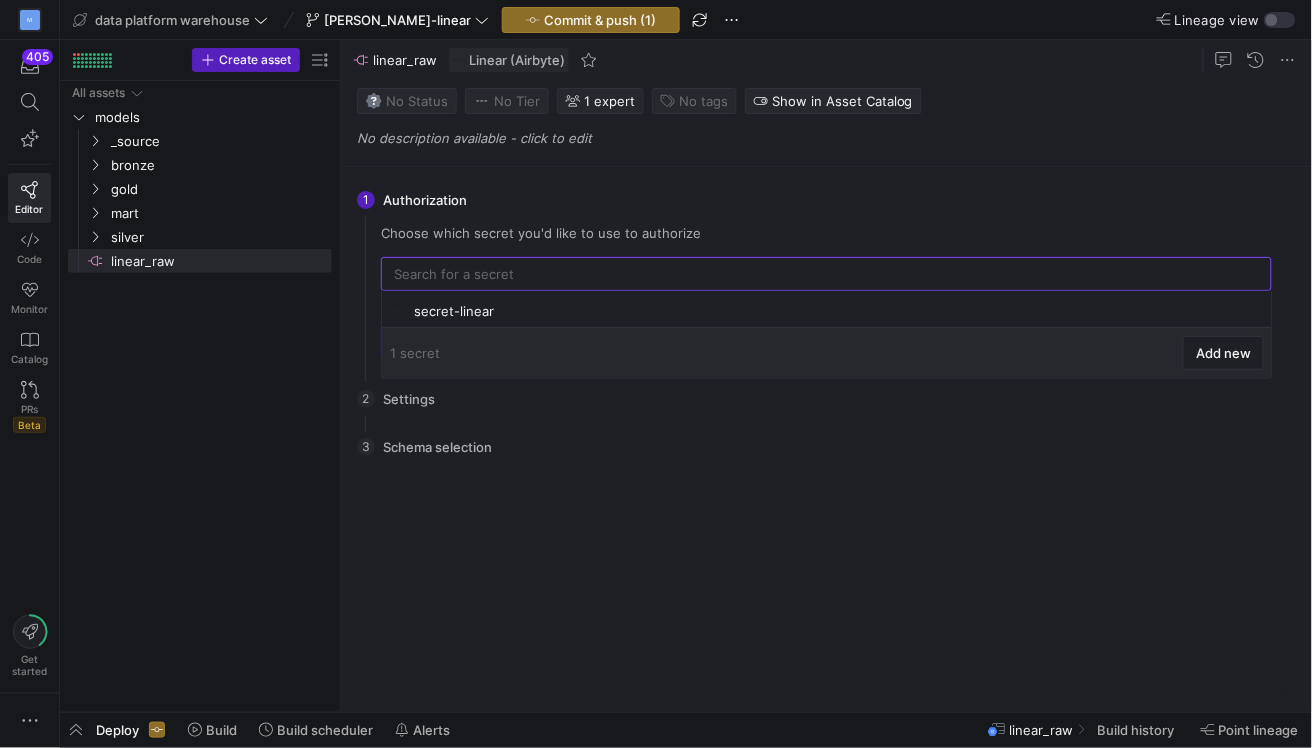 click on "1 secret   Add new" at bounding box center [827, 353] 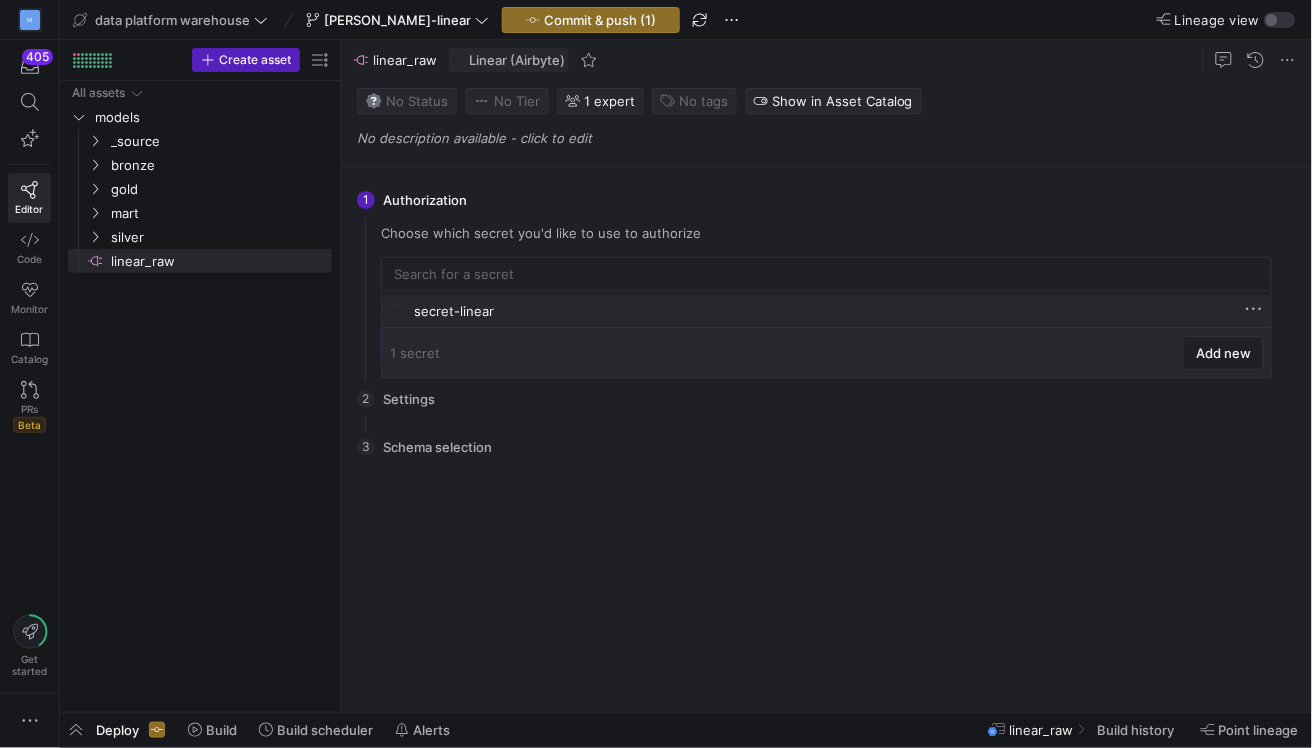 click on "secret-linear" at bounding box center [829, 311] 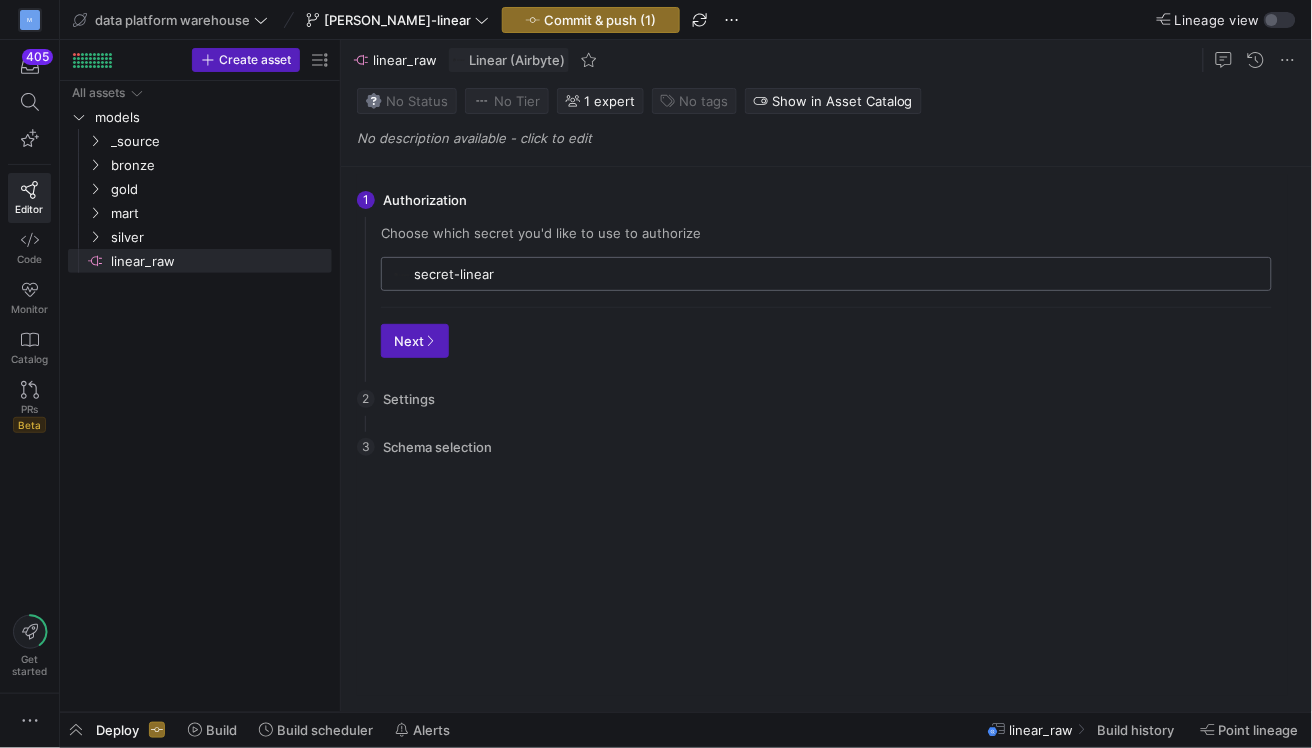 click on "secret-linear" at bounding box center (836, 274) 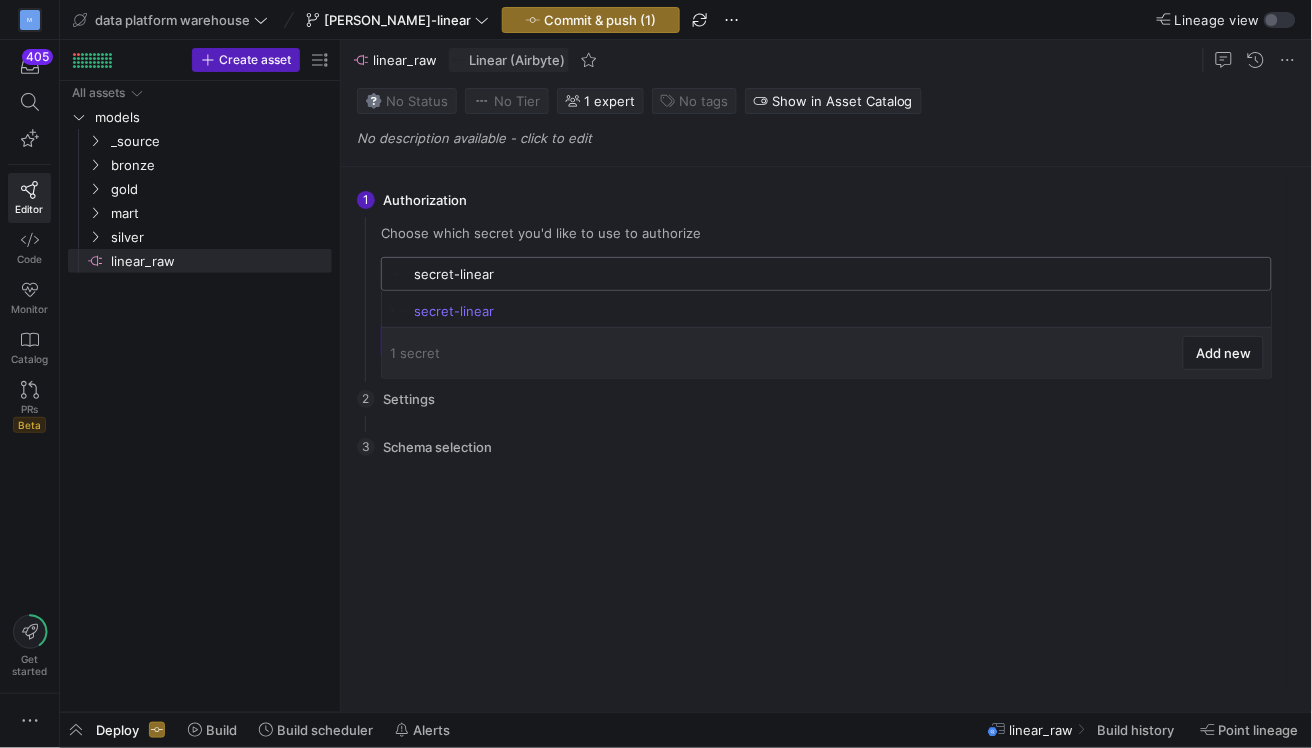 click on "secret-linear" at bounding box center [836, 274] 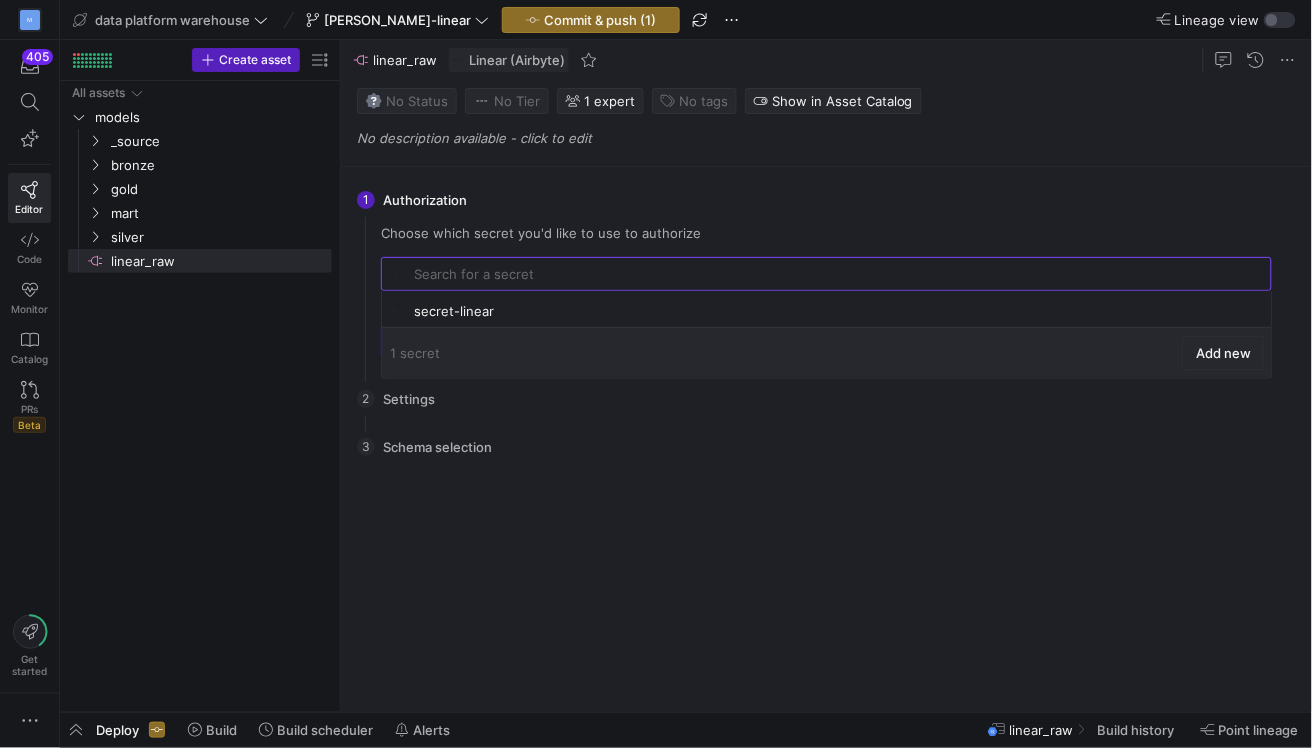 type 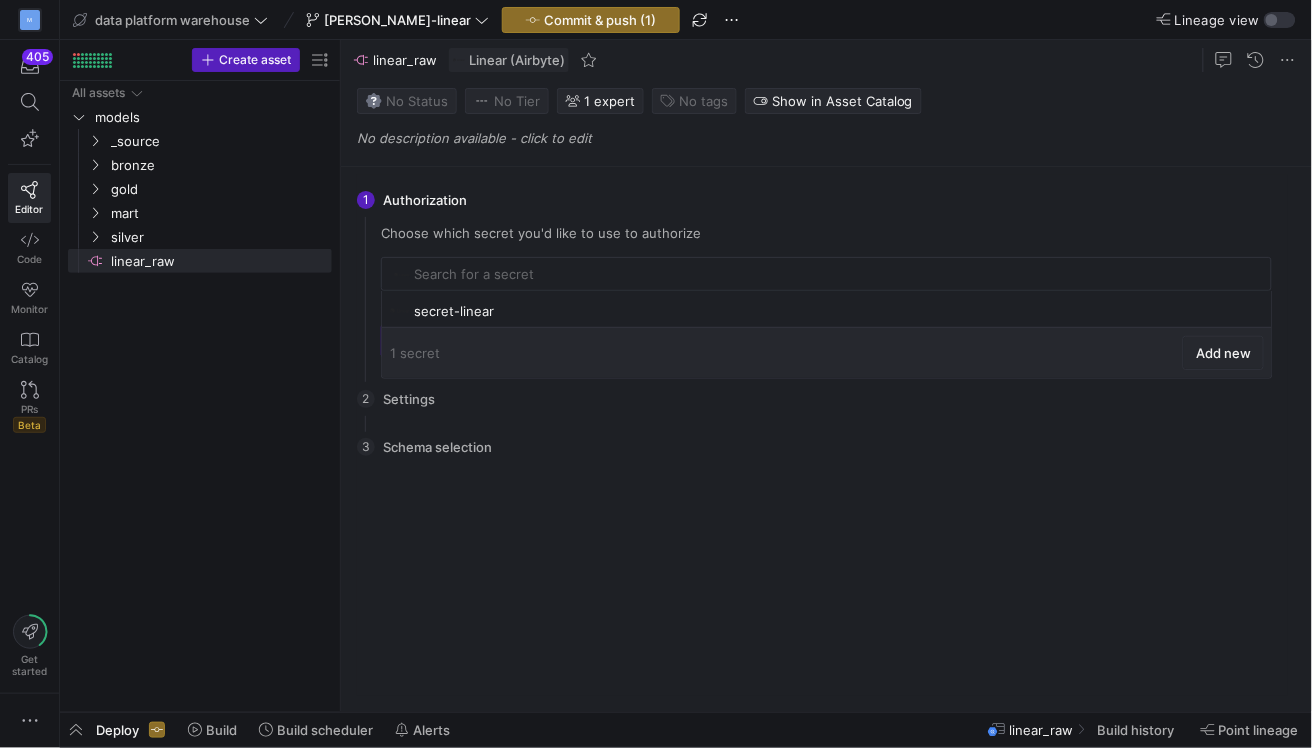 click on "Add new" at bounding box center (1223, 353) 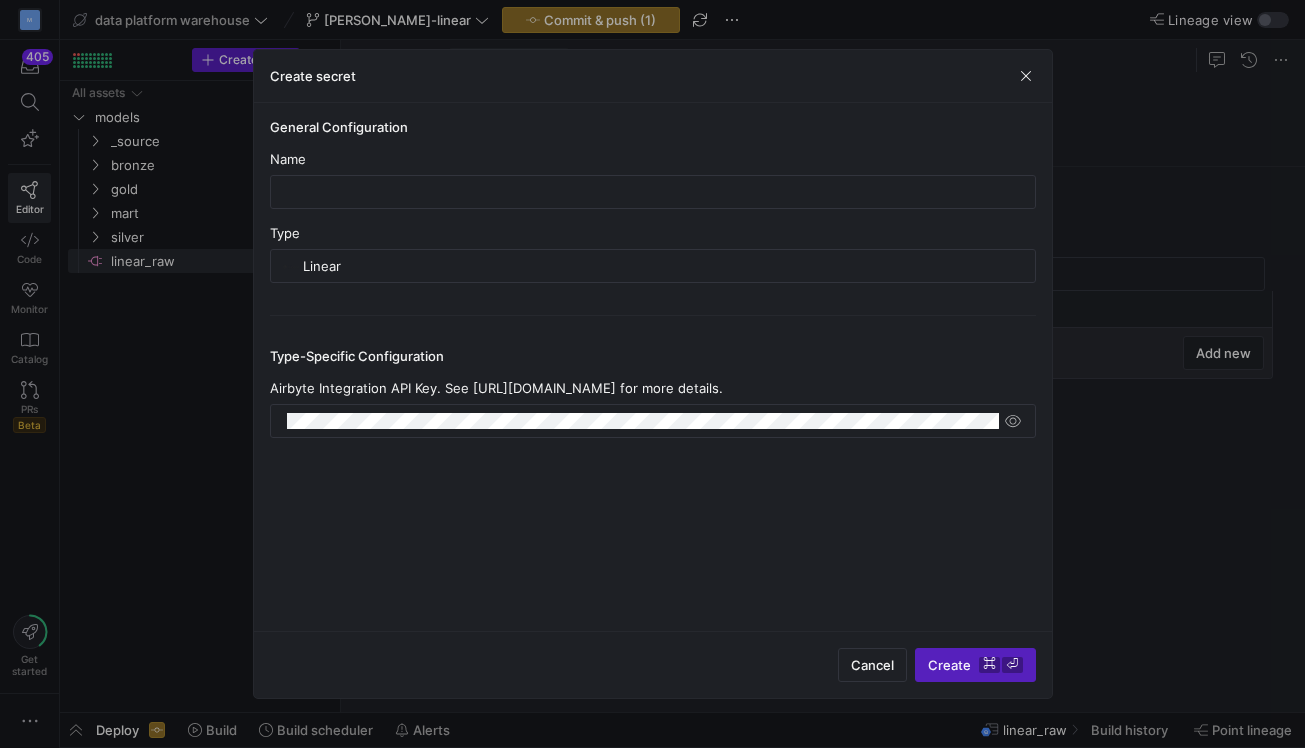 drag, startPoint x: 443, startPoint y: 388, endPoint x: 651, endPoint y: 391, distance: 208.02164 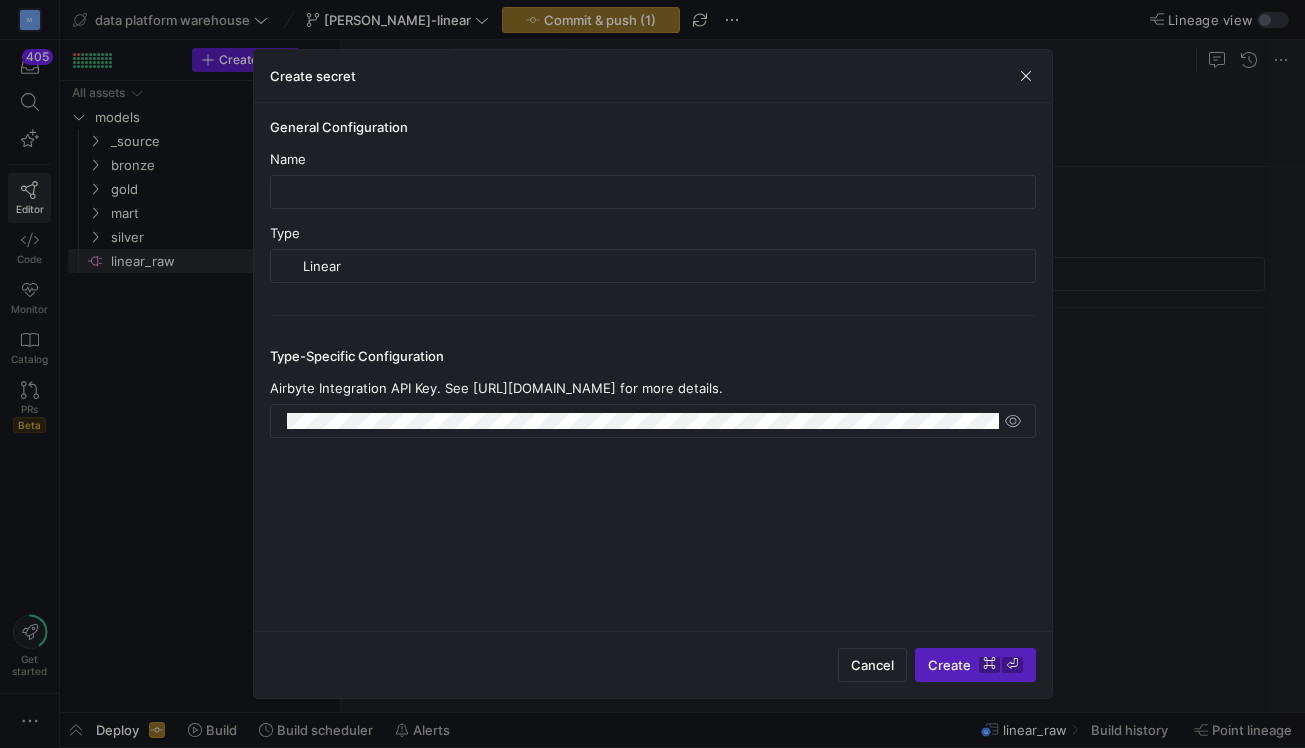 copy on "See https://linear.app/docs/airbyte" 